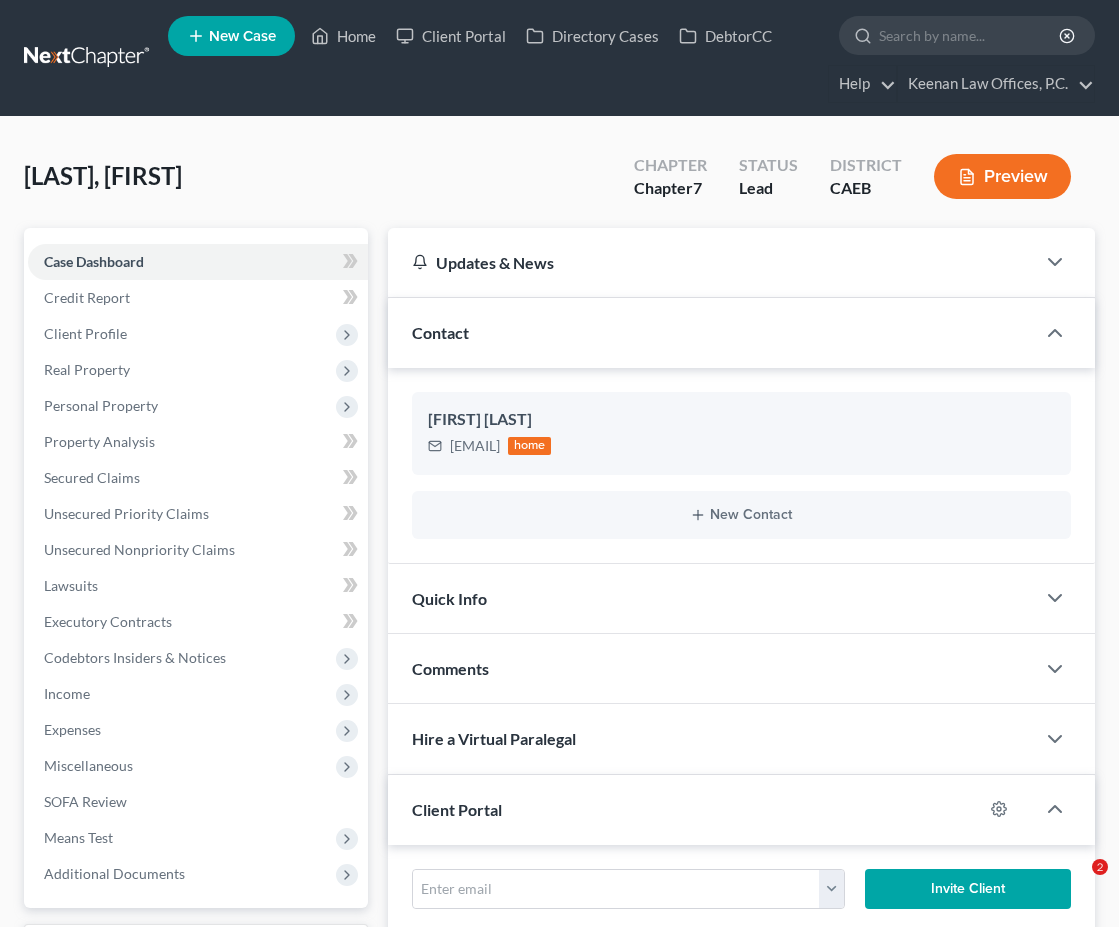 scroll, scrollTop: 0, scrollLeft: 0, axis: both 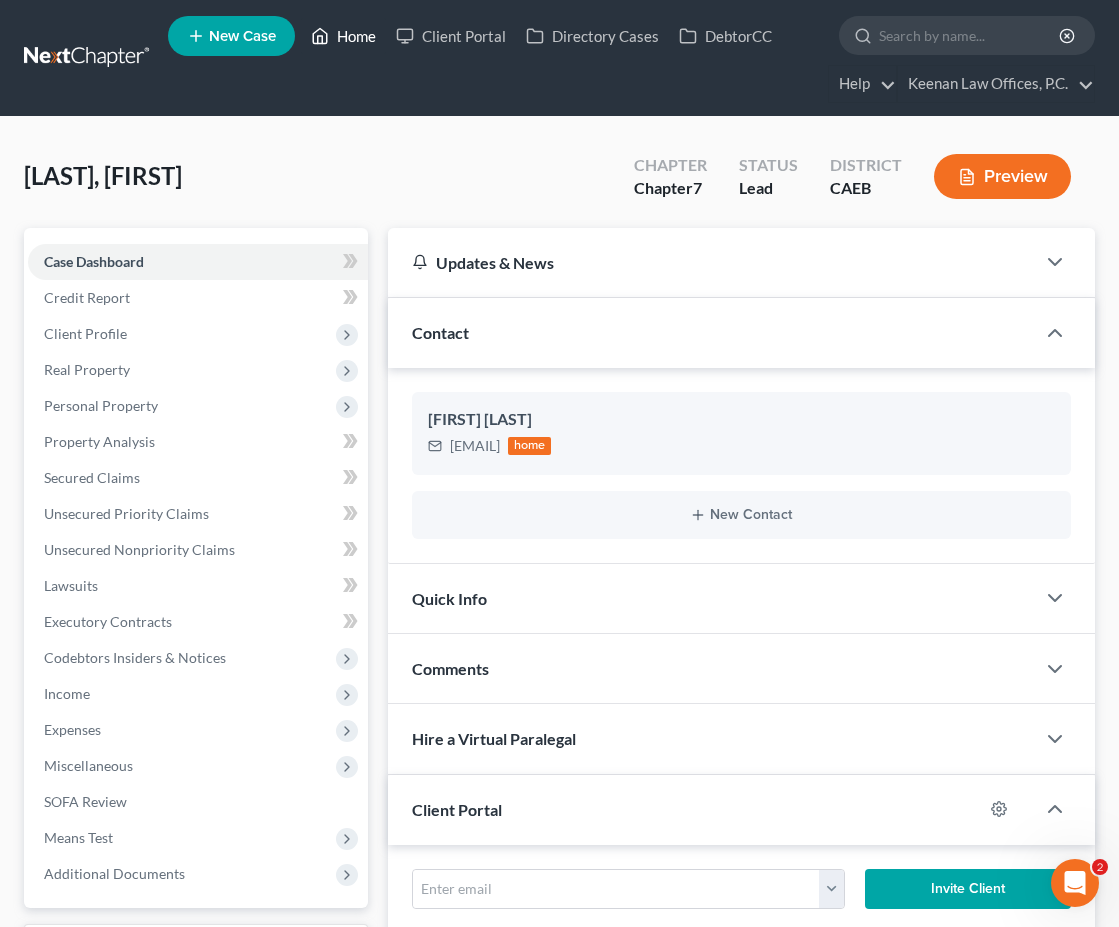 click on "Home" at bounding box center [343, 36] 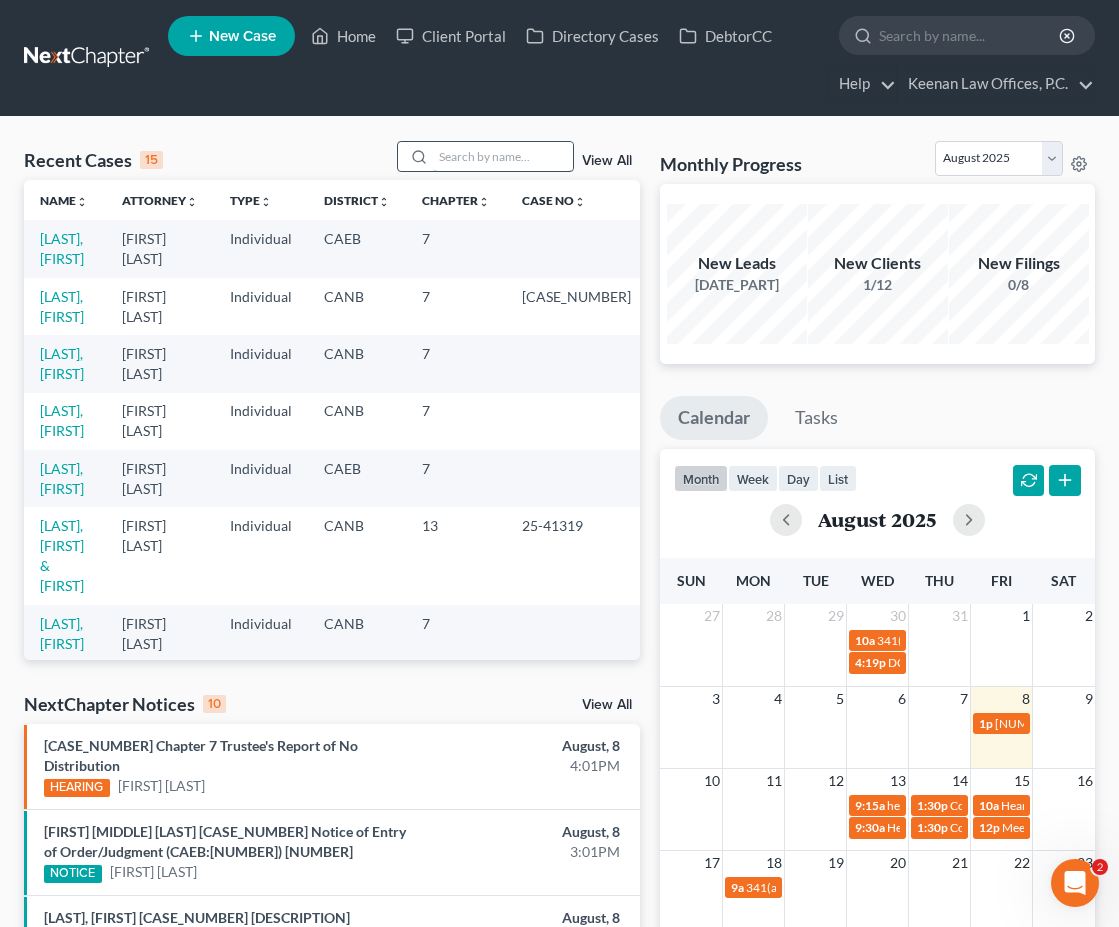click at bounding box center [503, 156] 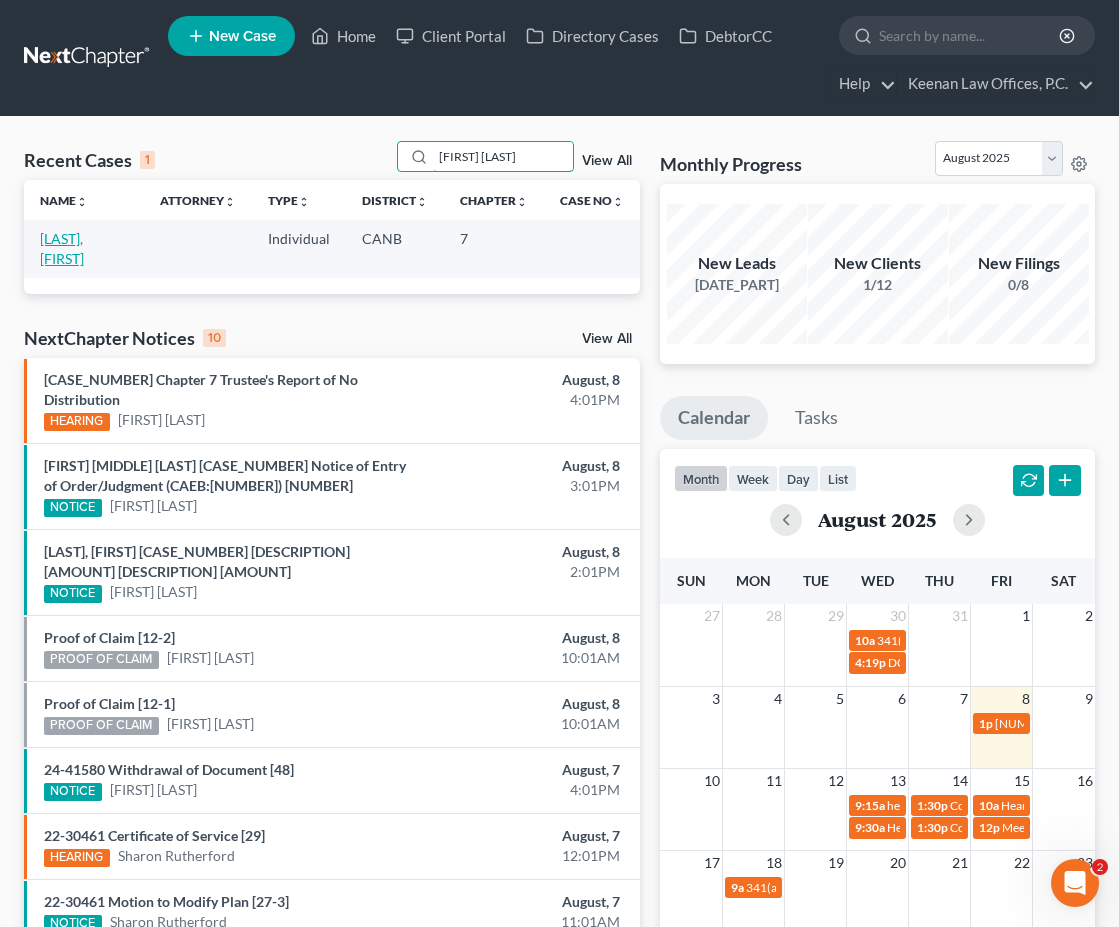 type on "[FIRST] [LAST]" 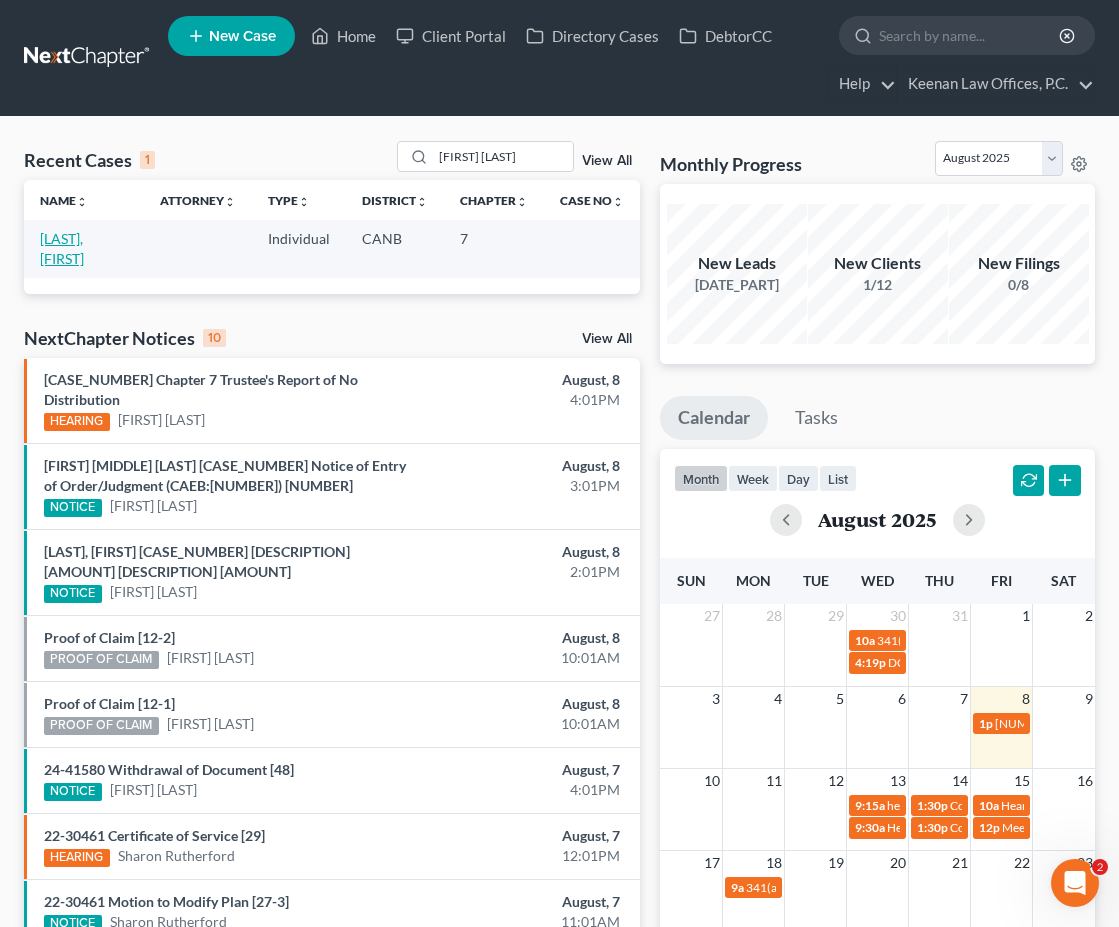 click on "[LAST], [FIRST]" at bounding box center (62, 248) 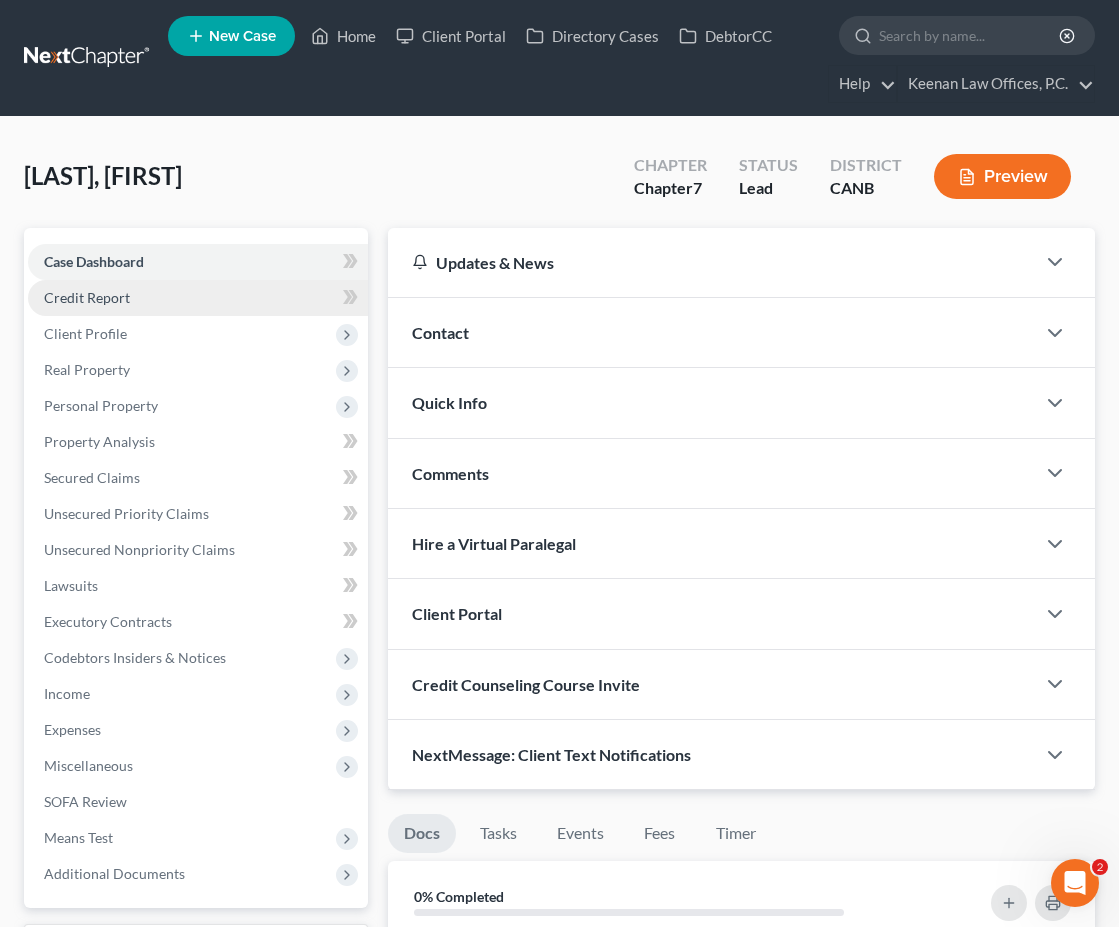 click on "Credit Report" at bounding box center (198, 298) 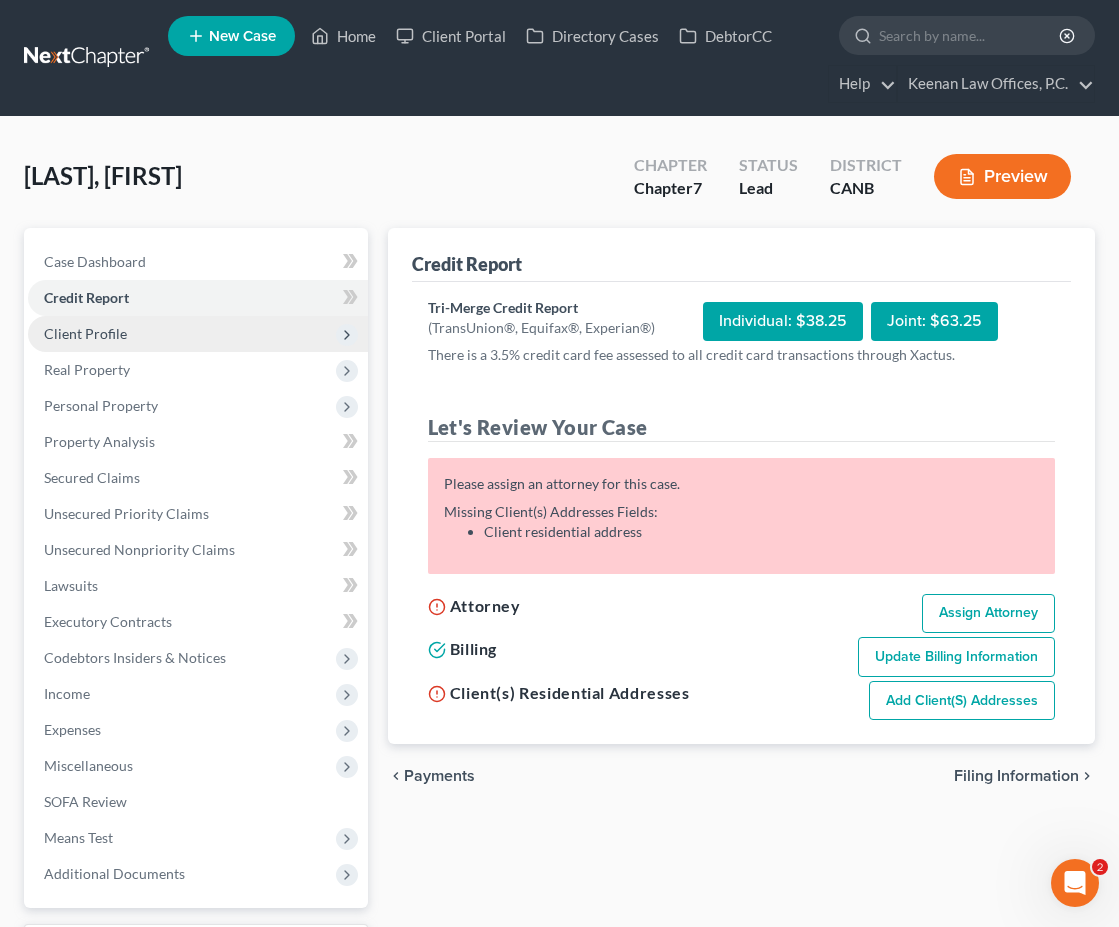 click on "Client Profile" at bounding box center [198, 334] 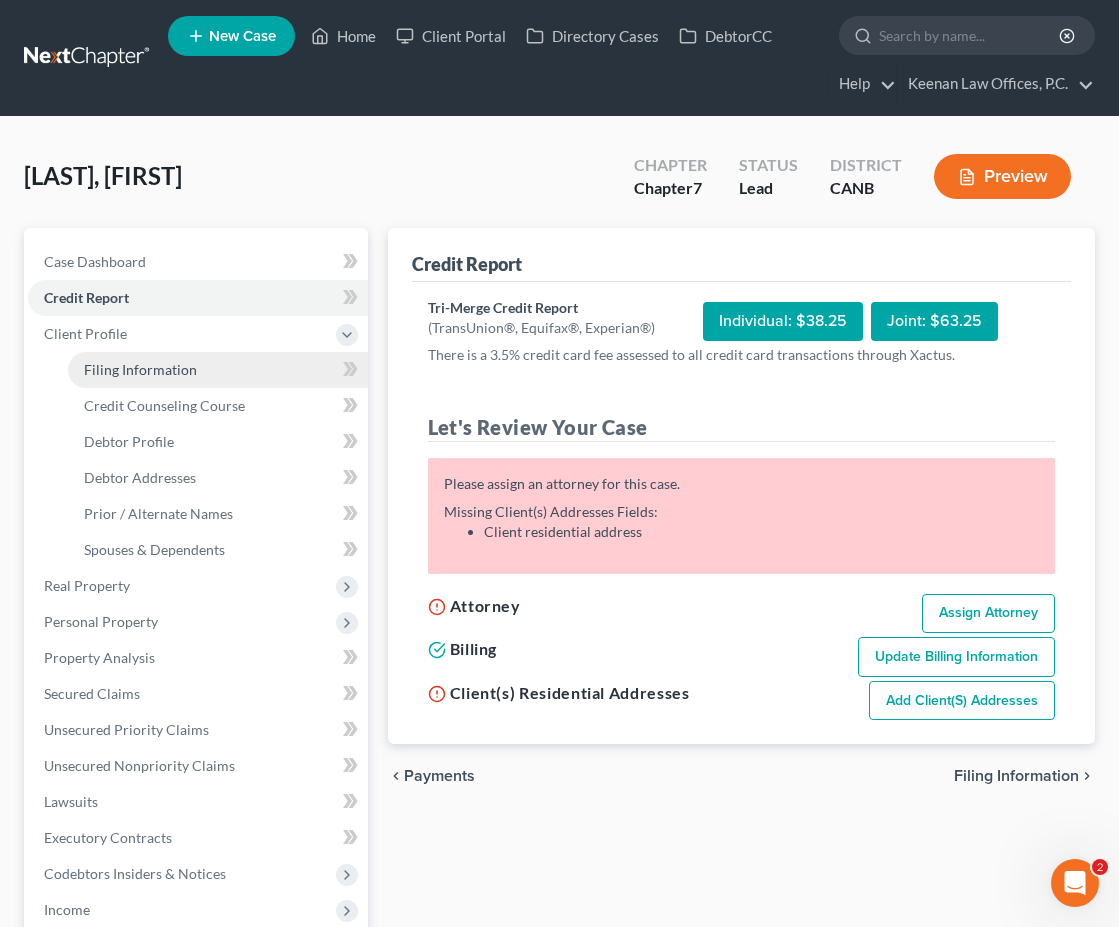 click on "Filing Information" at bounding box center [218, 370] 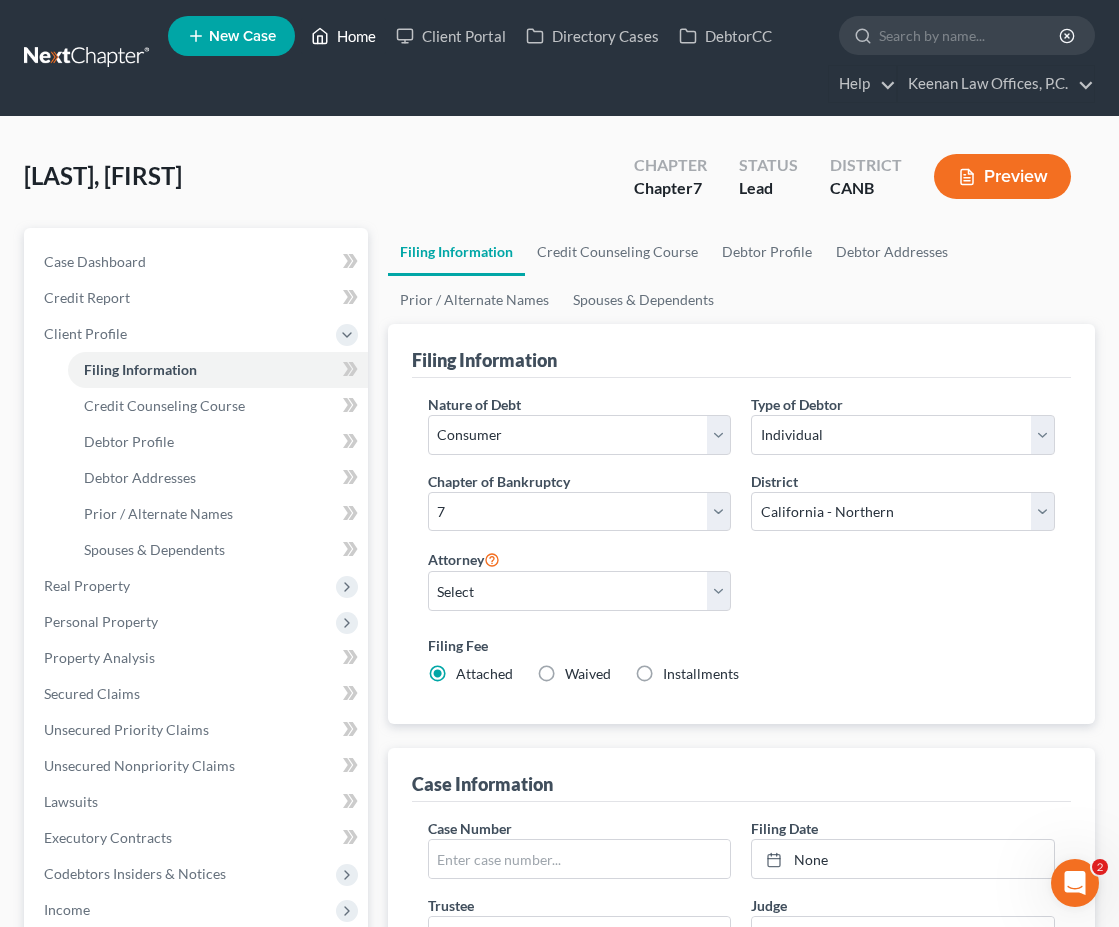 click on "Home" at bounding box center [343, 36] 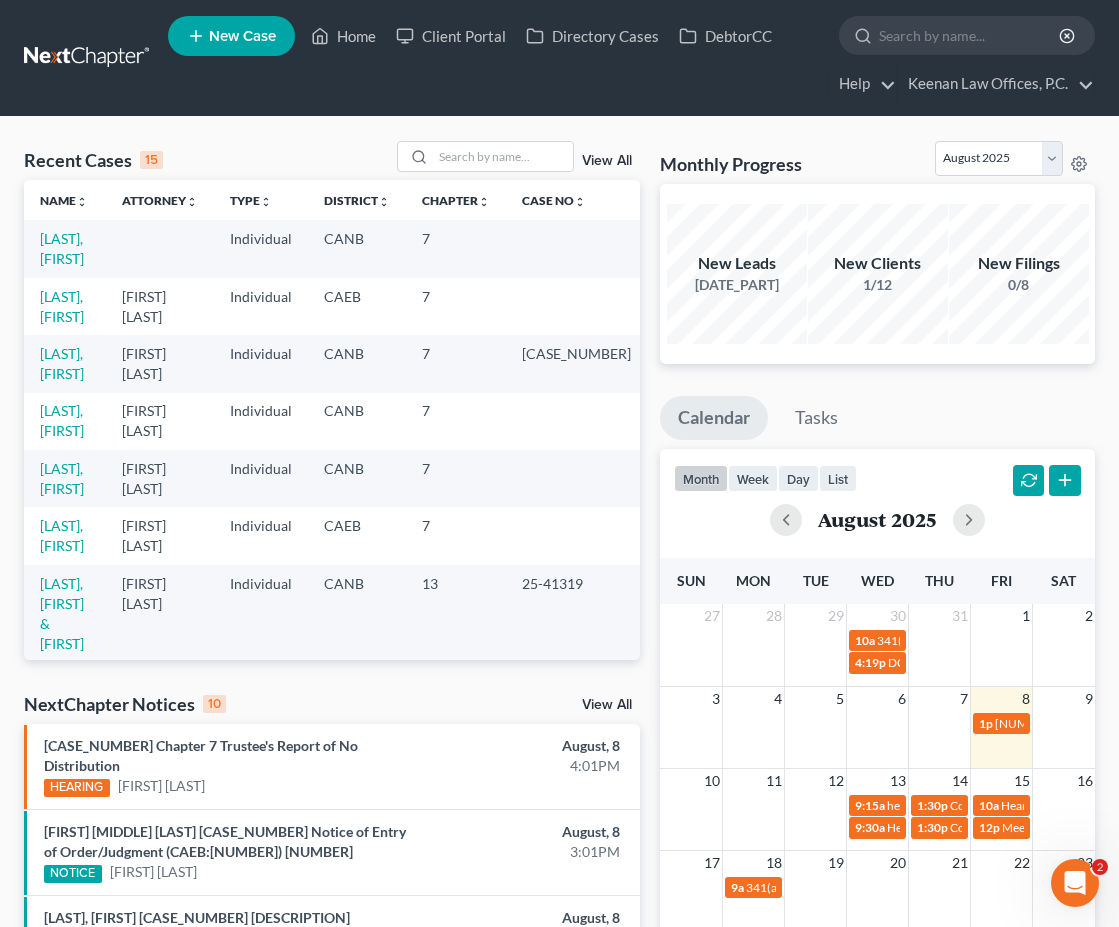 click on "View All" at bounding box center (519, 156) 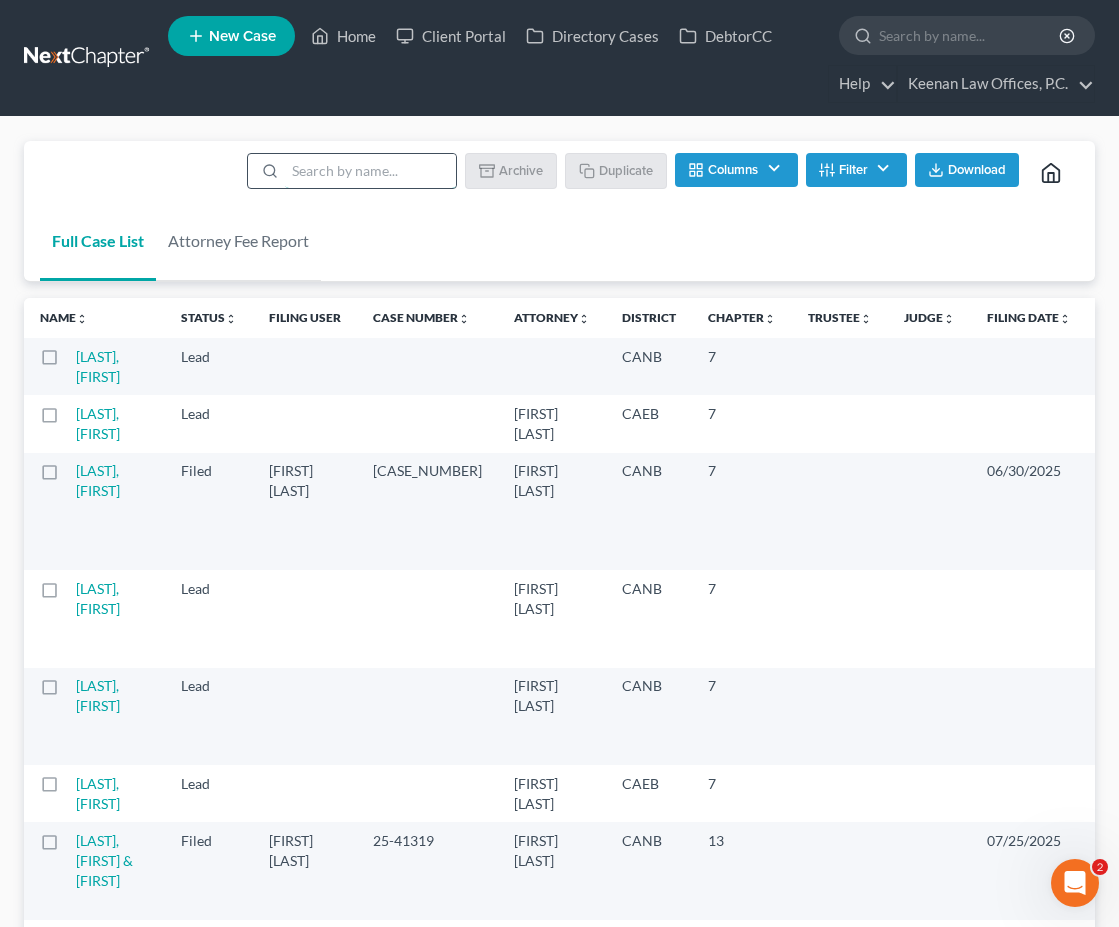click at bounding box center (370, 171) 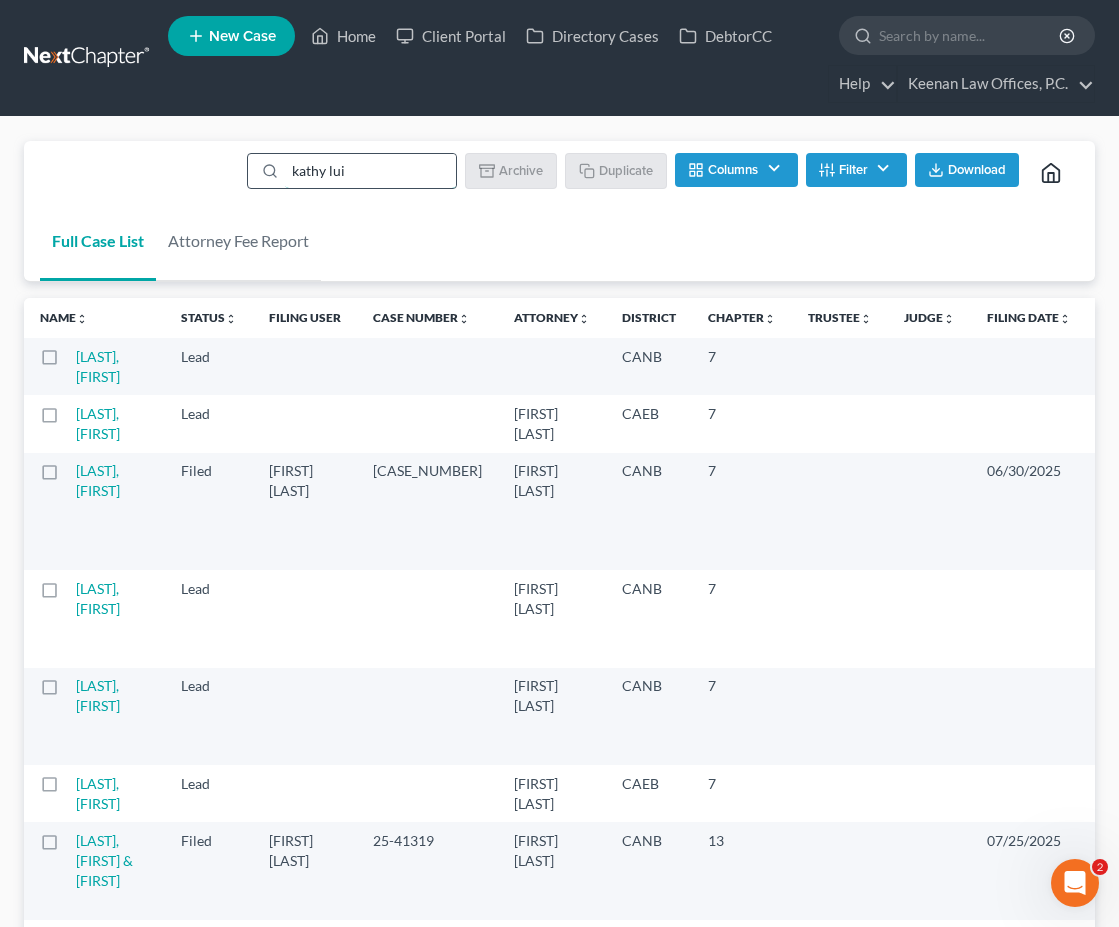type on "[FIRST] [LAST]" 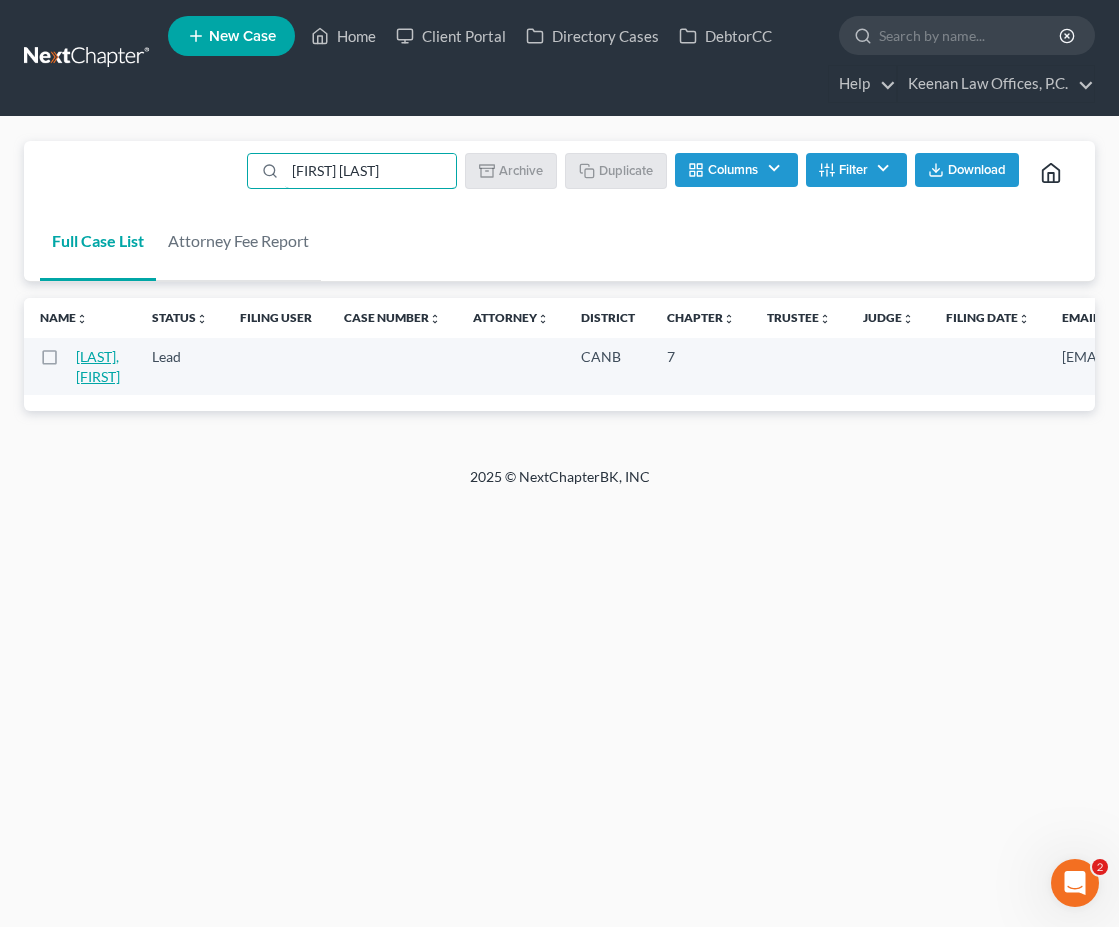 click on "[LAST], [FIRST]" at bounding box center (98, 366) 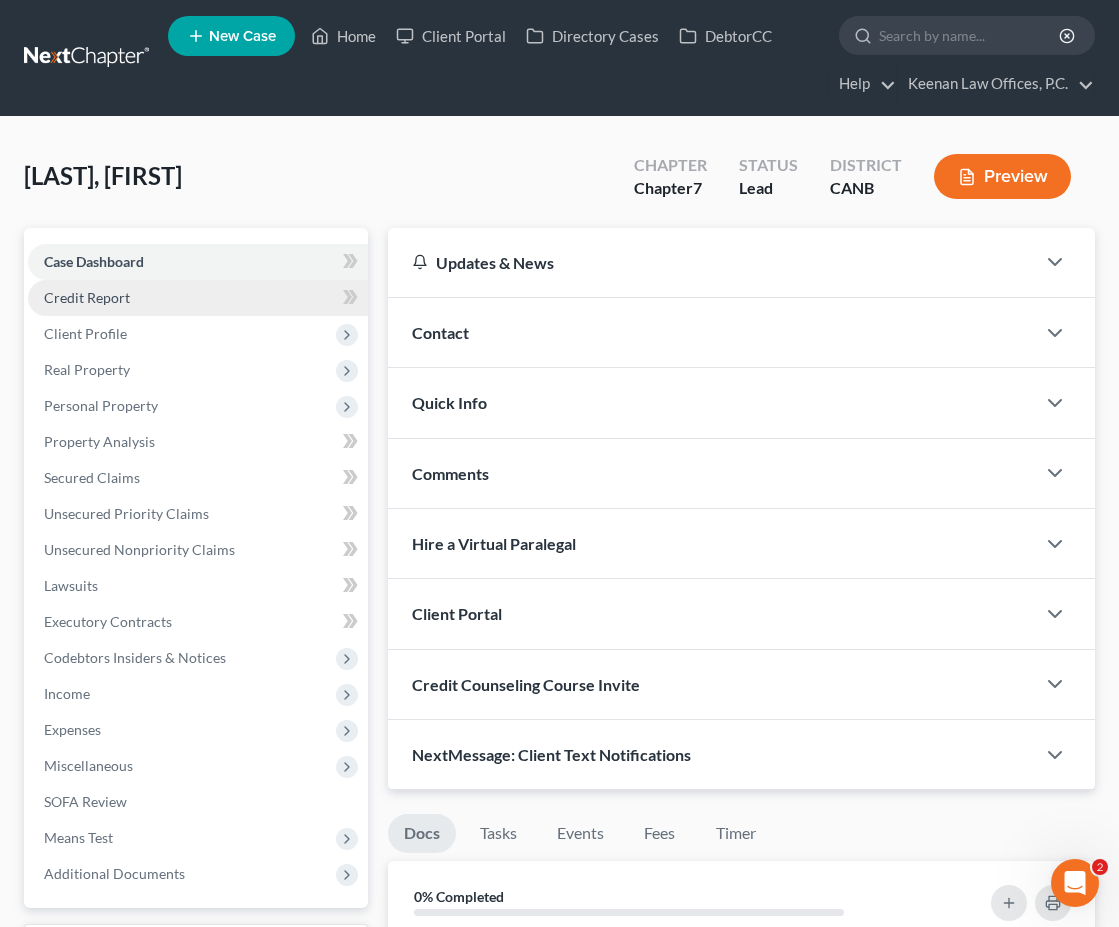 click on "Credit Report" at bounding box center [198, 298] 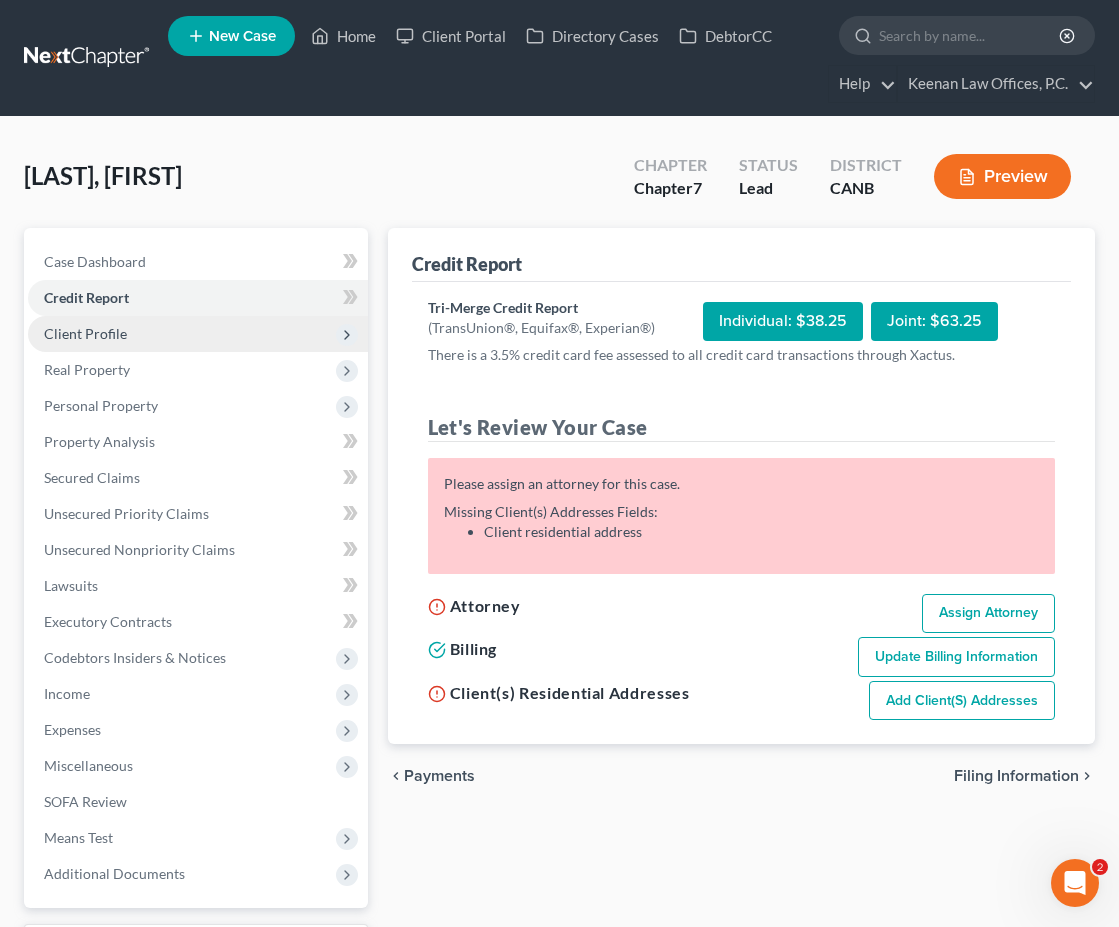 click on "Client Profile" at bounding box center (198, 334) 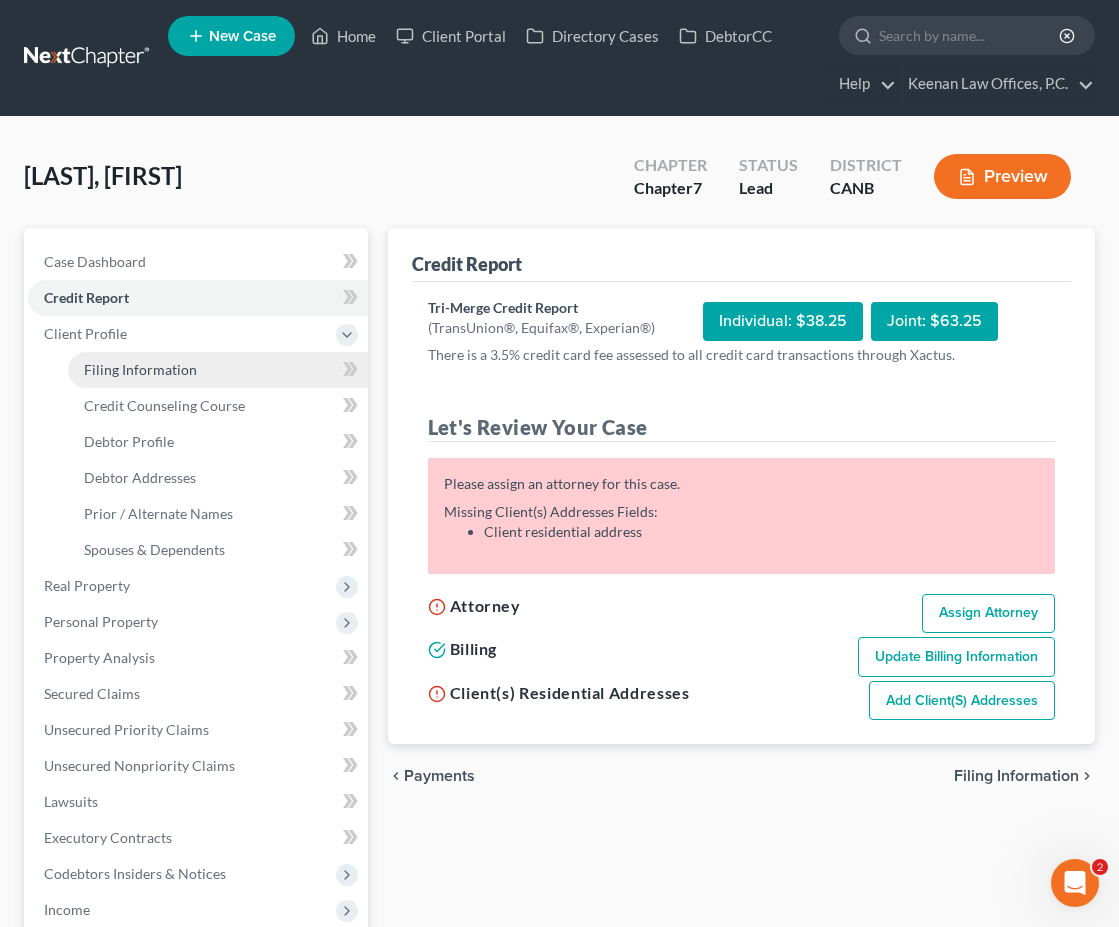 click on "Filing Information" at bounding box center [140, 369] 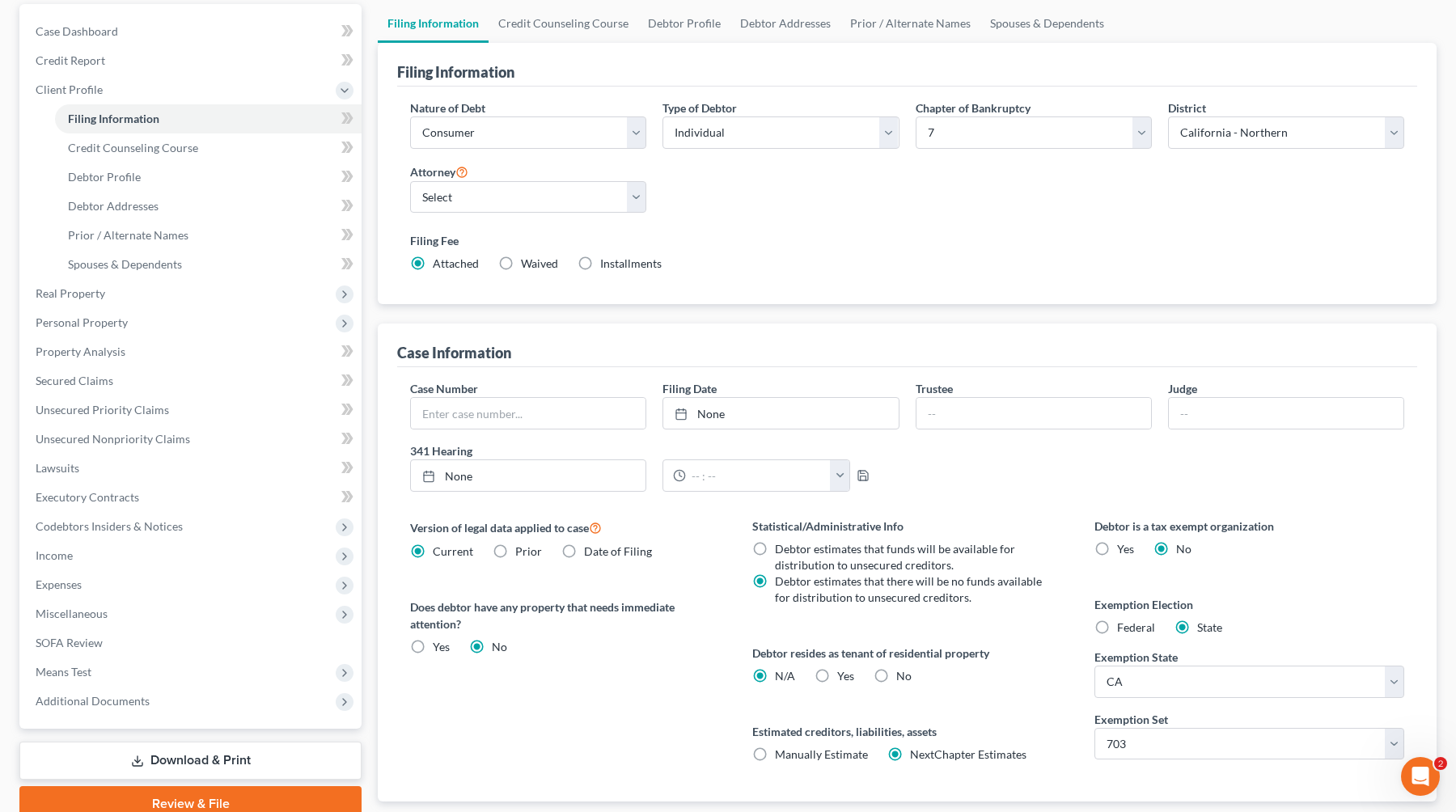 scroll, scrollTop: 0, scrollLeft: 0, axis: both 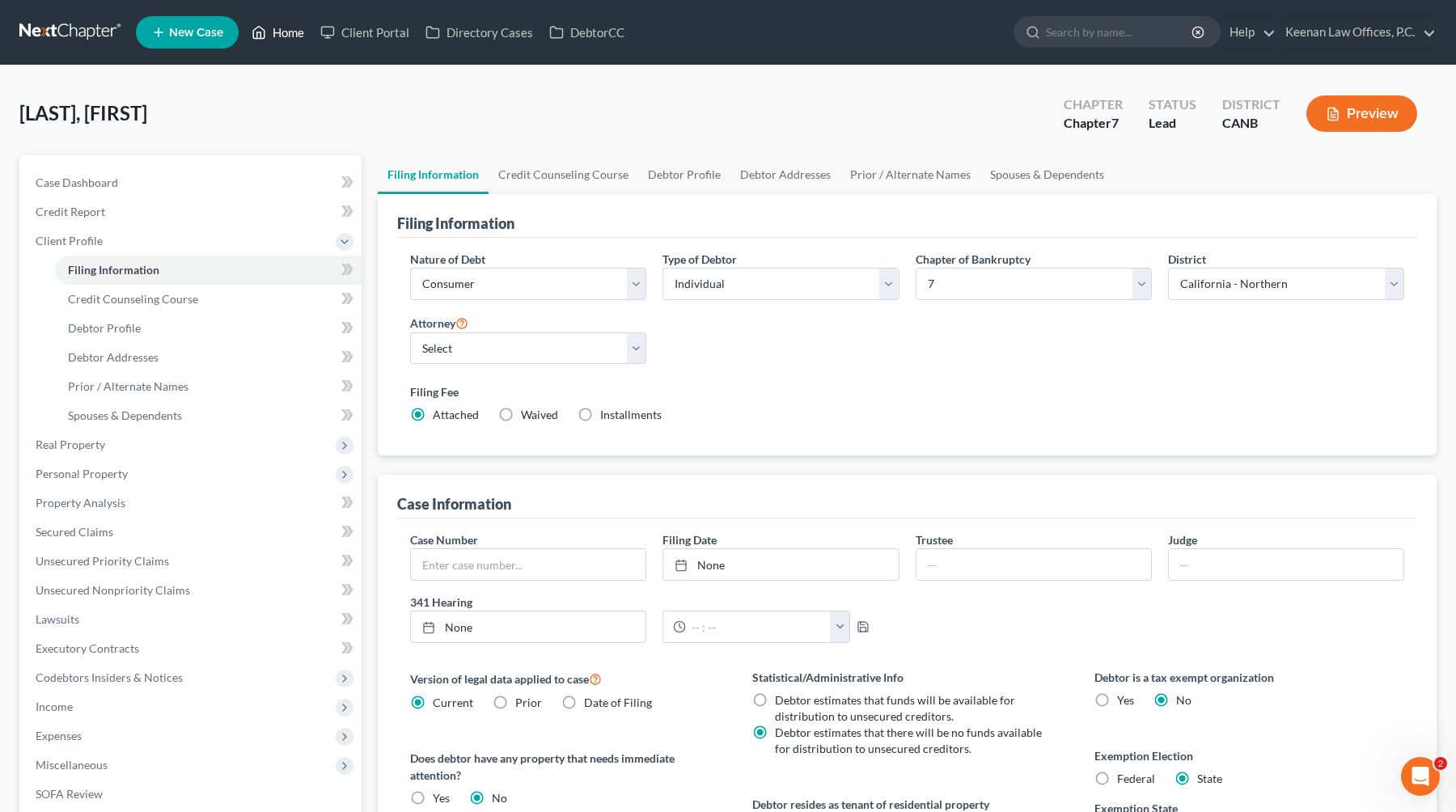 click on "Home" at bounding box center (277, 32) 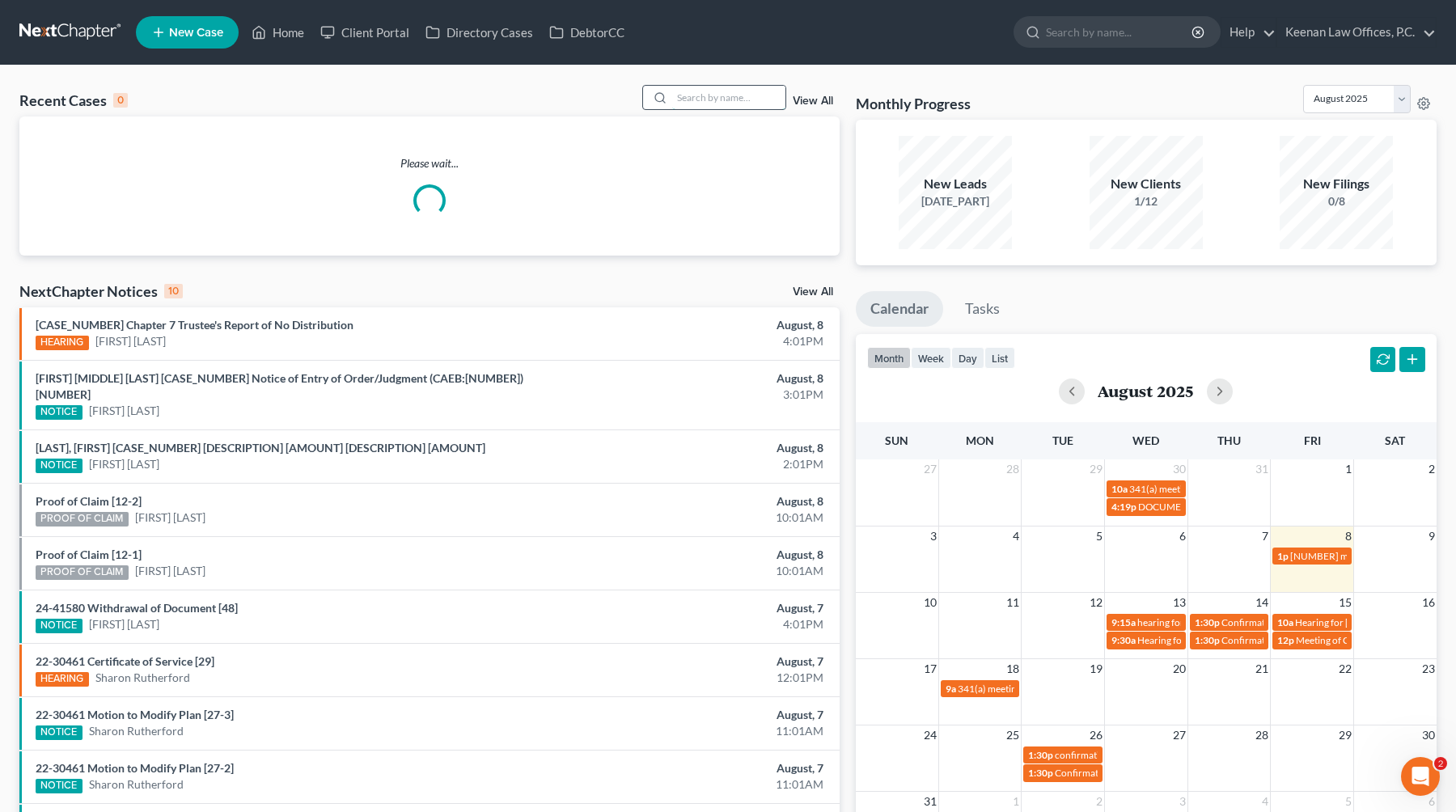 click at bounding box center [729, 97] 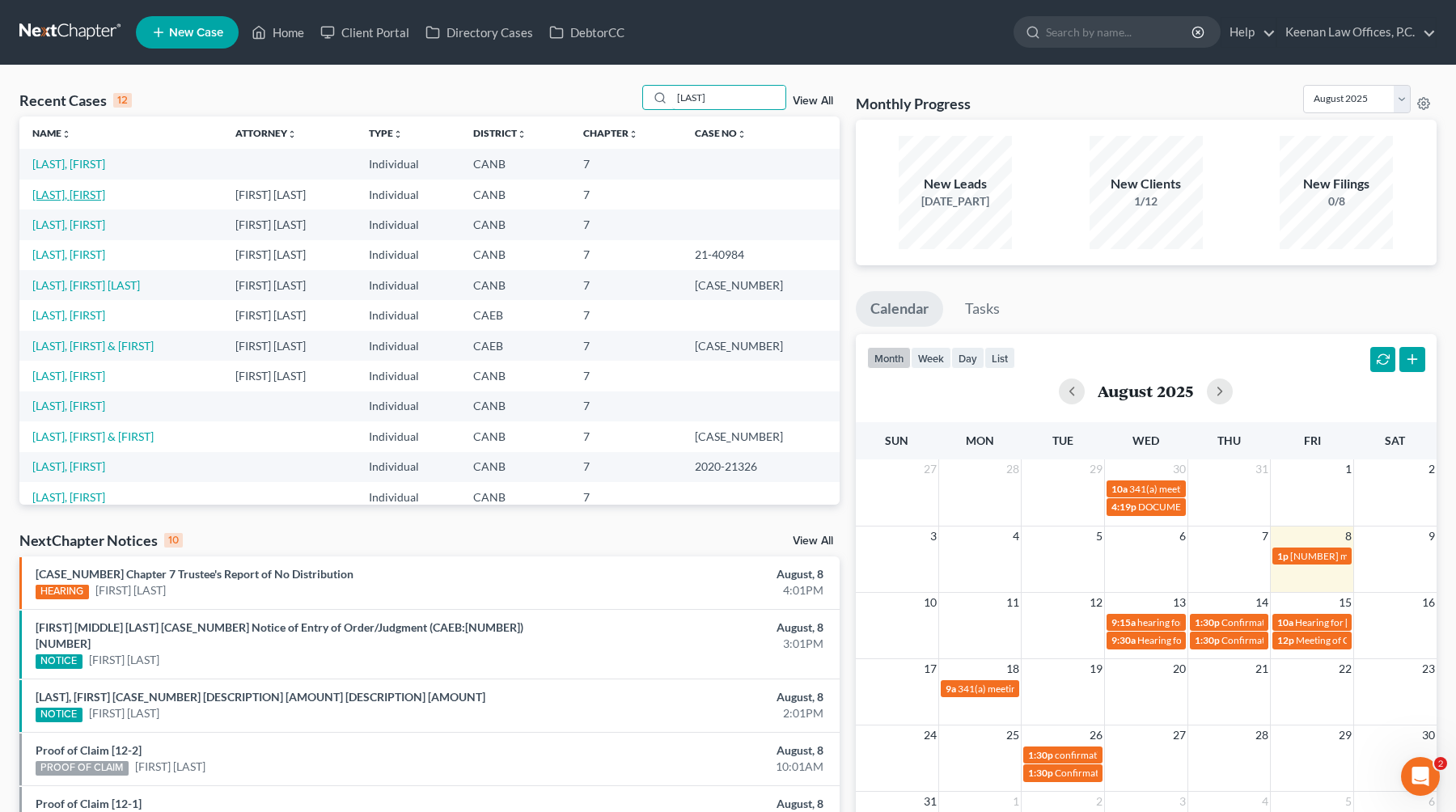 type on "[LAST]" 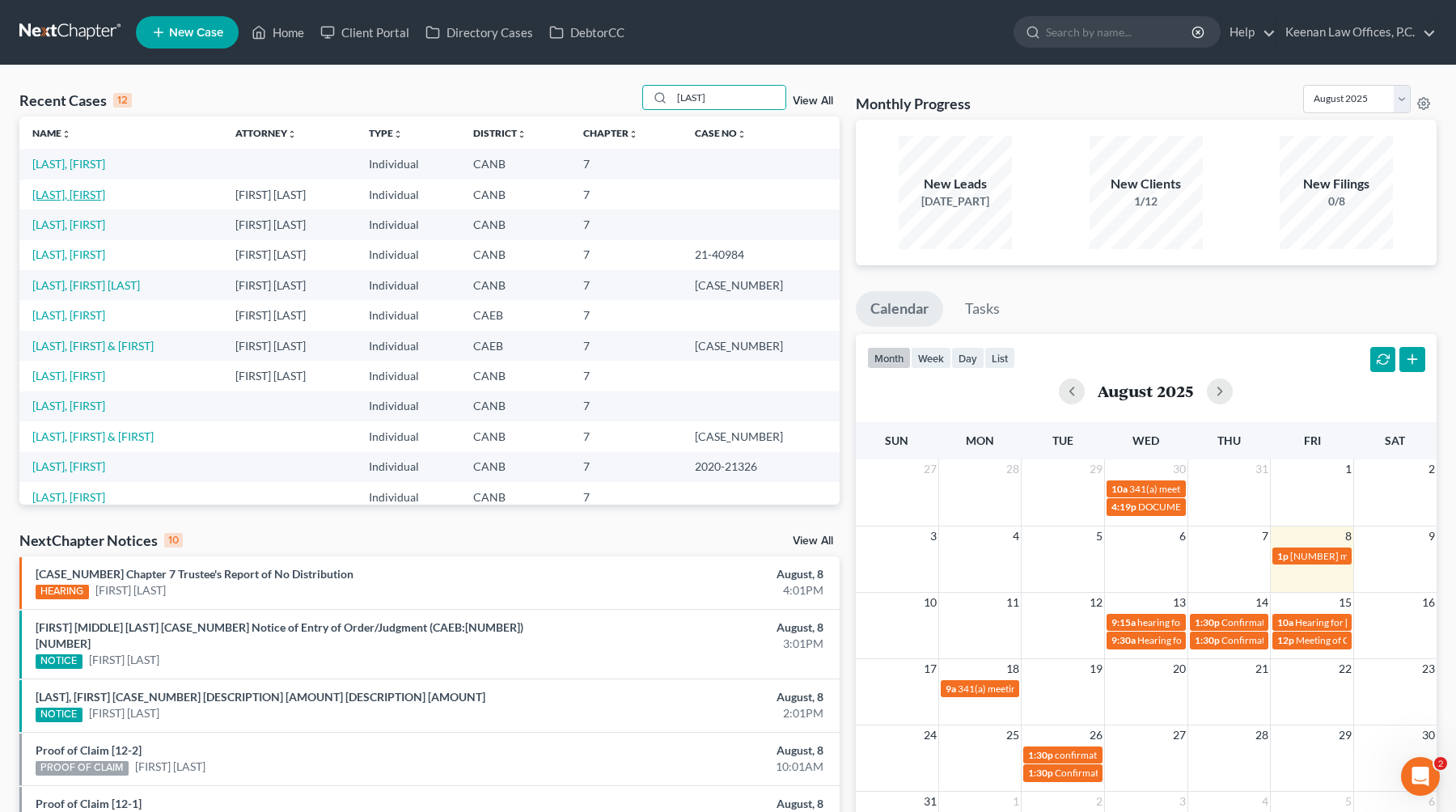 click on "[LAST], [FIRST]" at bounding box center [69, 194] 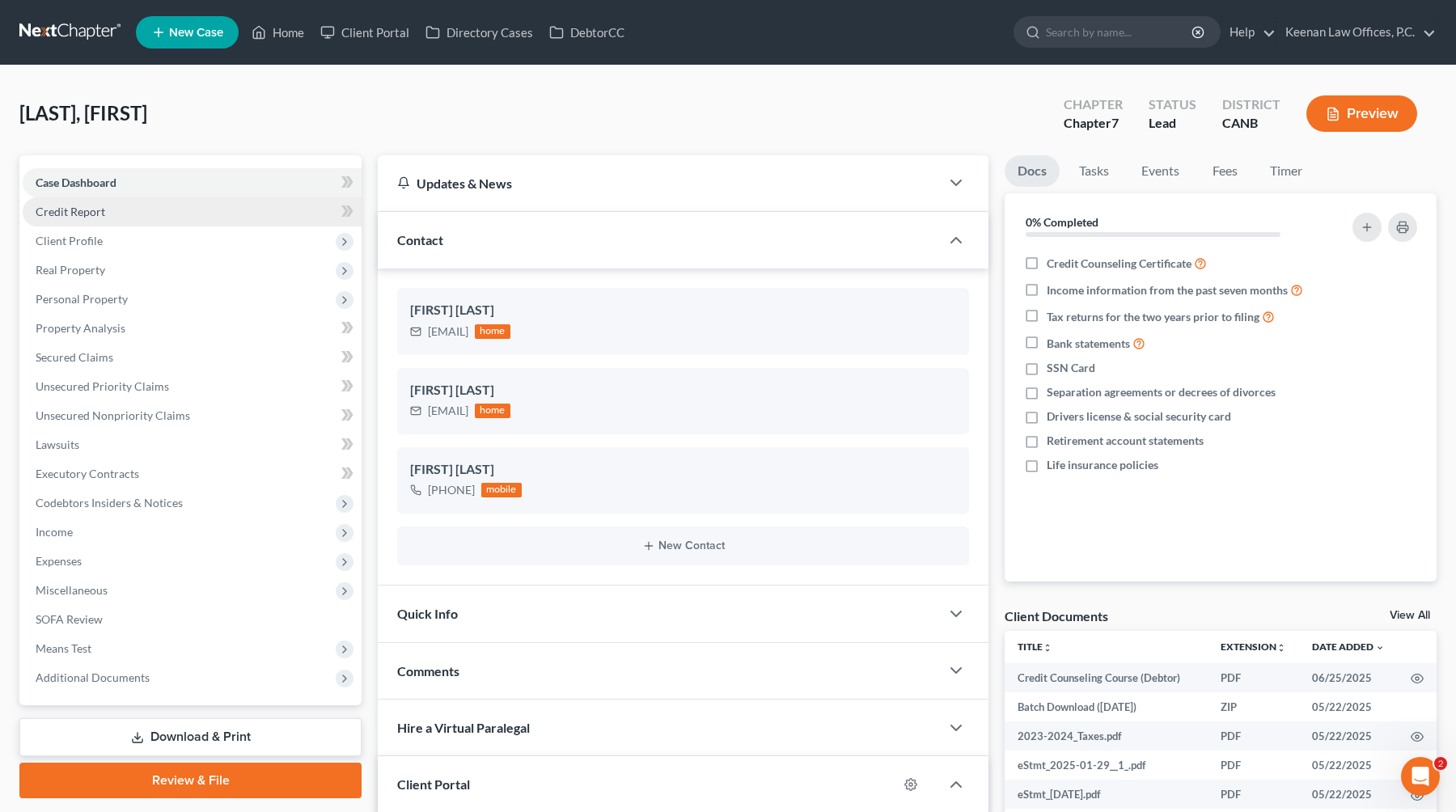 click on "Credit Report" at bounding box center (192, 212) 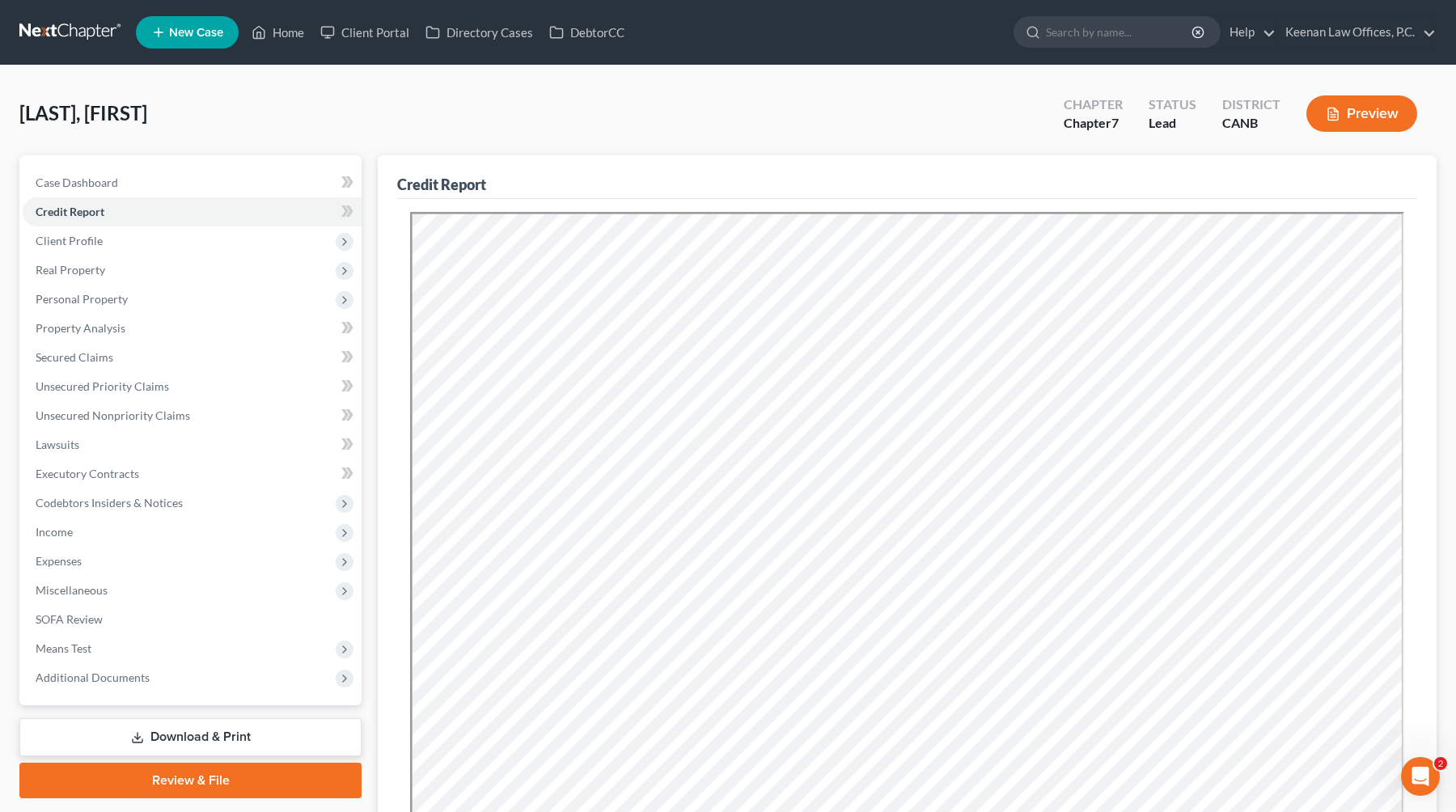scroll, scrollTop: 0, scrollLeft: 0, axis: both 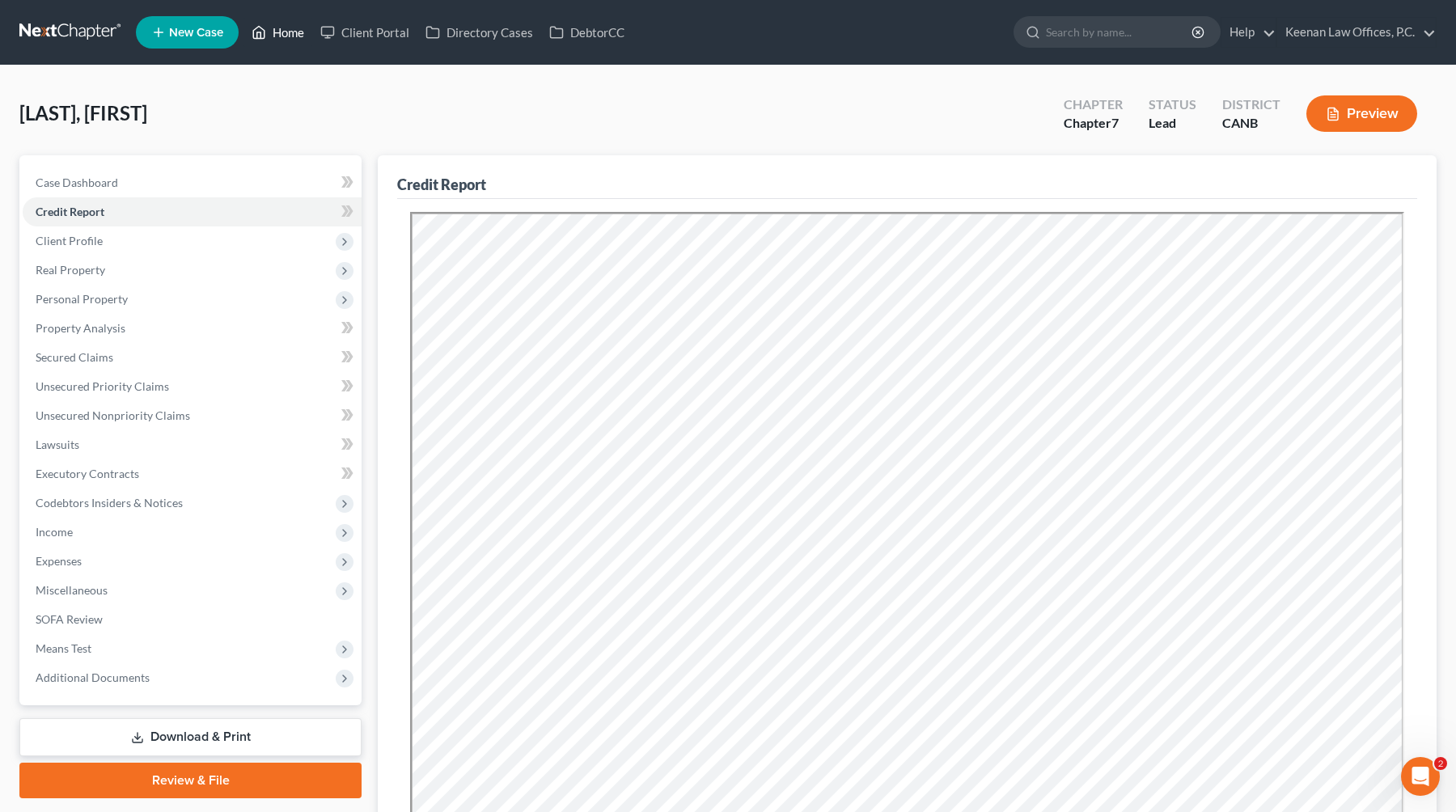 click on "Home" at bounding box center (277, 32) 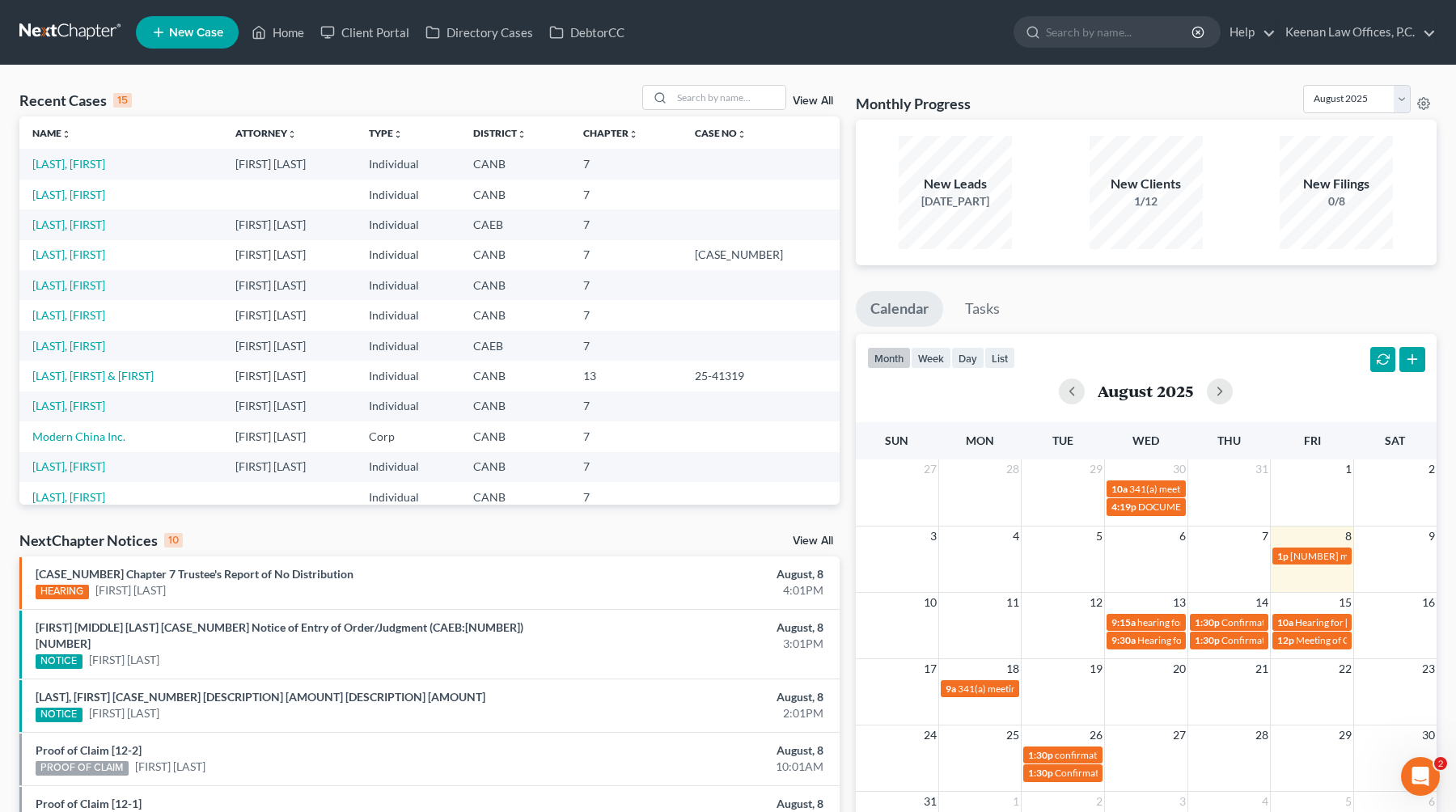click on "View All" at bounding box center (741, 97) 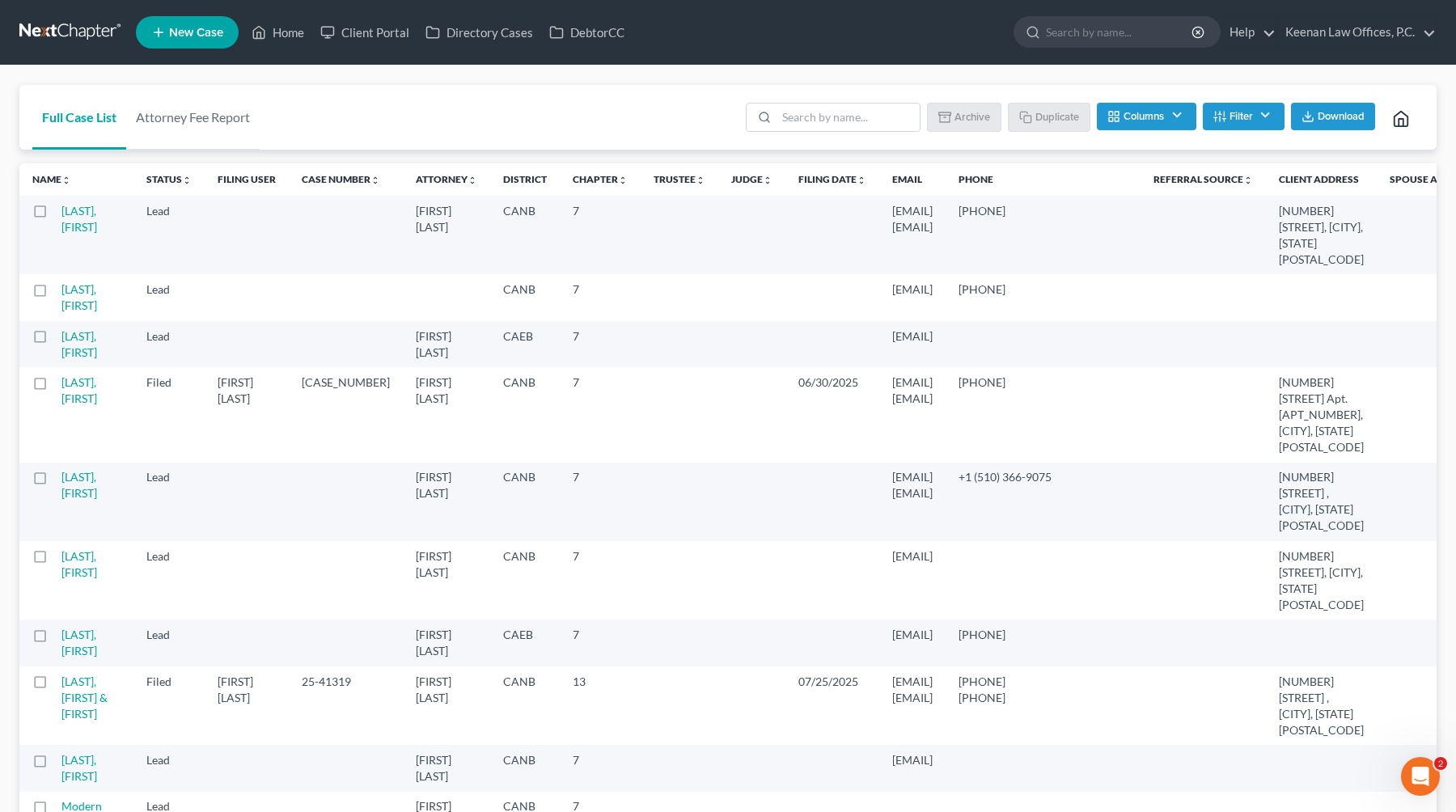 click at bounding box center [55, 294] 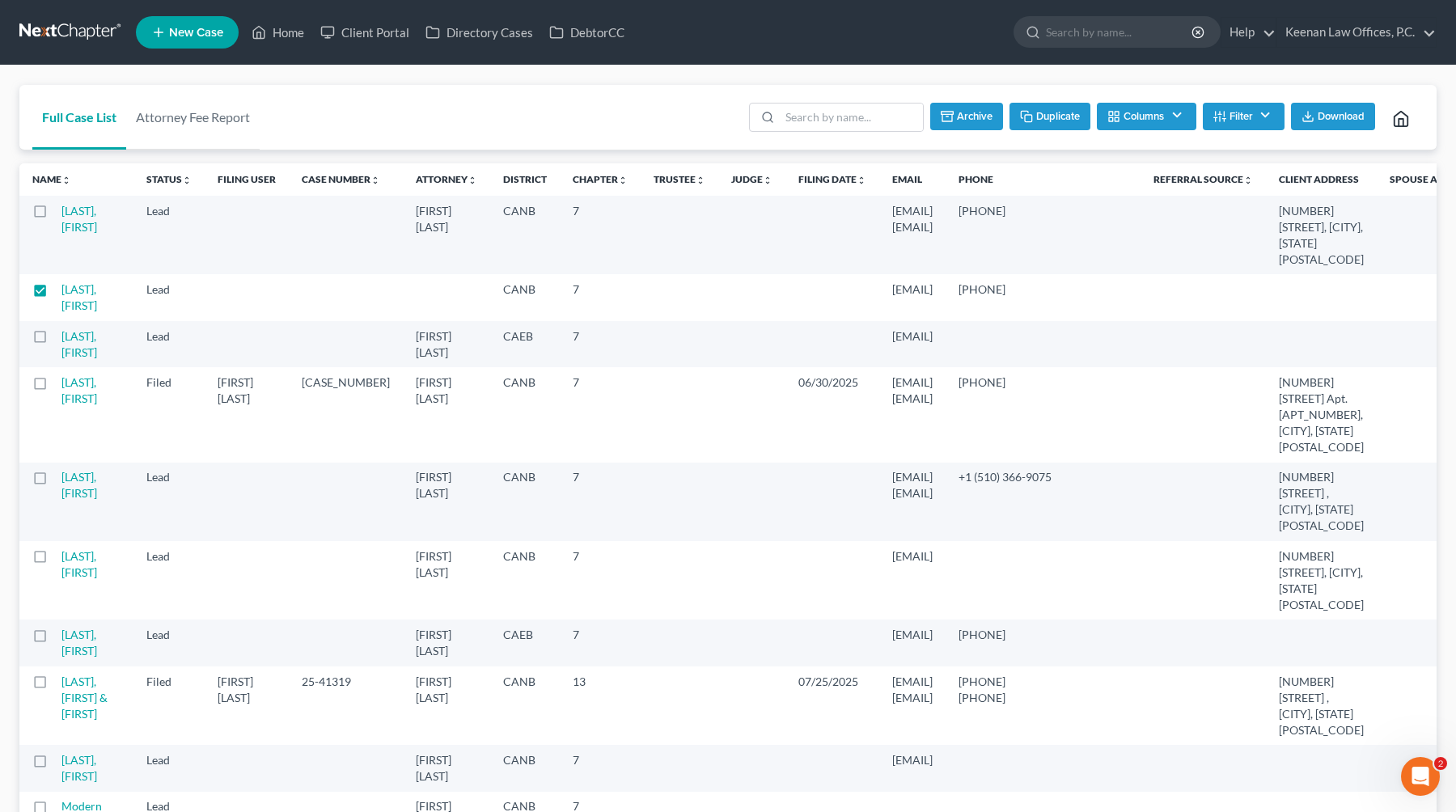 click on "Archive" at bounding box center [967, 116] 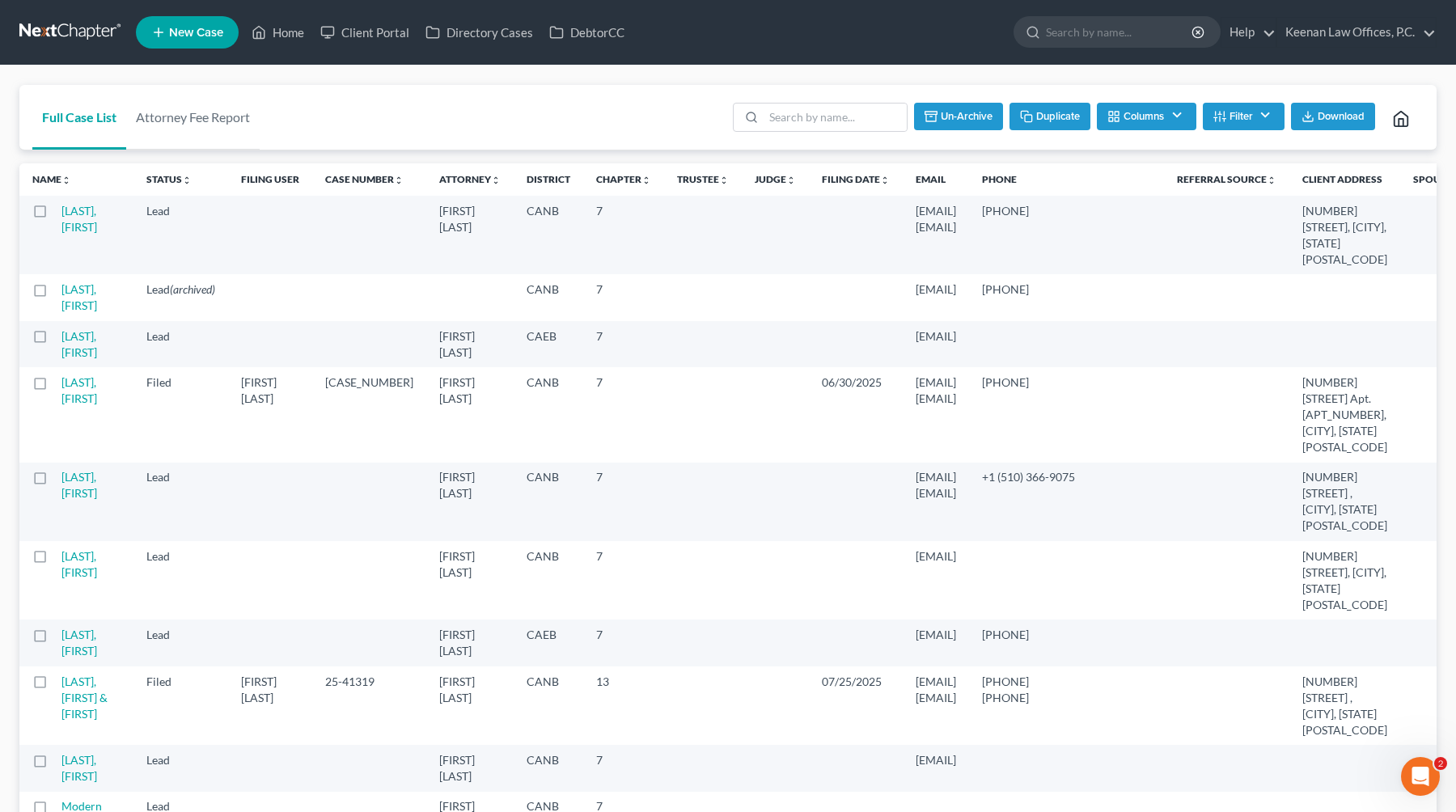checkbox on "false" 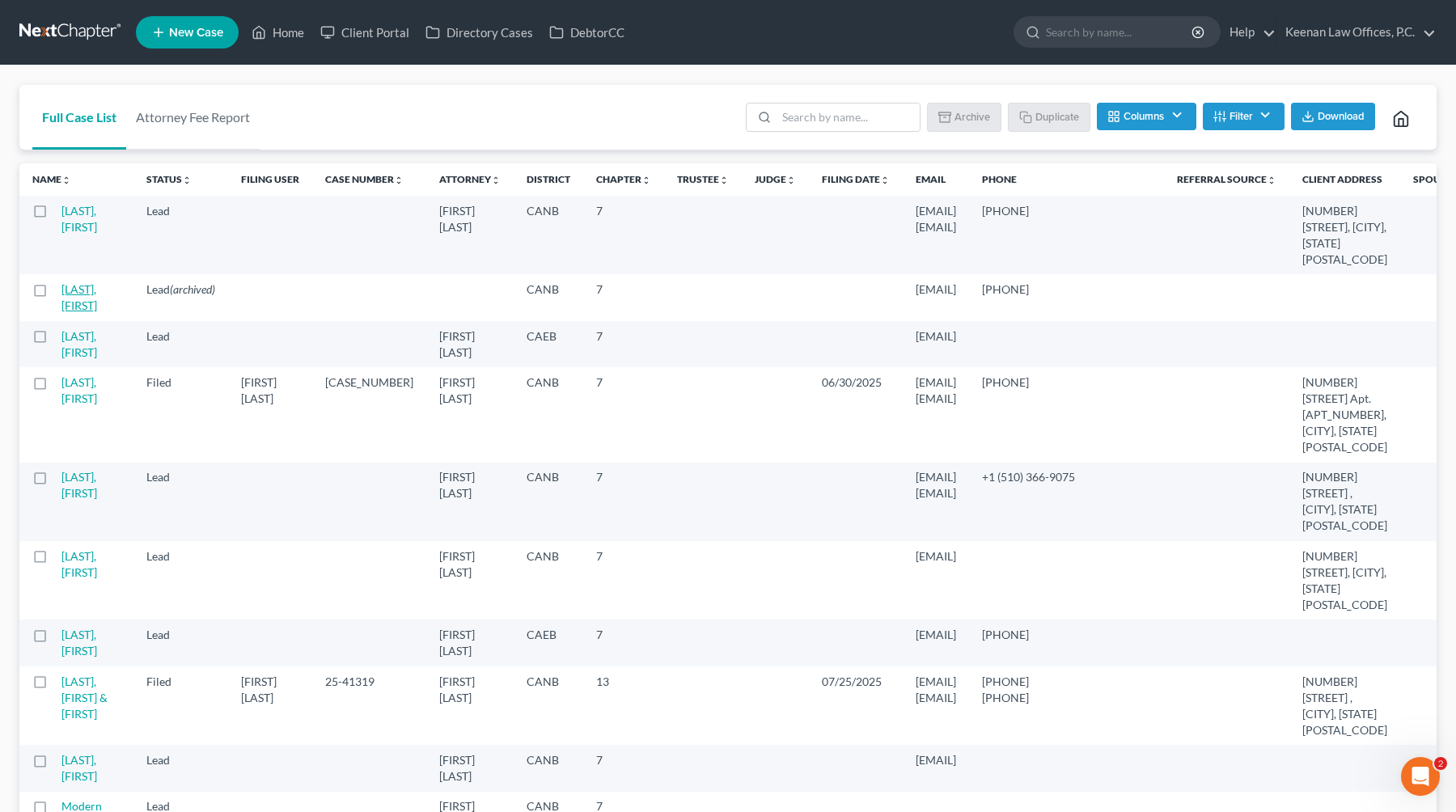 click on "[LAST], [FIRST]" at bounding box center [79, 297] 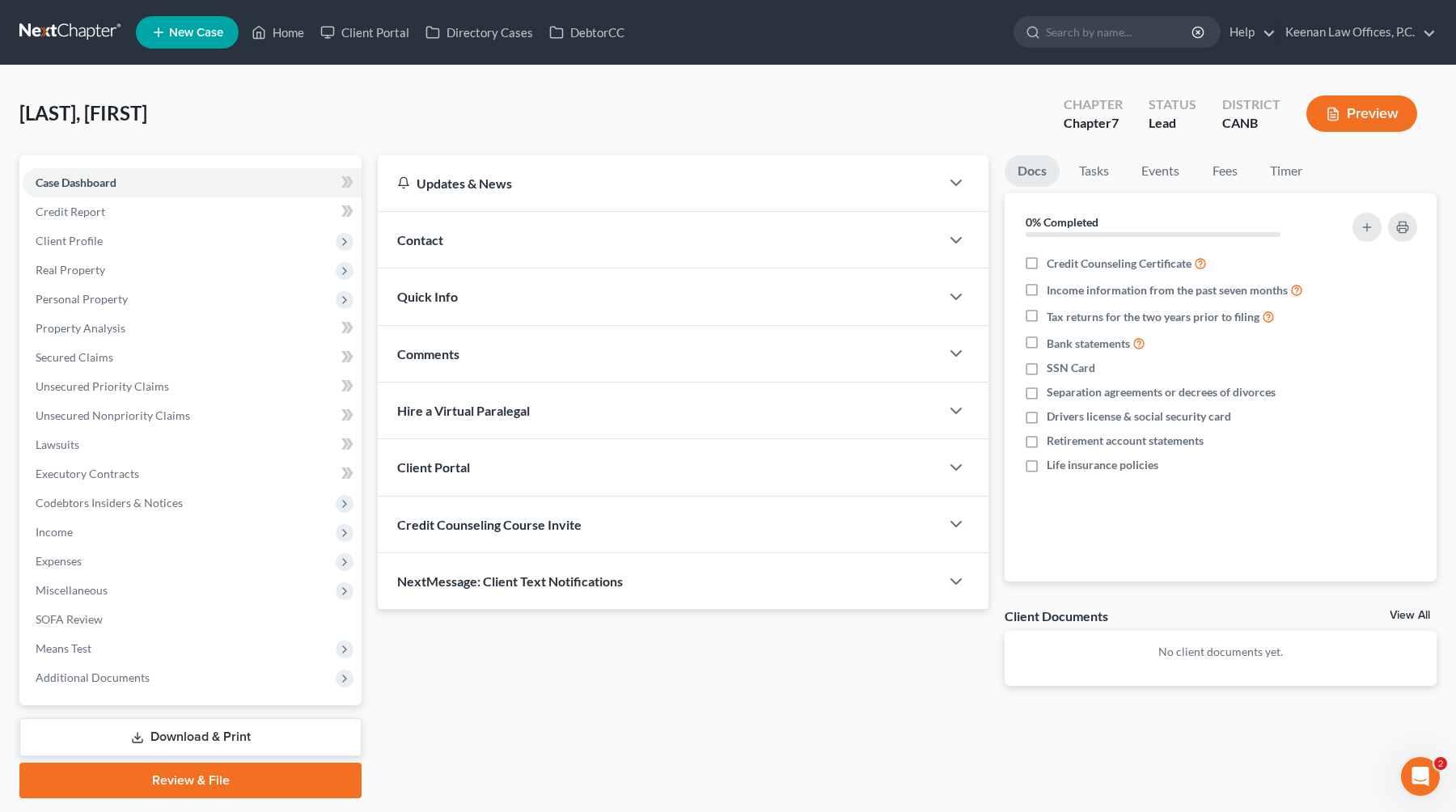 click on "Quick Info" at bounding box center [658, 296] 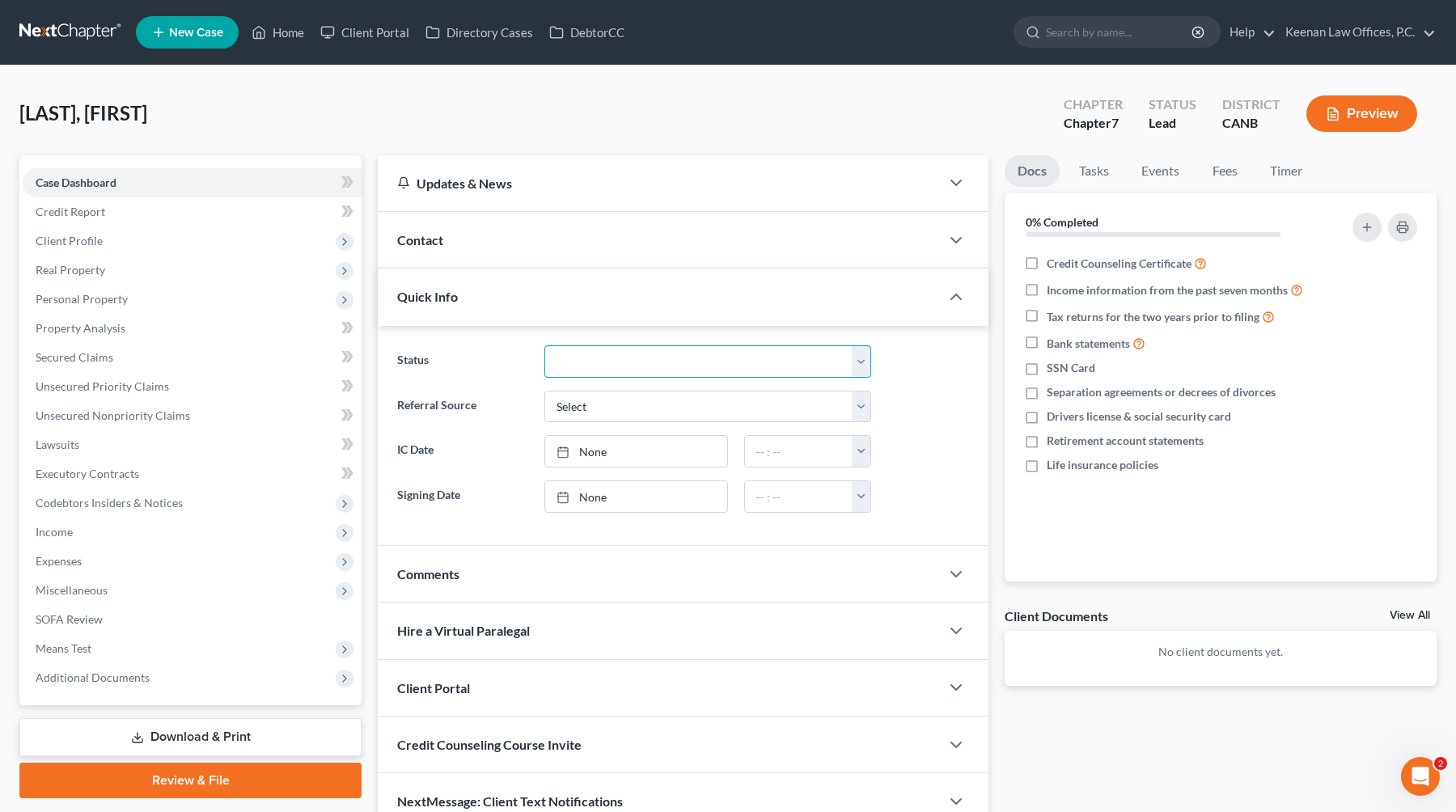 click on "Discharged Discharged & Reported Discharge Litigation Dismissal Notice Dismissed Dismissed & Litigation Filed Filed / Pre 341 Inactive In Progress Lead Lost Lead Plan Confirmation Plan Failing Possible Post 341 Pre Confirmation Preparing to File Ready to File Ready to Sign Rejected Retained To Review Withdrawn As Counsel" at bounding box center (708, 362) 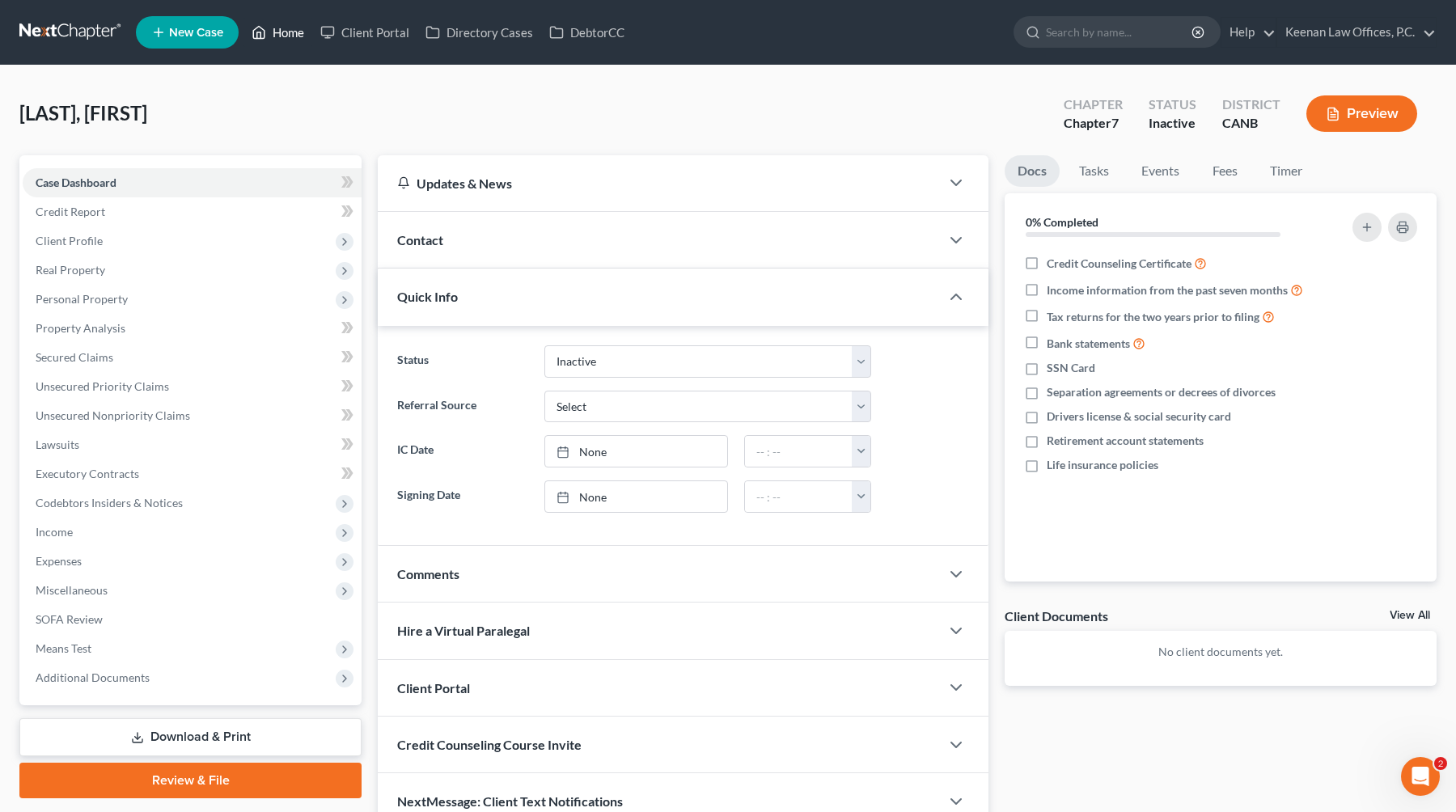 click on "Home" at bounding box center [277, 32] 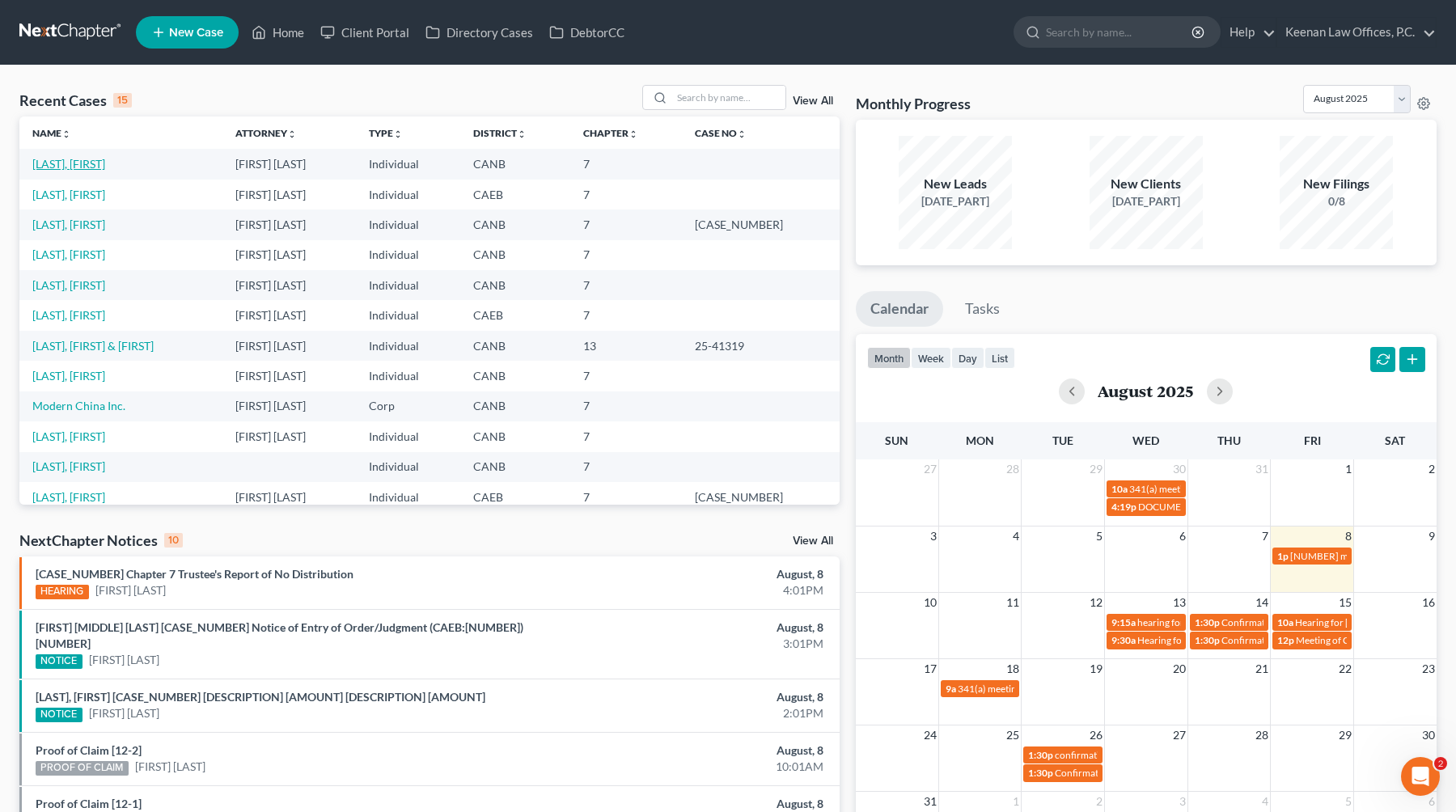 click on "[LAST], [FIRST]" at bounding box center (69, 163) 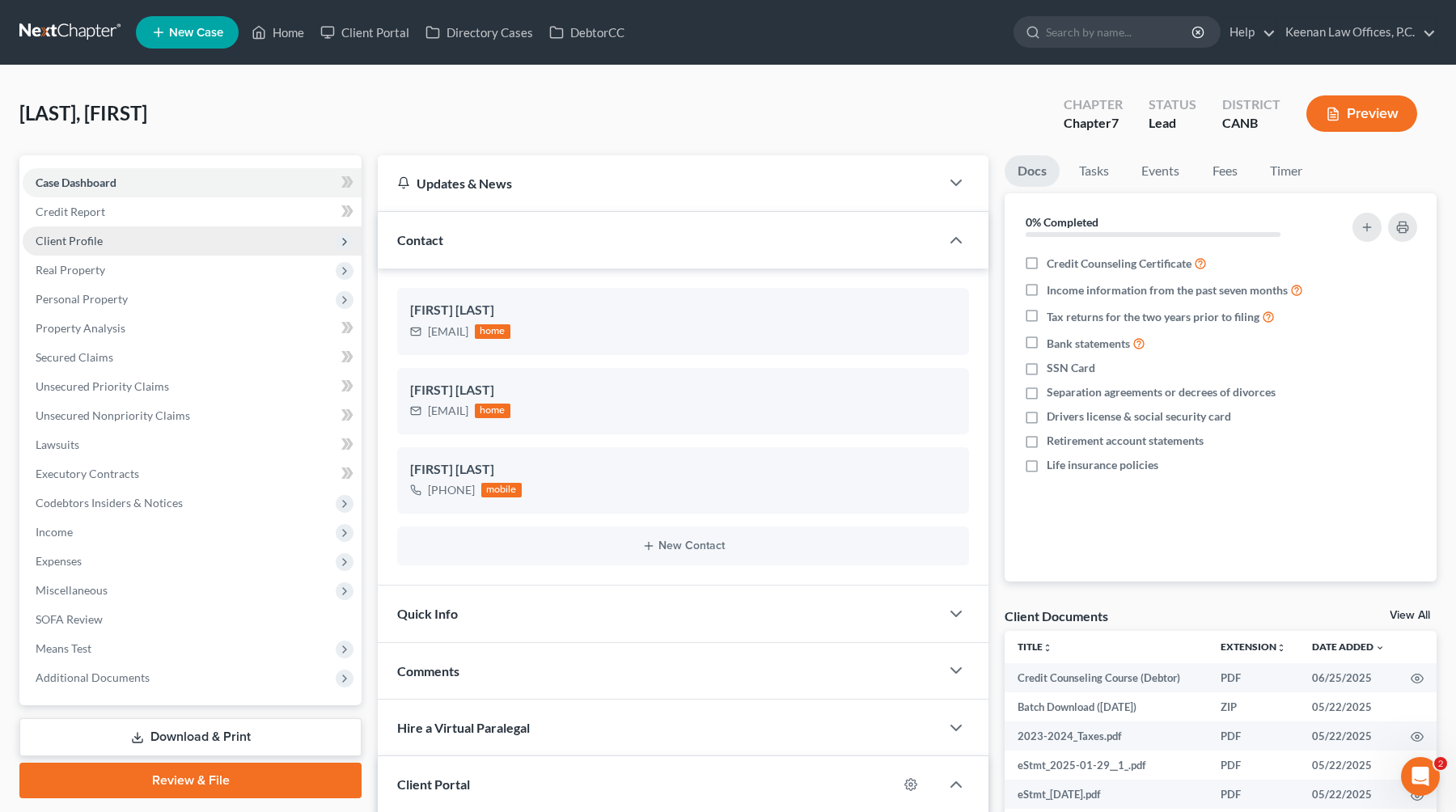 click on "Client Profile" at bounding box center (69, 240) 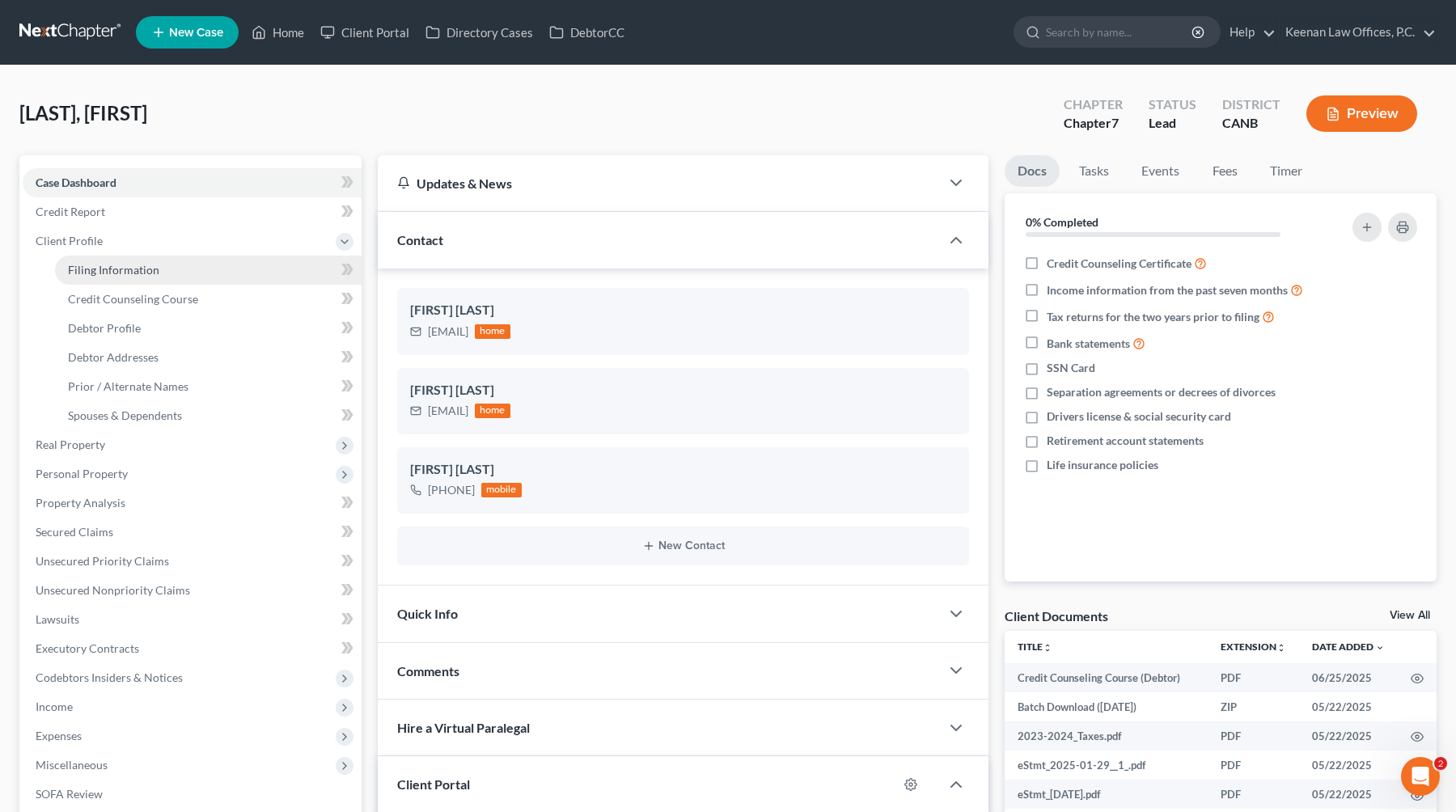 click on "Filing Information" at bounding box center [113, 269] 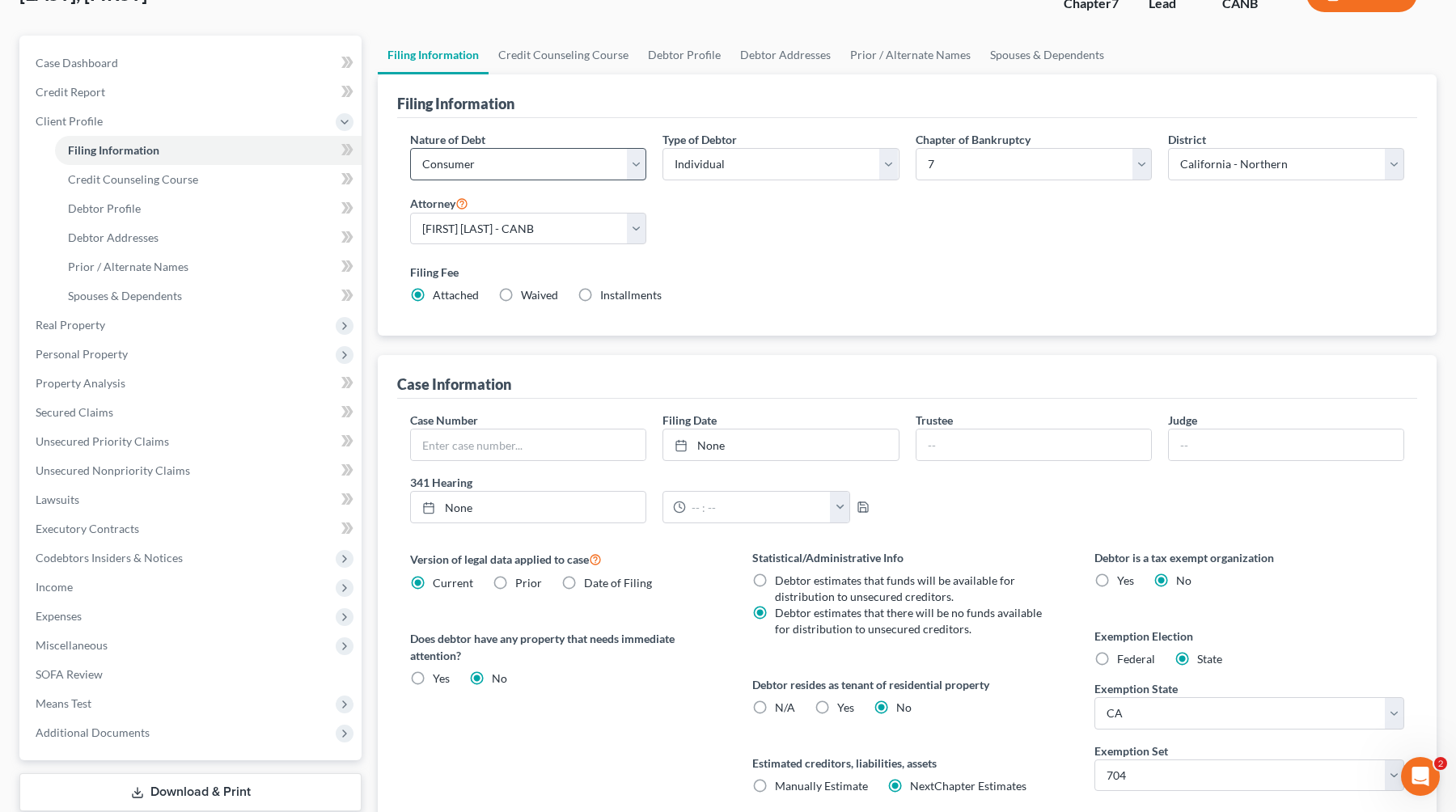 scroll, scrollTop: 0, scrollLeft: 0, axis: both 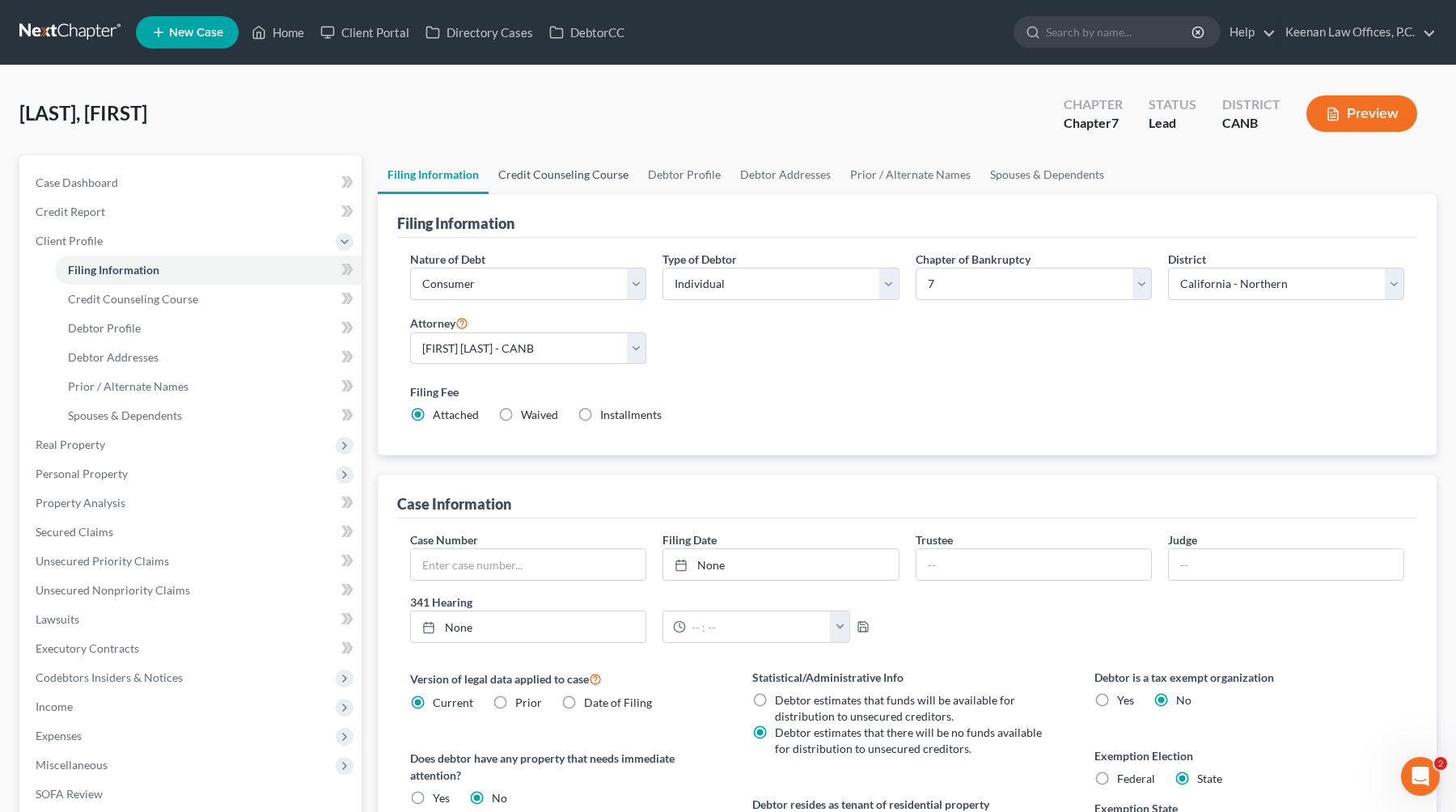 click on "Credit Counseling Course" at bounding box center [563, 175] 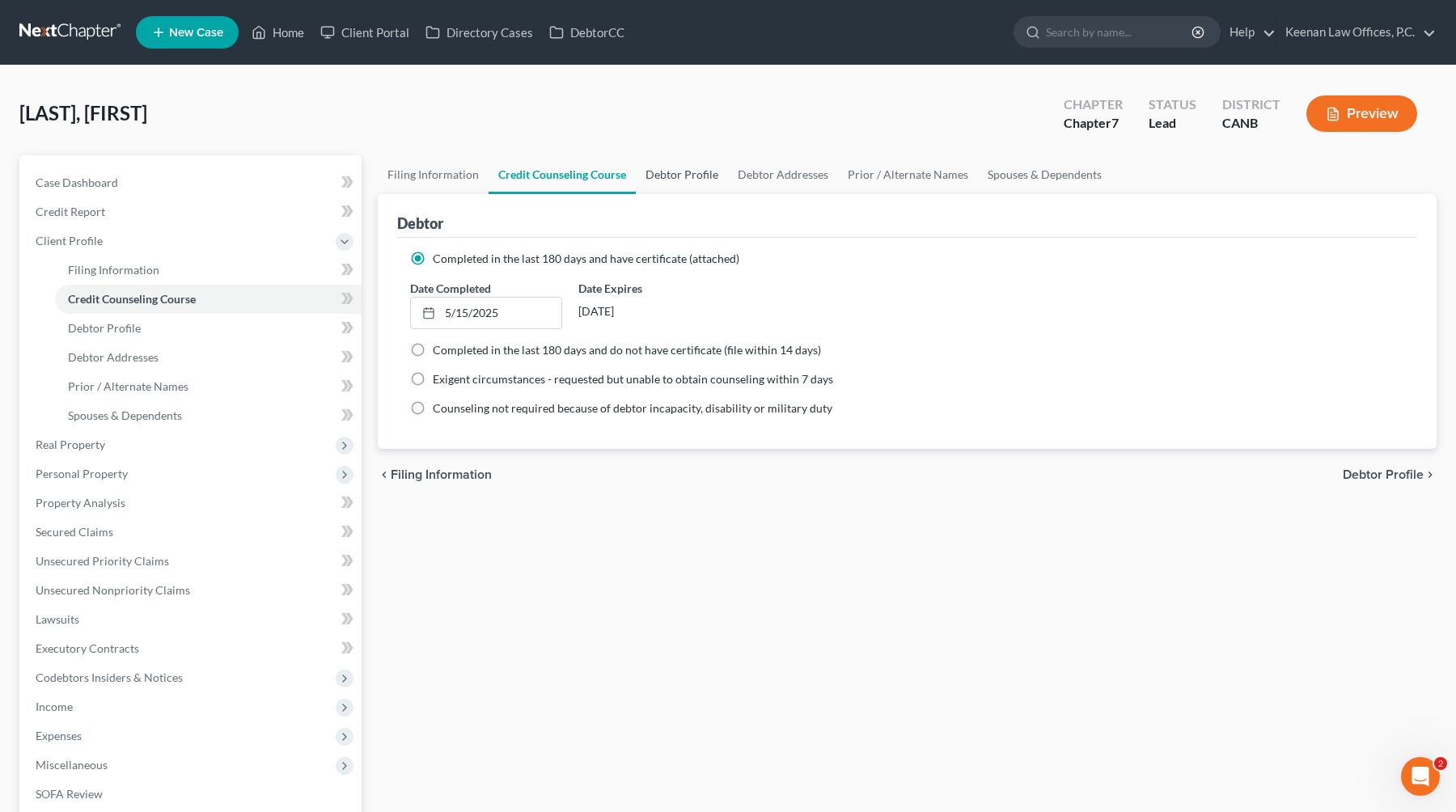 click on "Debtor Profile" at bounding box center (682, 175) 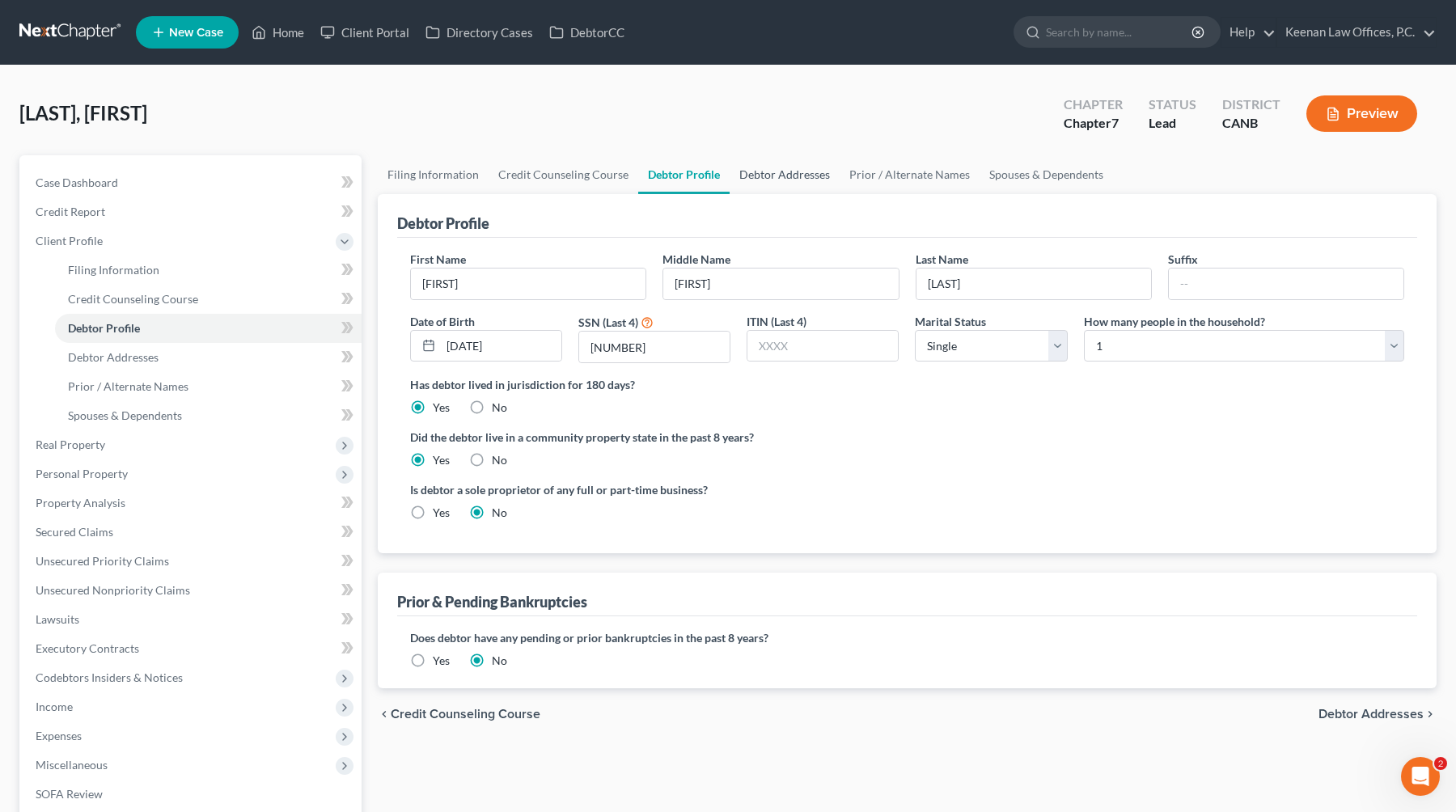 click on "Debtor Addresses" at bounding box center (785, 175) 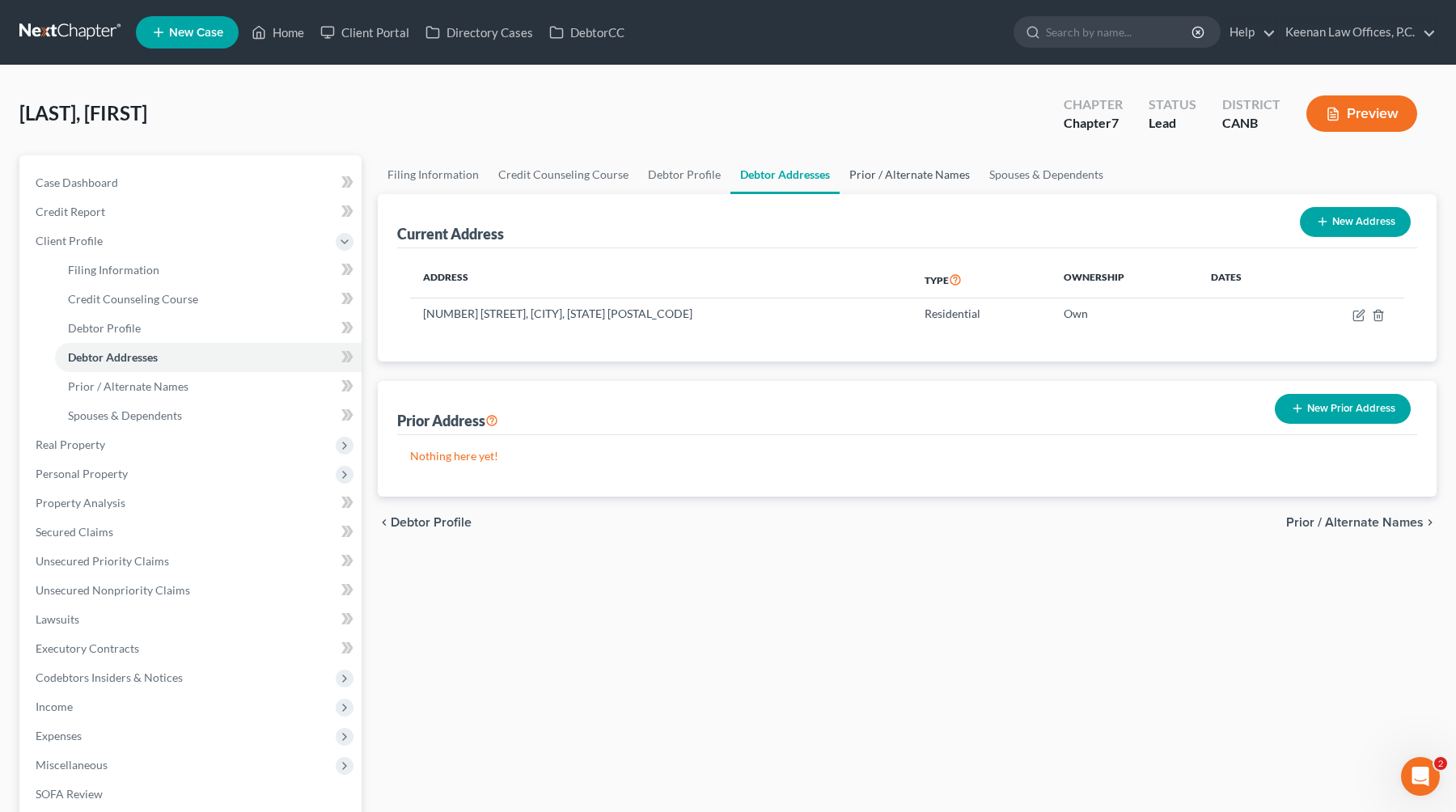 click on "Prior / Alternate Names" at bounding box center [909, 175] 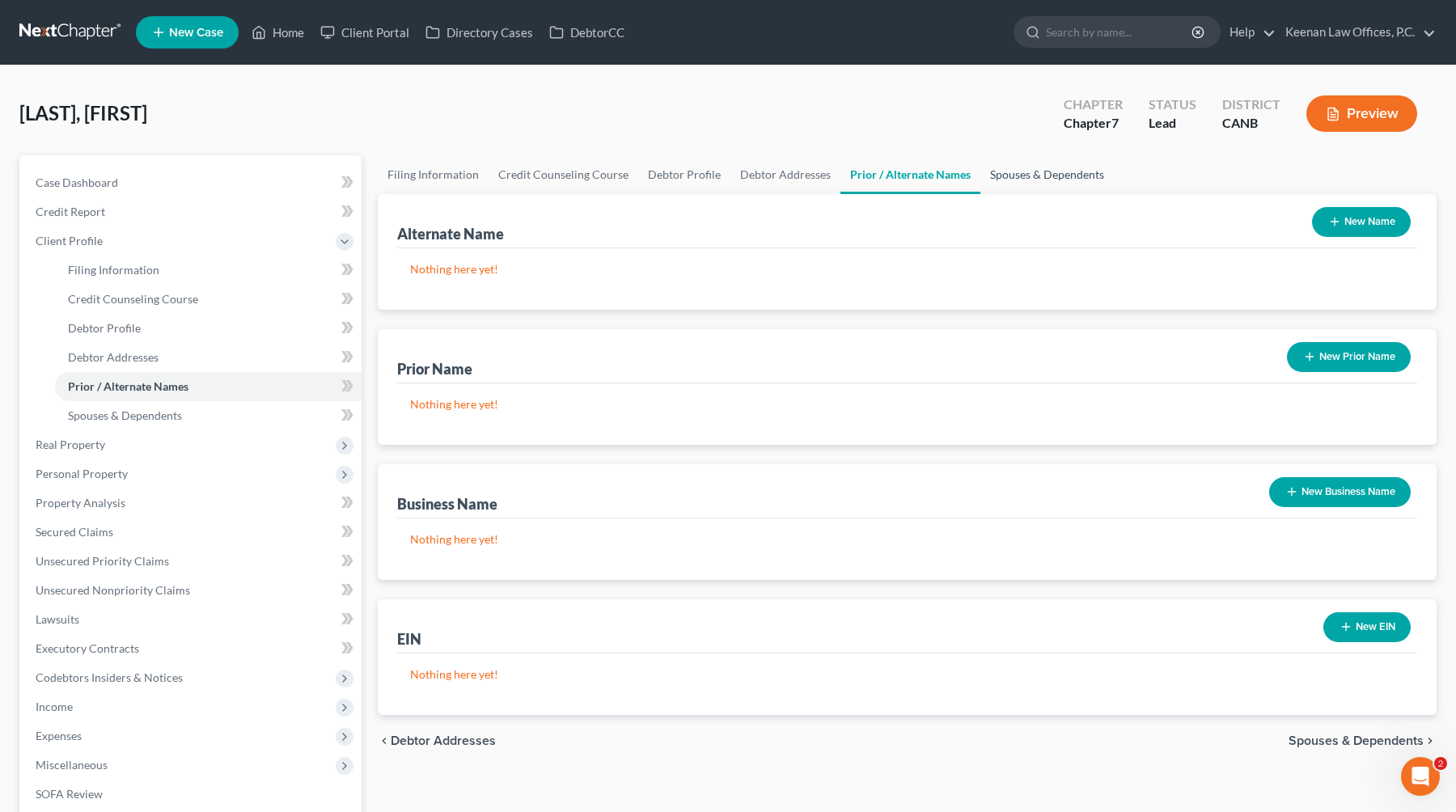 click on "Spouses & Dependents" at bounding box center (1047, 175) 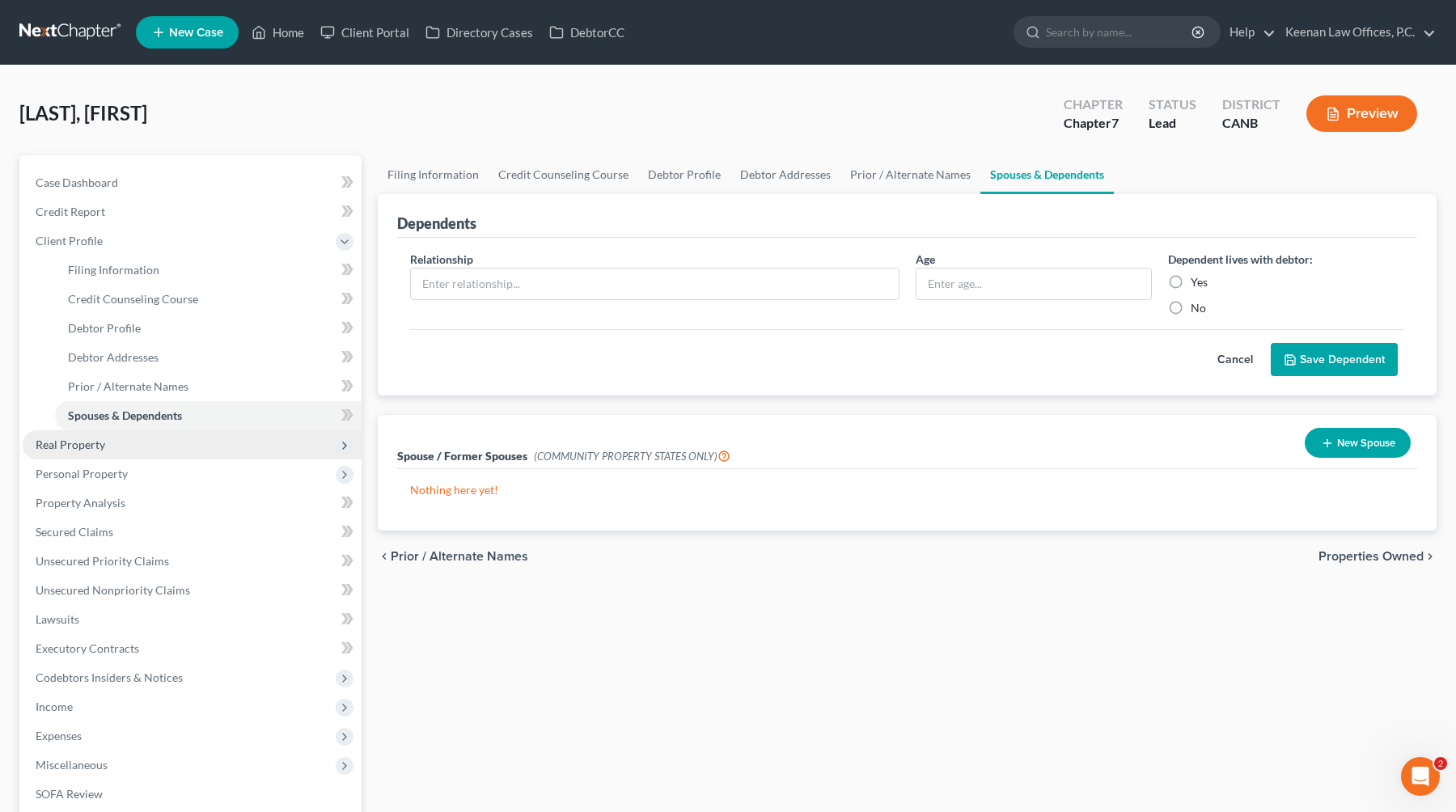 click on "Real Property" at bounding box center [192, 445] 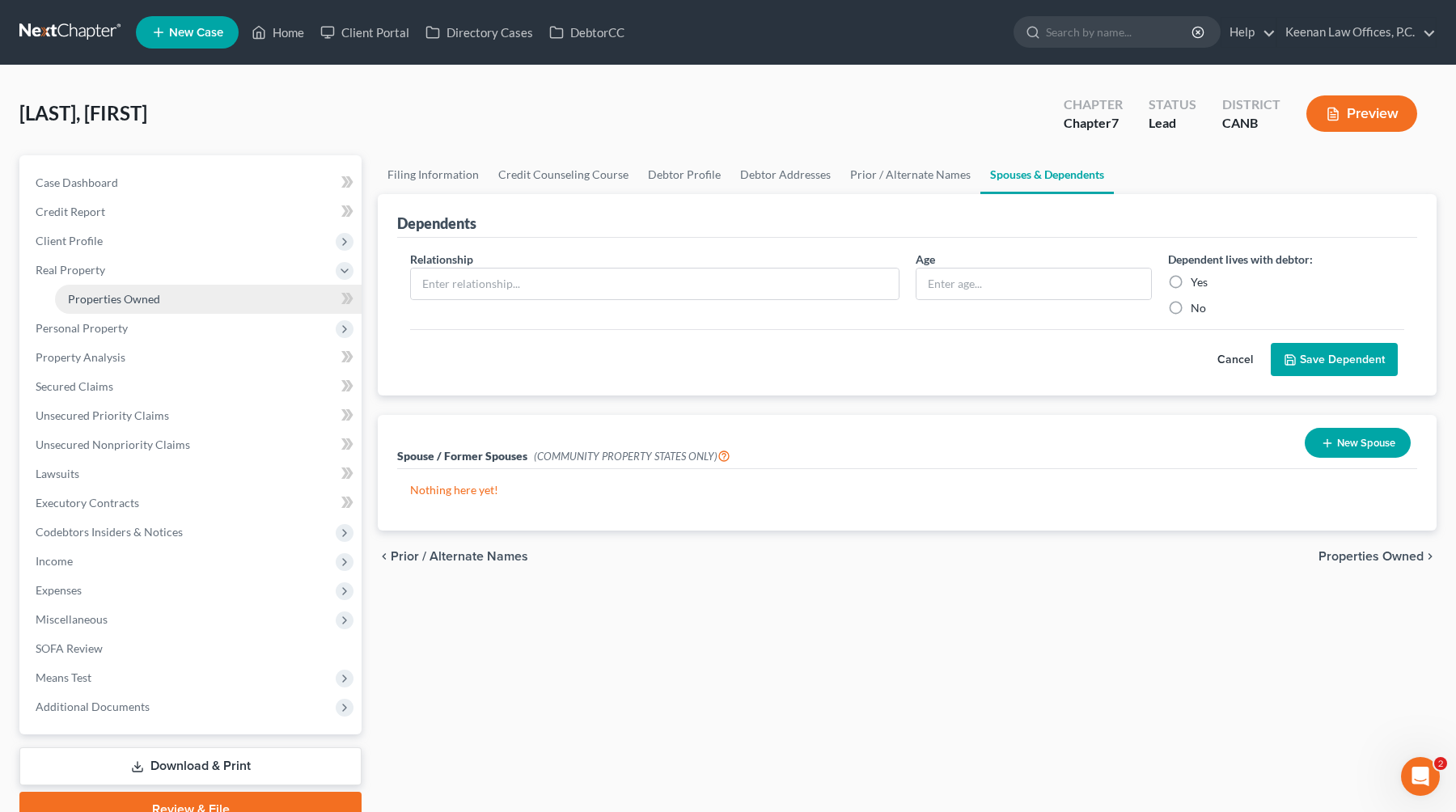 click on "Properties Owned" at bounding box center [114, 298] 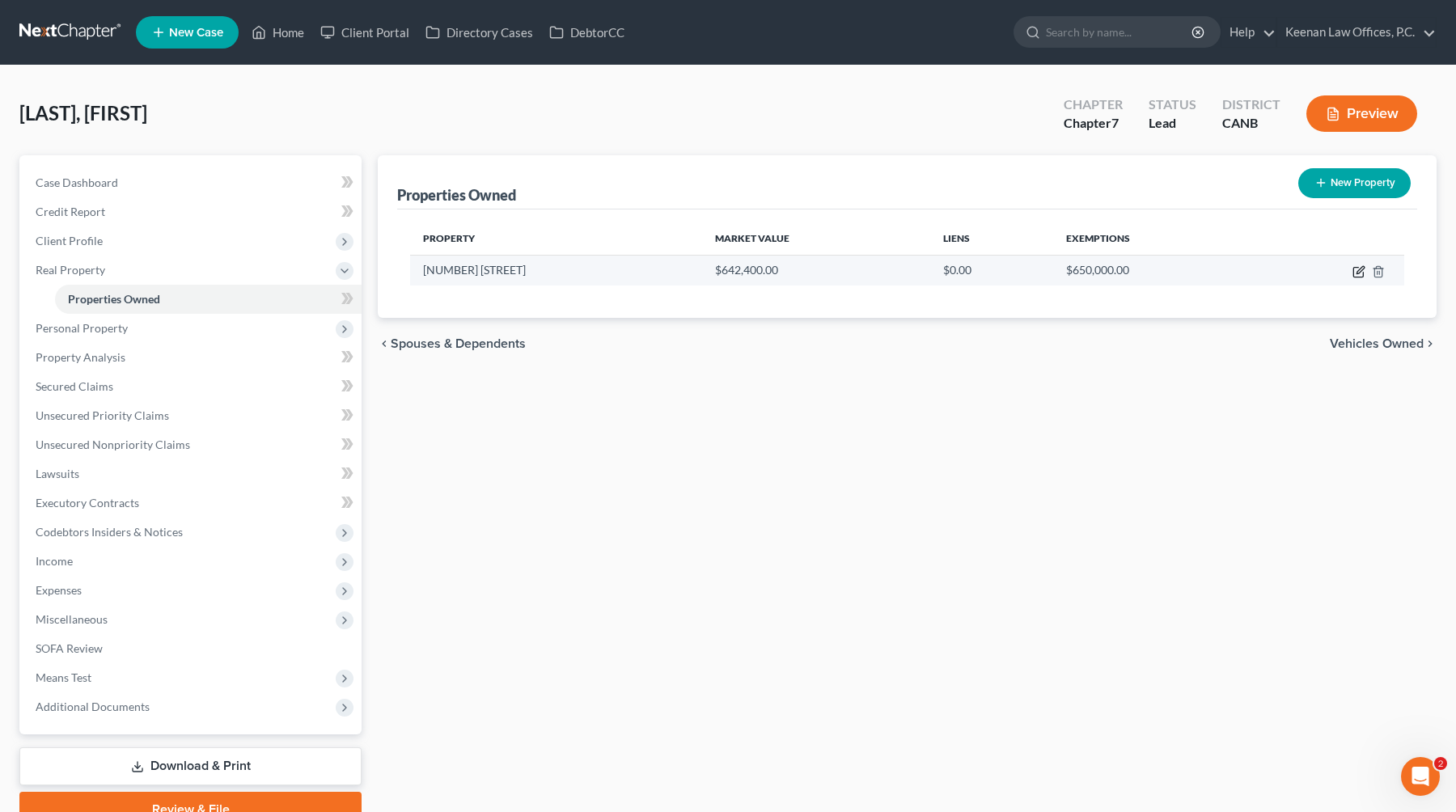 click 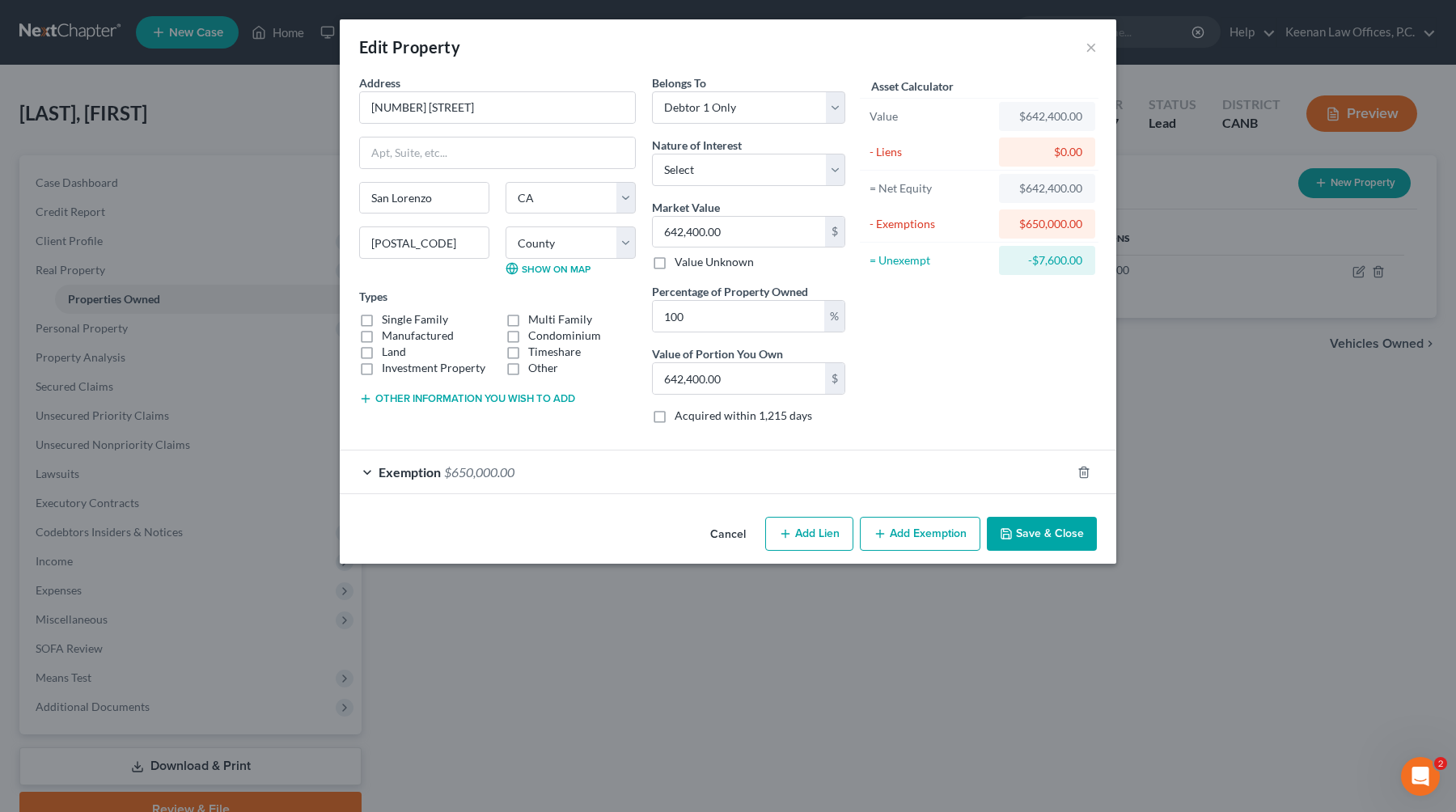 click on "Exemption $650,000.00" at bounding box center (705, 472) 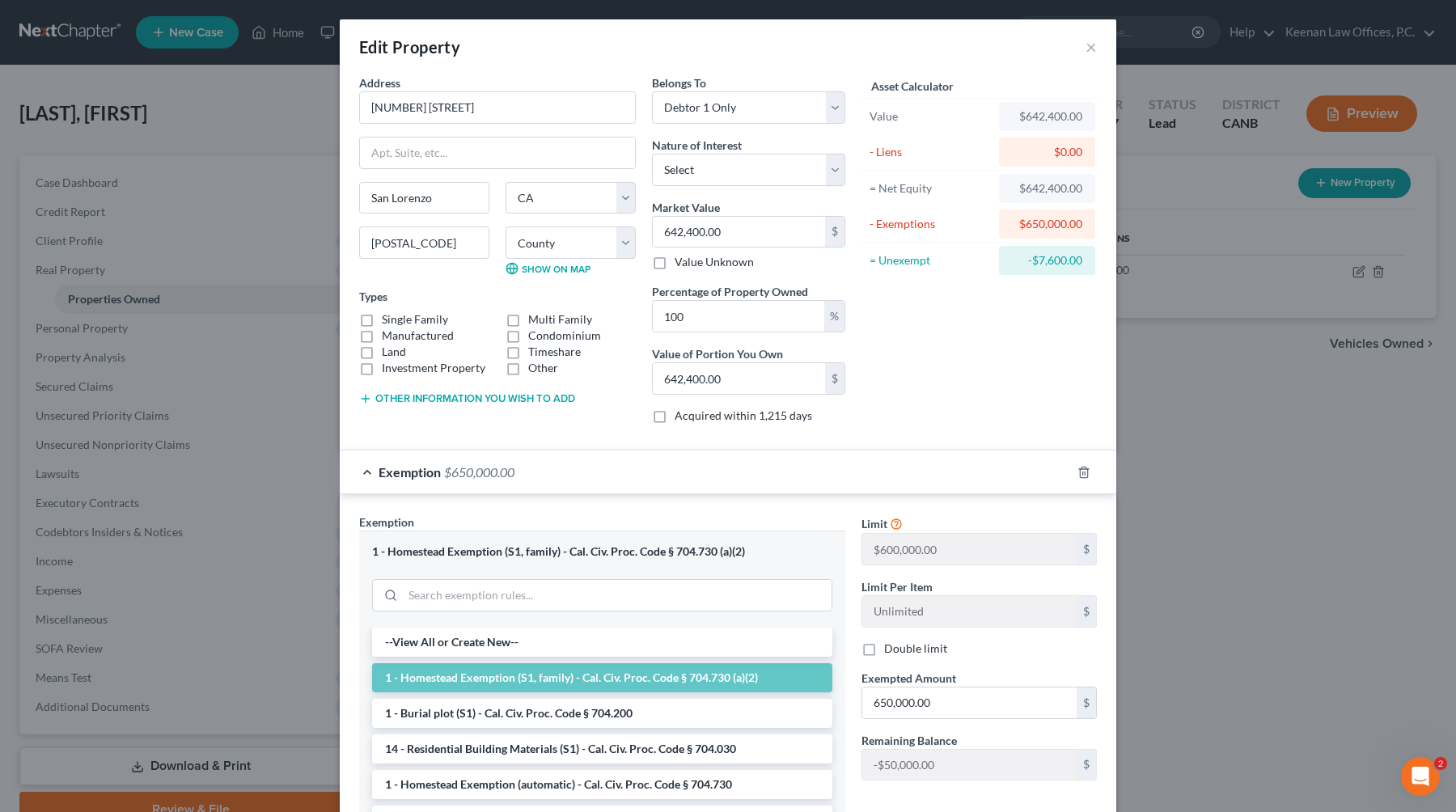 click on "Exemption $650,000.00" at bounding box center [705, 472] 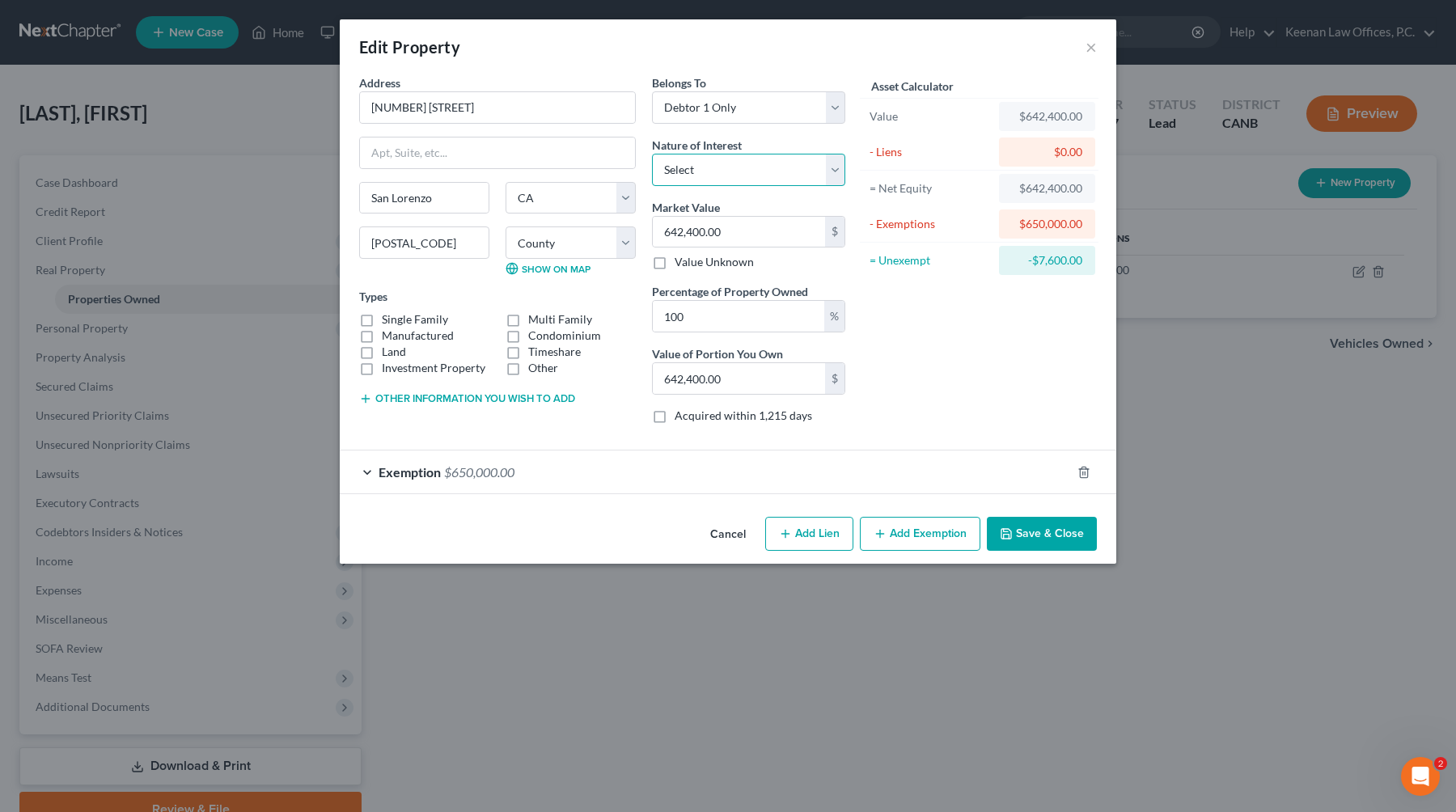 click on "Select Fee Simple Joint Tenant Life Estate Equitable Interest Future Interest Tenancy By The Entireties Tenants In Common Other" at bounding box center [748, 170] 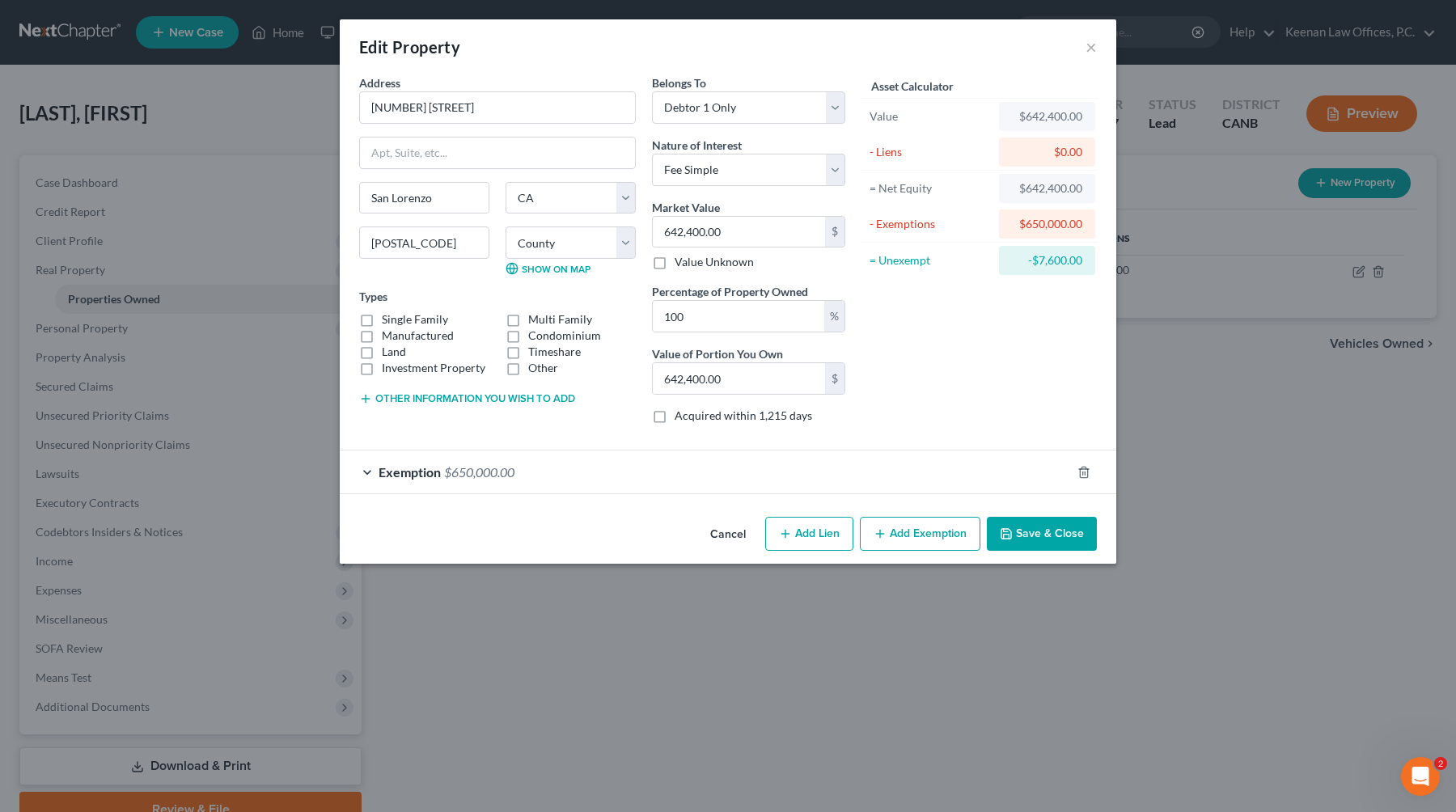 click on "Exemption $650,000.00" at bounding box center (705, 472) 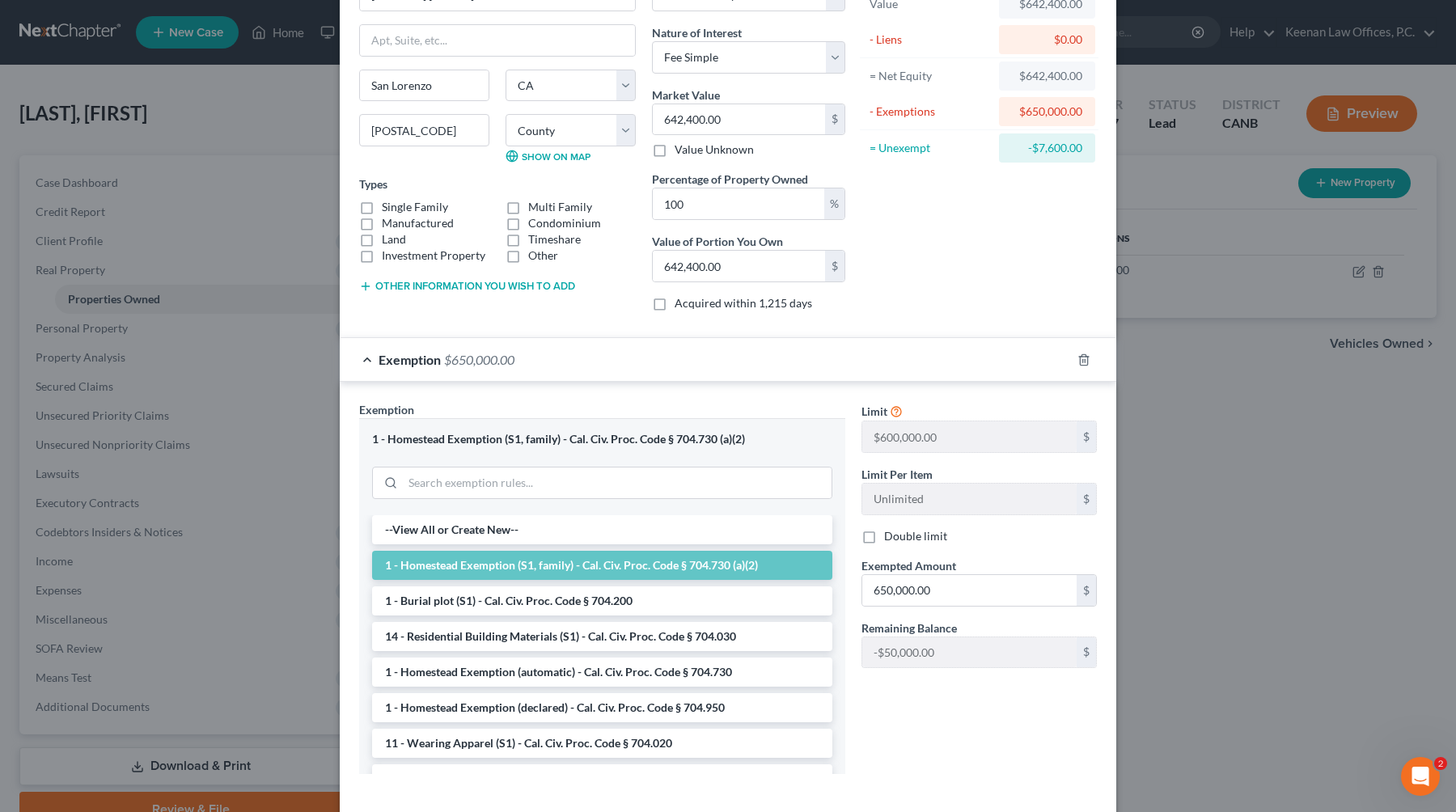 scroll, scrollTop: 189, scrollLeft: 0, axis: vertical 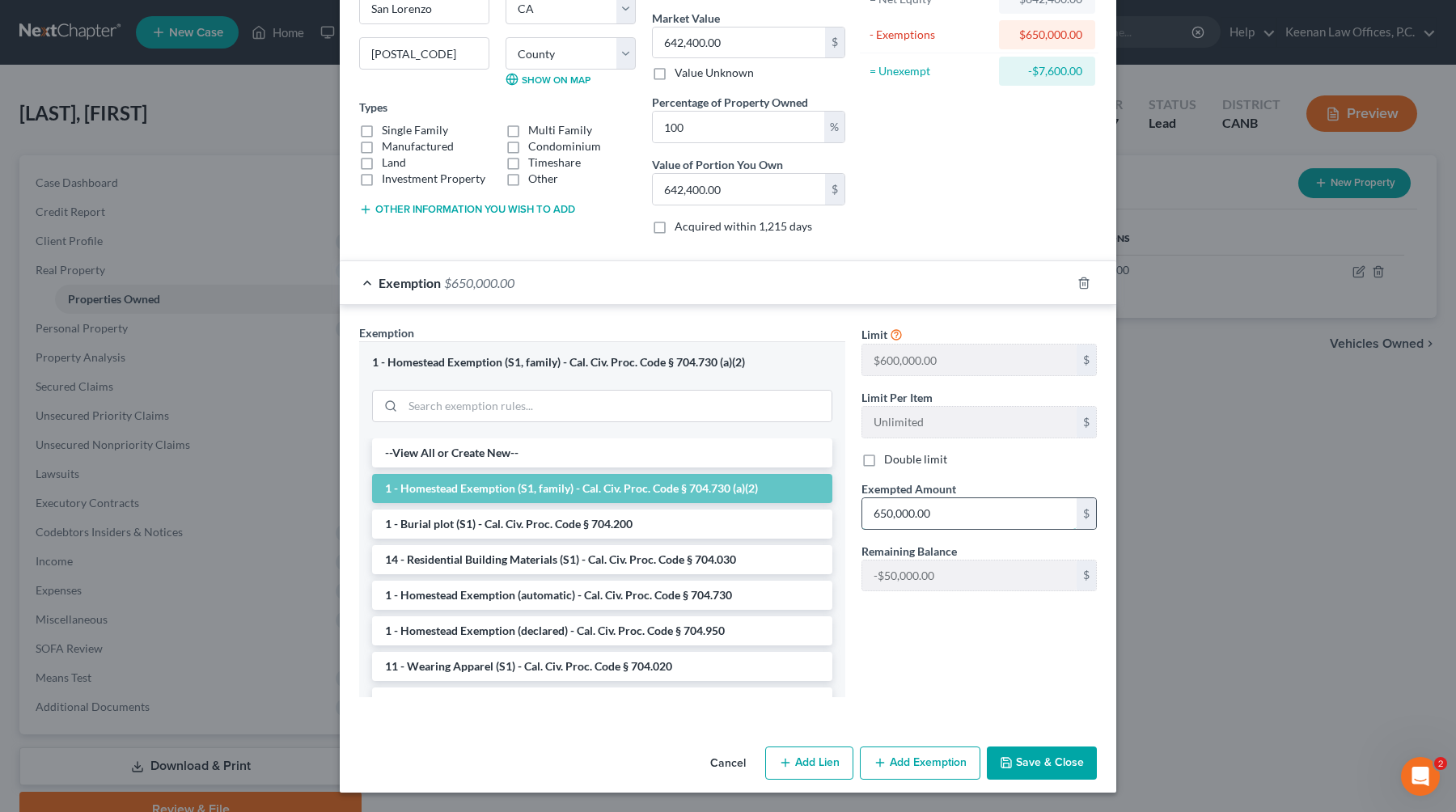 click on "650,000.00" at bounding box center [969, 514] 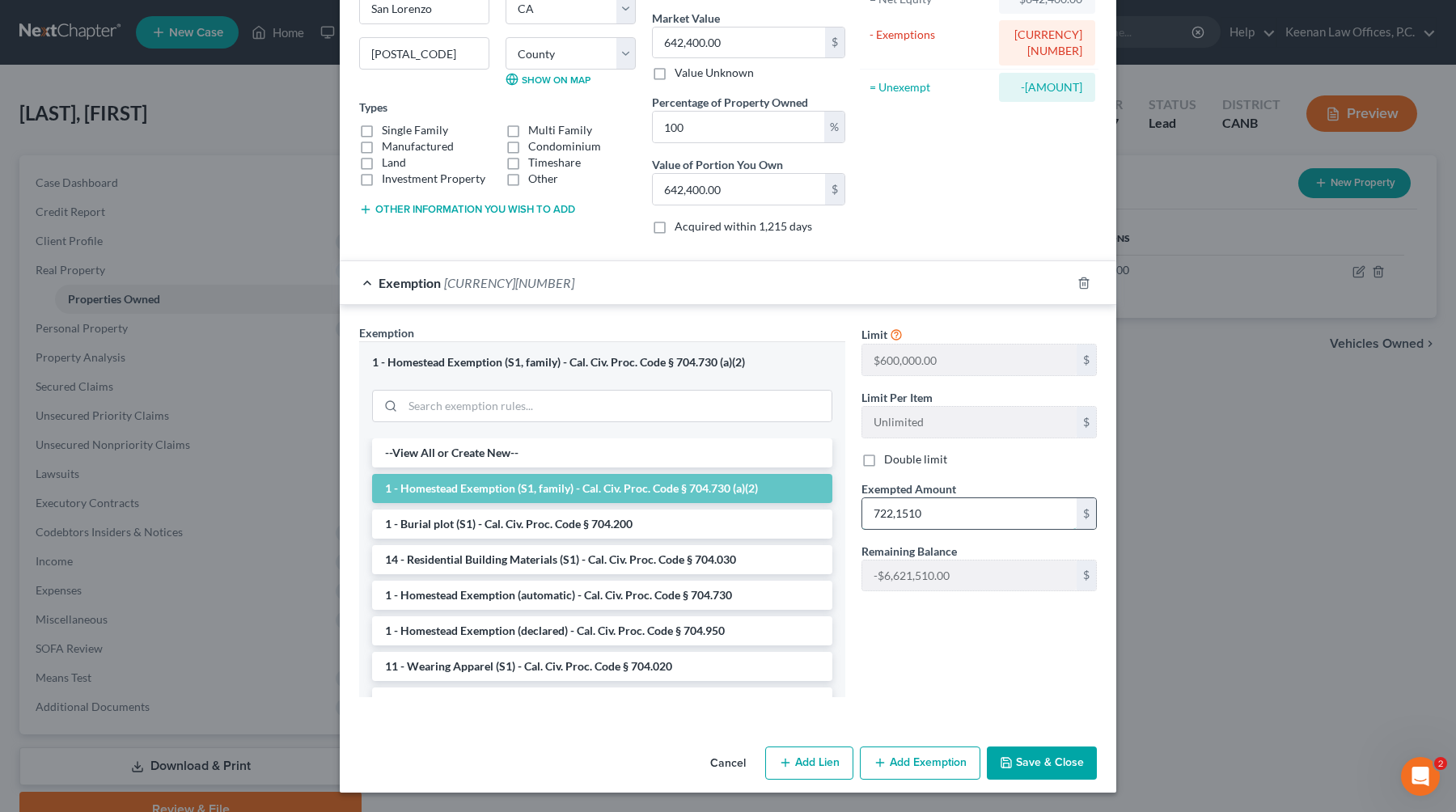click on "722,1510" at bounding box center (969, 514) 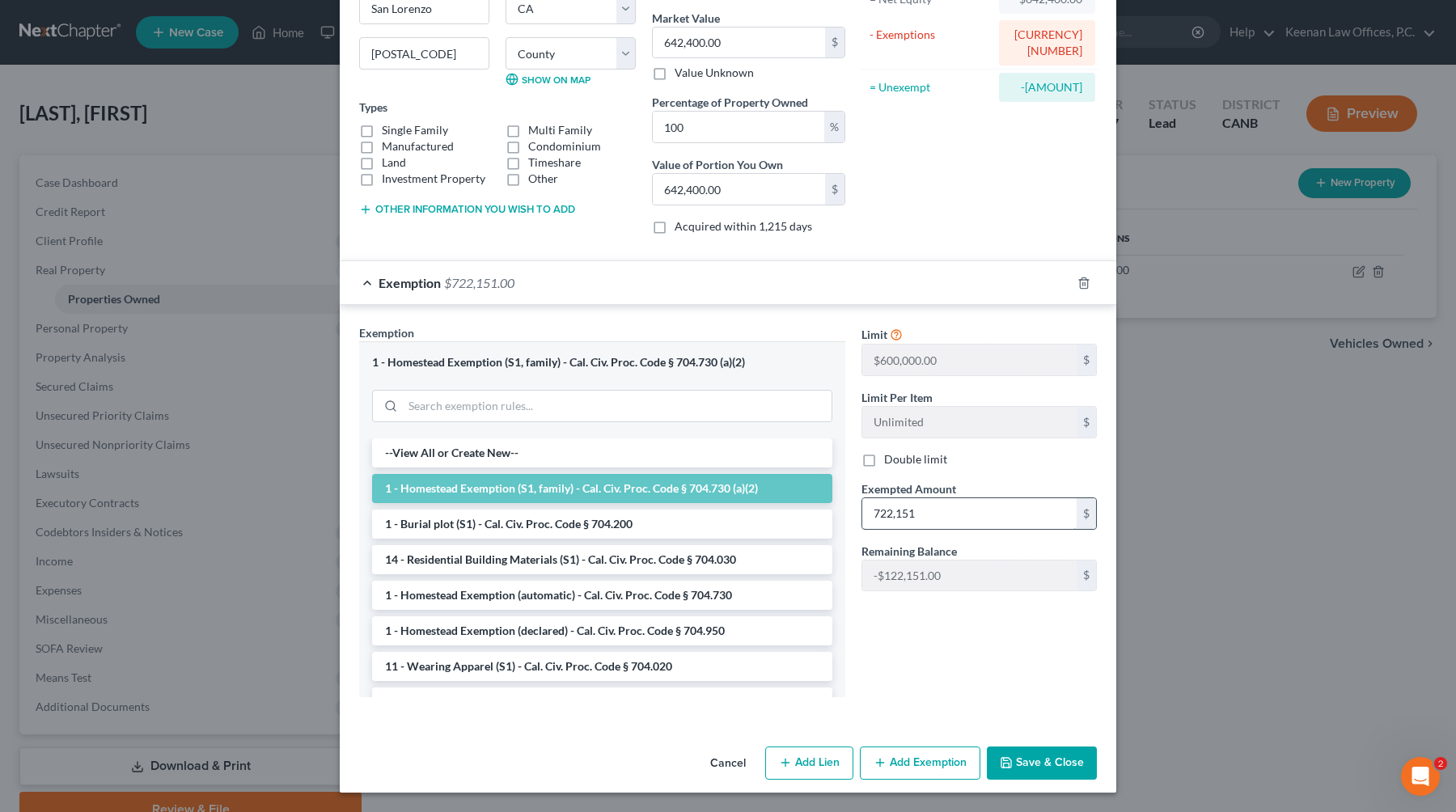 type on "722,151" 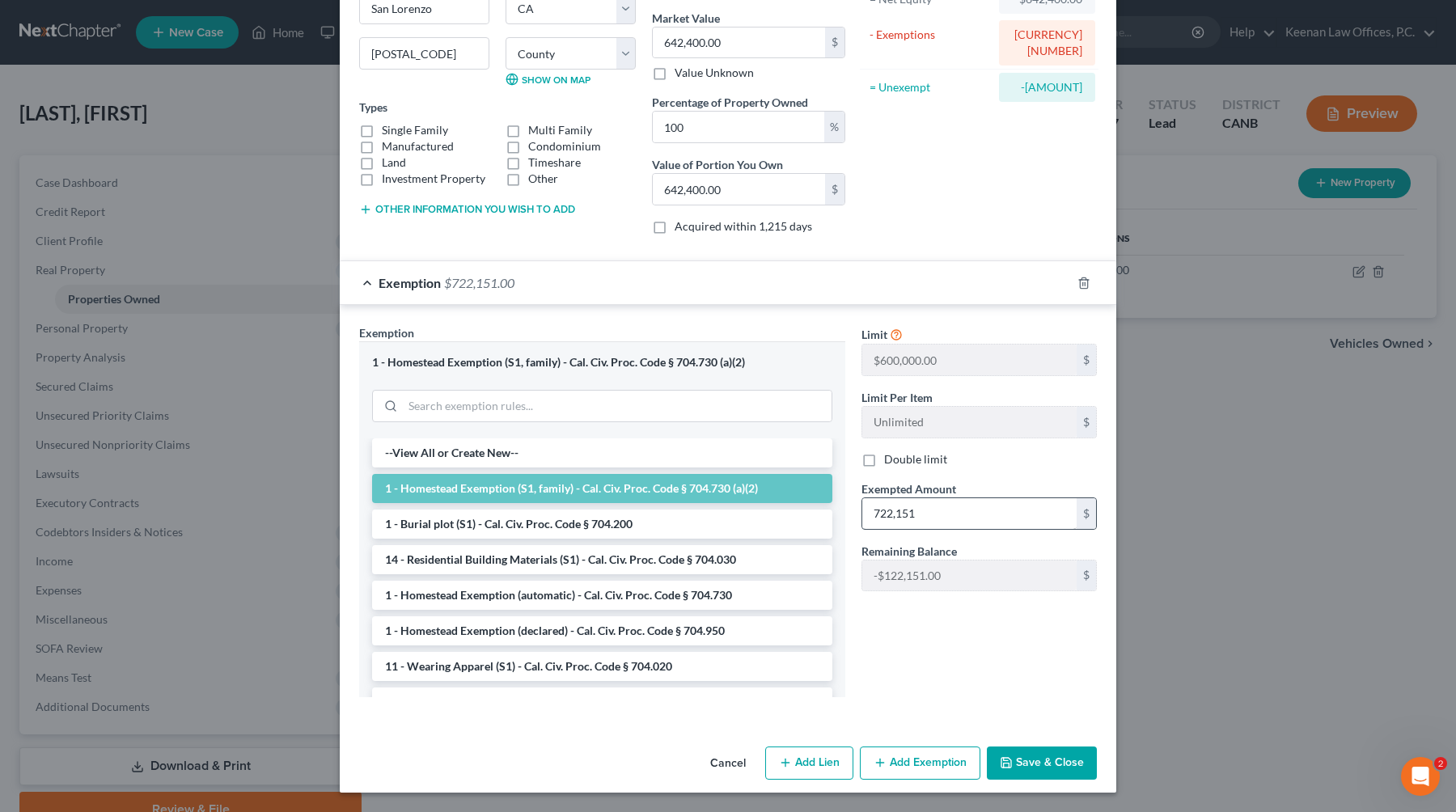 type 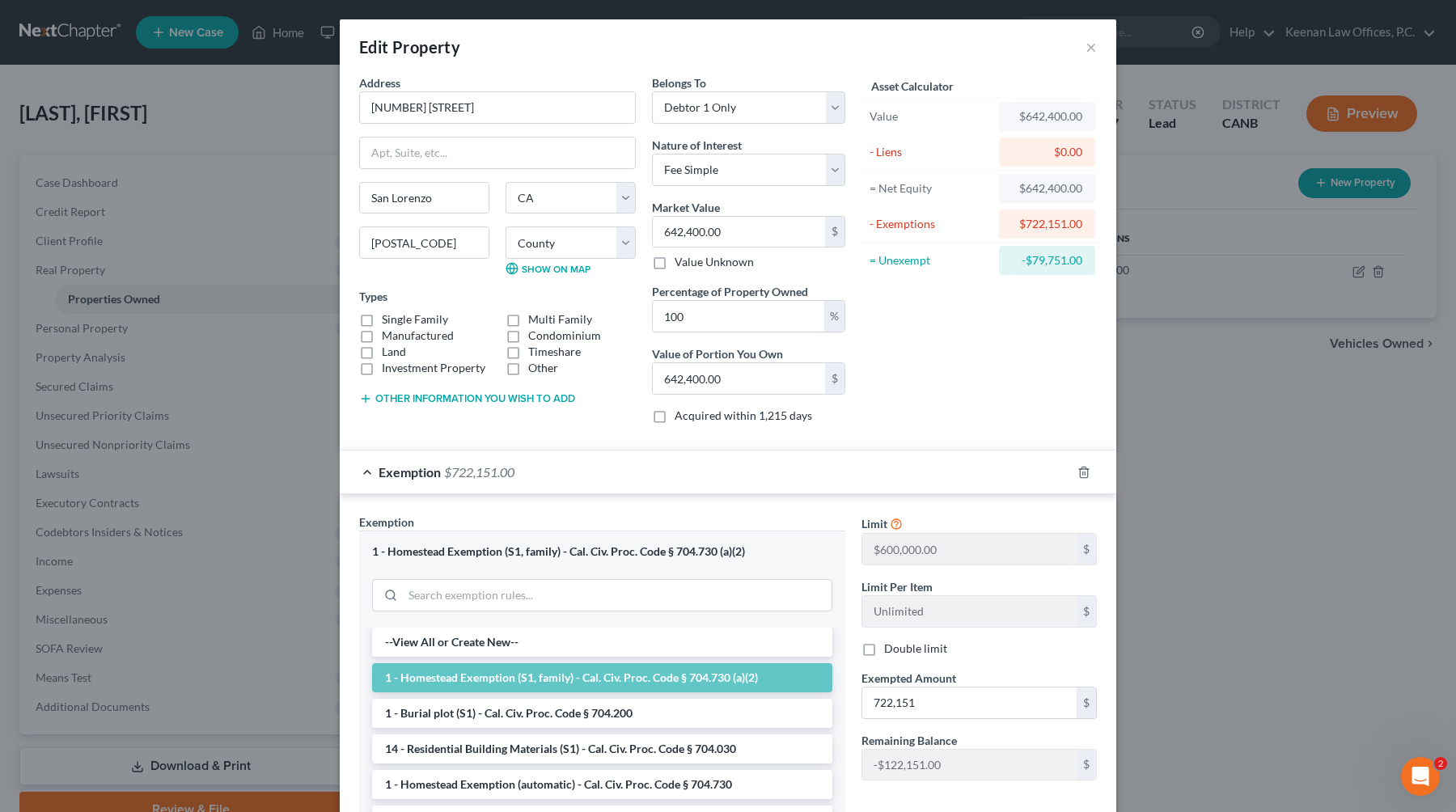 scroll, scrollTop: 189, scrollLeft: 0, axis: vertical 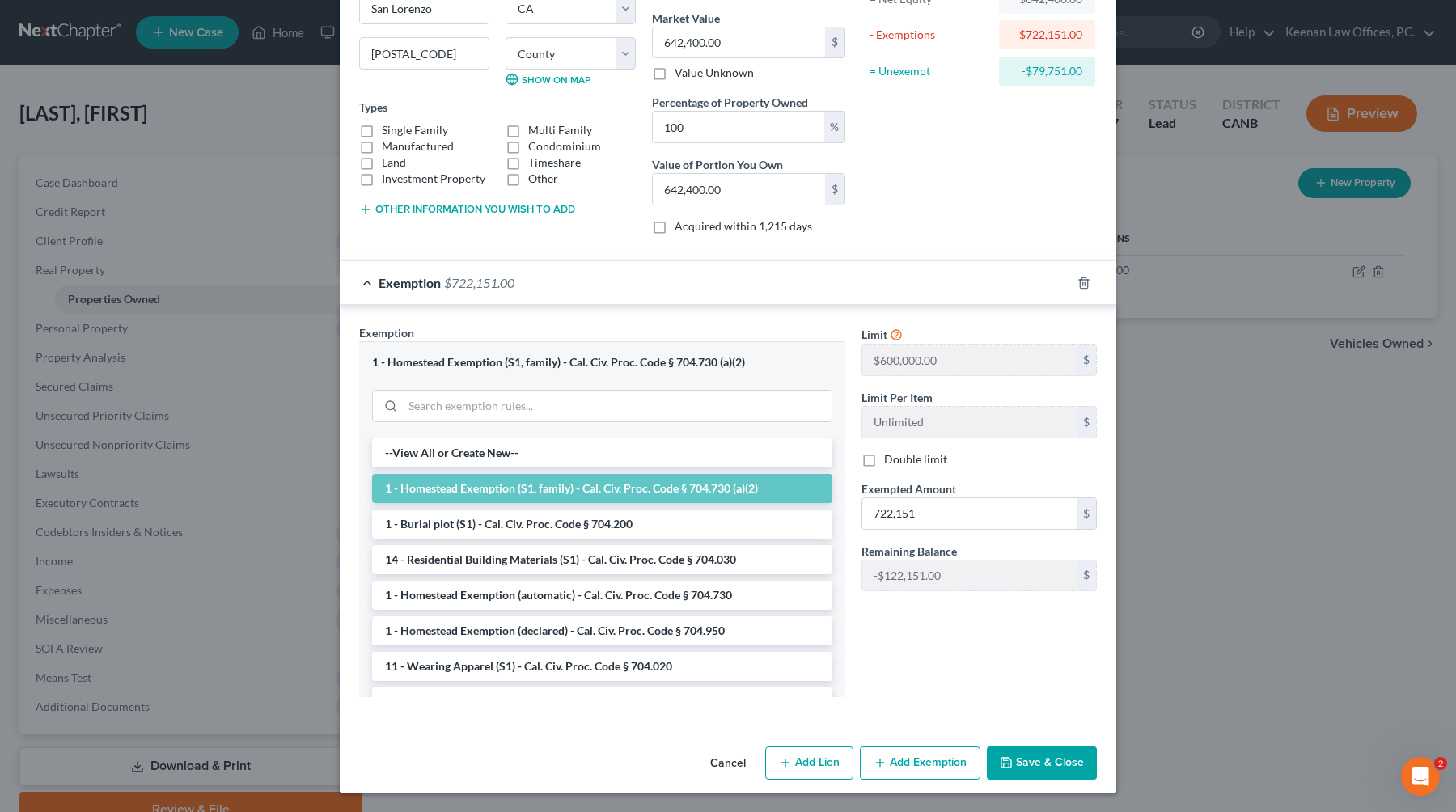 click on "Cancel Add Lien Add Lease Add Exemption Save & Close" at bounding box center [728, 767] 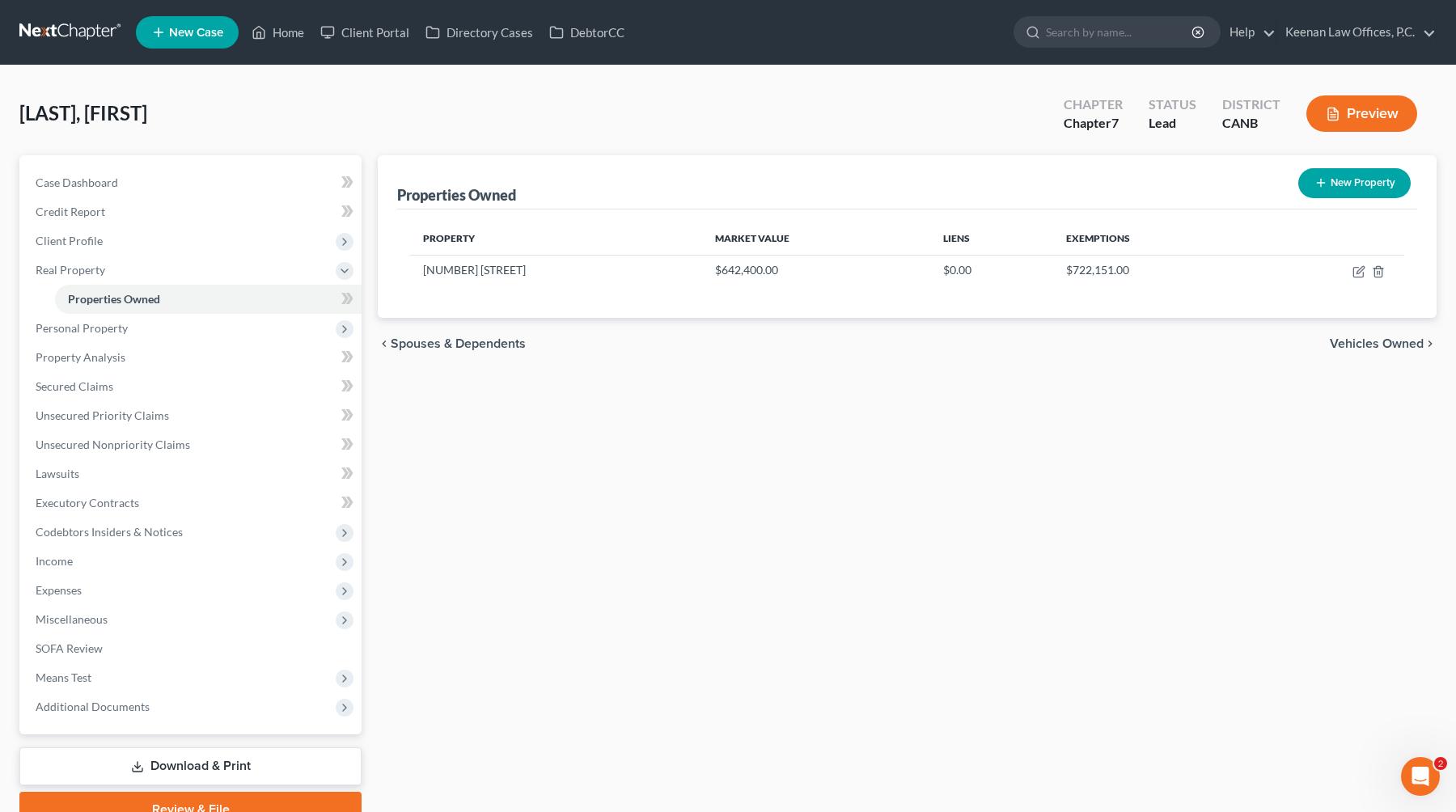 click on "Vehicles Owned" at bounding box center (1377, 344) 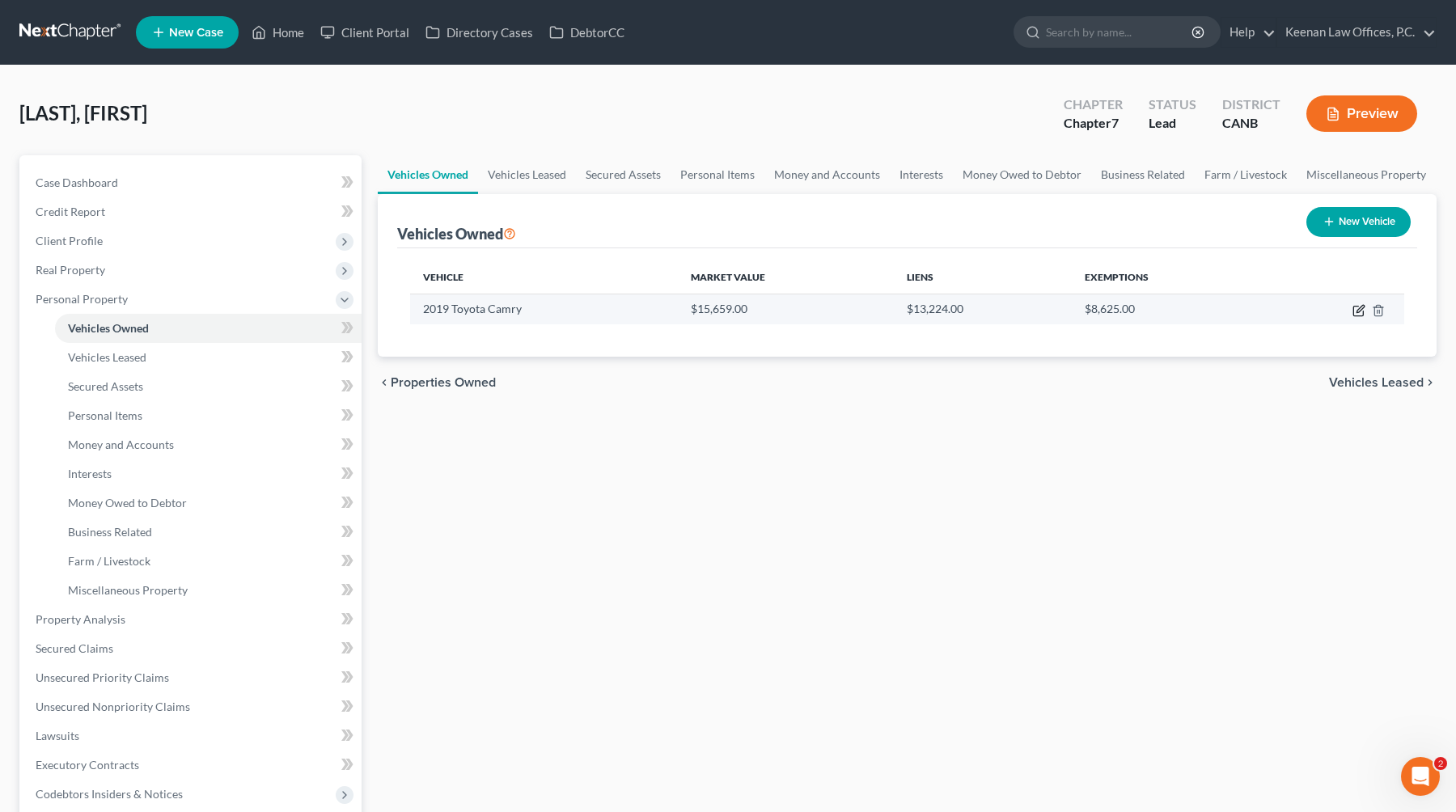 click 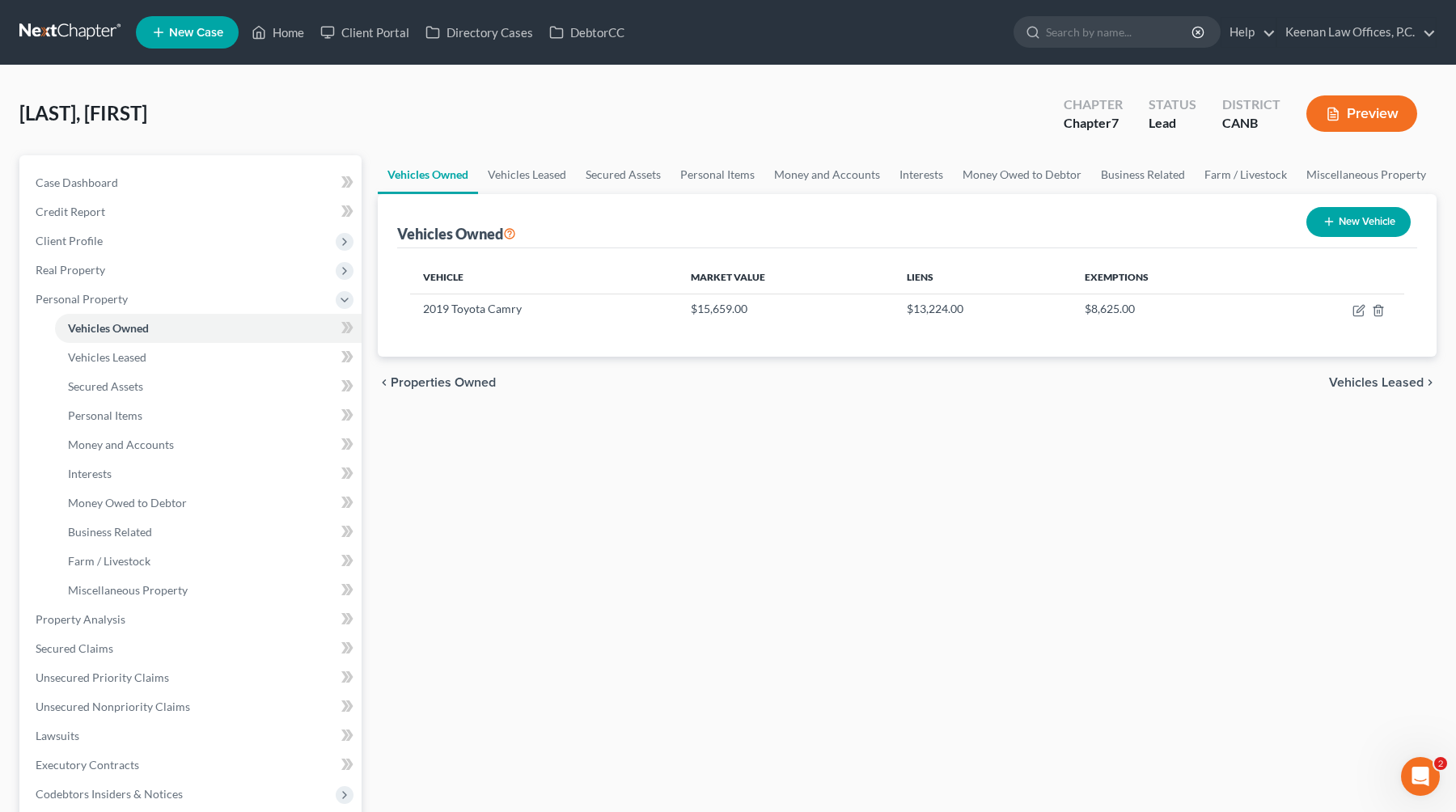 select on "0" 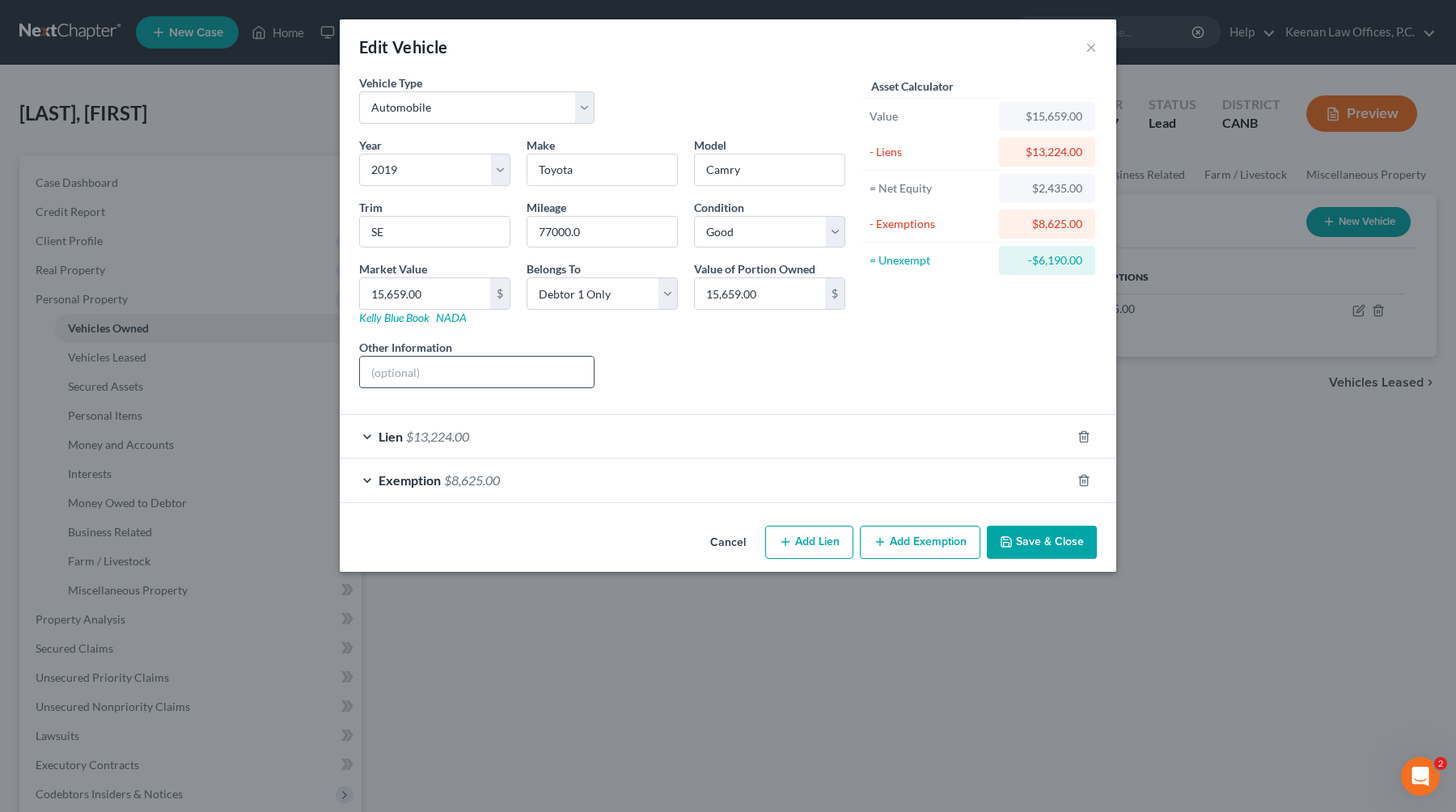 click at bounding box center [476, 372] 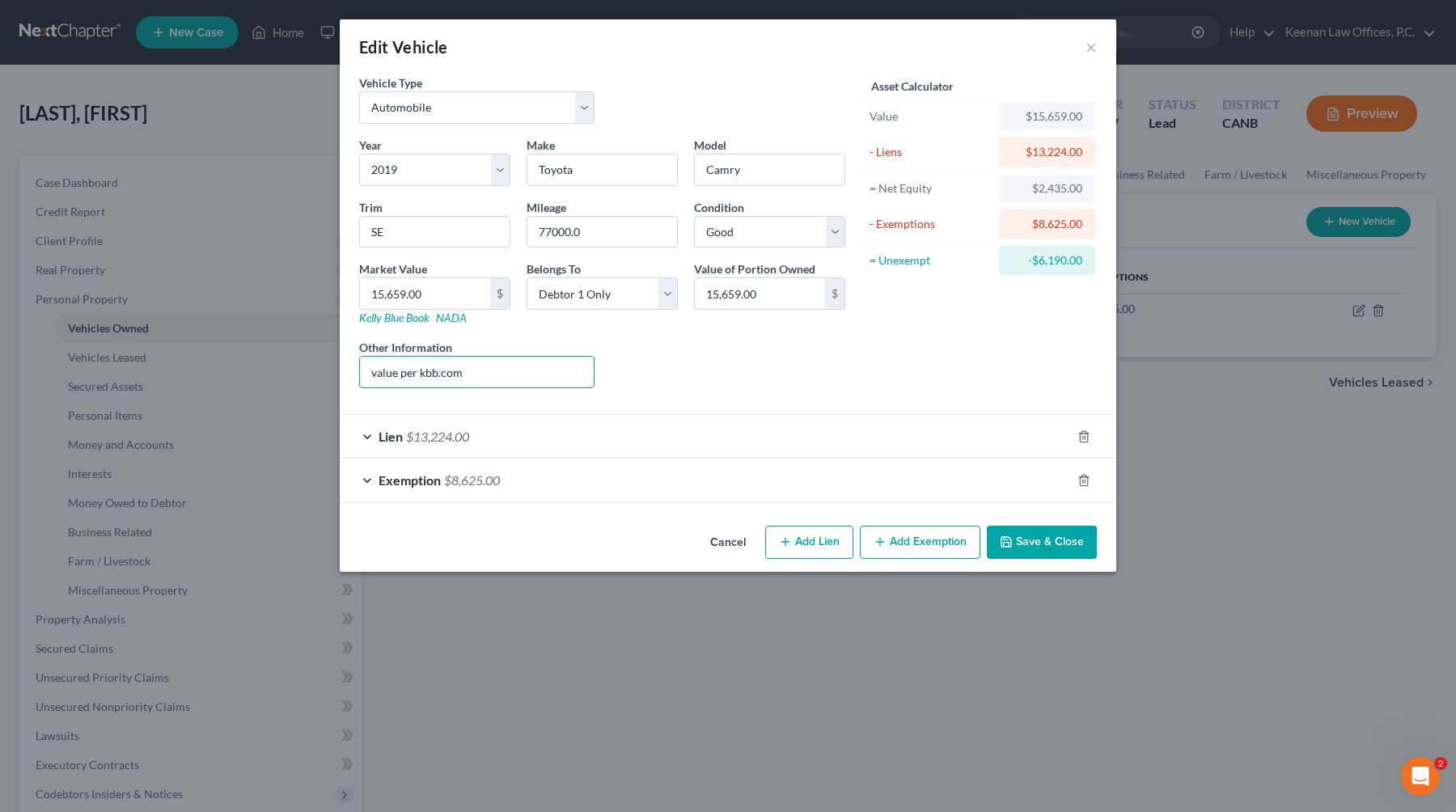 type on "value per kbb.com" 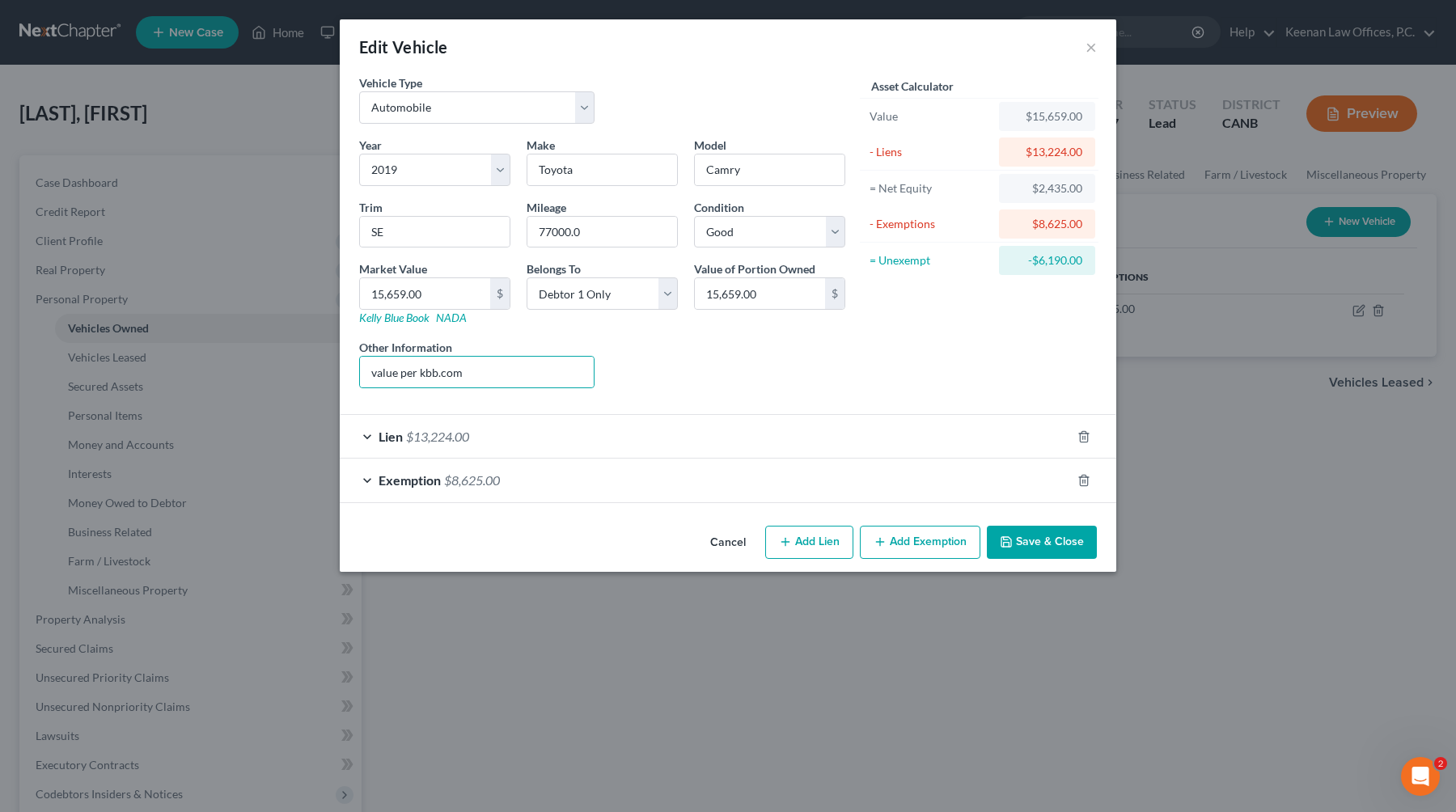 click on "Cancel Add Lien Add Lease Add Exemption Save & Close" at bounding box center (728, 546) 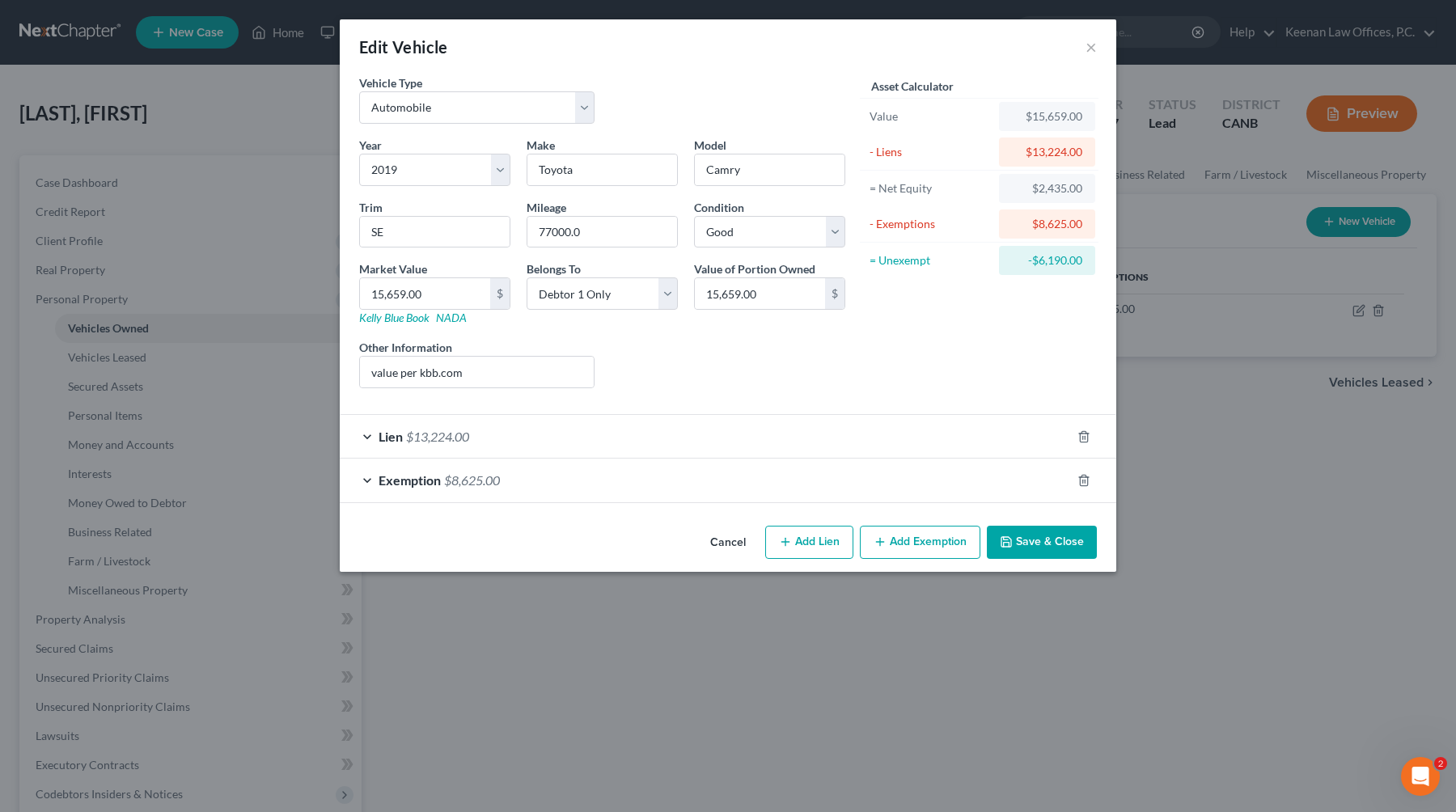 click on "Save & Close" at bounding box center [1042, 543] 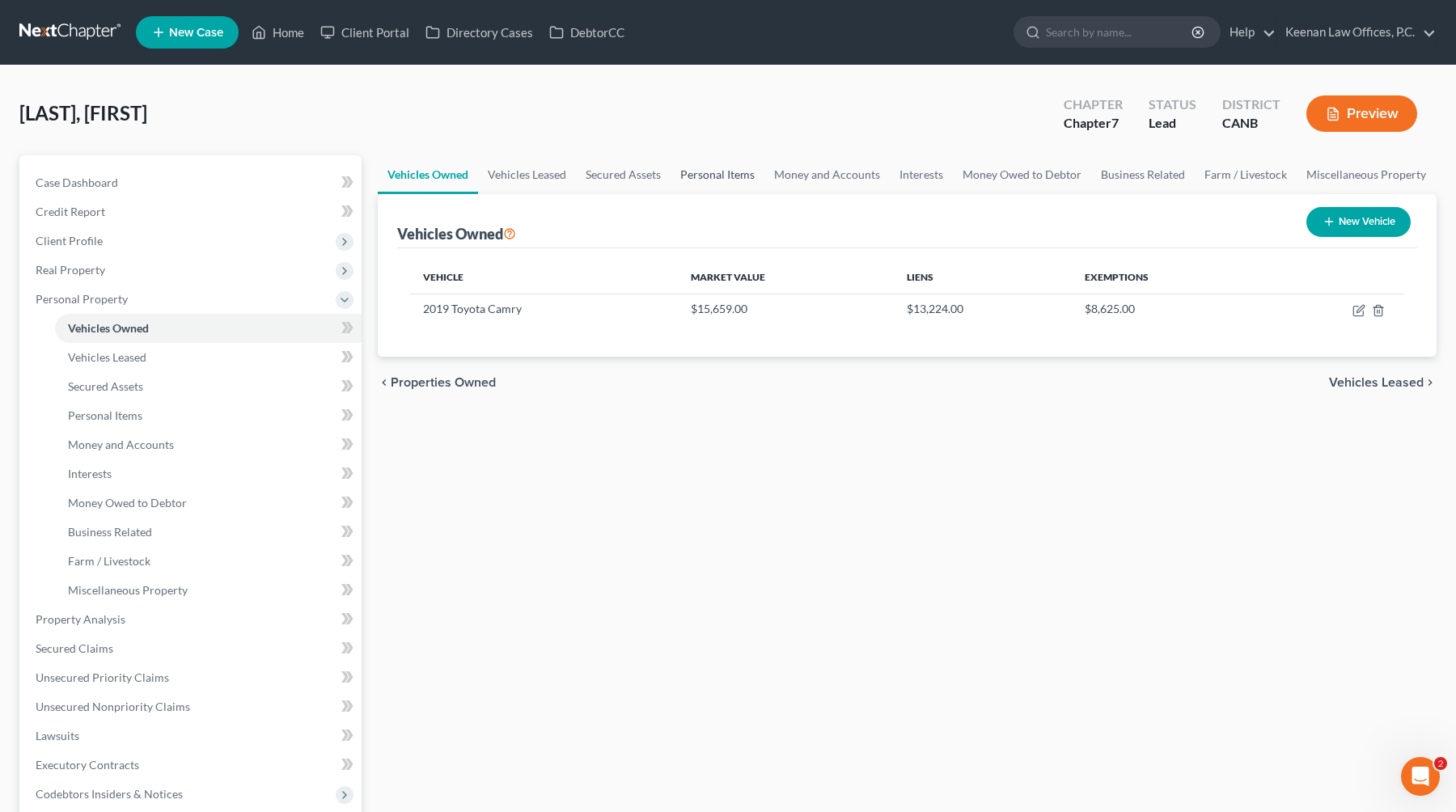 click on "Personal Items" at bounding box center (717, 175) 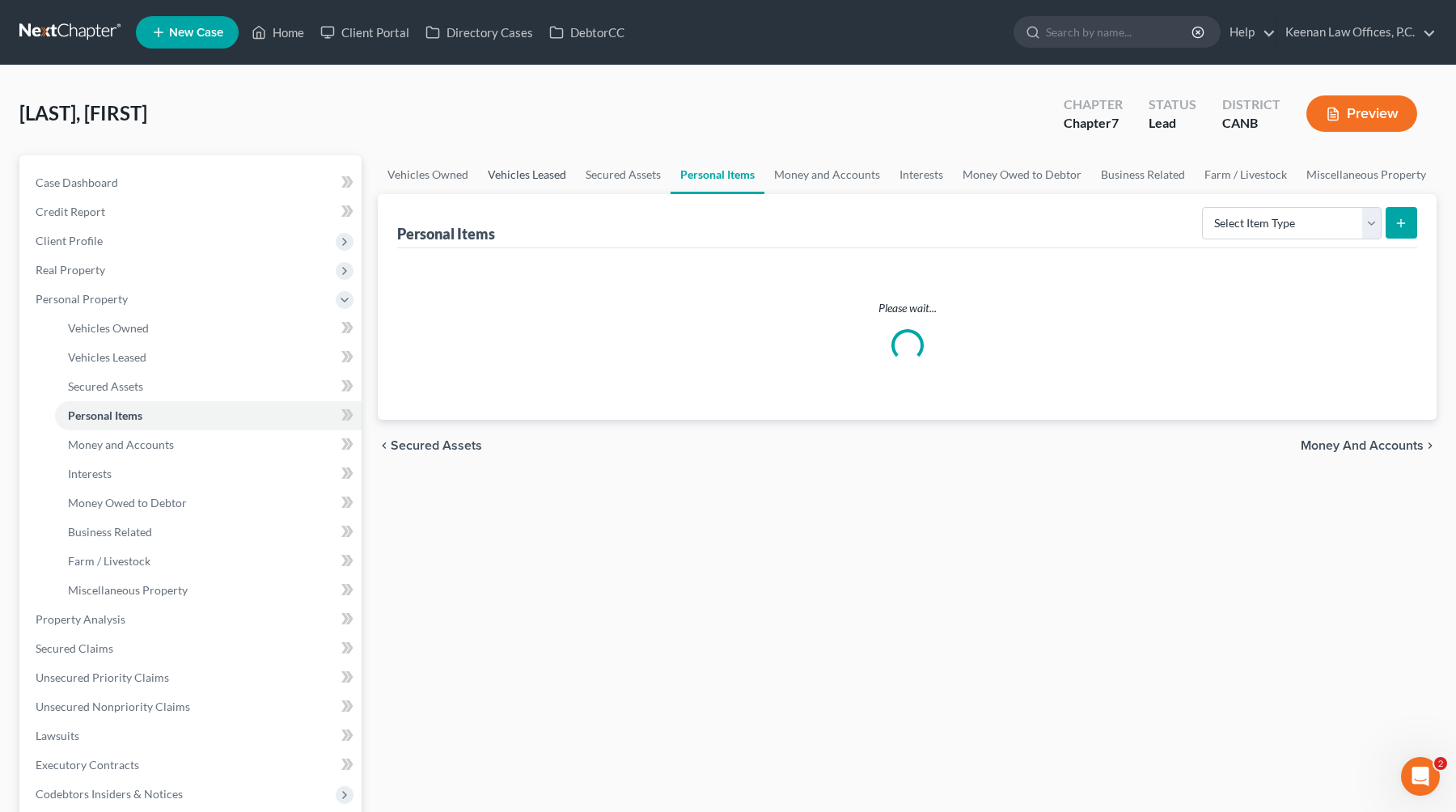 click on "Vehicles Leased" at bounding box center [527, 175] 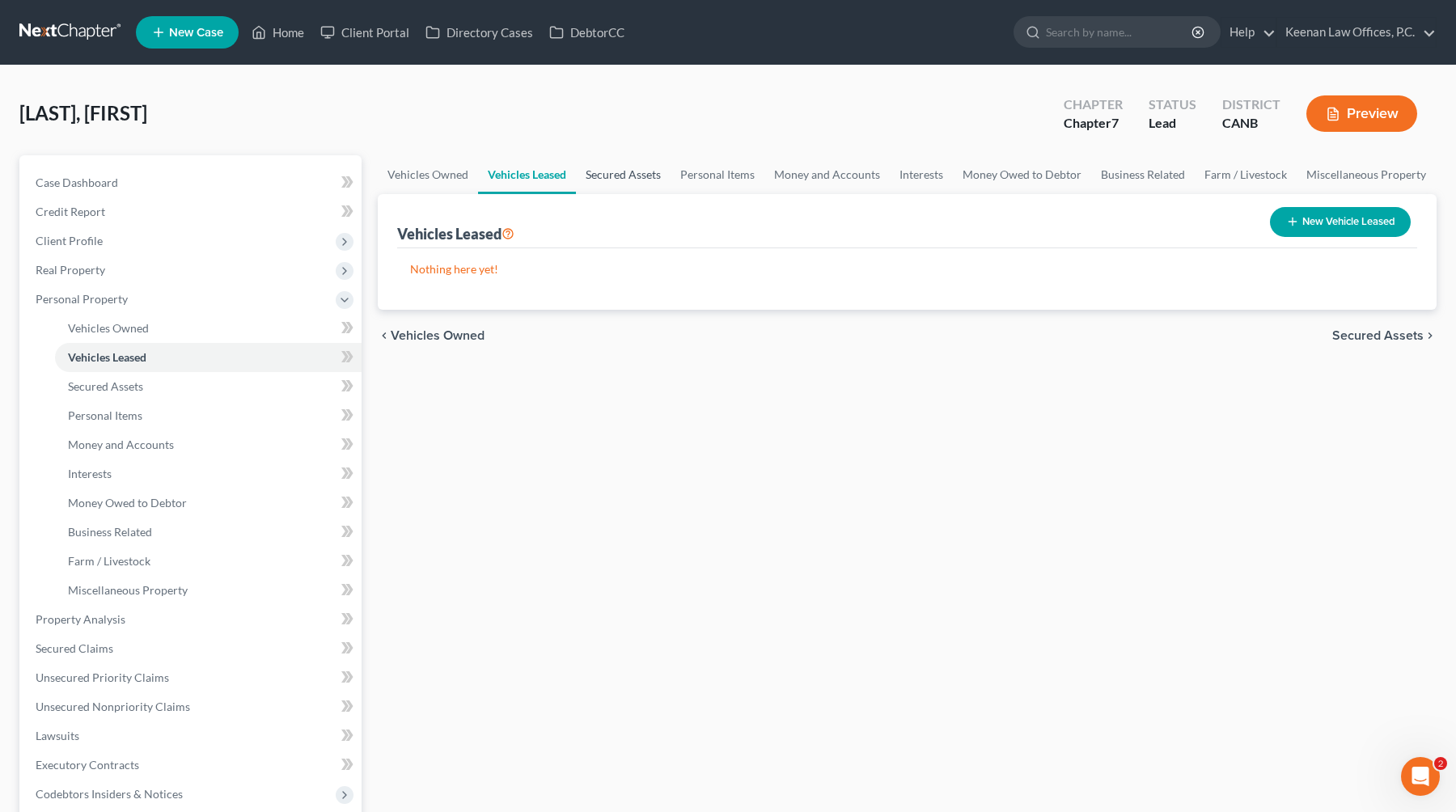click on "Secured Assets" at bounding box center (623, 175) 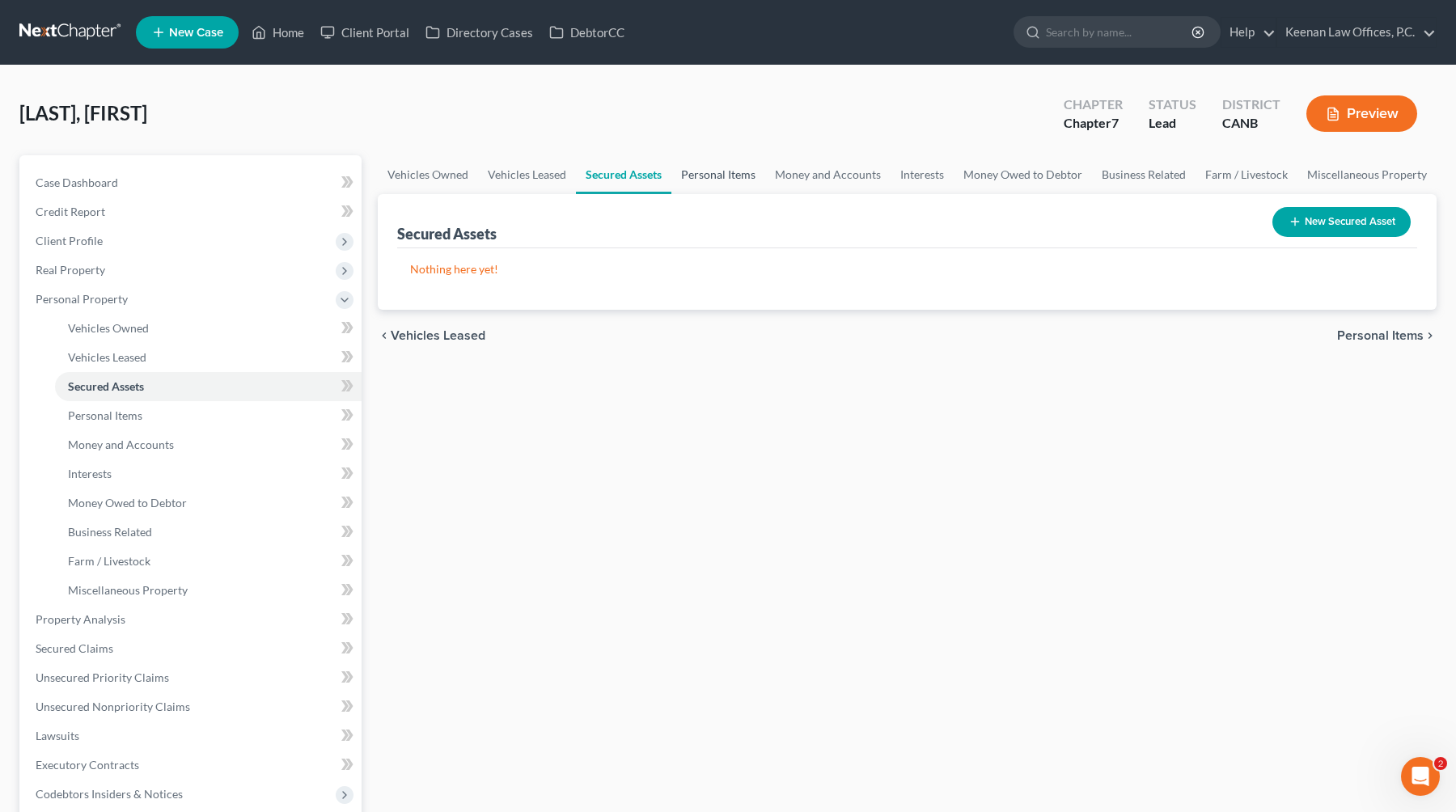 click on "Personal Items" at bounding box center [718, 175] 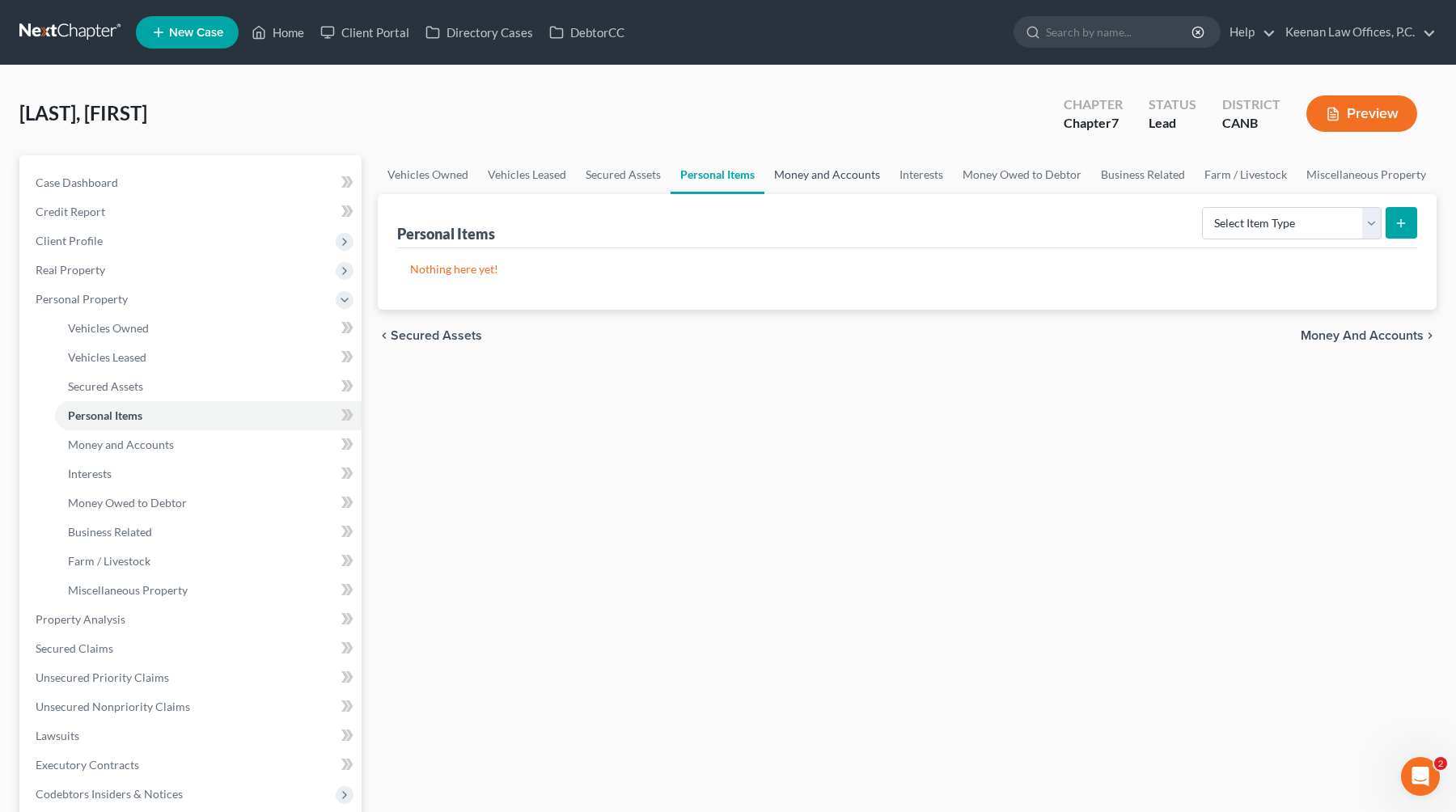 click on "Money and Accounts" at bounding box center [827, 175] 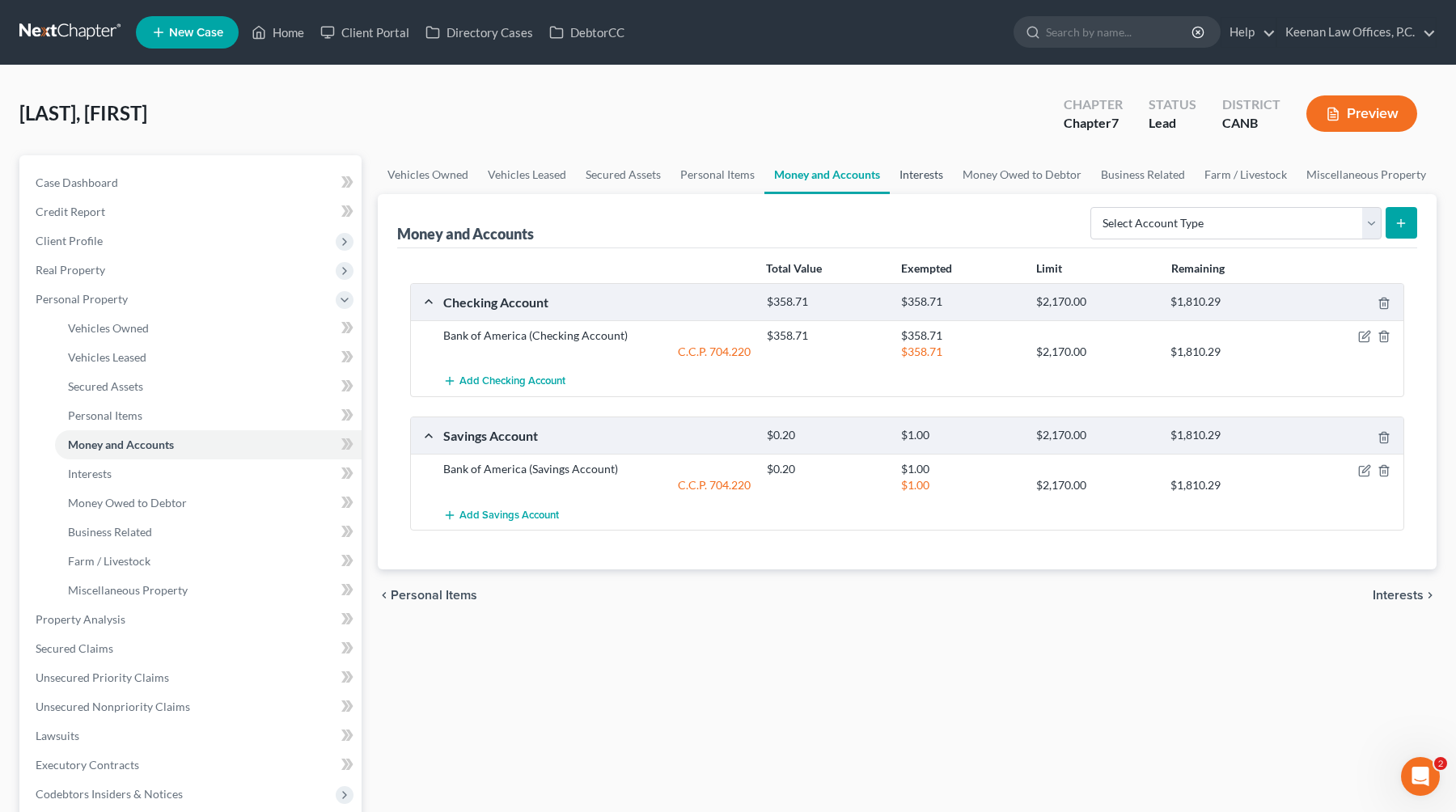 click on "Interests" at bounding box center (921, 175) 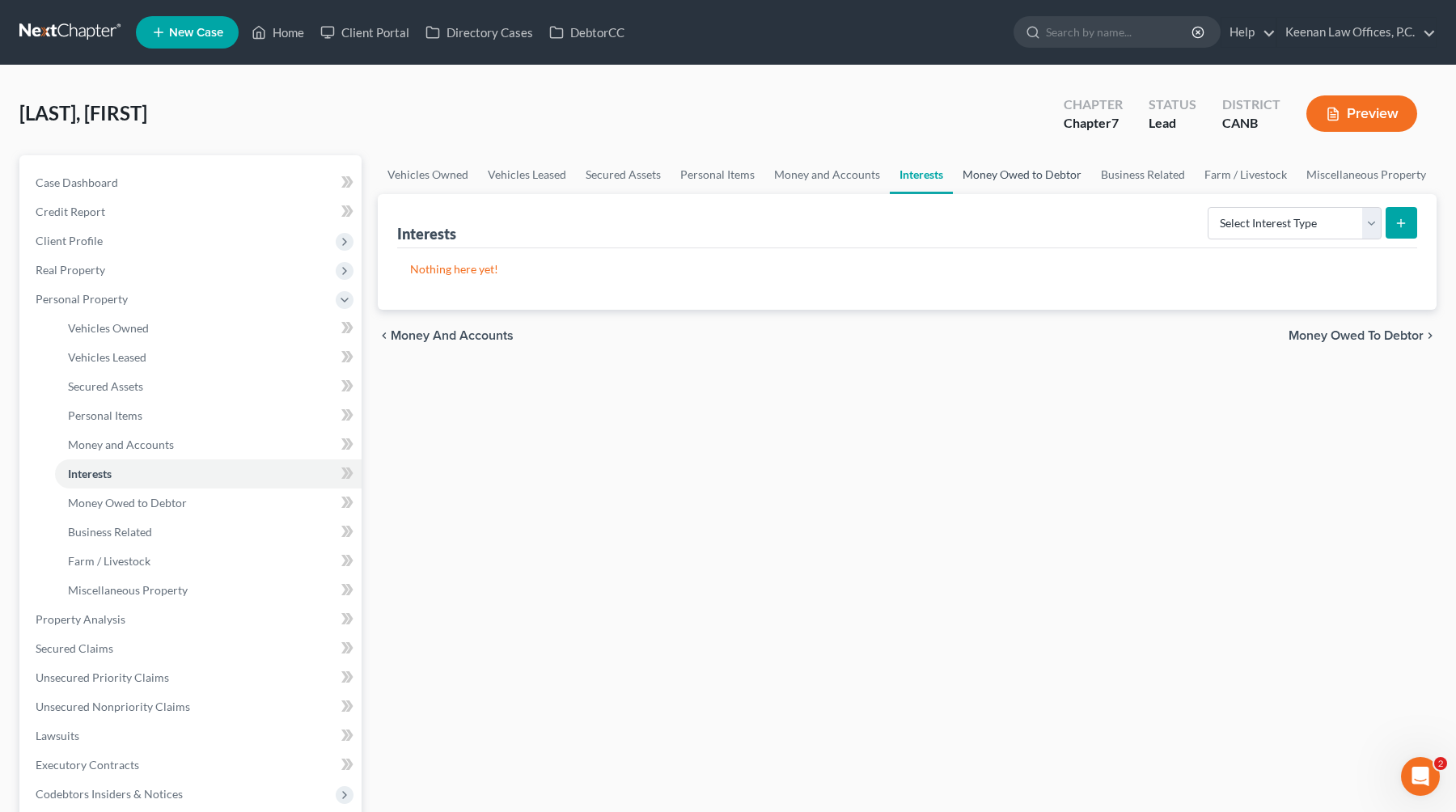 click on "Money Owed to Debtor" at bounding box center [1022, 175] 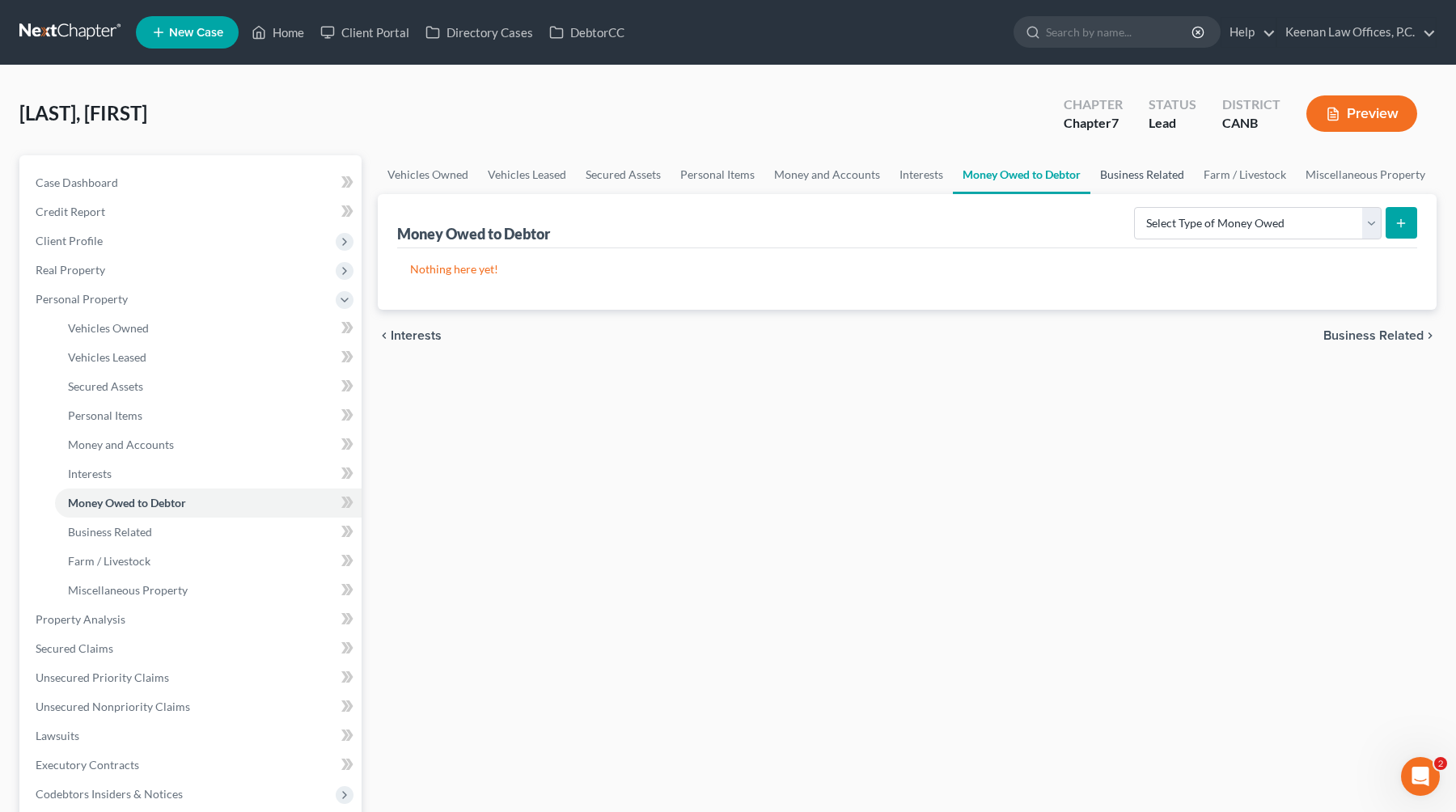 click on "Business Related" at bounding box center (1142, 175) 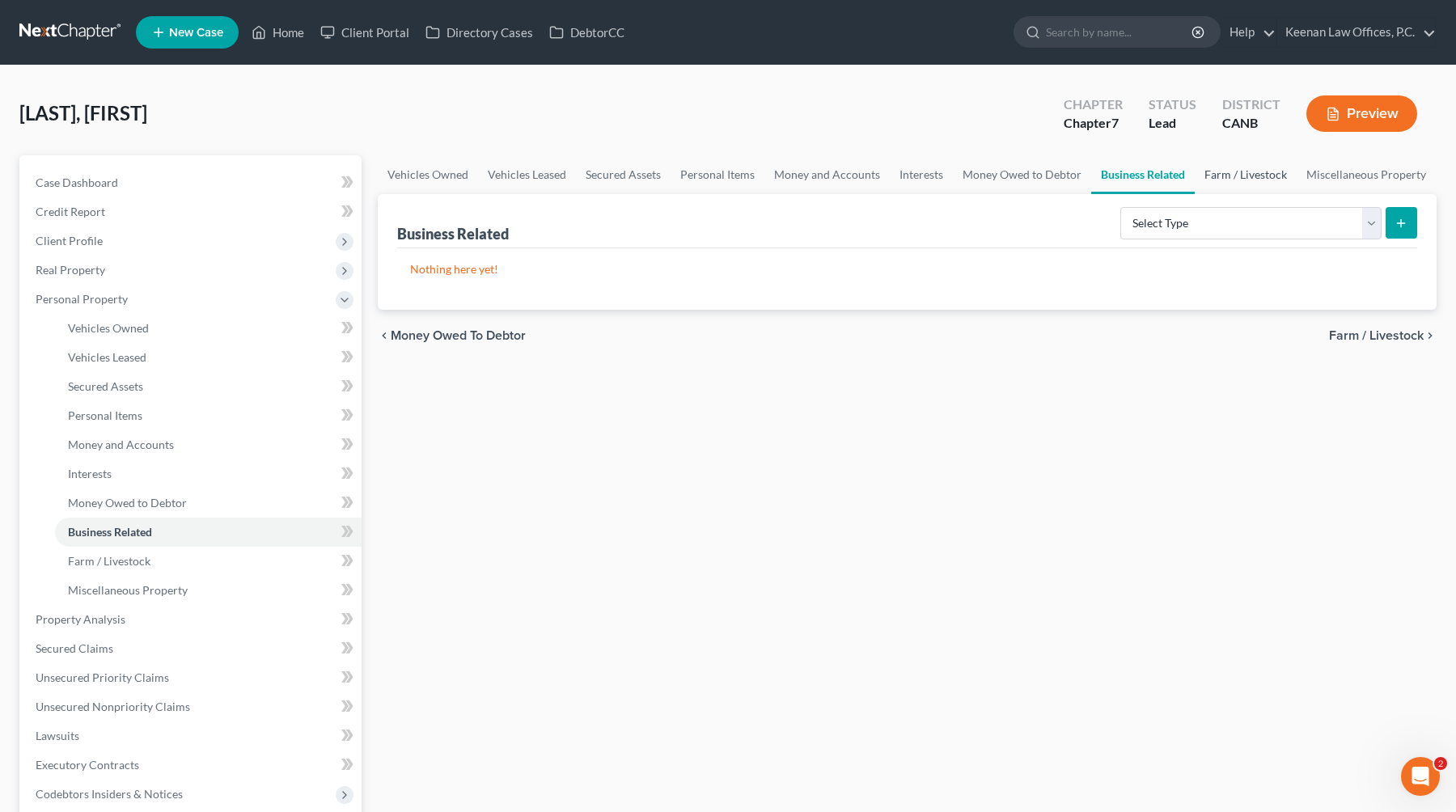 click on "Farm / Livestock" at bounding box center (1246, 175) 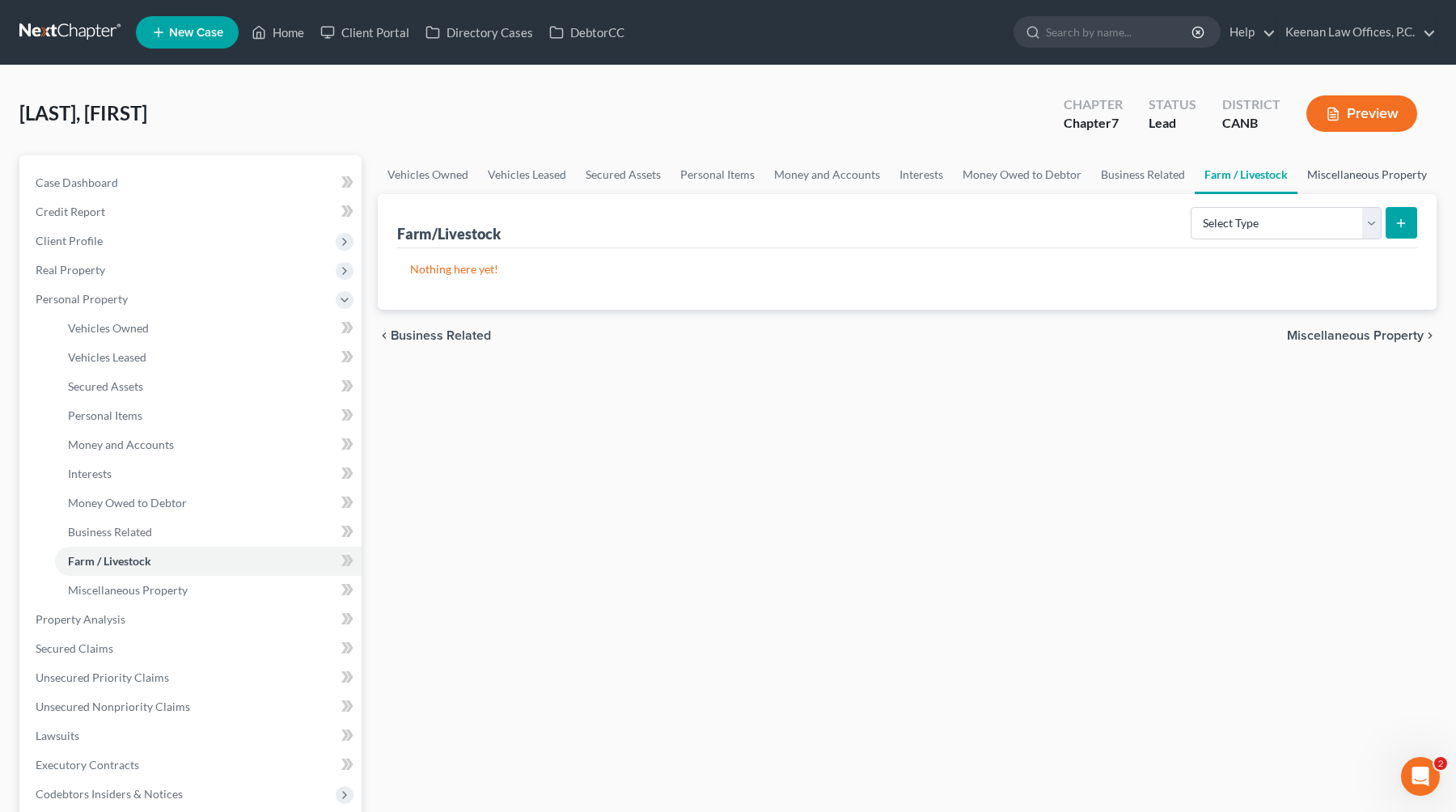 click on "Miscellaneous Property" at bounding box center [1367, 175] 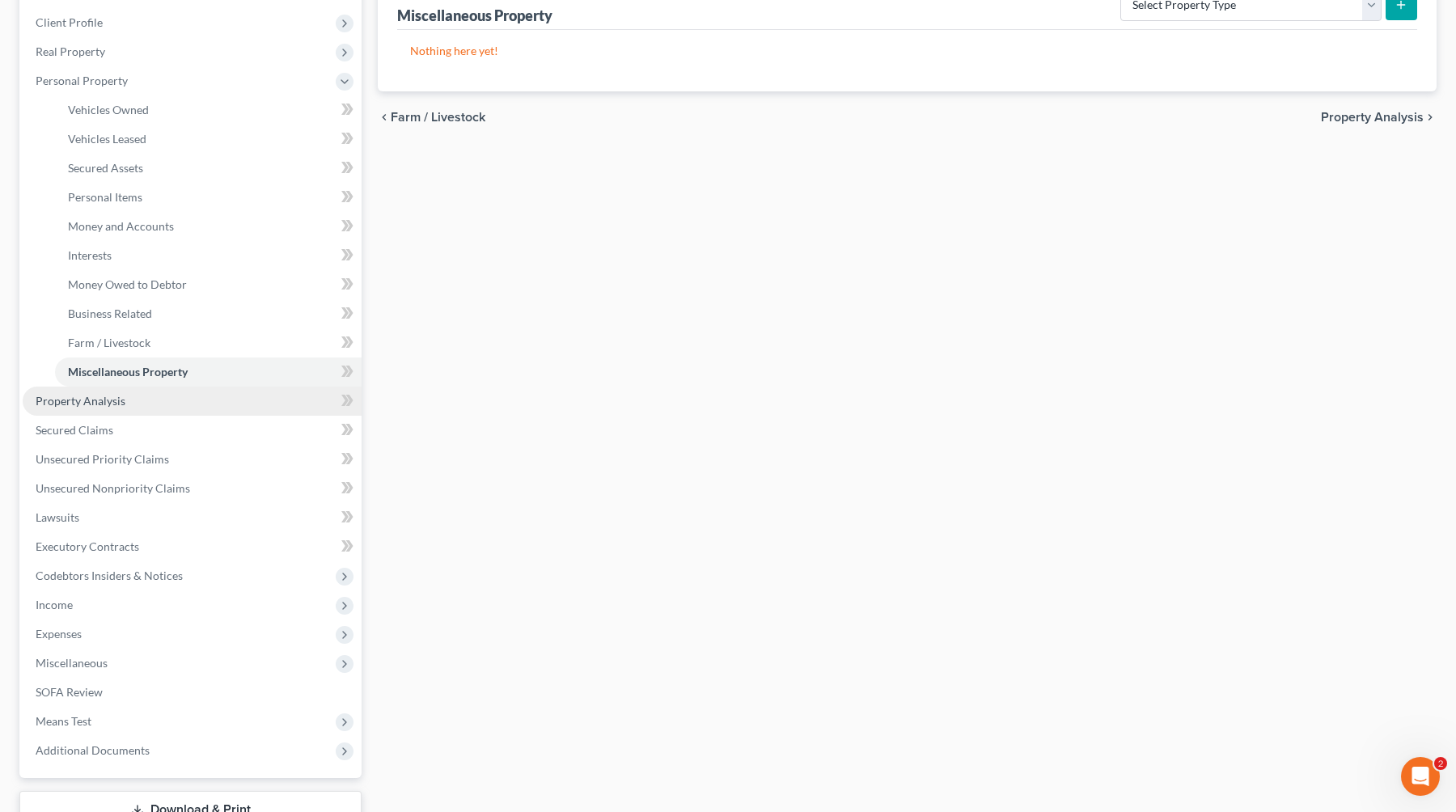 click on "Property Analysis" at bounding box center [192, 401] 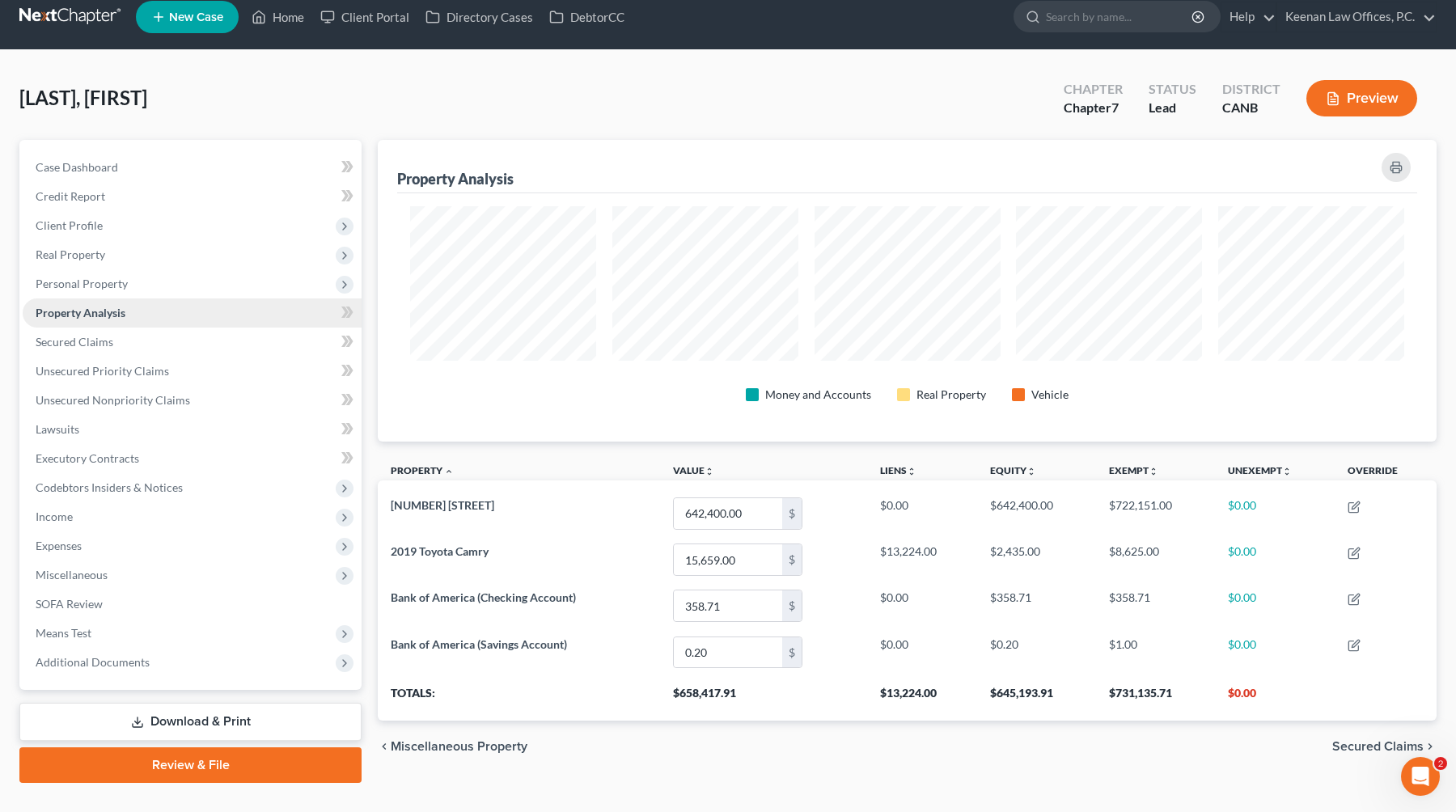 scroll, scrollTop: 27, scrollLeft: 0, axis: vertical 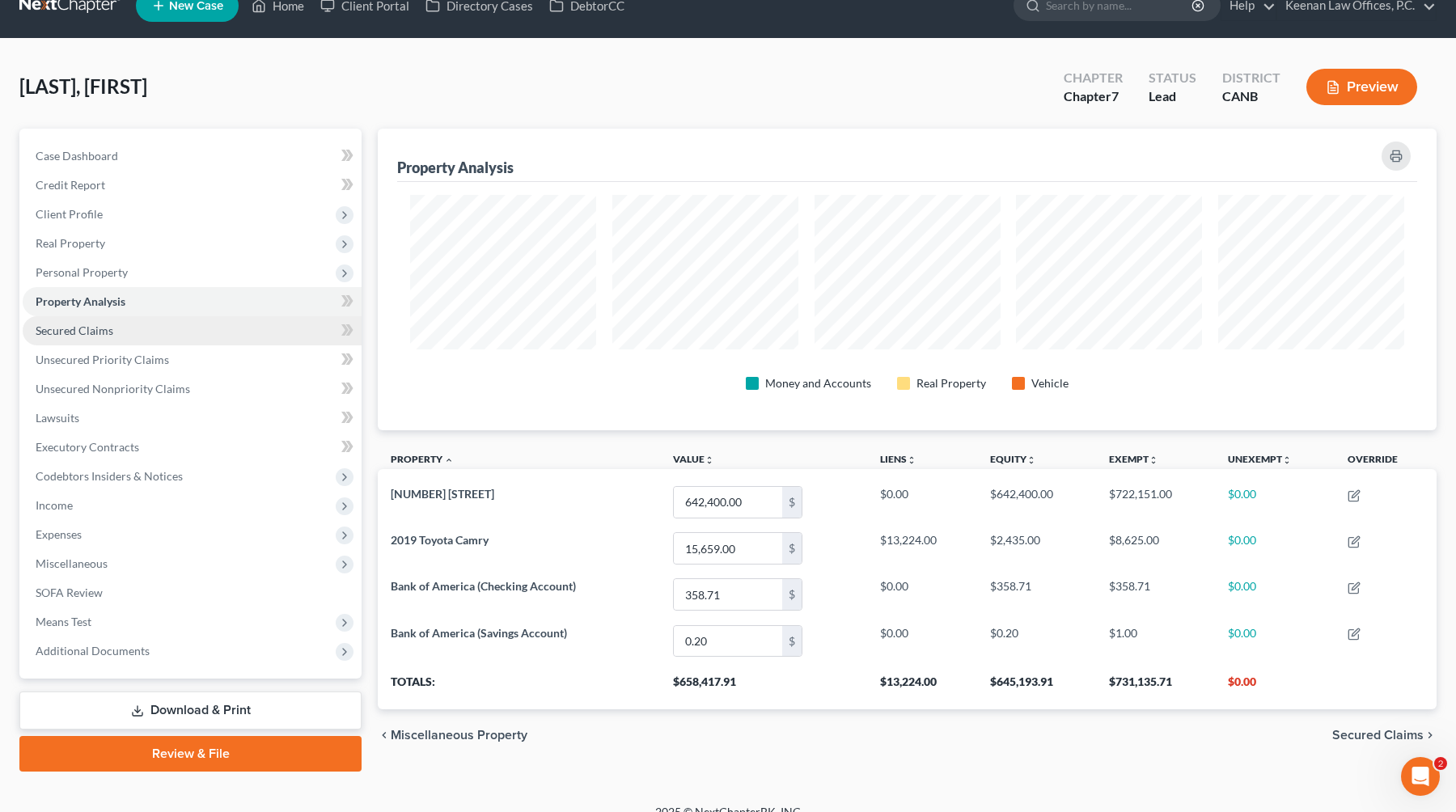 click on "Secured Claims" at bounding box center [192, 331] 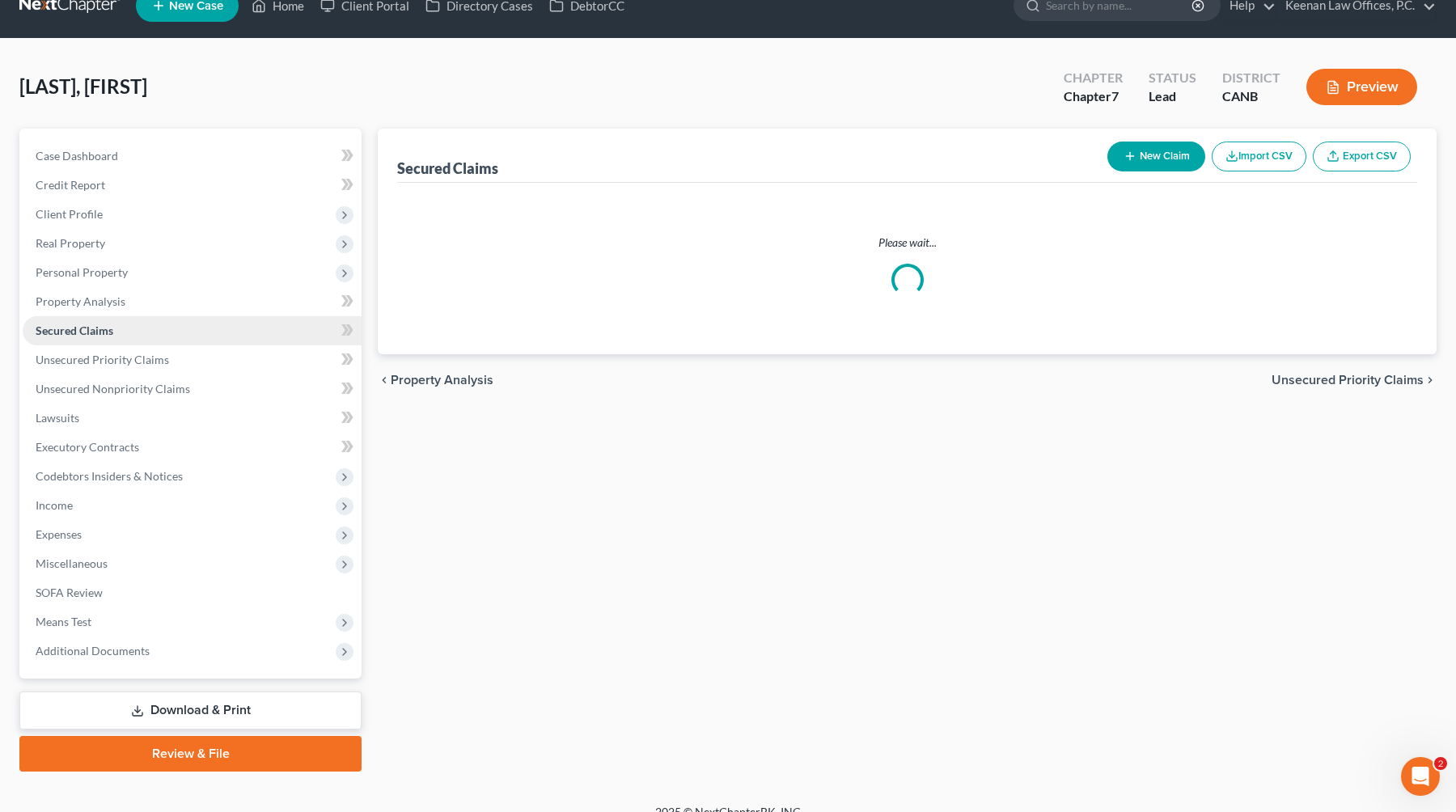 scroll, scrollTop: 0, scrollLeft: 0, axis: both 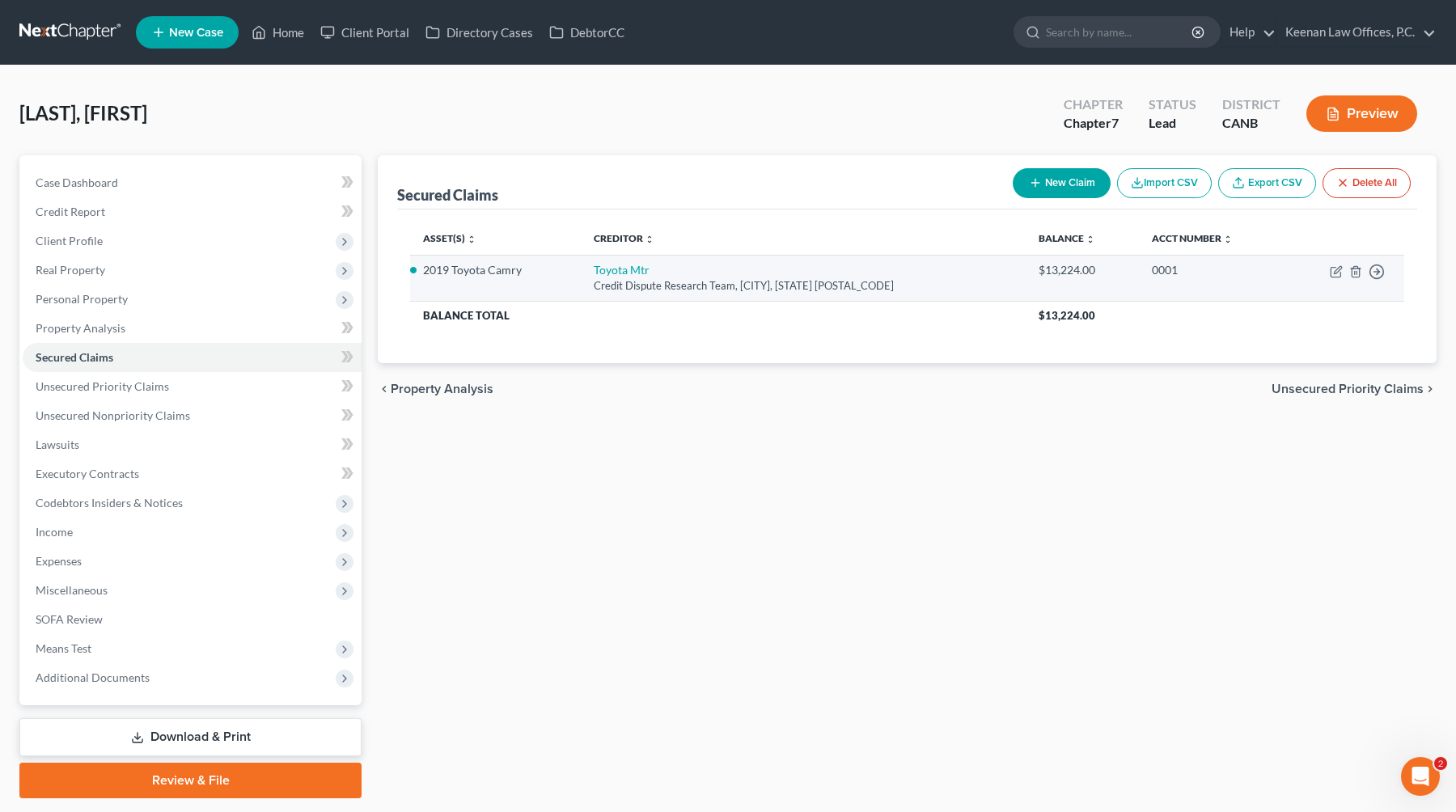 click on "Move to E Move to F Move to G Move to Notice Only" at bounding box center [1344, 277] 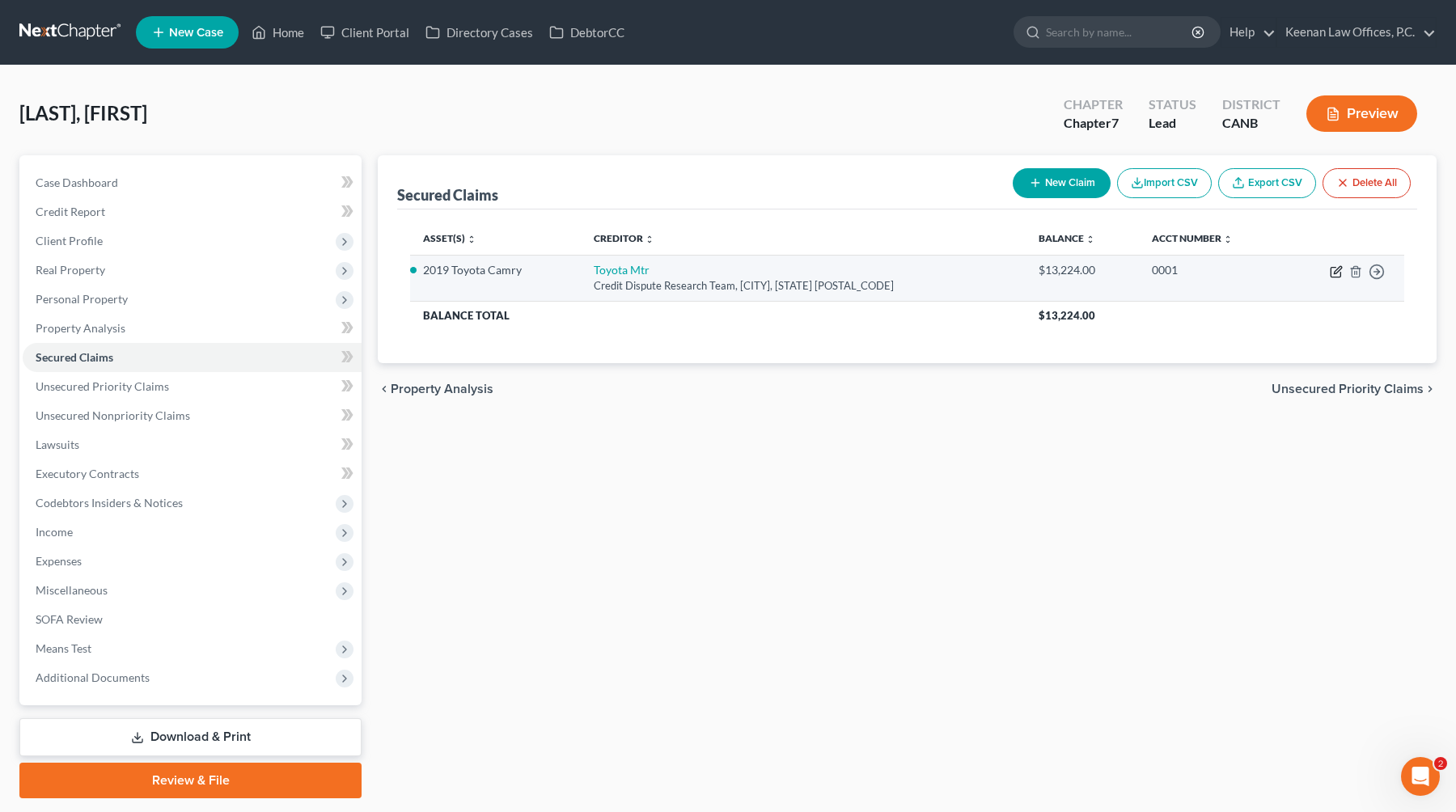 click 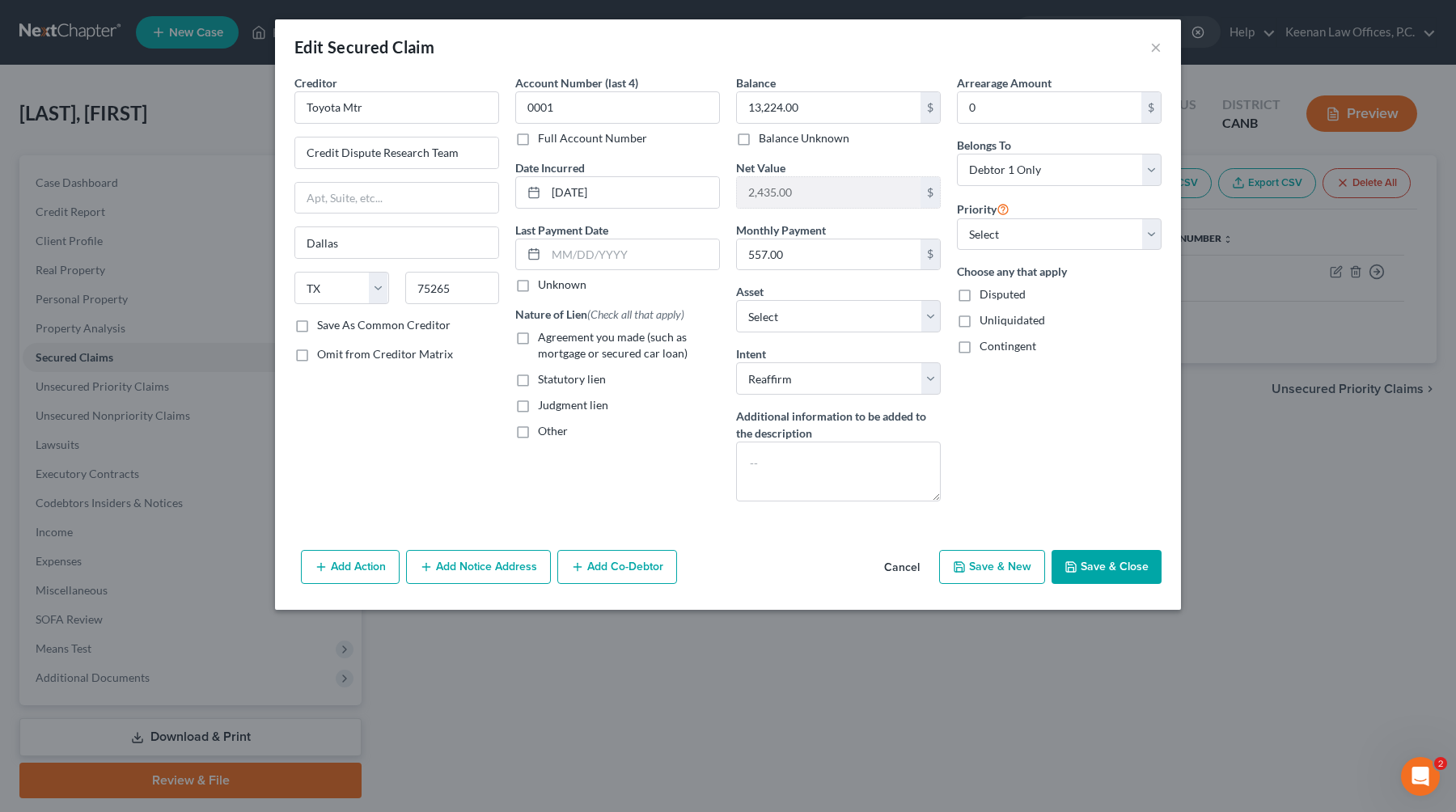 click on "Agreement you made (such as mortgage or secured car loan)" at bounding box center (612, 345) 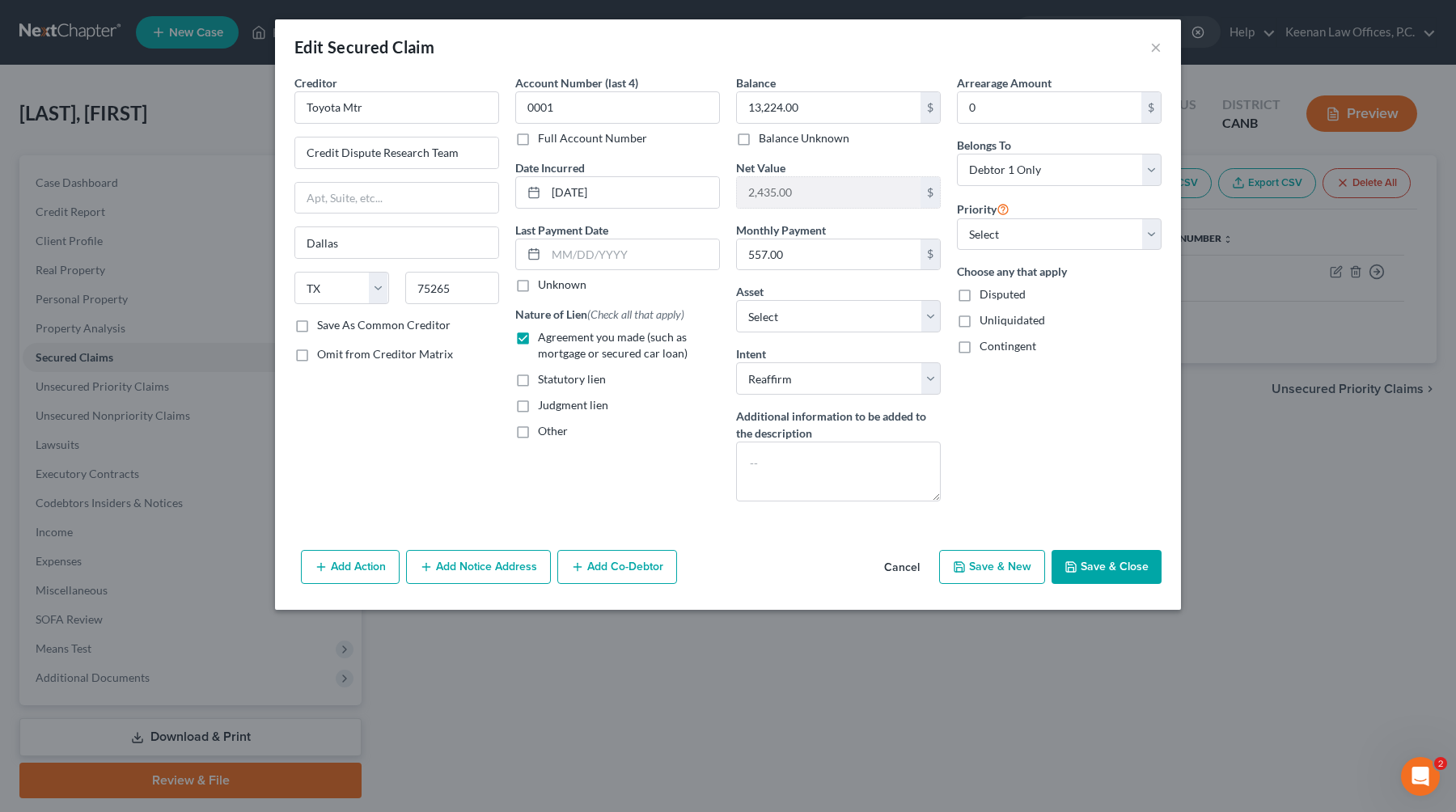 click on "Save & Close" at bounding box center [1107, 567] 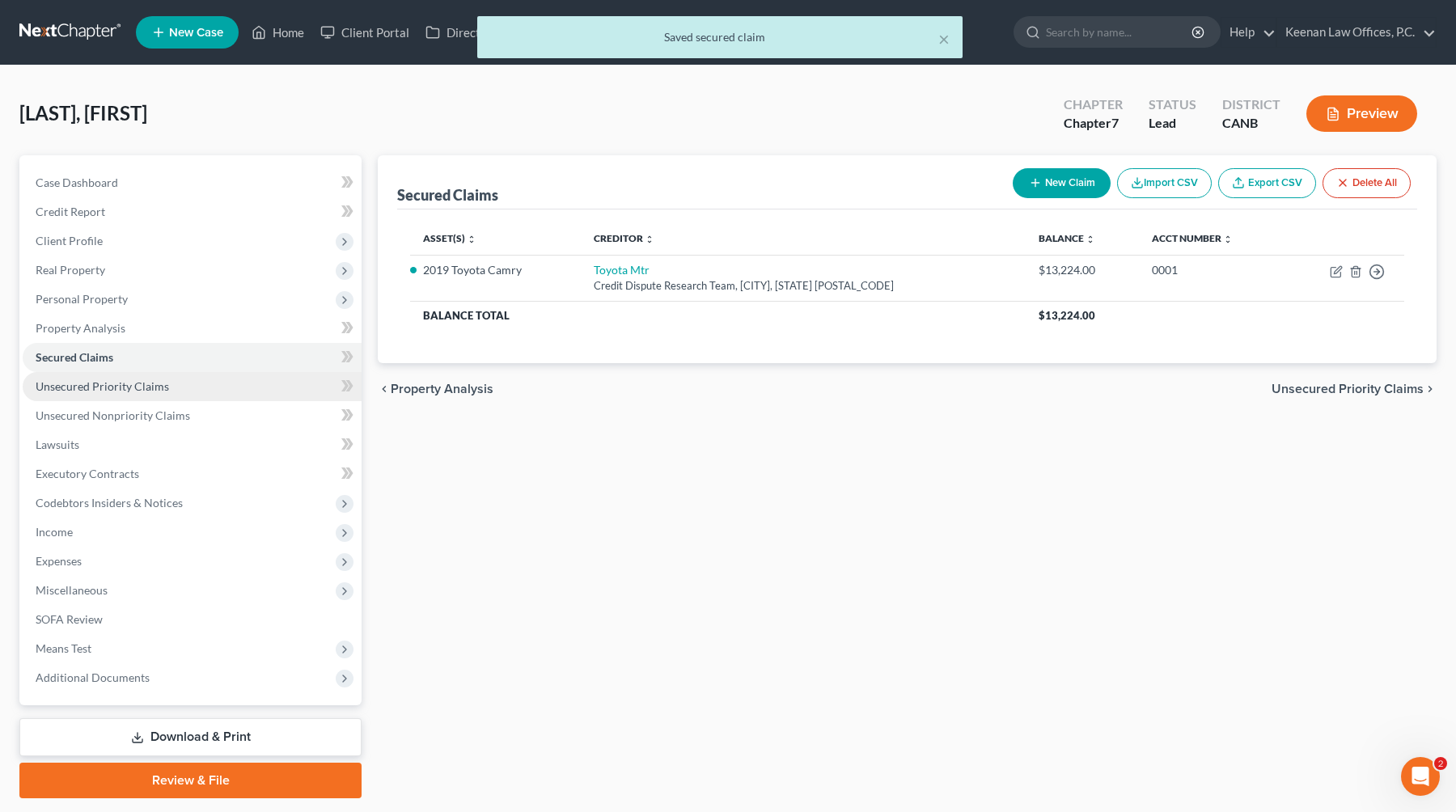 click on "Unsecured Priority Claims" at bounding box center (192, 387) 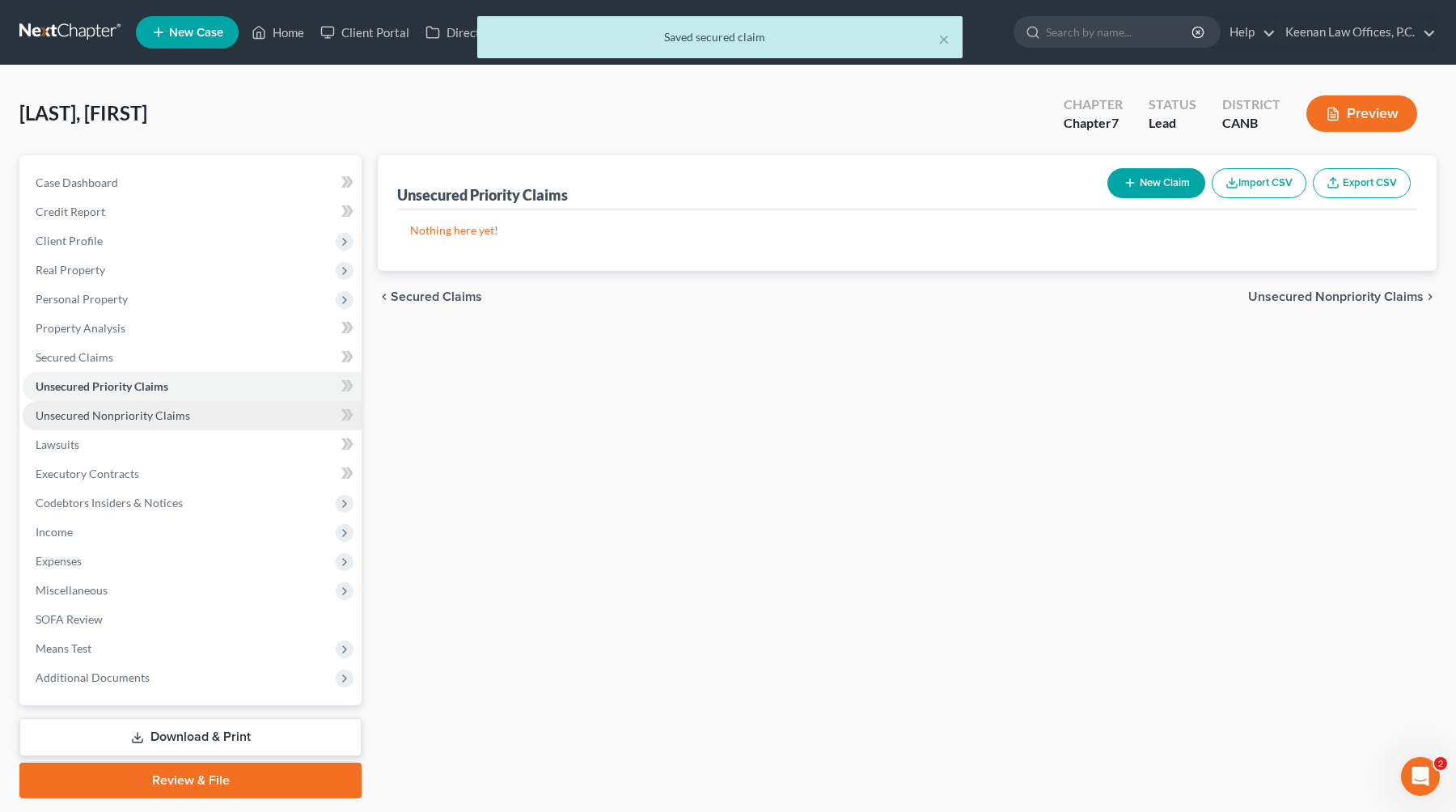 click on "Unsecured Nonpriority Claims" at bounding box center (192, 416) 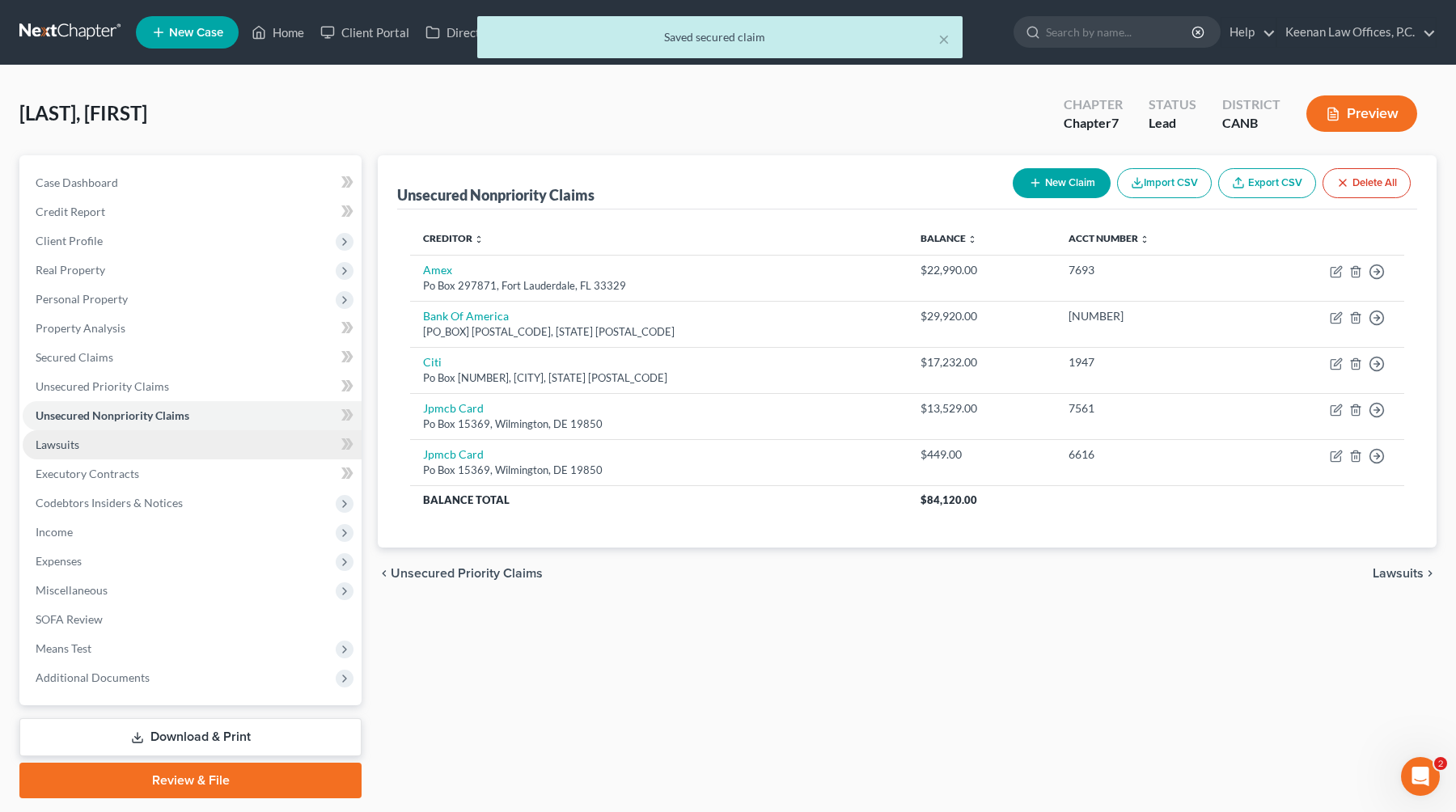 click on "Lawsuits" at bounding box center (192, 445) 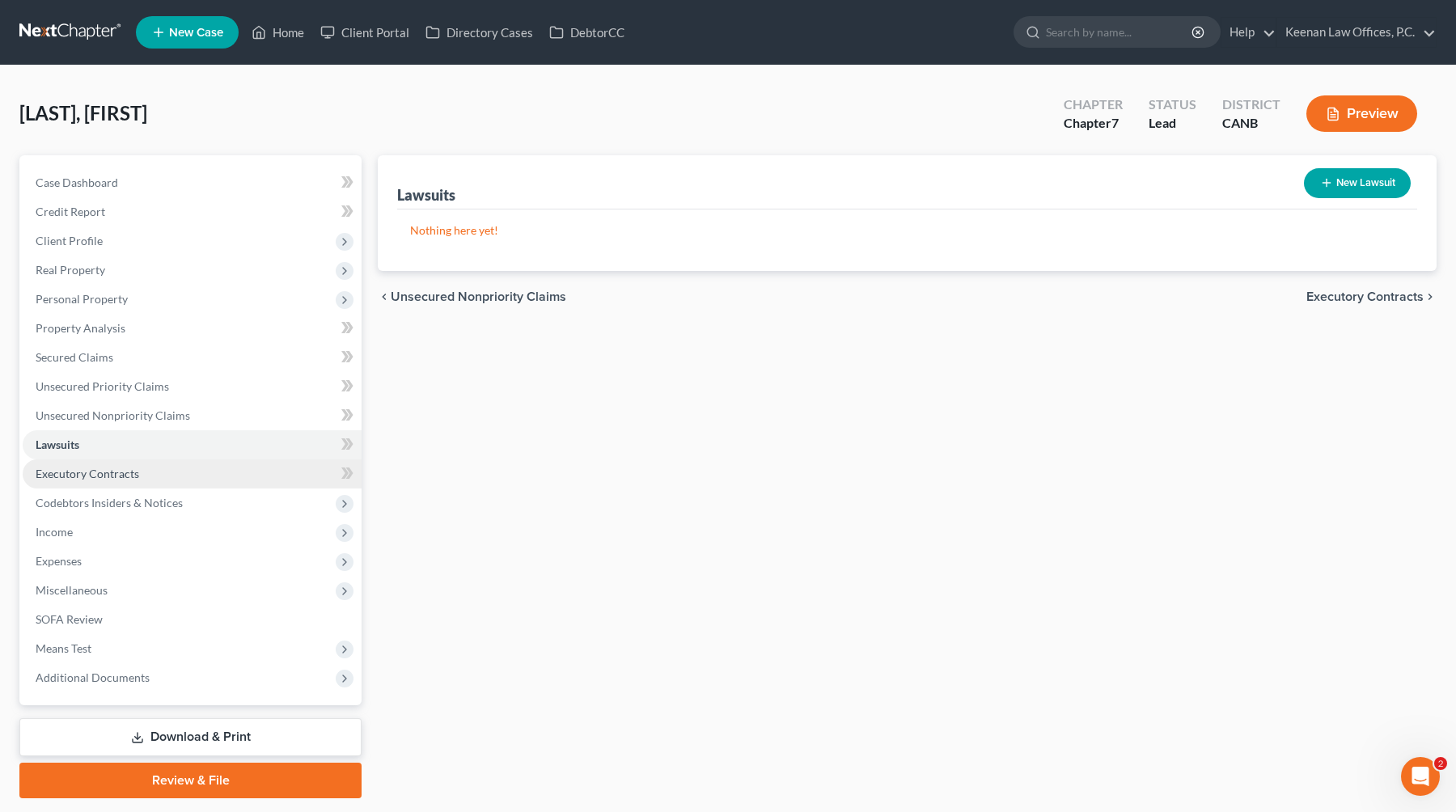 click on "Executory Contracts" at bounding box center [87, 473] 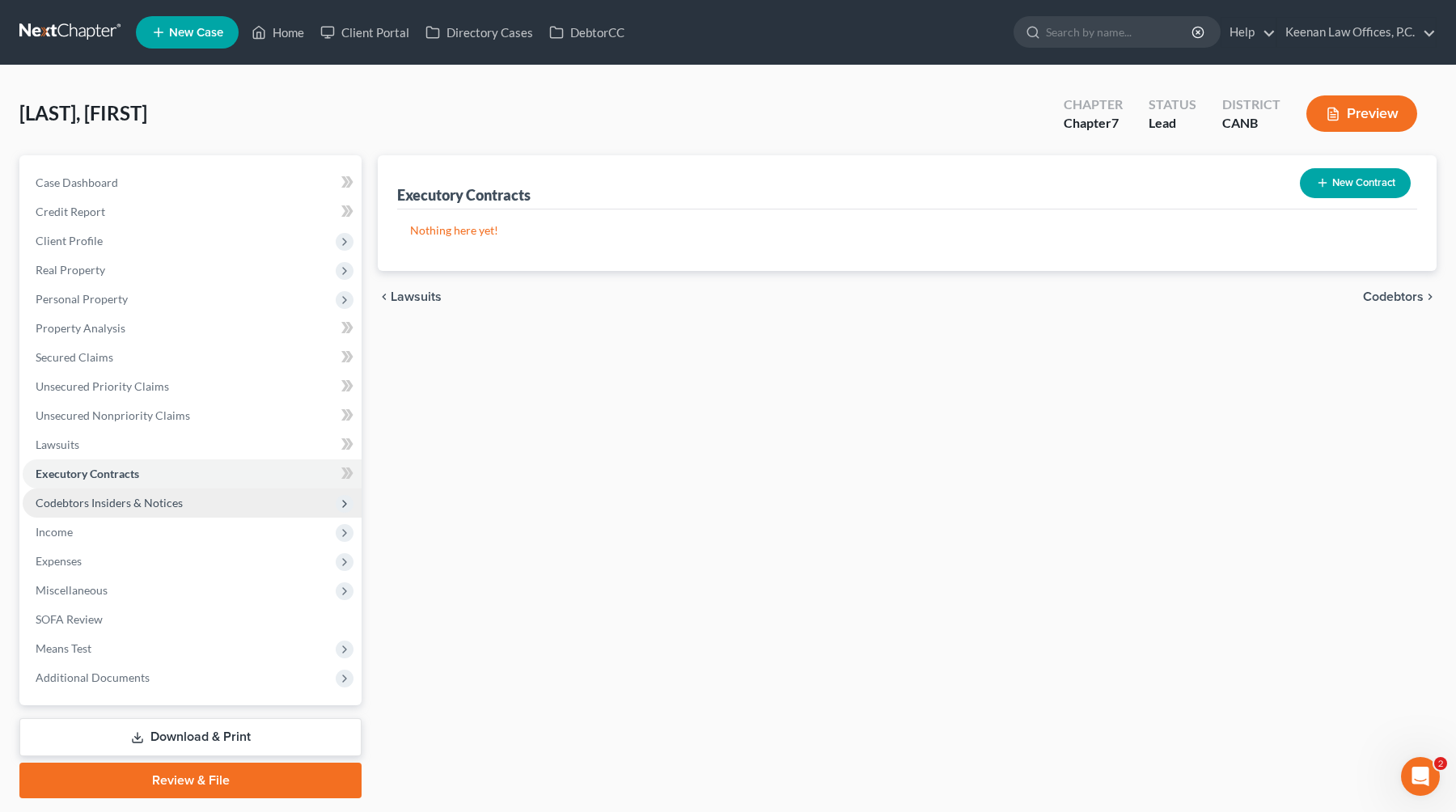 click on "Codebtors Insiders & Notices" at bounding box center (109, 502) 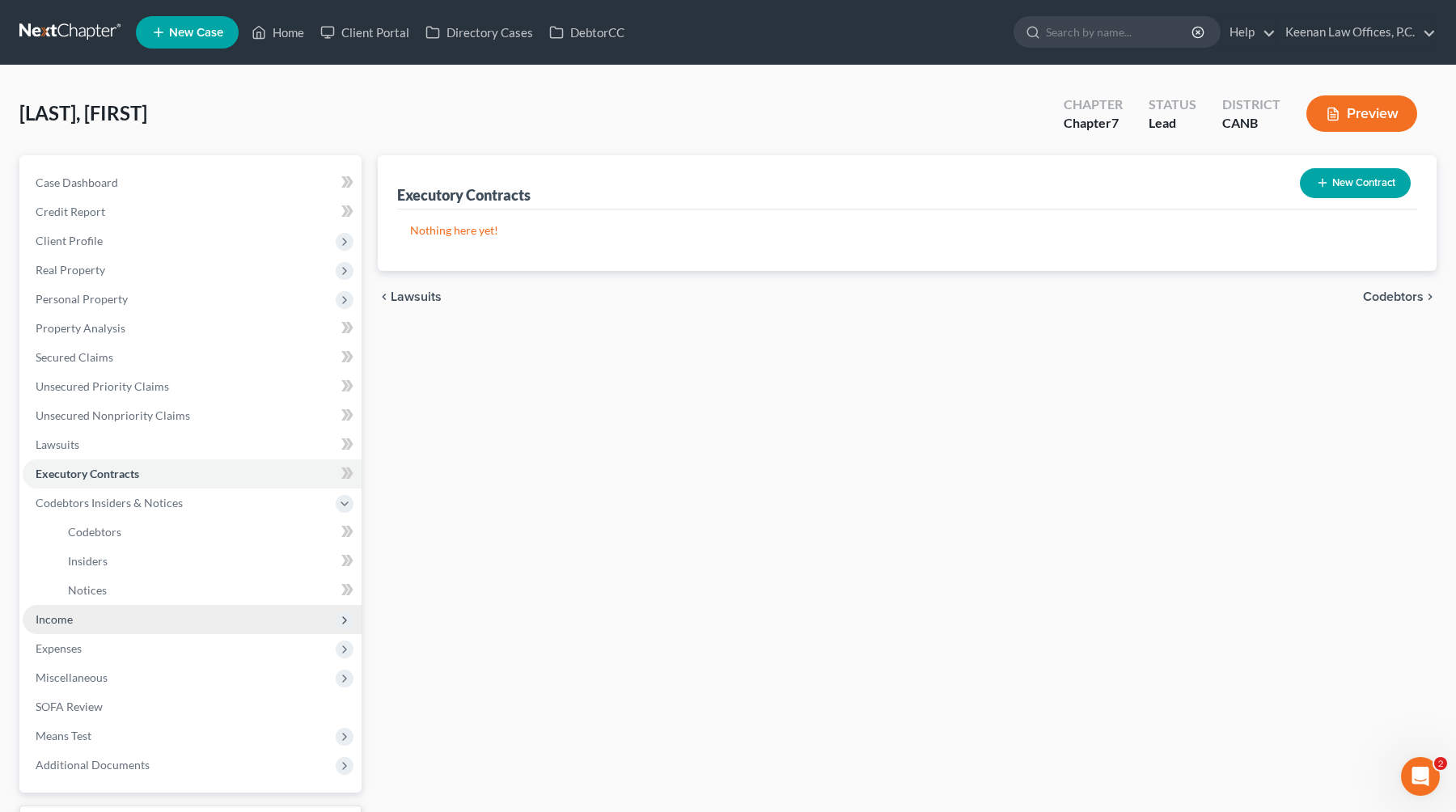 click on "Income" at bounding box center (192, 620) 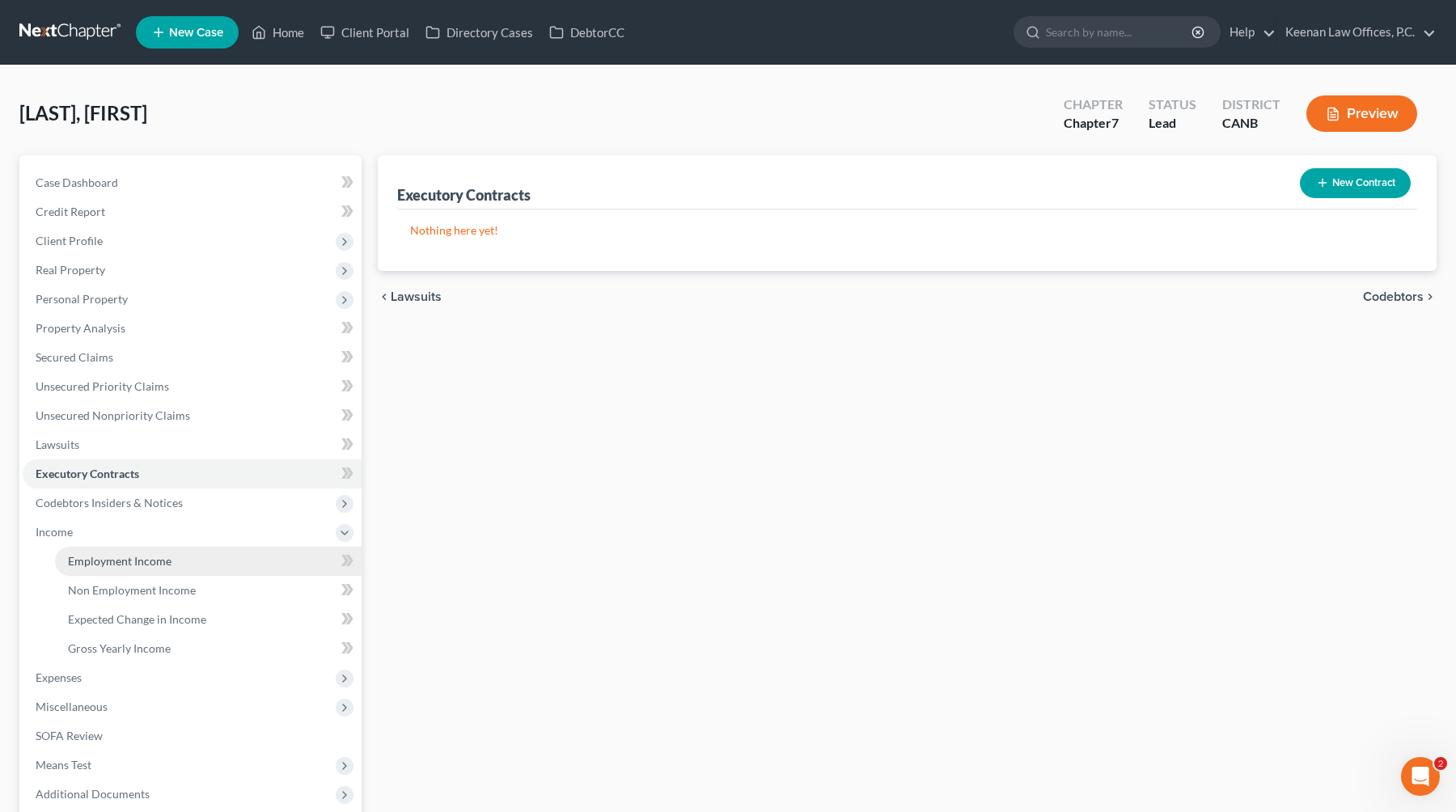 click on "Employment Income" at bounding box center [120, 560] 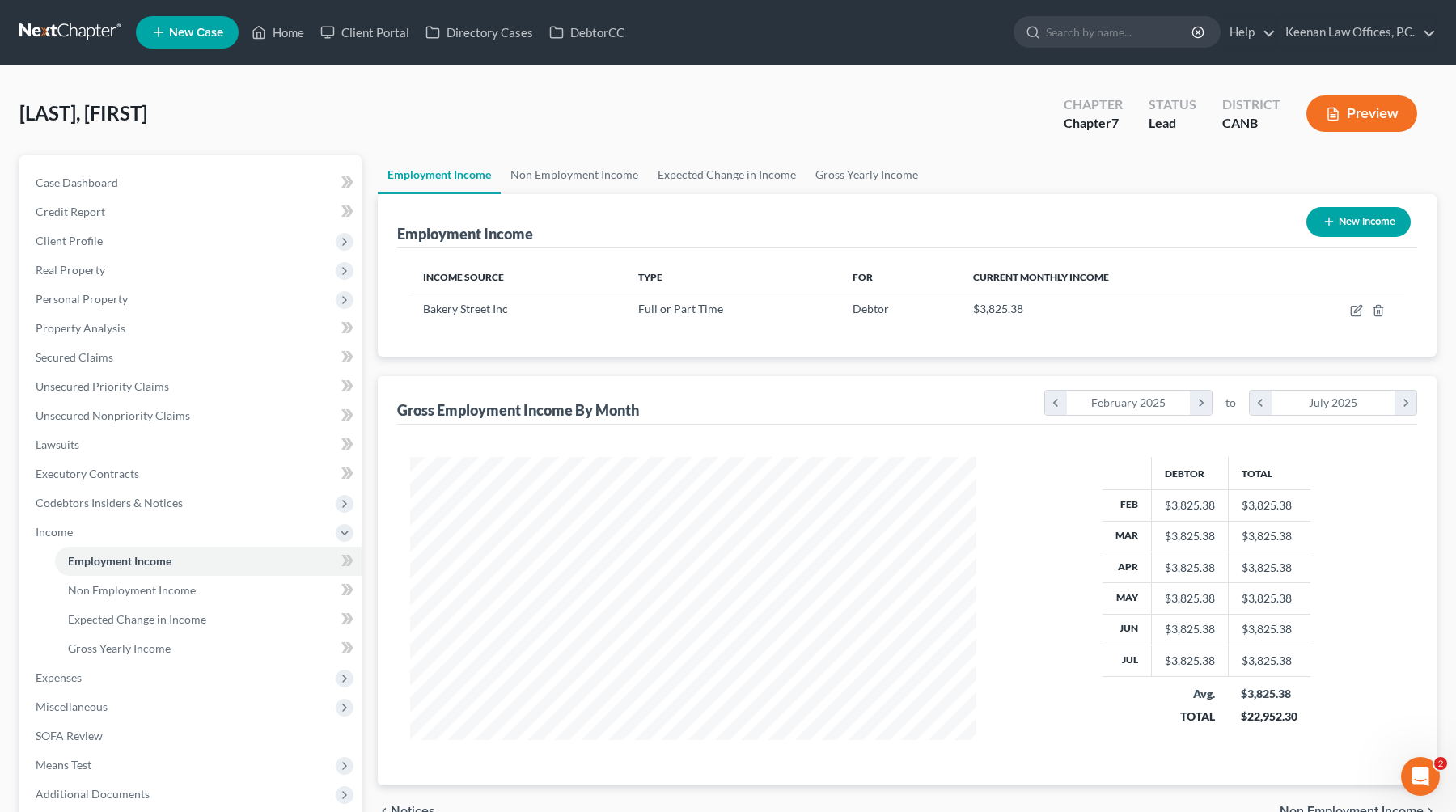 scroll, scrollTop: 808475, scrollLeft: 808290, axis: both 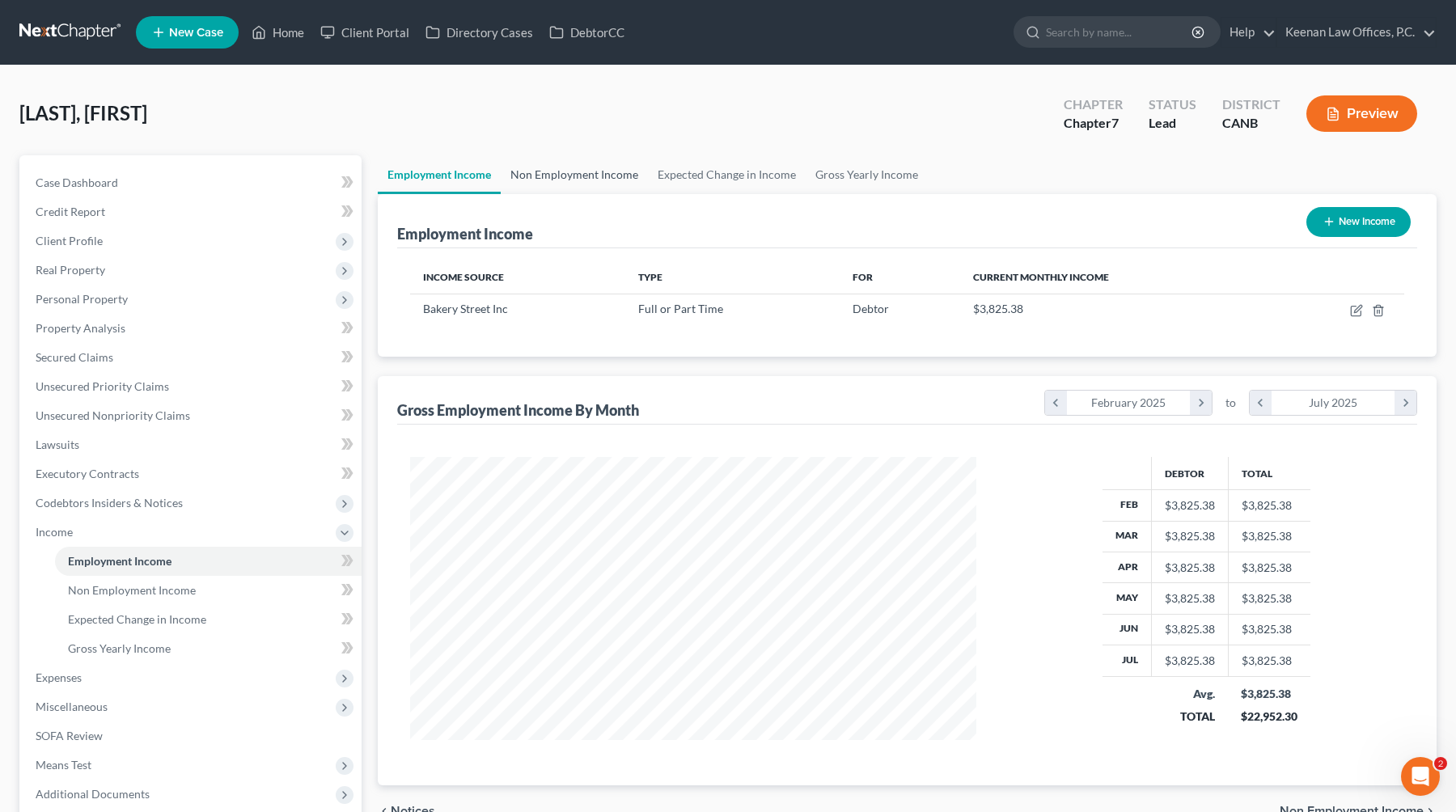 click on "Non Employment Income" at bounding box center (574, 175) 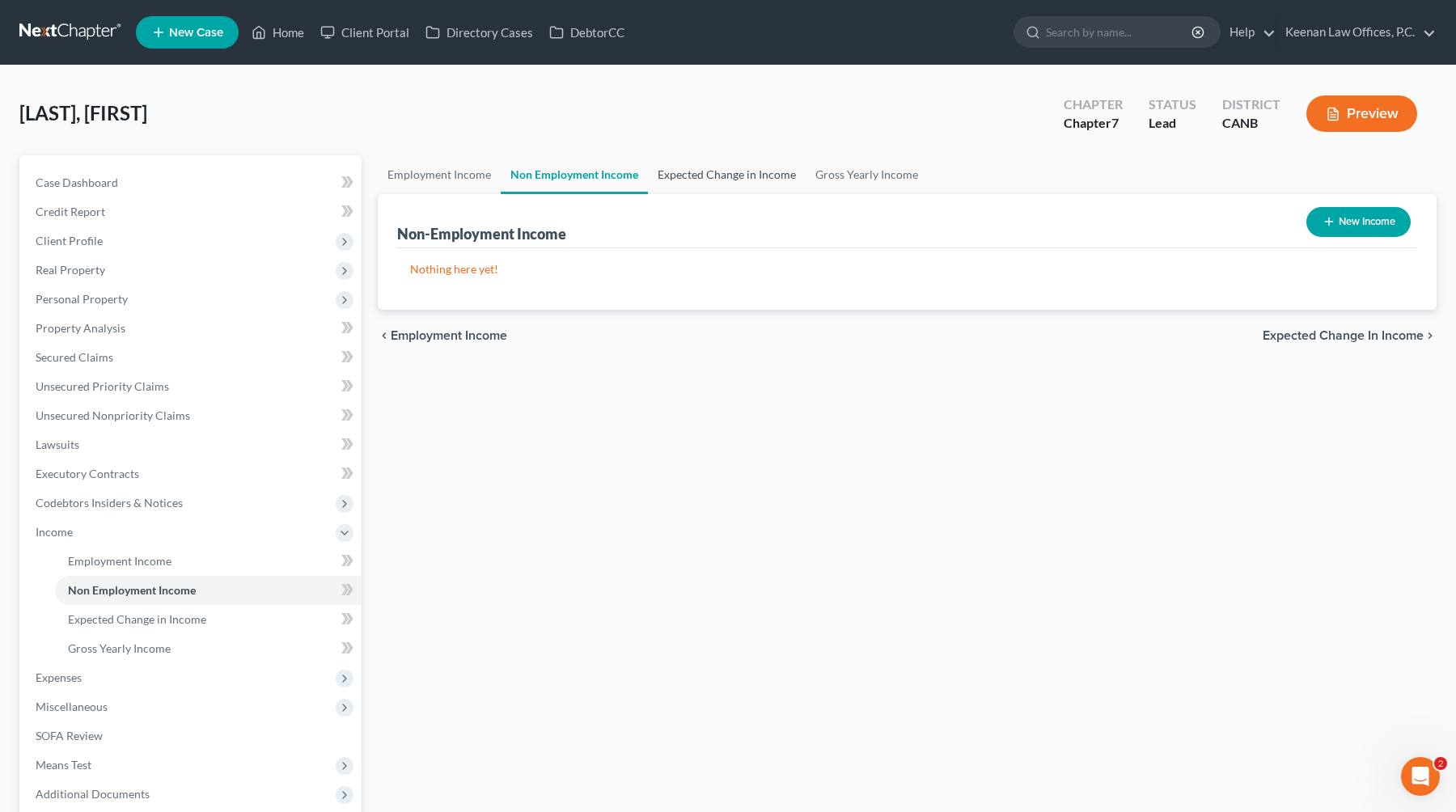 click on "Expected Change in Income" at bounding box center [726, 175] 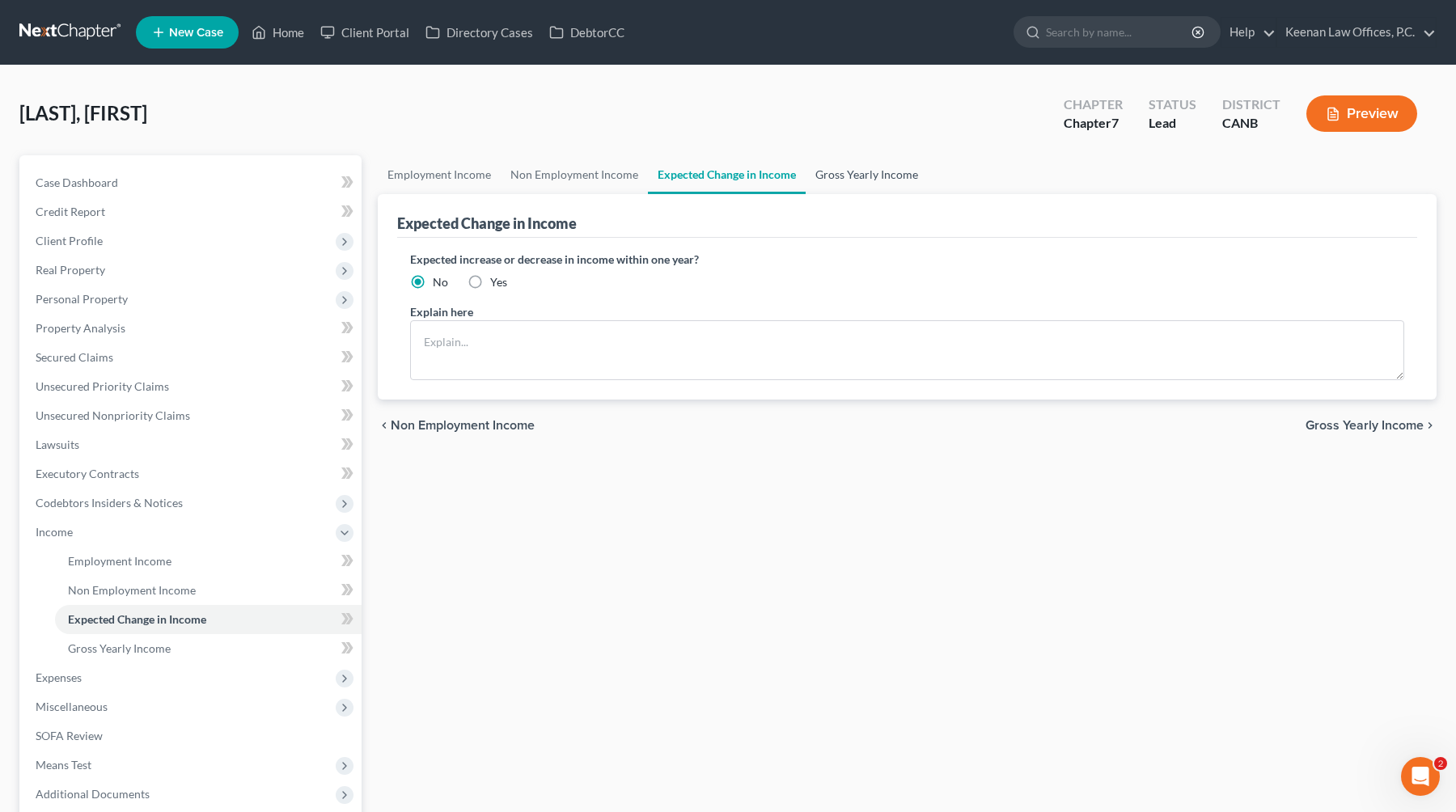 click on "Gross Yearly Income" at bounding box center (866, 175) 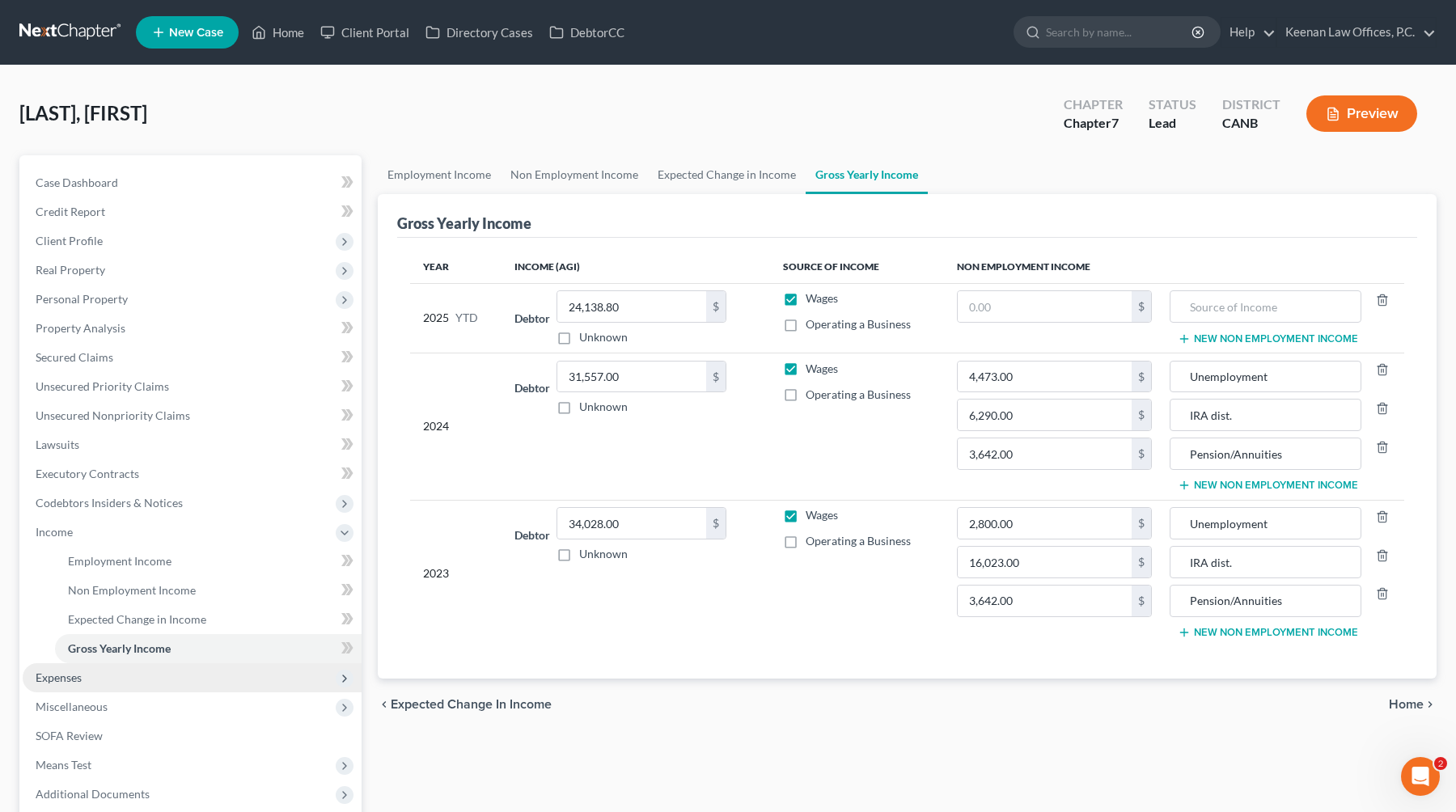 click on "Expenses" at bounding box center [192, 678] 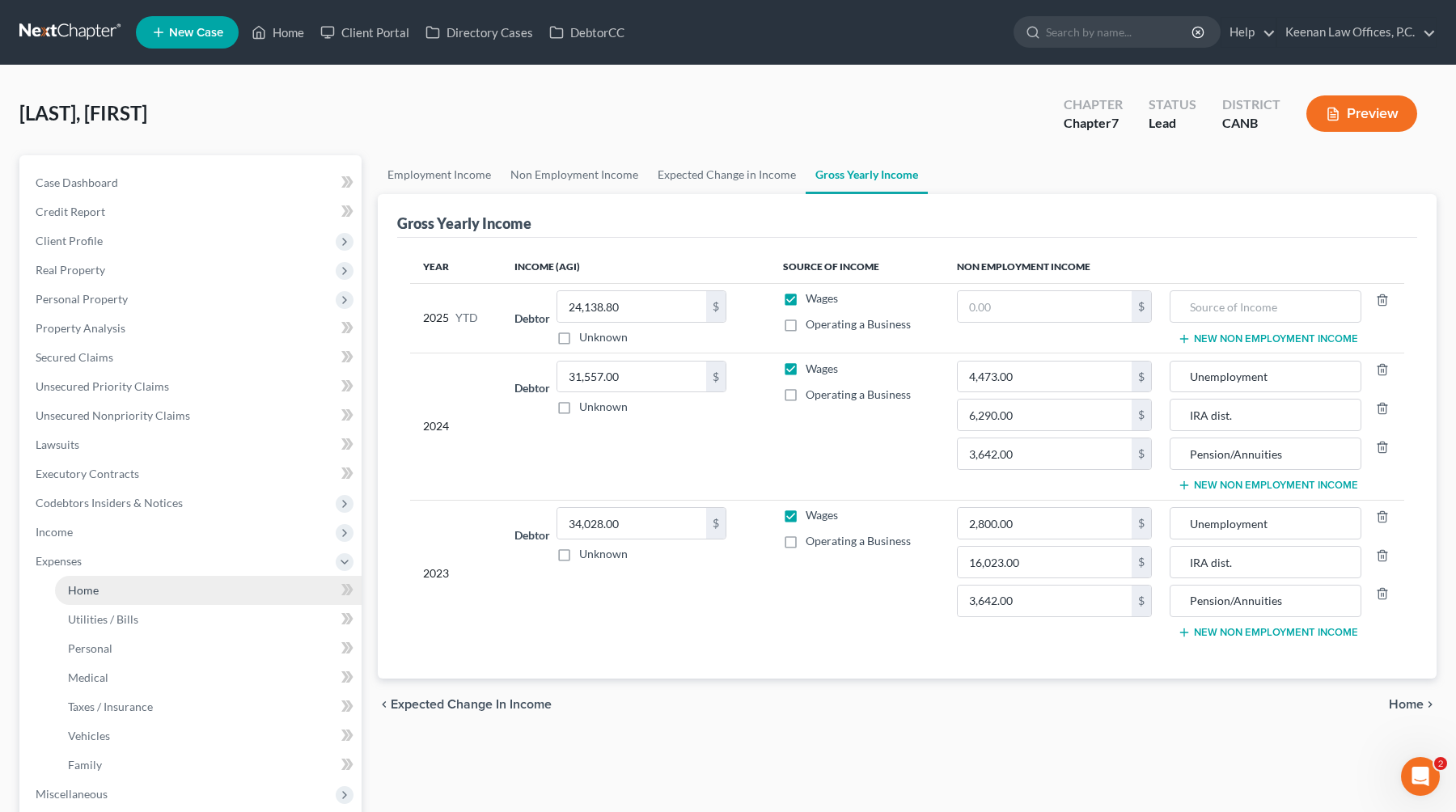 click on "Home" at bounding box center (208, 590) 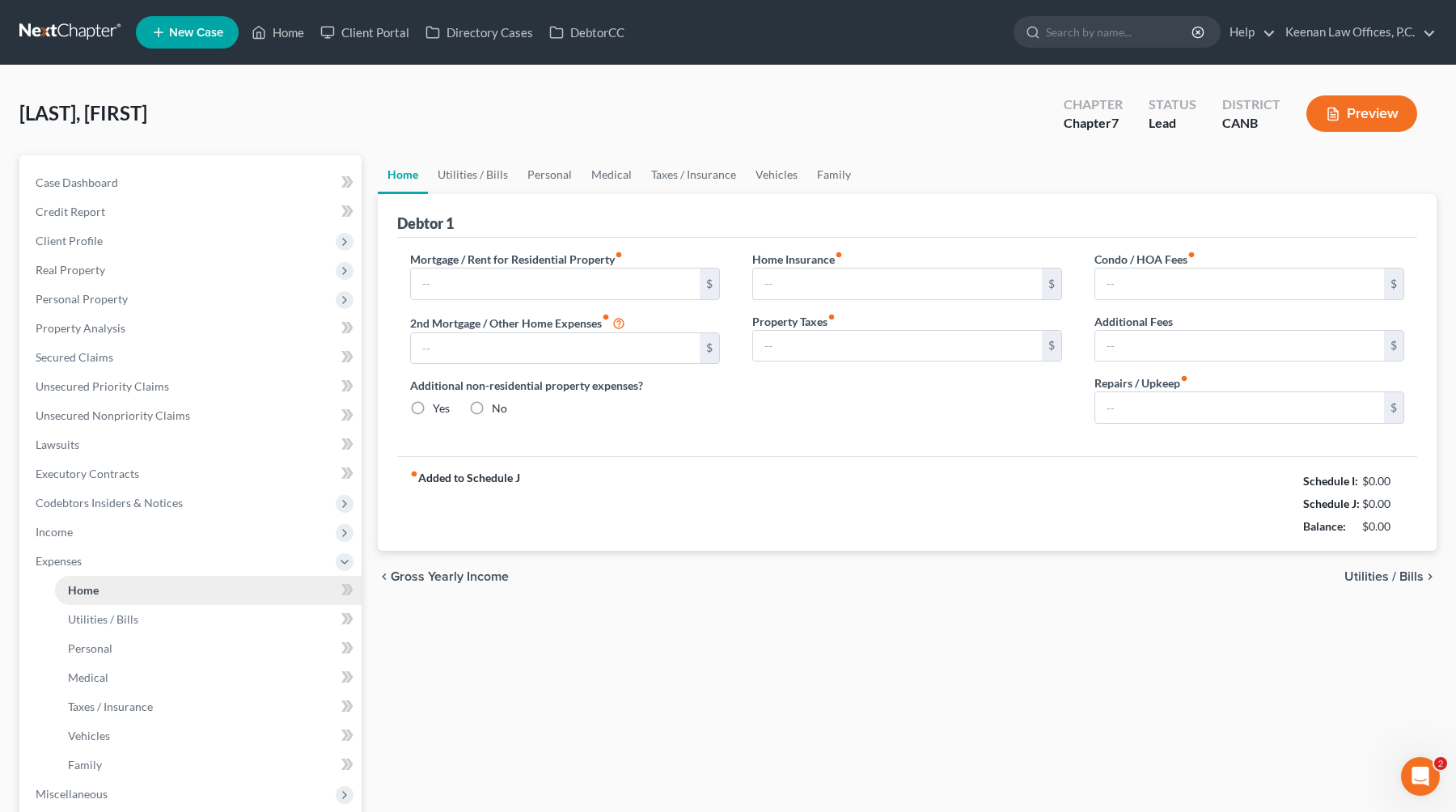 type on "0.00" 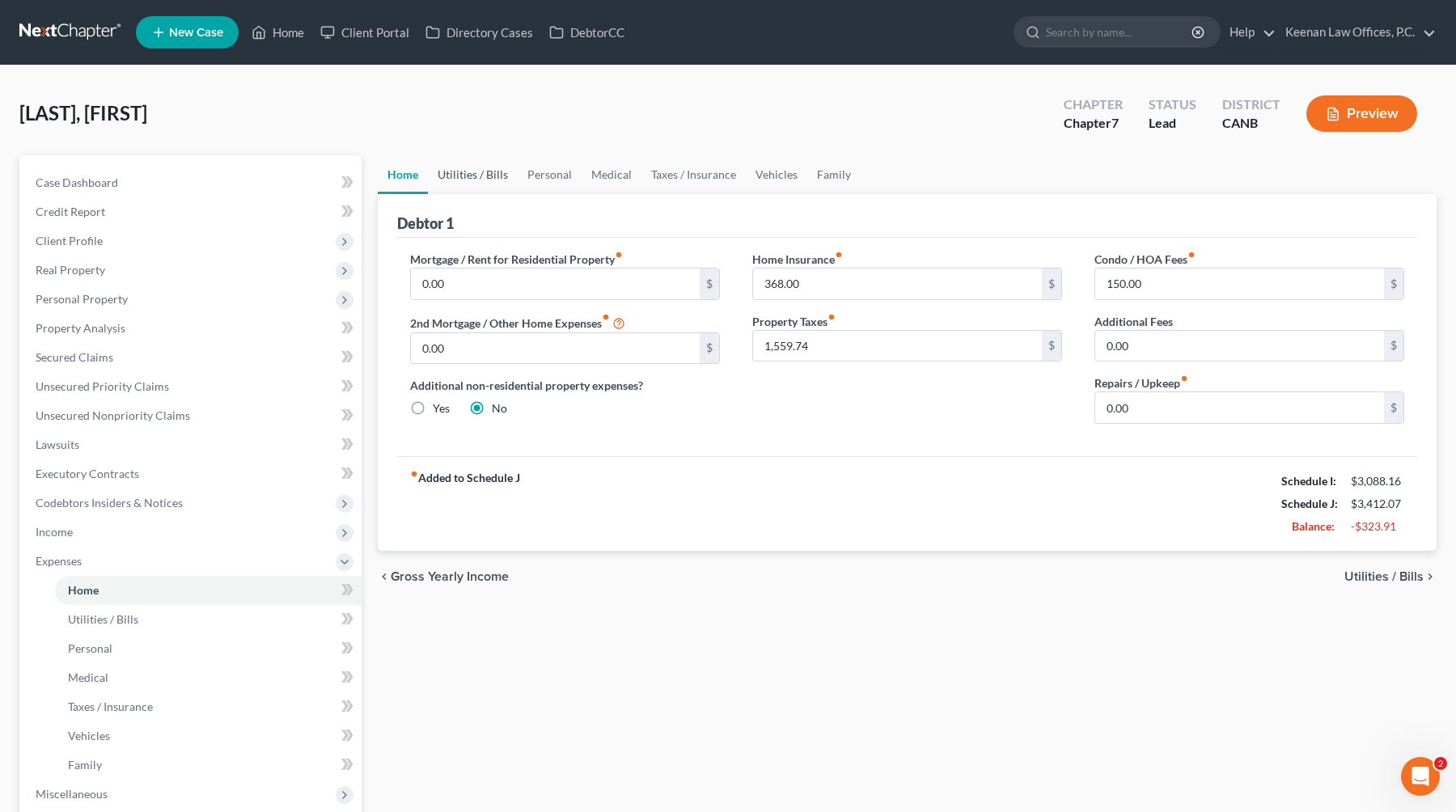 click on "Utilities / Bills" at bounding box center [472, 175] 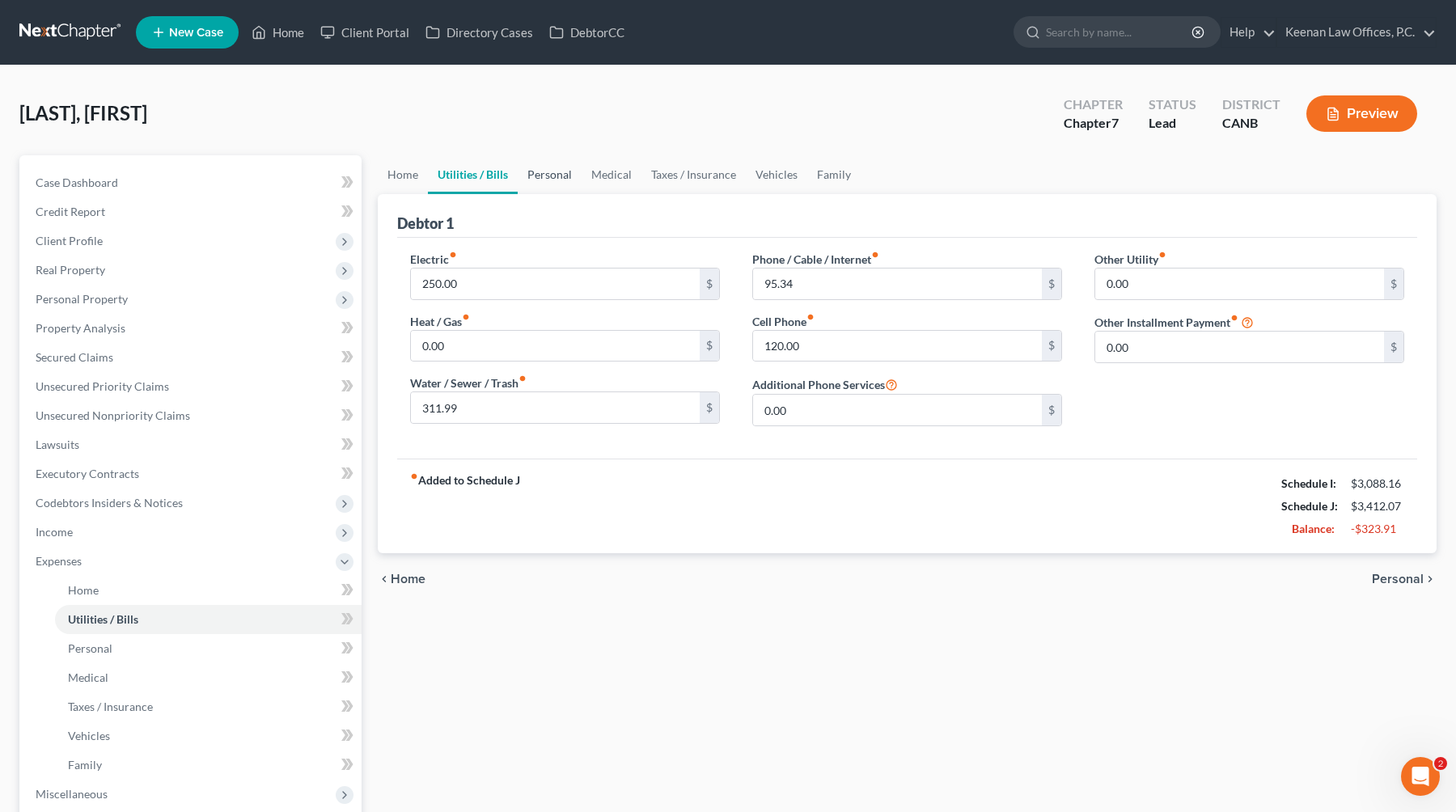 click on "Personal" at bounding box center (549, 175) 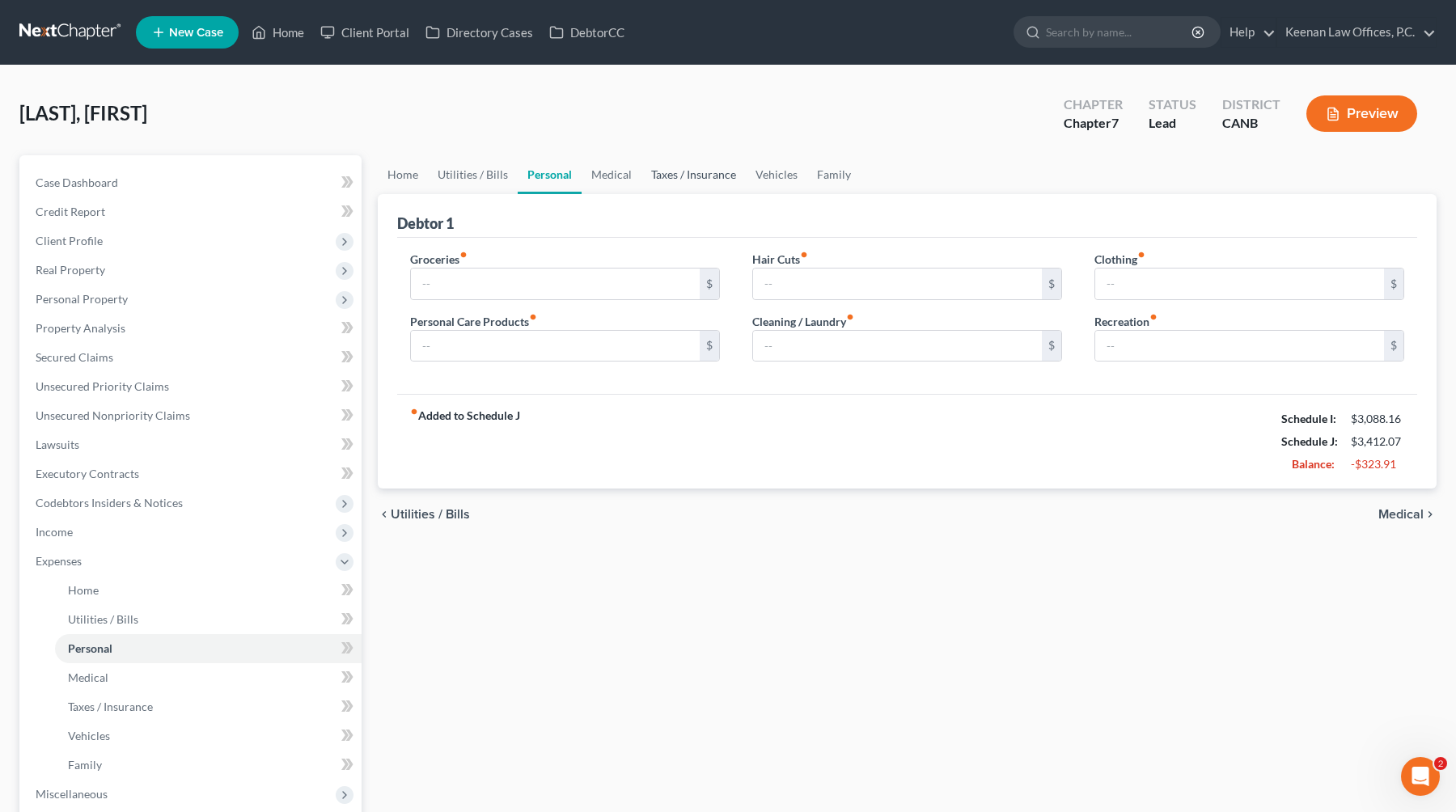 click on "Taxes / Insurance" at bounding box center (693, 175) 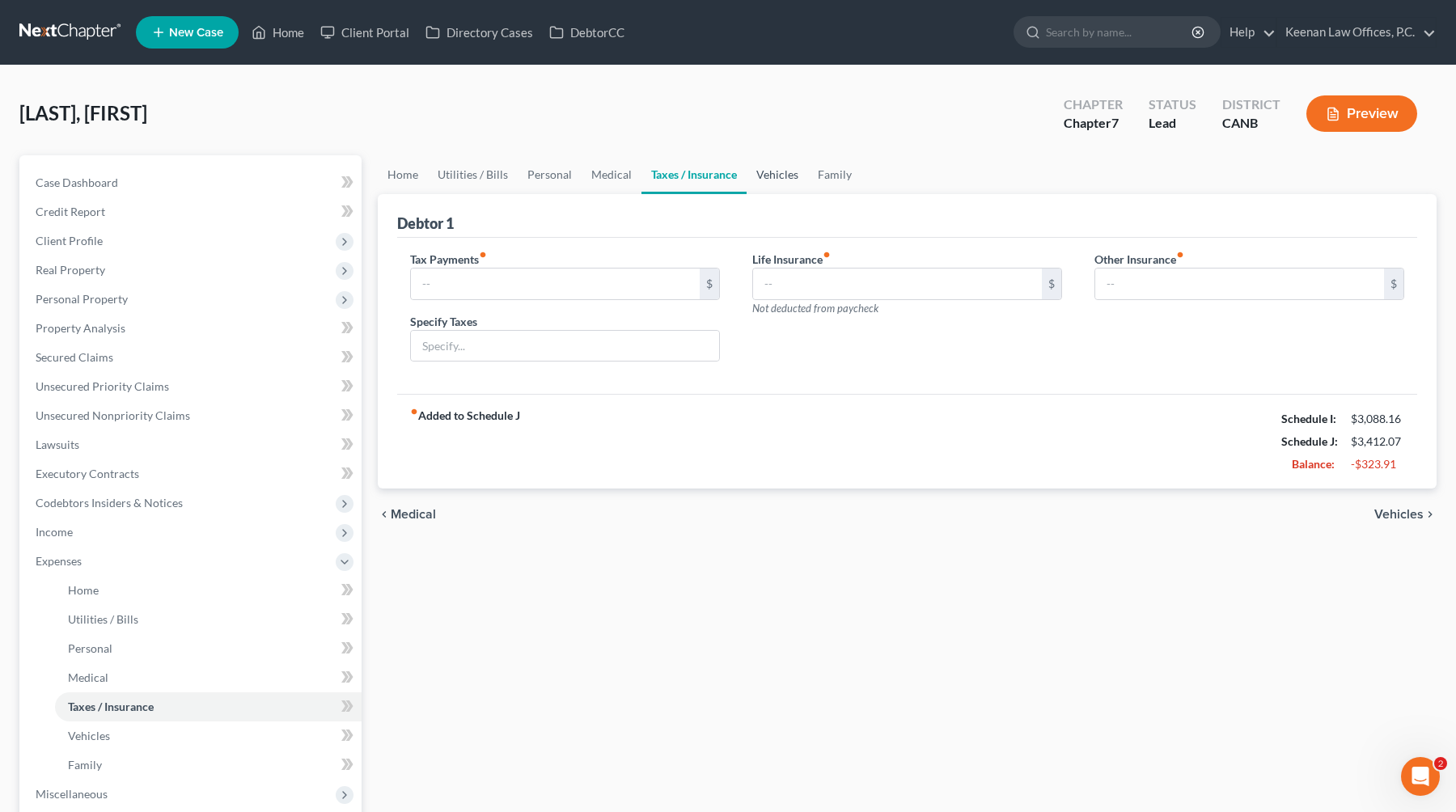 click on "Vehicles" at bounding box center (777, 175) 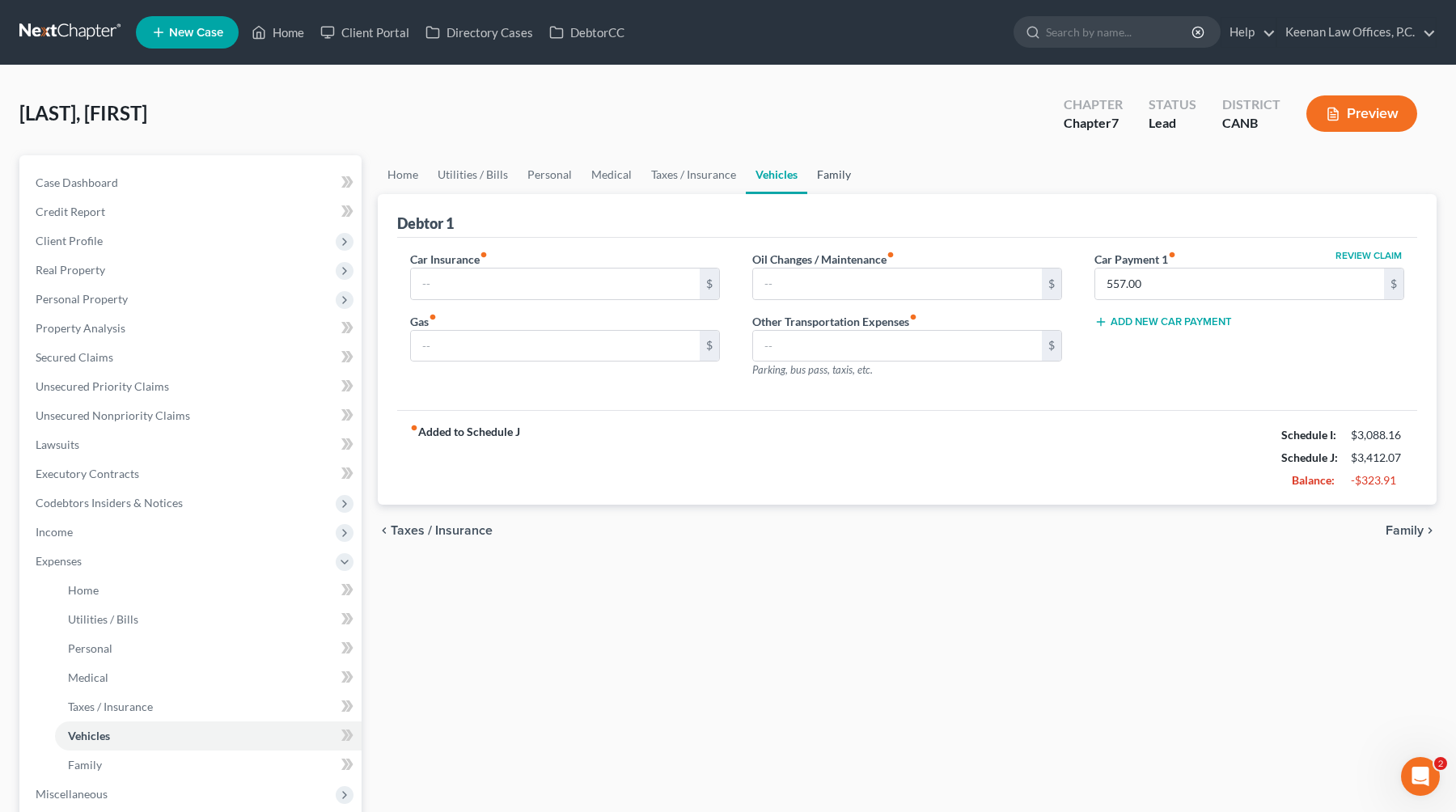 click on "Family" at bounding box center [834, 175] 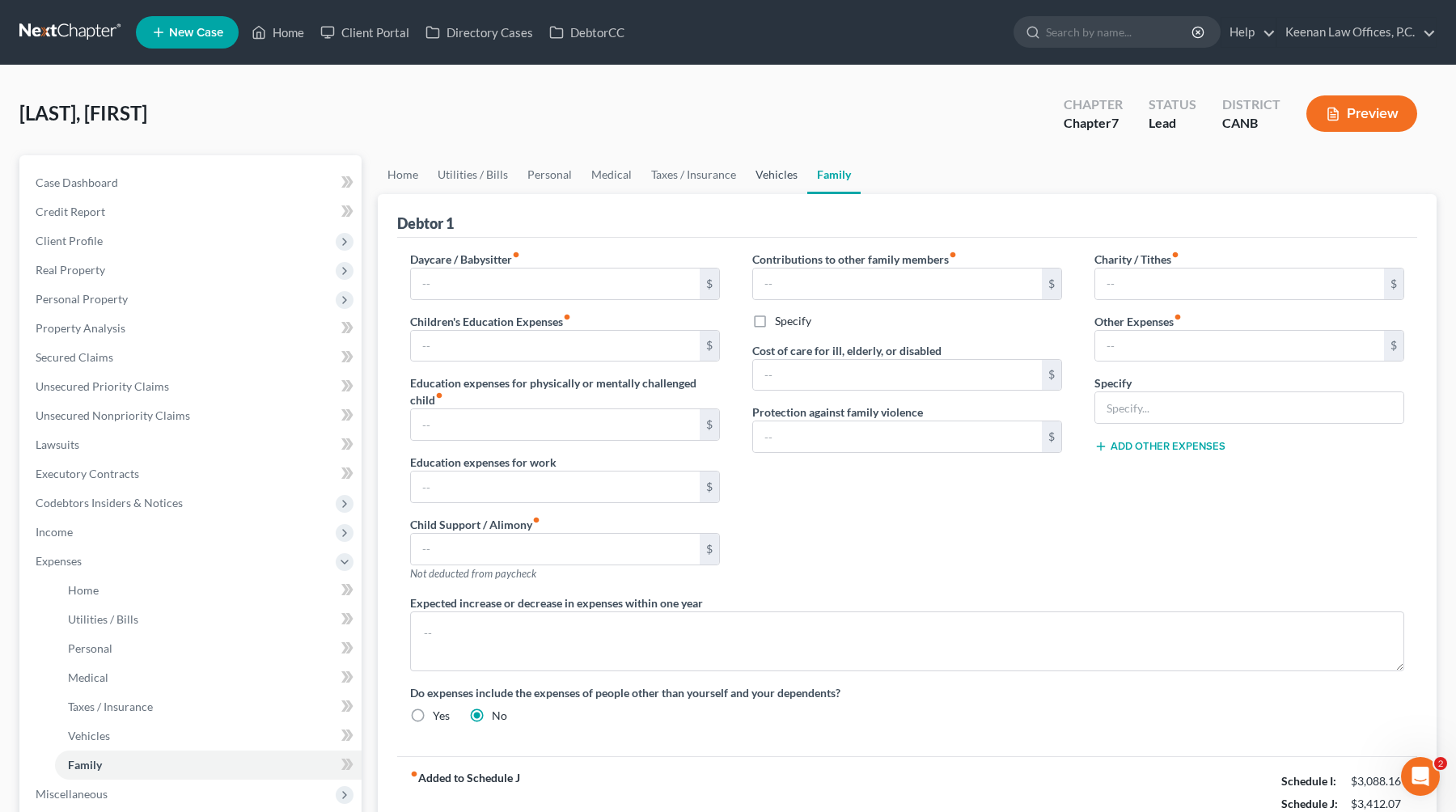 click on "Vehicles" at bounding box center [777, 175] 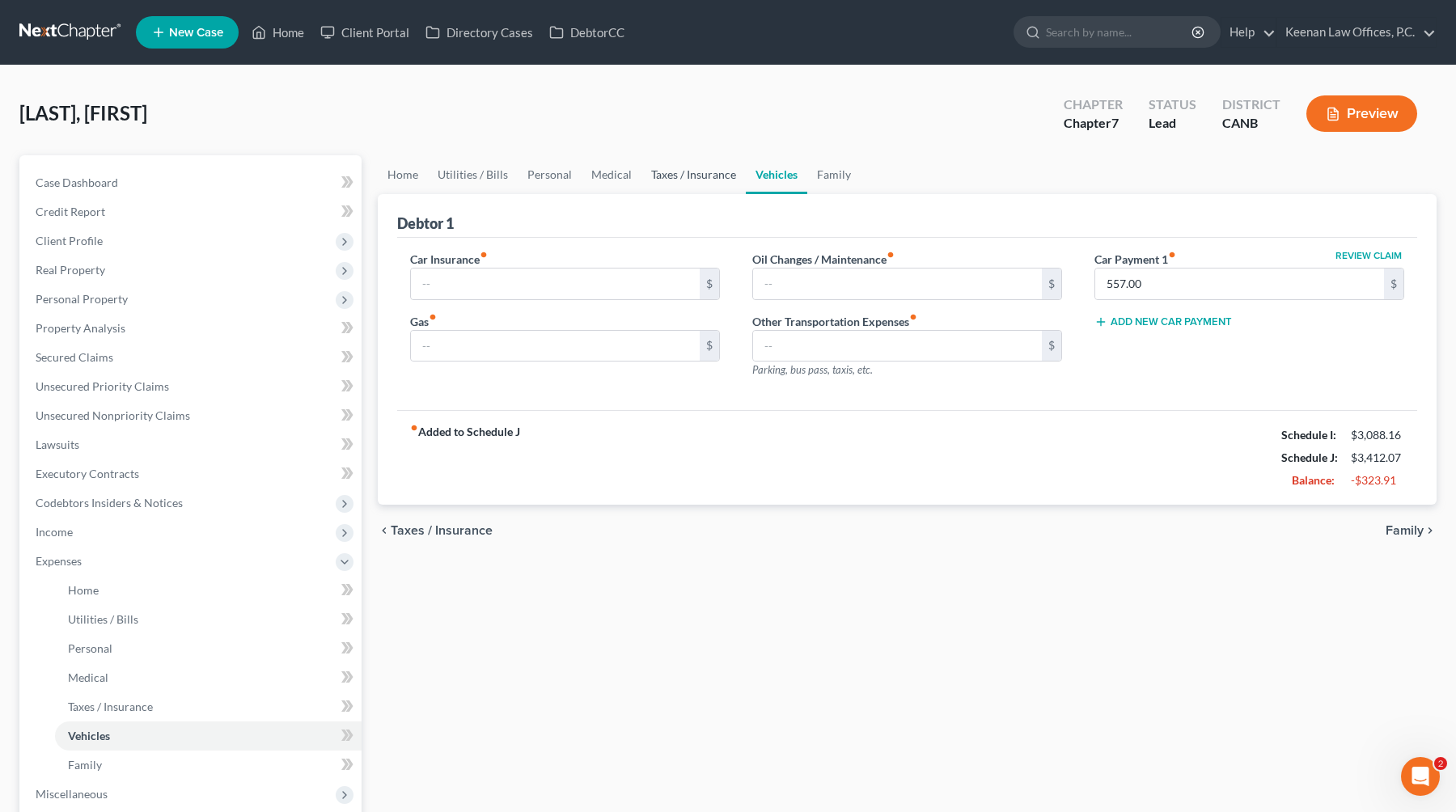 click on "Taxes / Insurance" at bounding box center (693, 175) 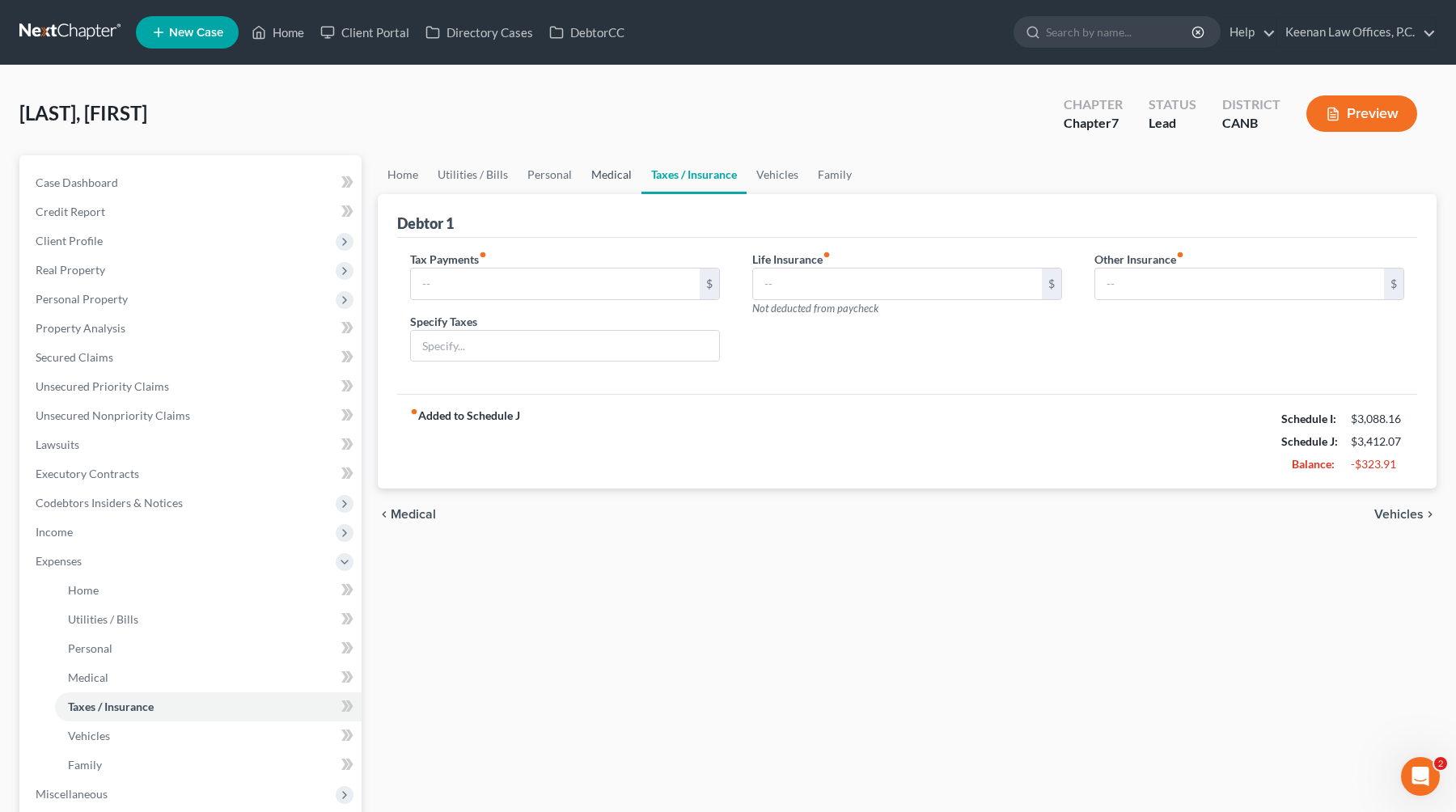 click on "Medical" at bounding box center (612, 175) 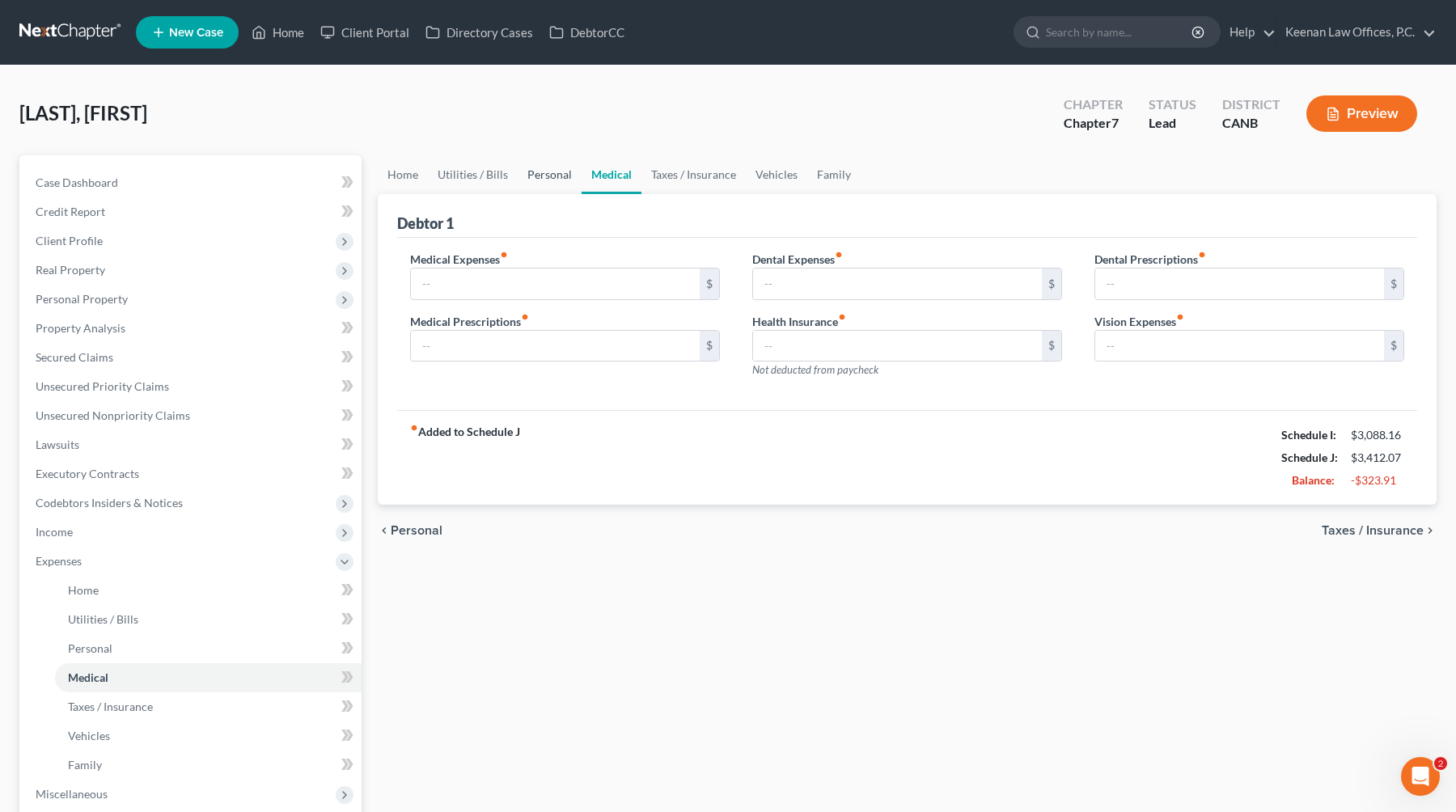 click on "Personal" at bounding box center (549, 175) 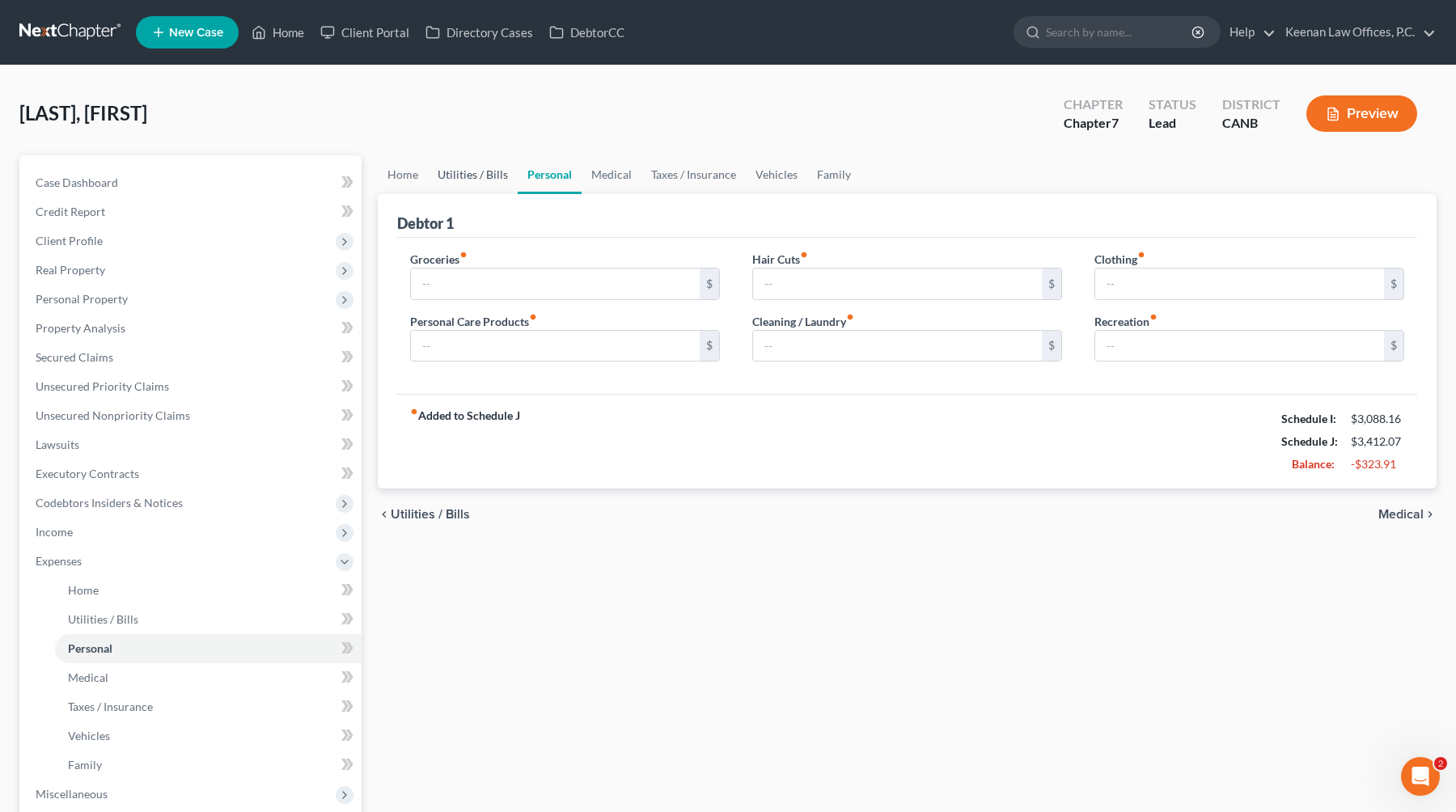 click on "Utilities / Bills" at bounding box center (472, 175) 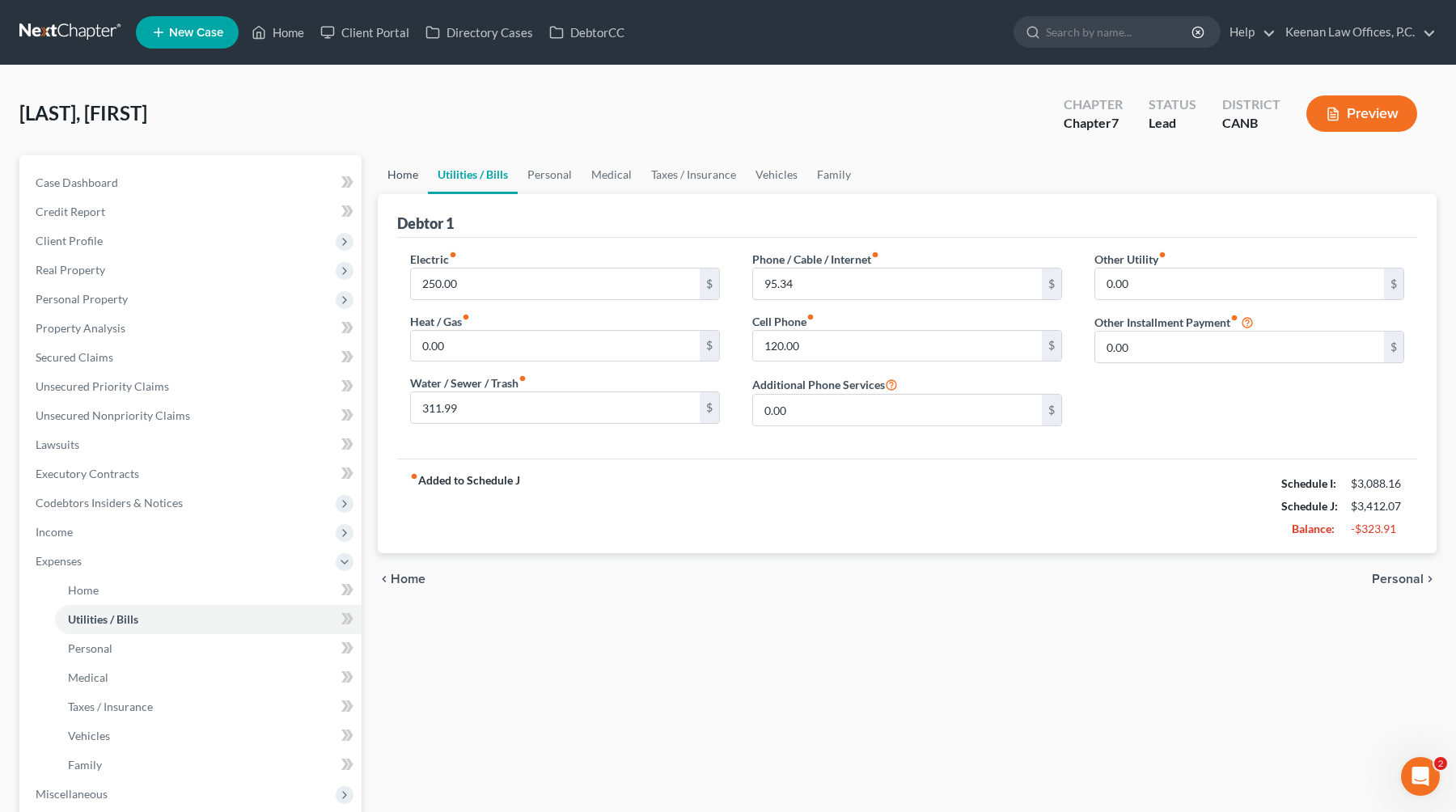 click on "Home" at bounding box center [403, 175] 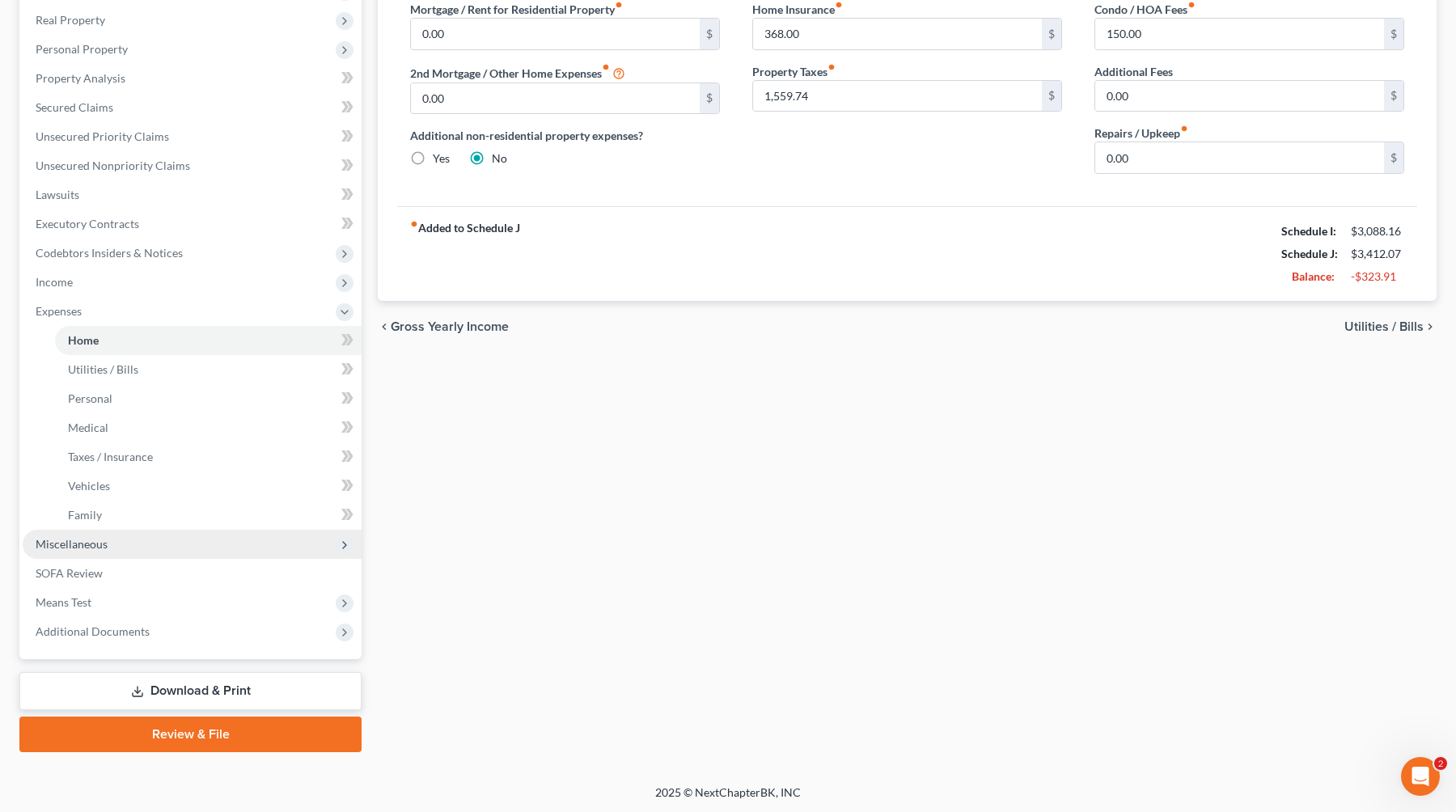 click on "Miscellaneous" at bounding box center [192, 544] 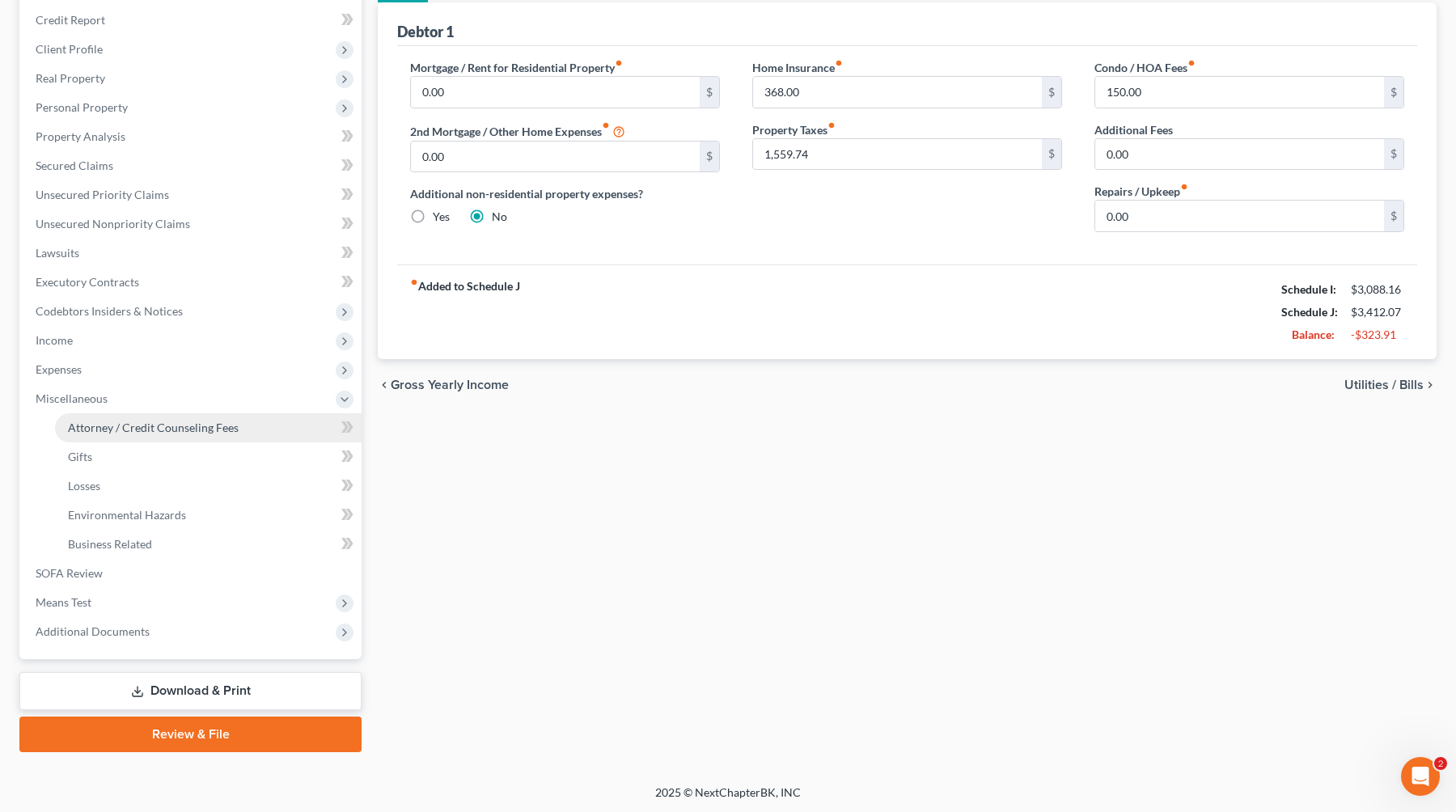 click on "Attorney / Credit Counseling Fees" at bounding box center [153, 427] 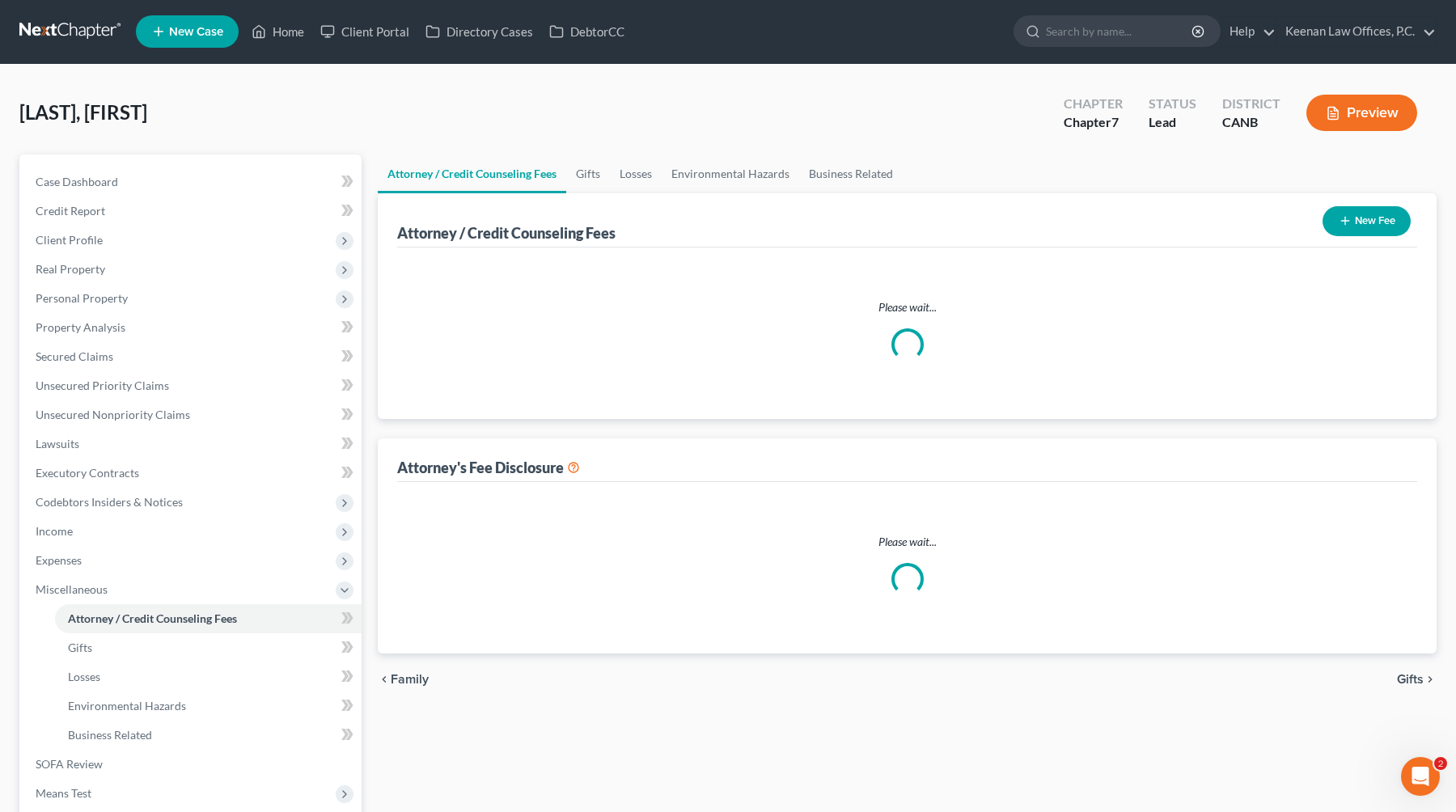 scroll, scrollTop: 0, scrollLeft: 0, axis: both 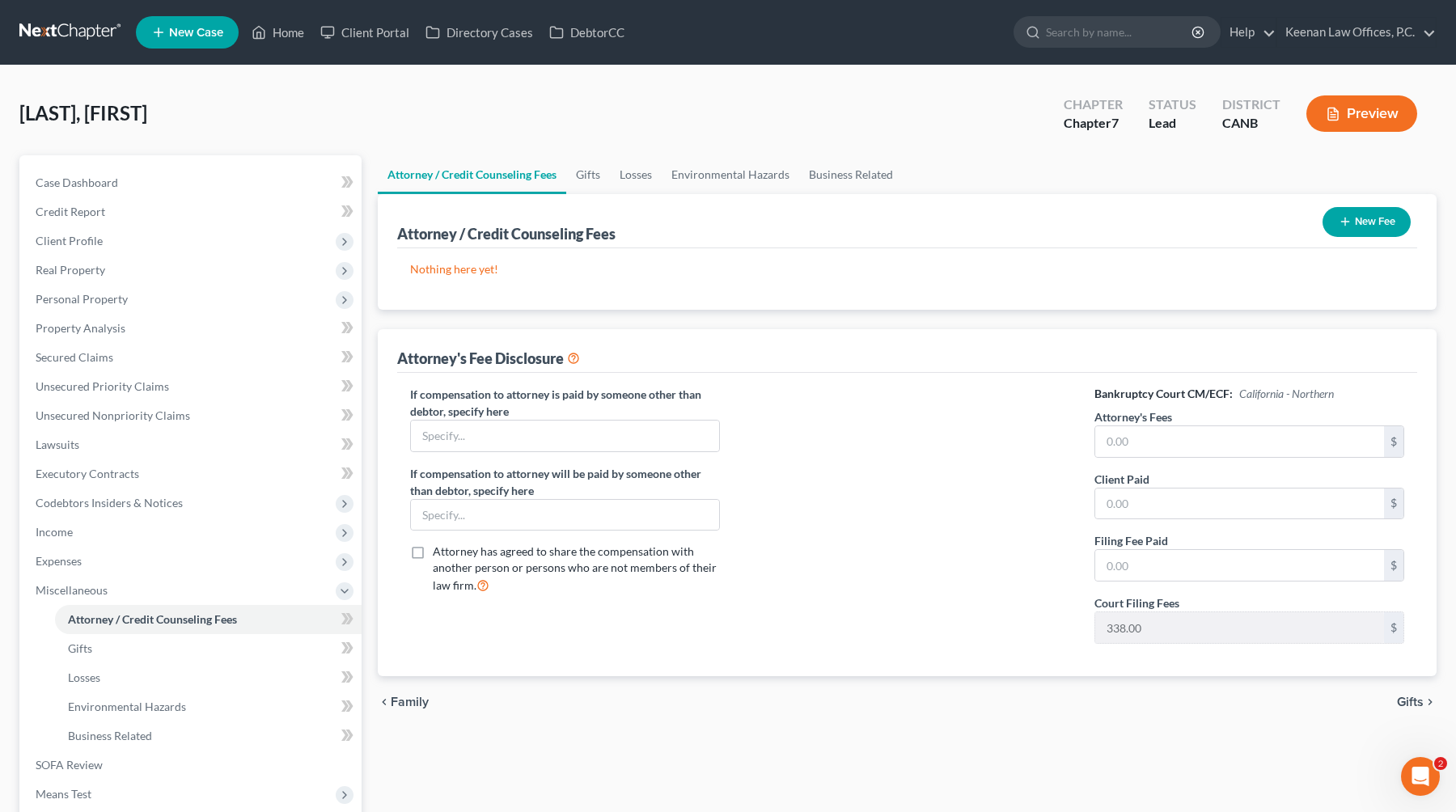 click on "New Fee" at bounding box center (1366, 222) 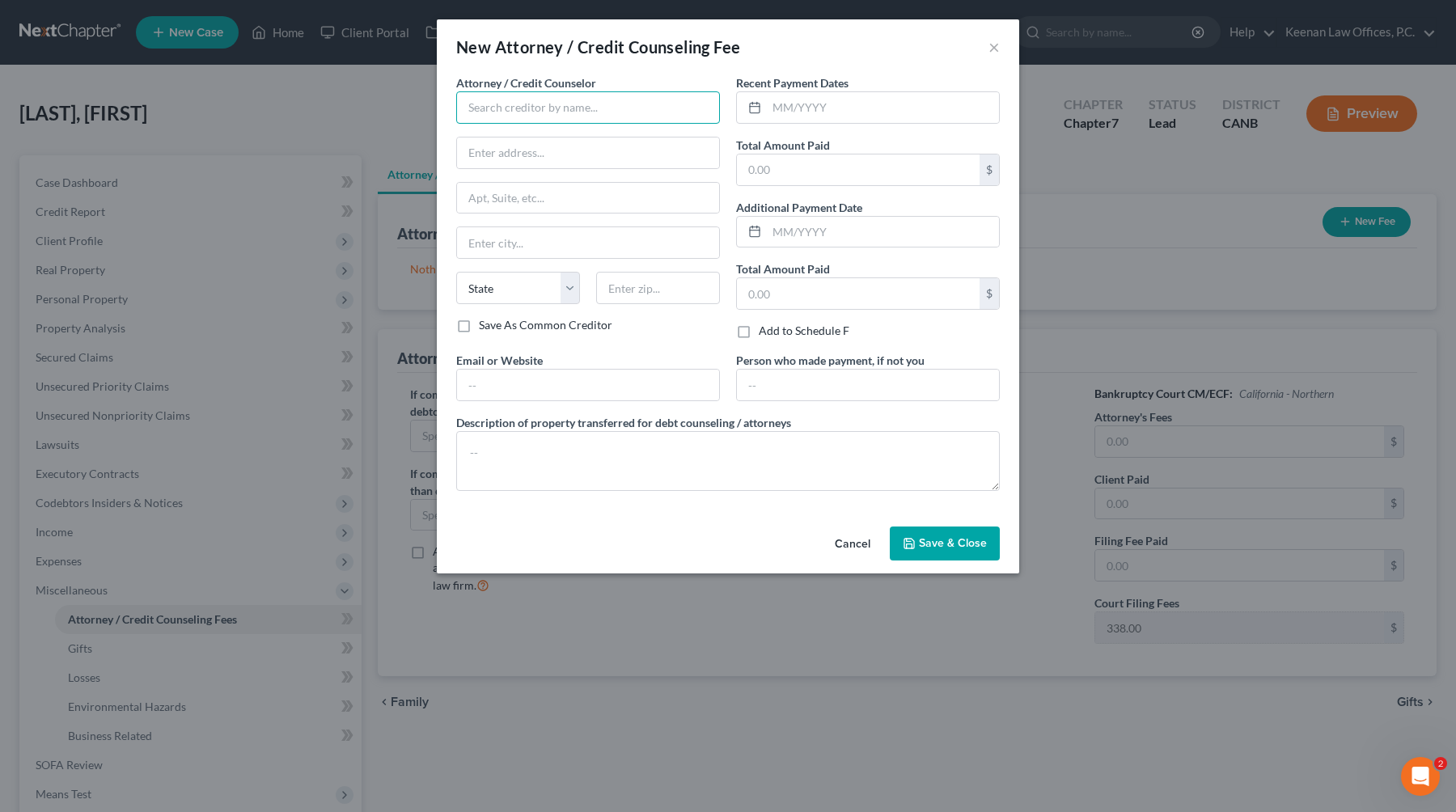 click at bounding box center (588, 108) 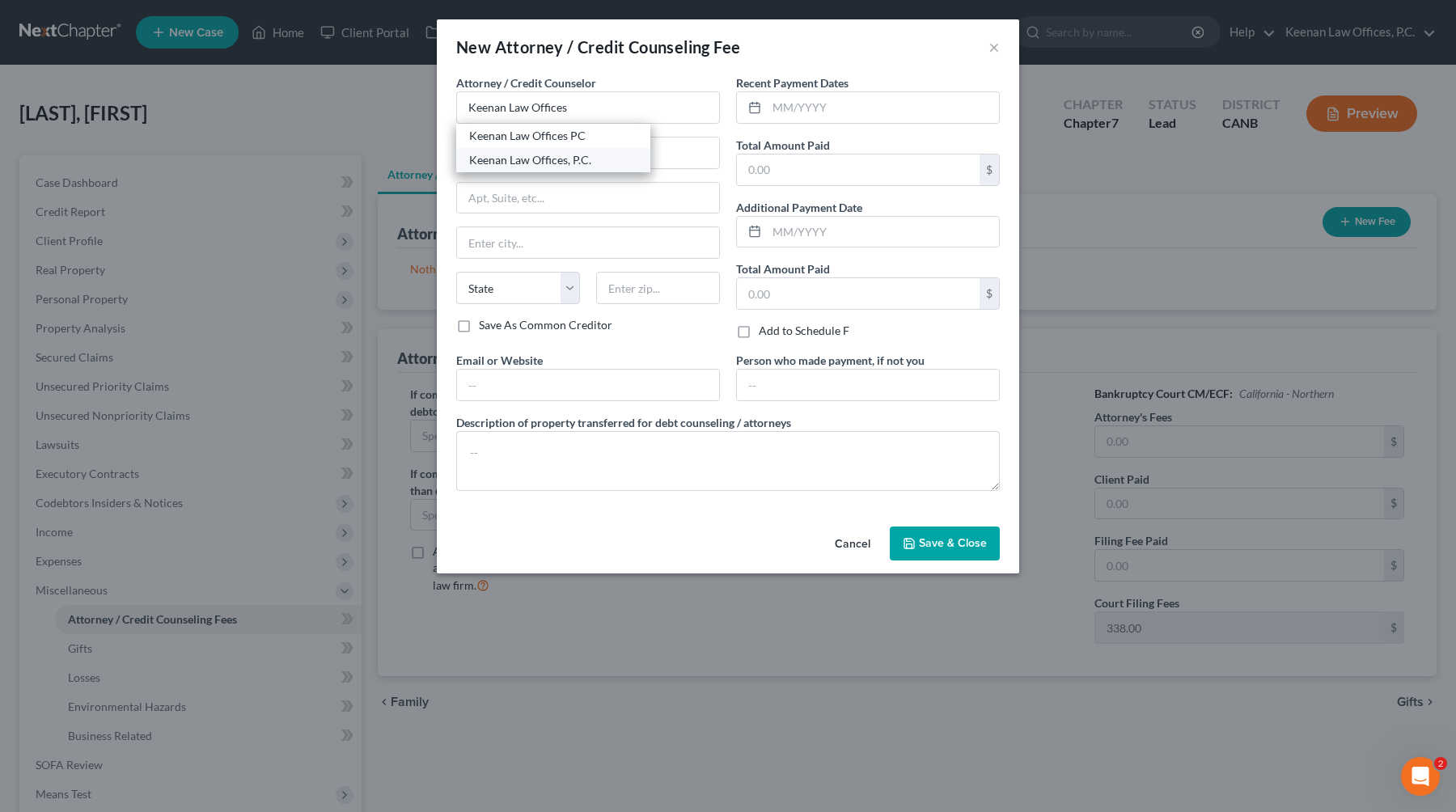 click on "Keenan Law Offices, P.C." at bounding box center [553, 160] 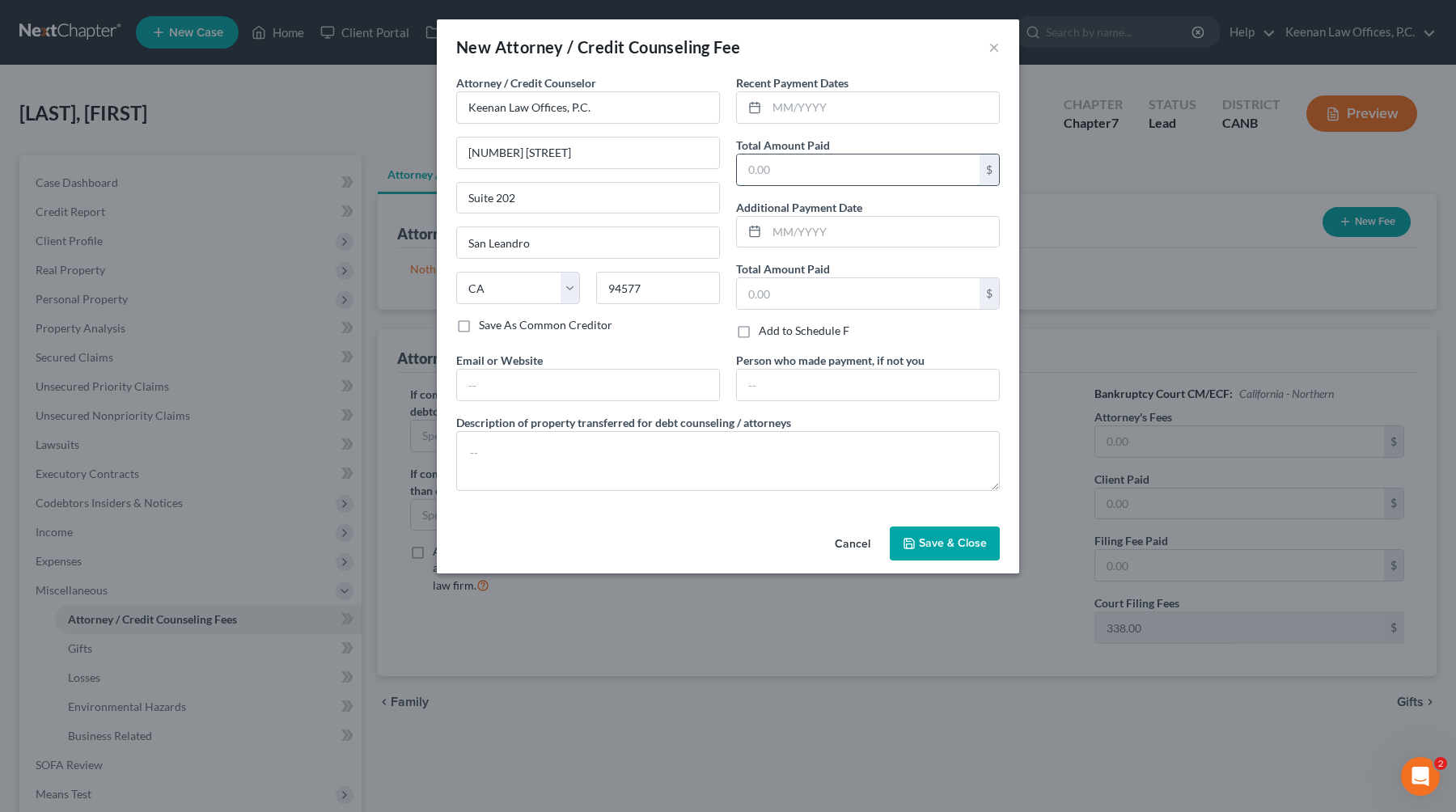 click at bounding box center (858, 170) 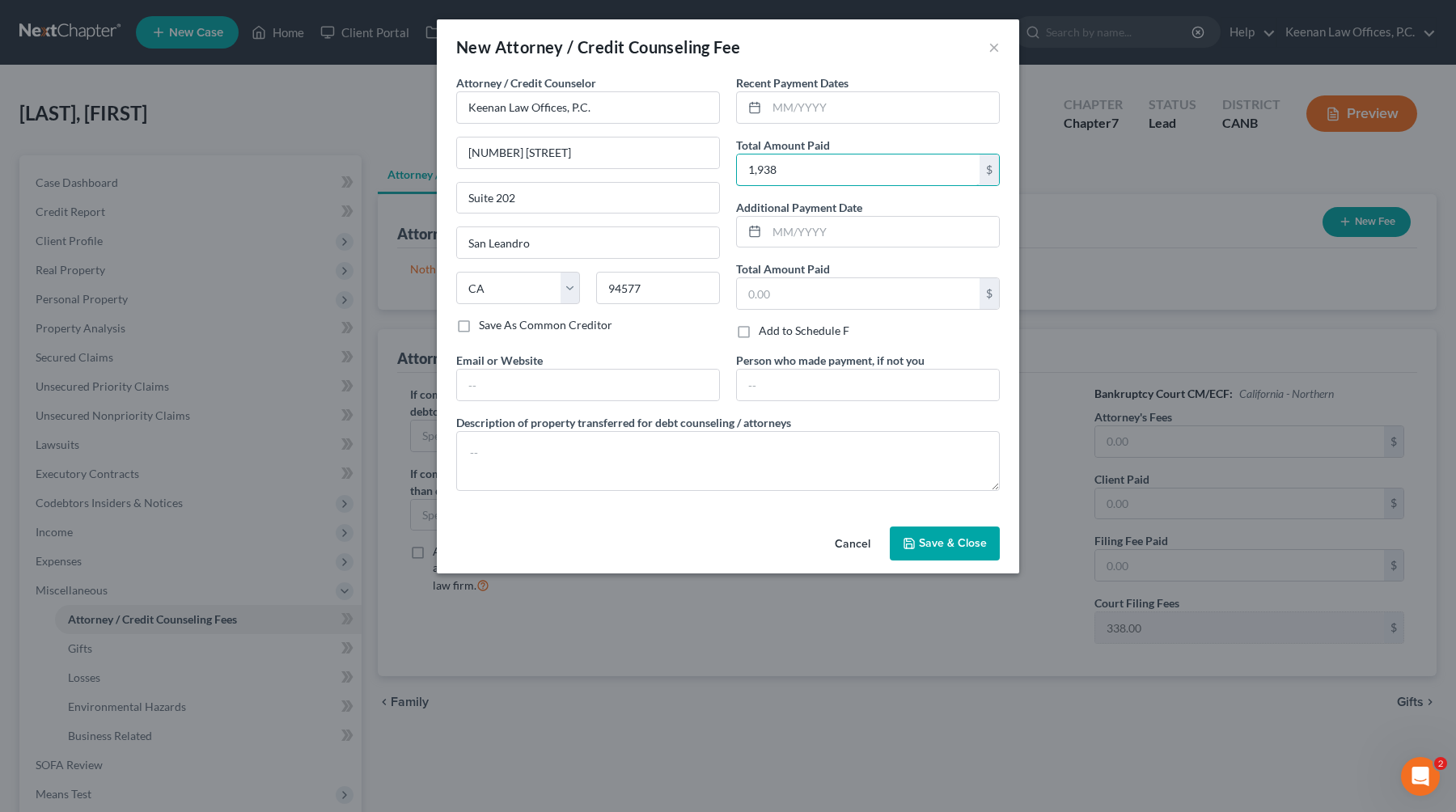 type on "1,938" 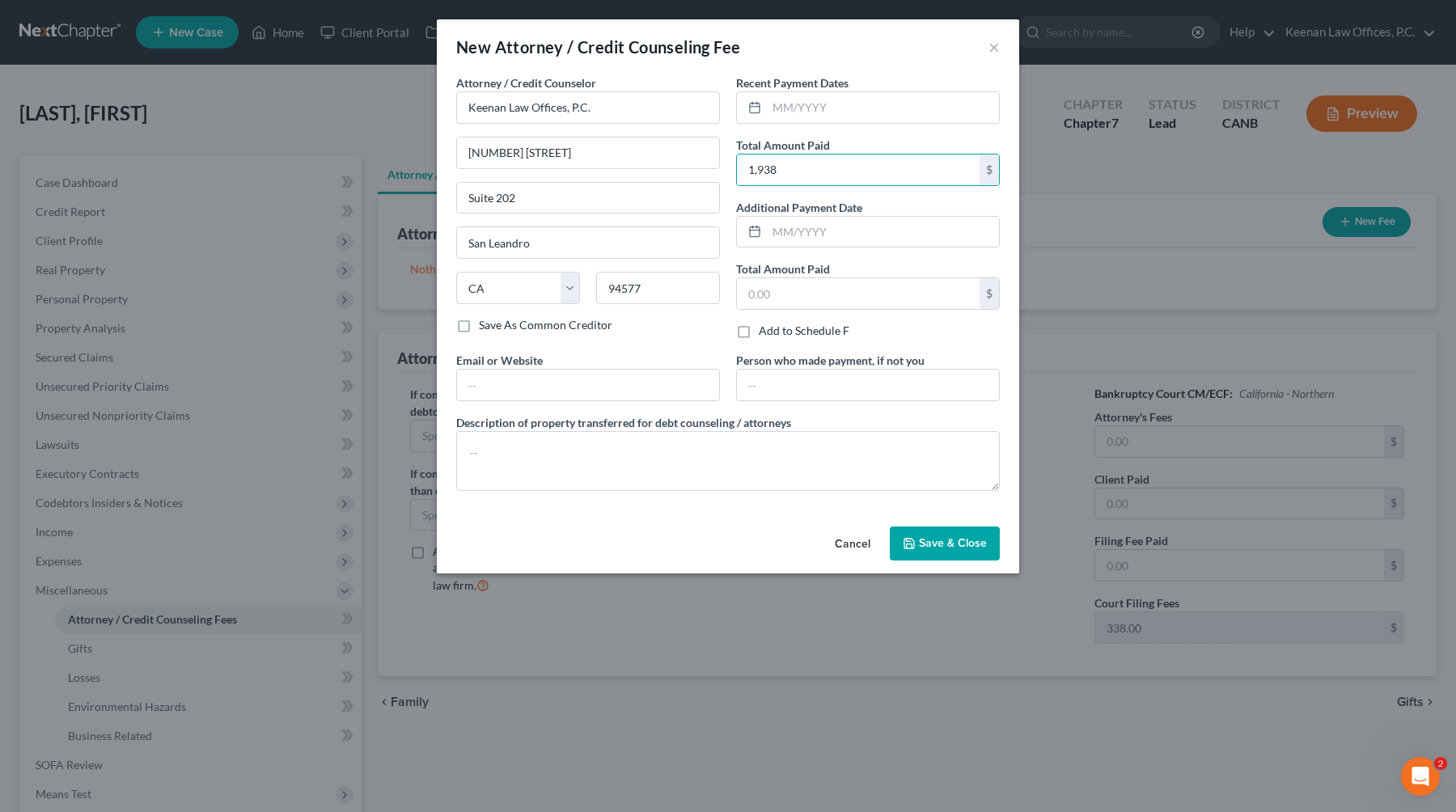 click on "[COMPANY_NAME] [COMPANY_NAME] [NUMBER] [STREET] [CITY] State AL AK AR AZ CA CO CT DE DC FL GA GU HI ID IL IN IA KS KY LA ME MD MA MI MN MS MO MT NC ND NE NV NH NJ NM NY OH OK OR PA PR RI SC SD TN TX UT VI VA VT WA WV WY 94577 Save As Common Creditor Recent Payment Dates         Total Amount Paid [AMOUNT] $ Additional Payment Date         Total Amount Paid $ Add to Schedule F Email or Website Person who made payment, if not you Description of property transferred for debt counseling / attorneys" at bounding box center [728, 289] 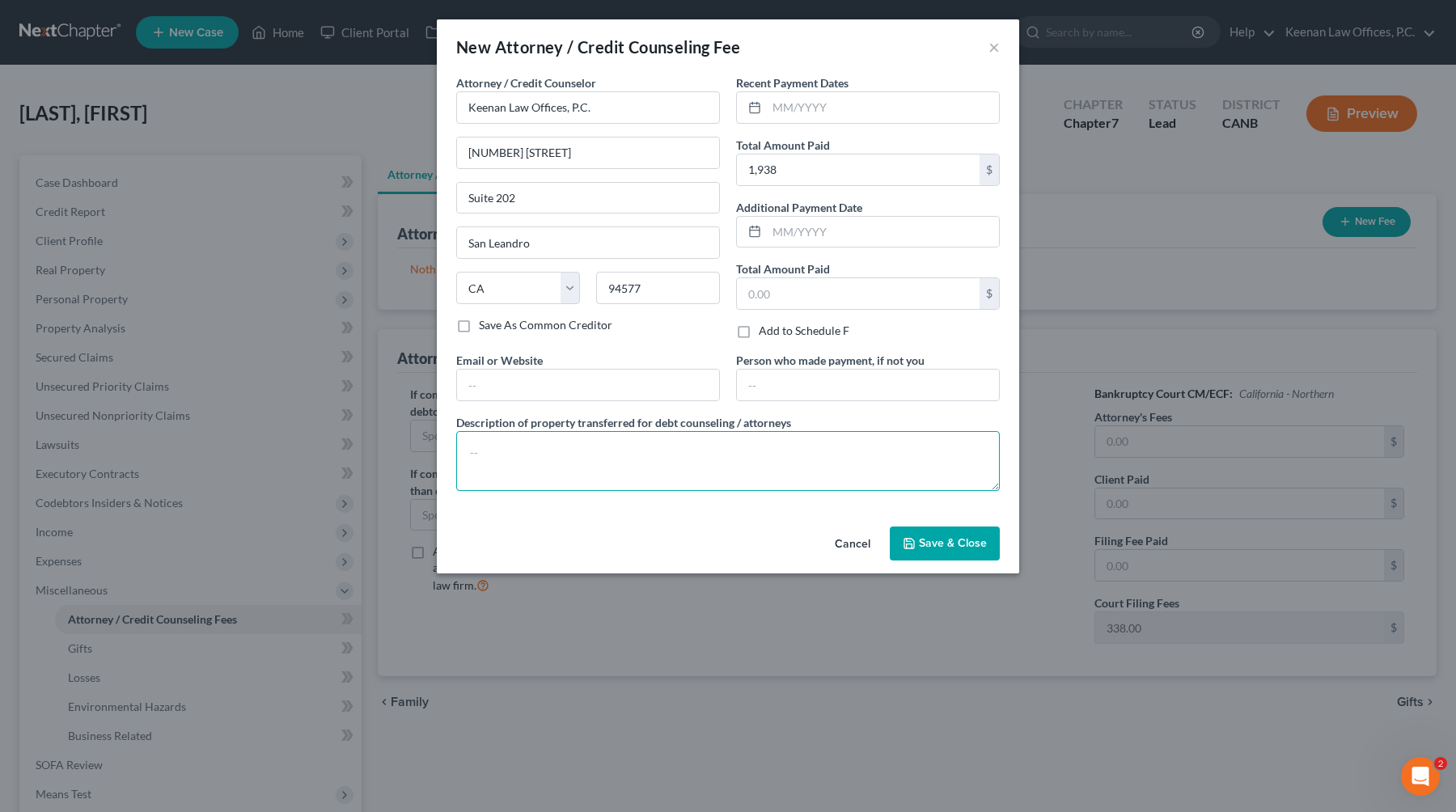 click at bounding box center (728, 461) 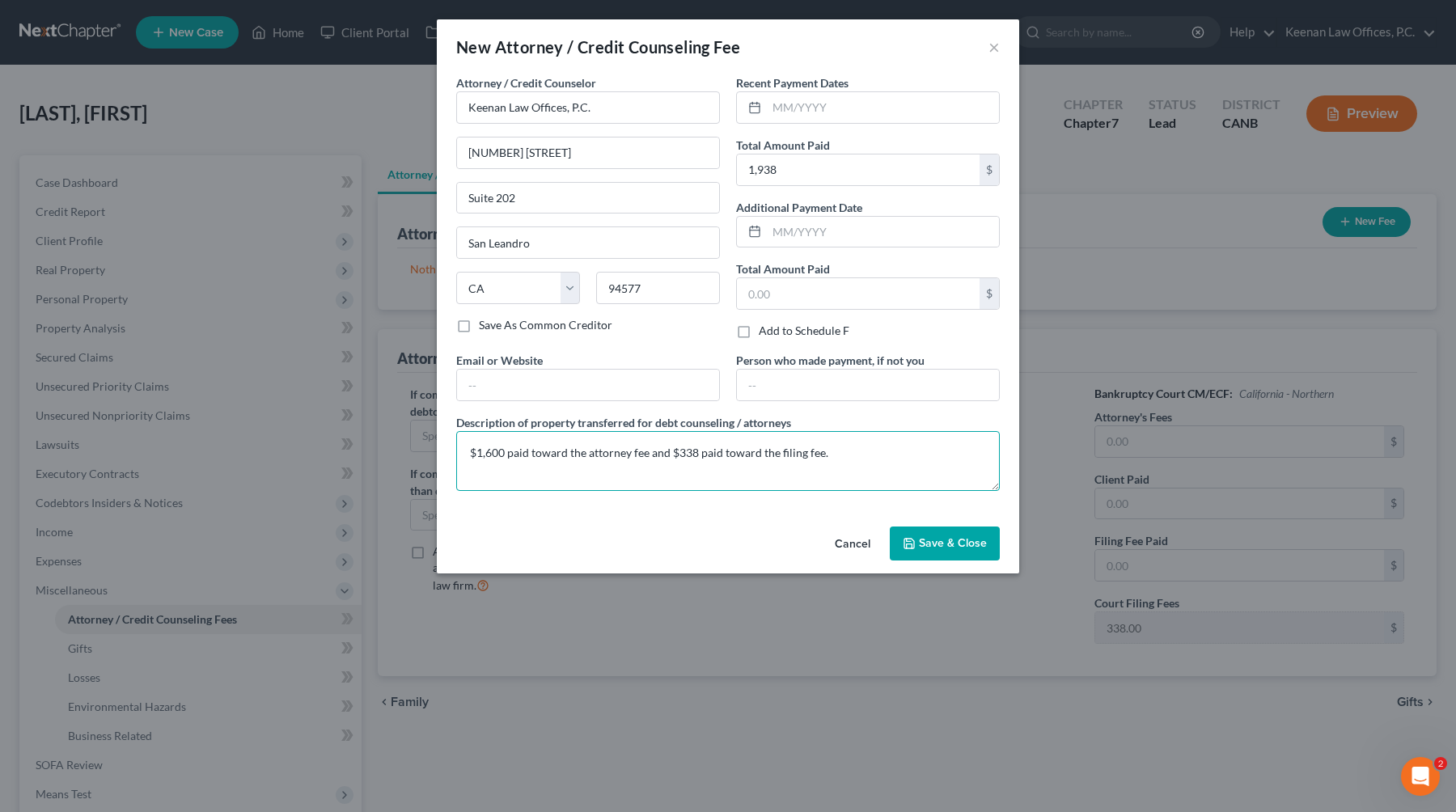 type on "$1,600 paid toward the attorney fee and $338 paid toward the filing fee." 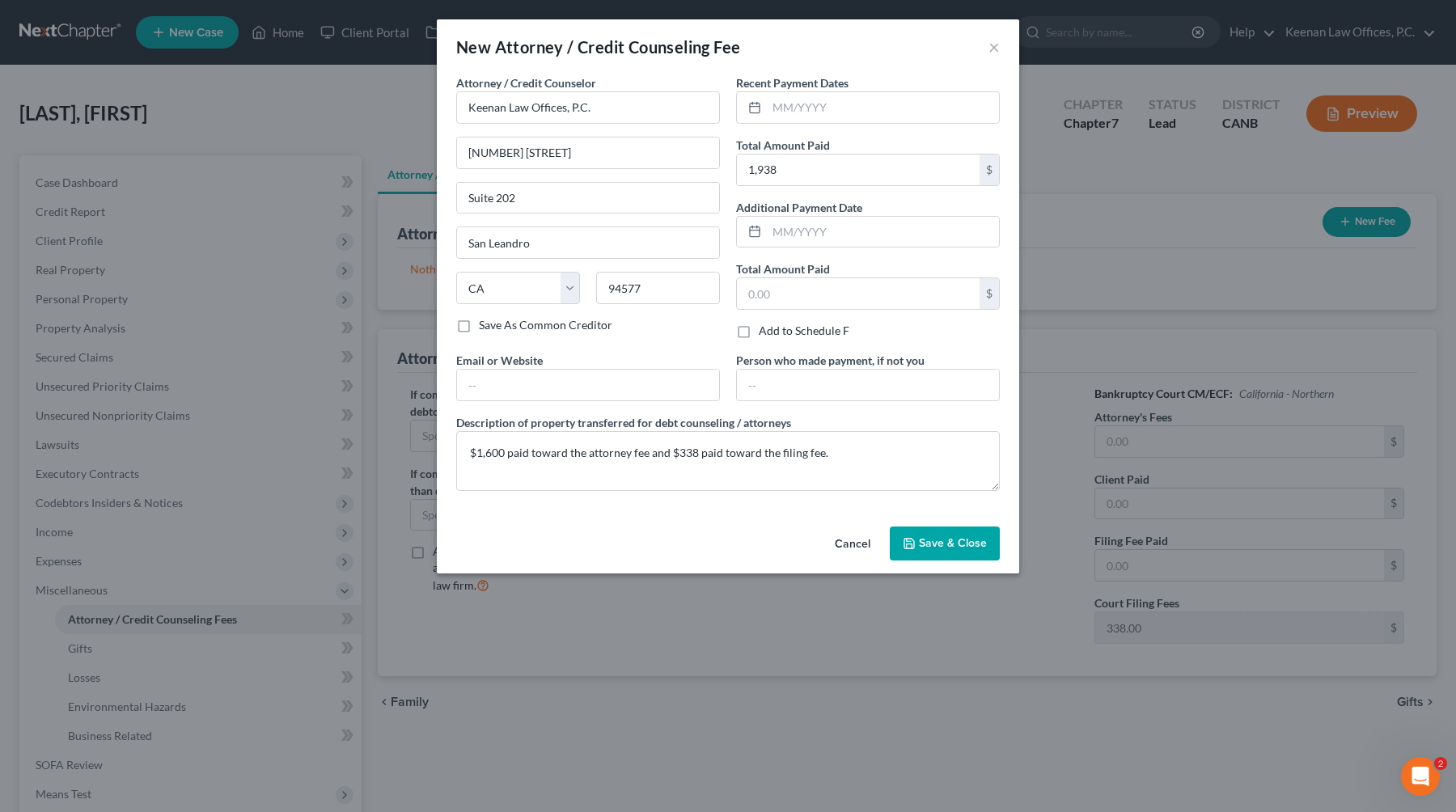 click on "Save & Close" at bounding box center [945, 543] 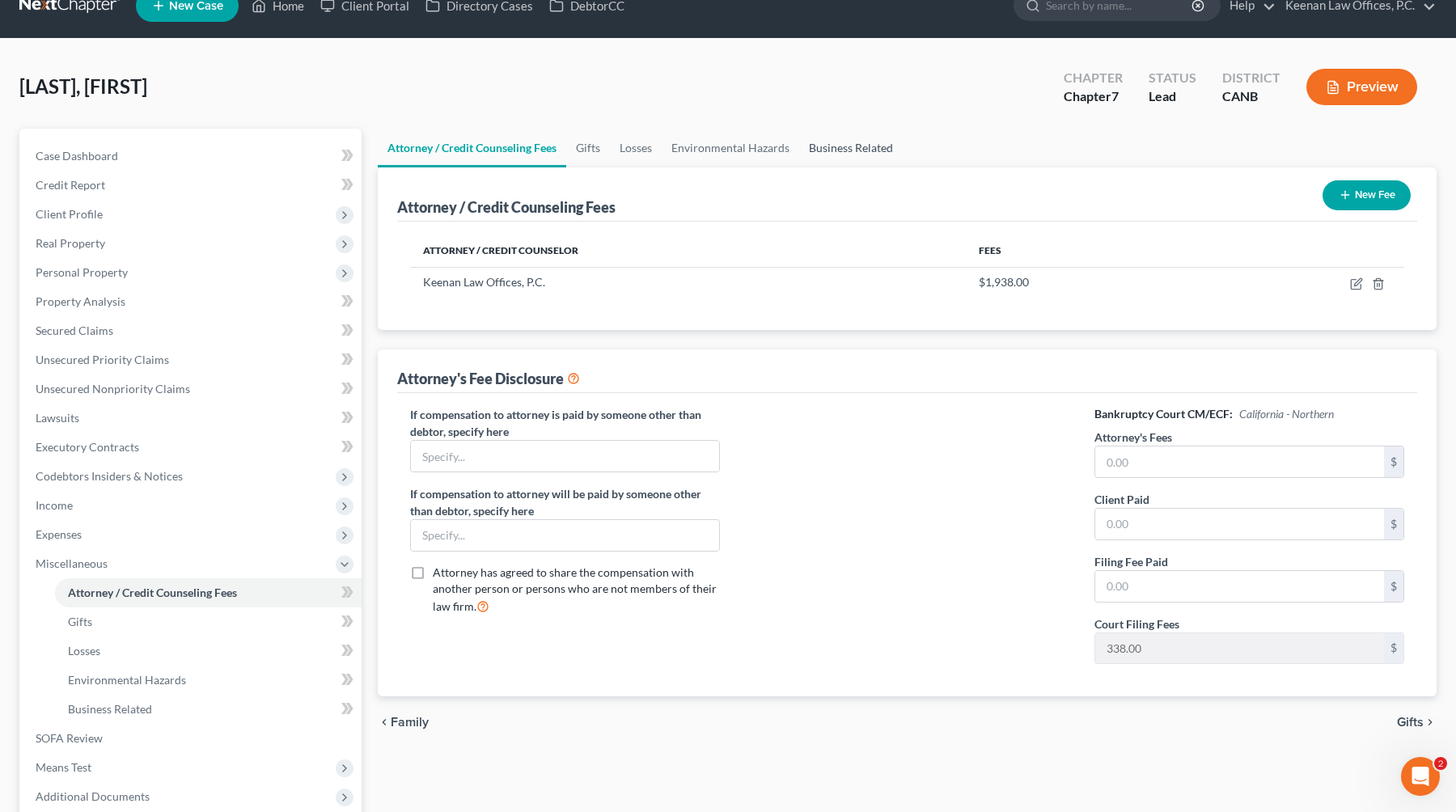 scroll, scrollTop: 39, scrollLeft: 0, axis: vertical 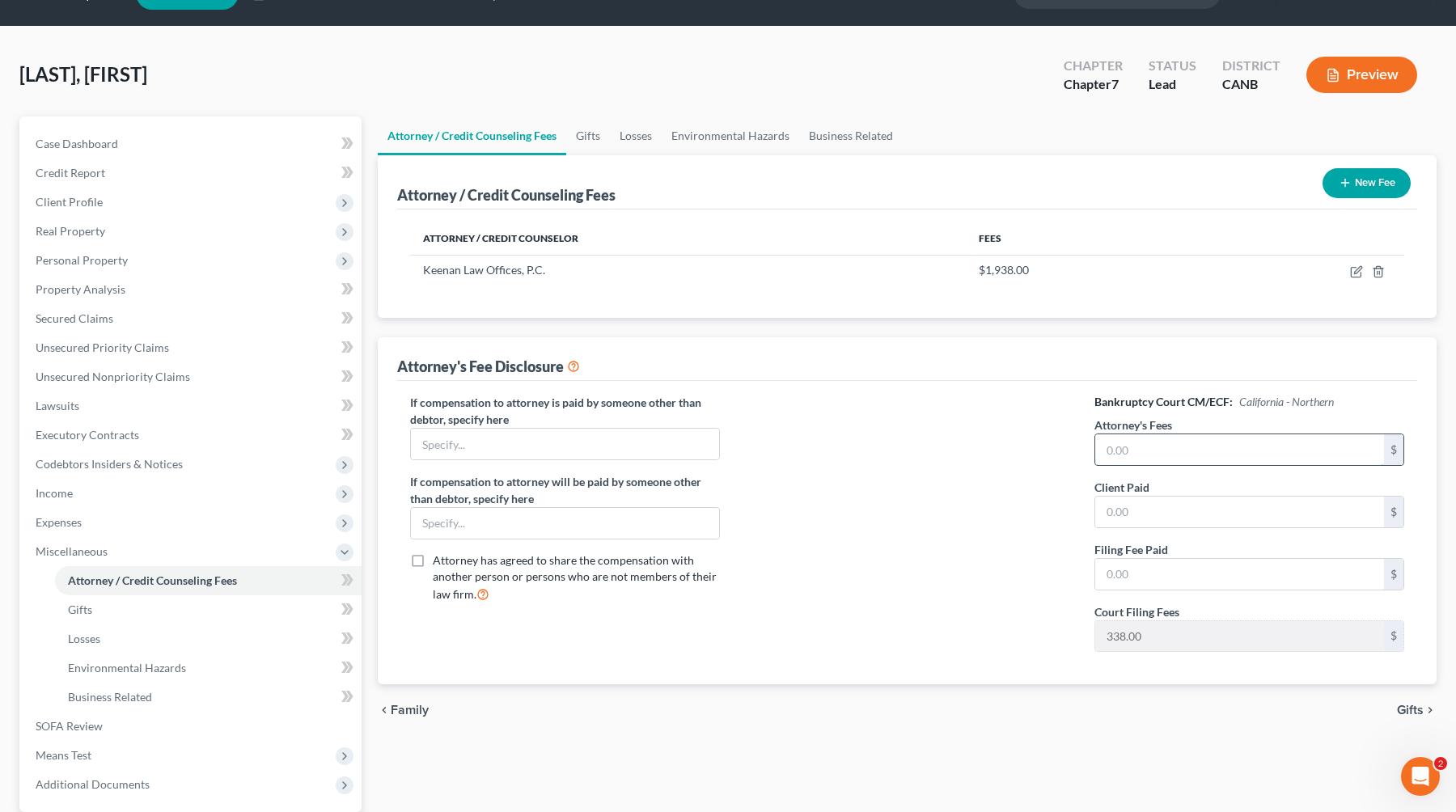 click at bounding box center (1239, 450) 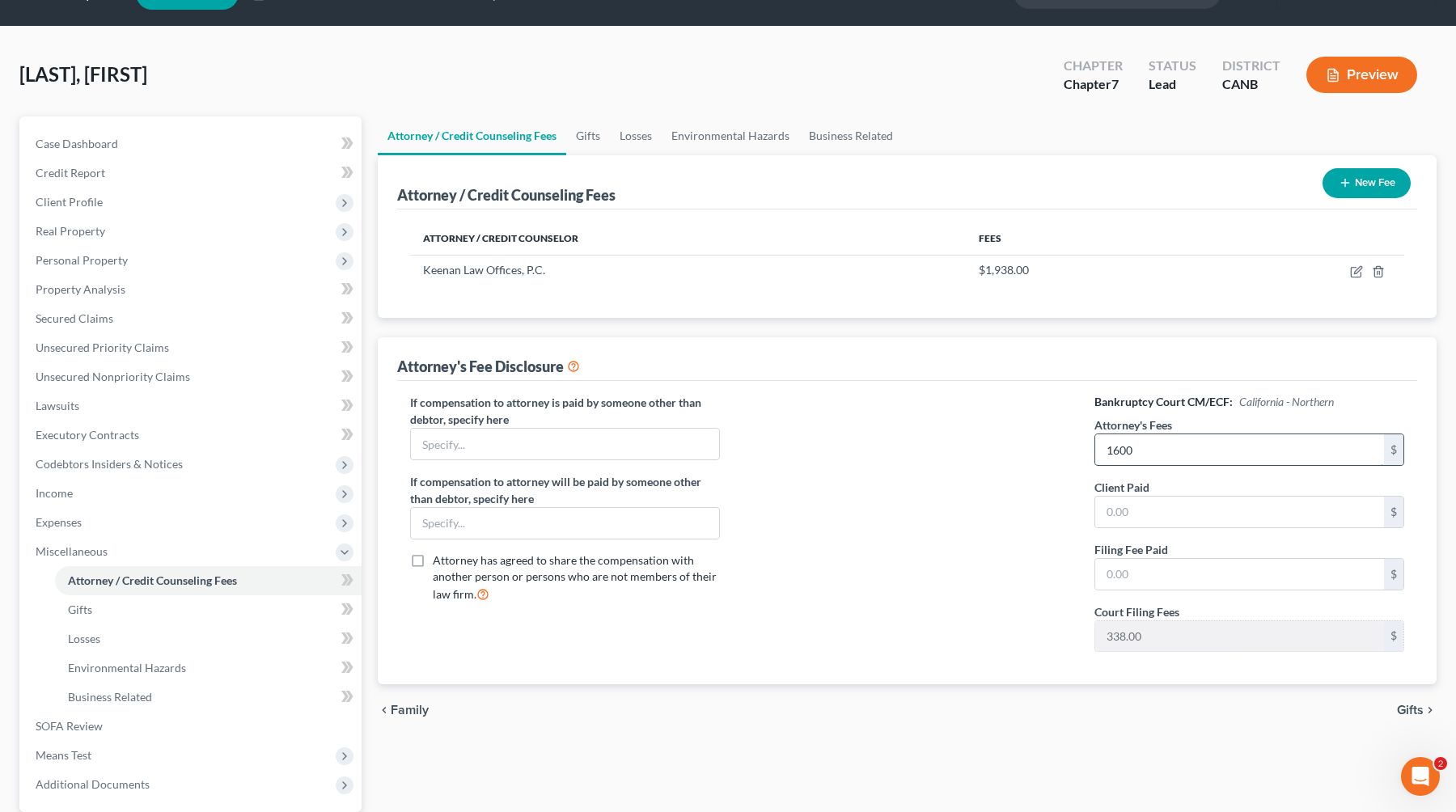type on "1600" 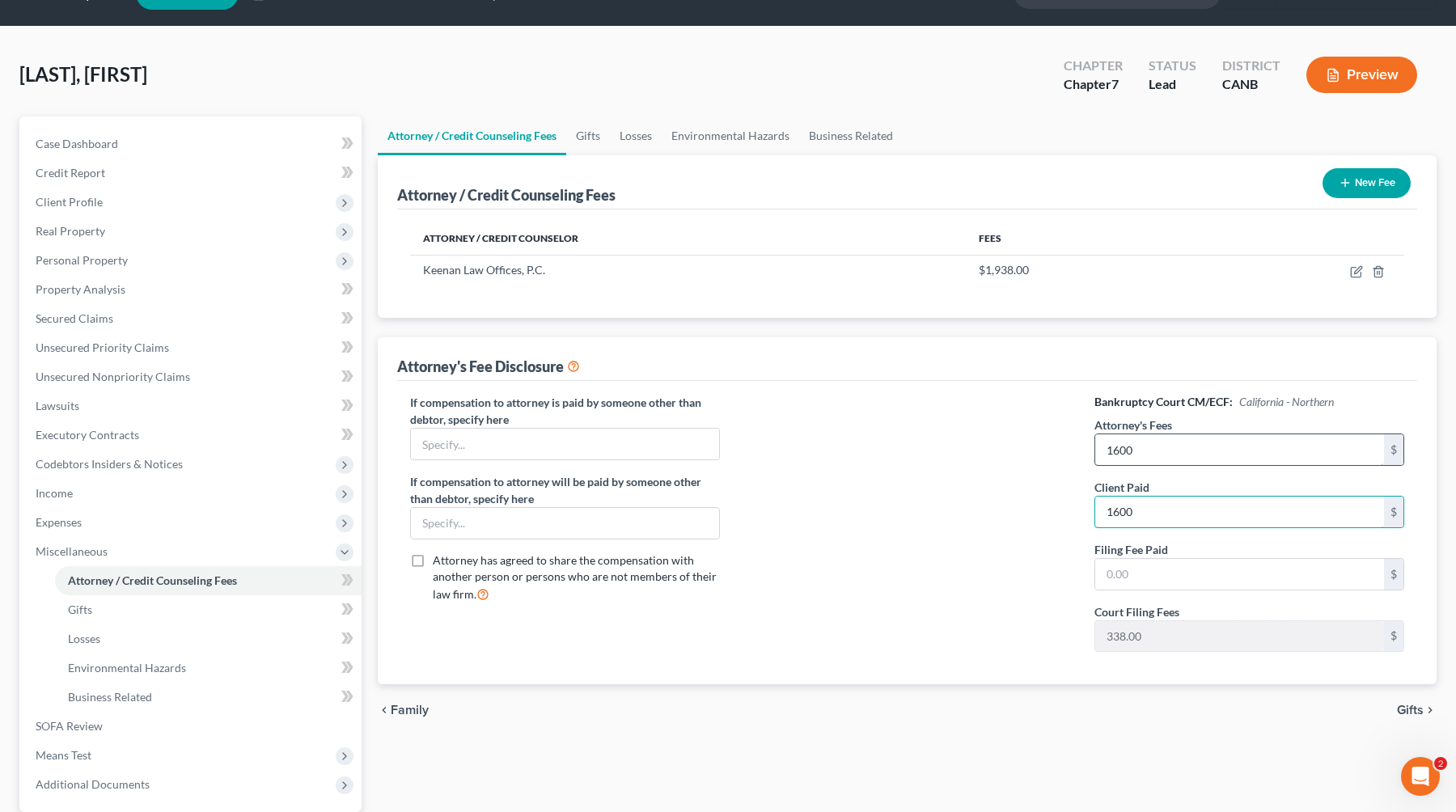 type on "1600" 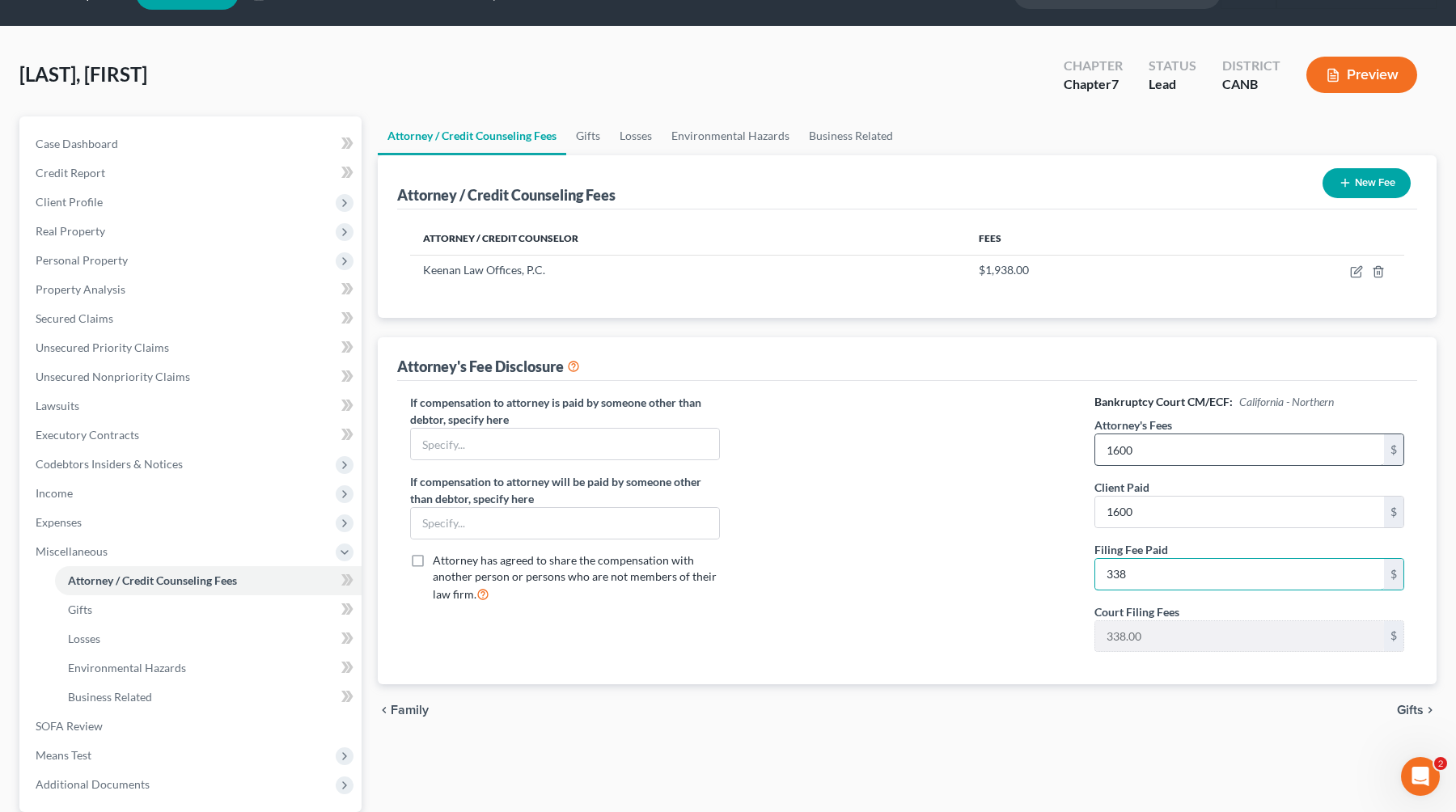 type on "338" 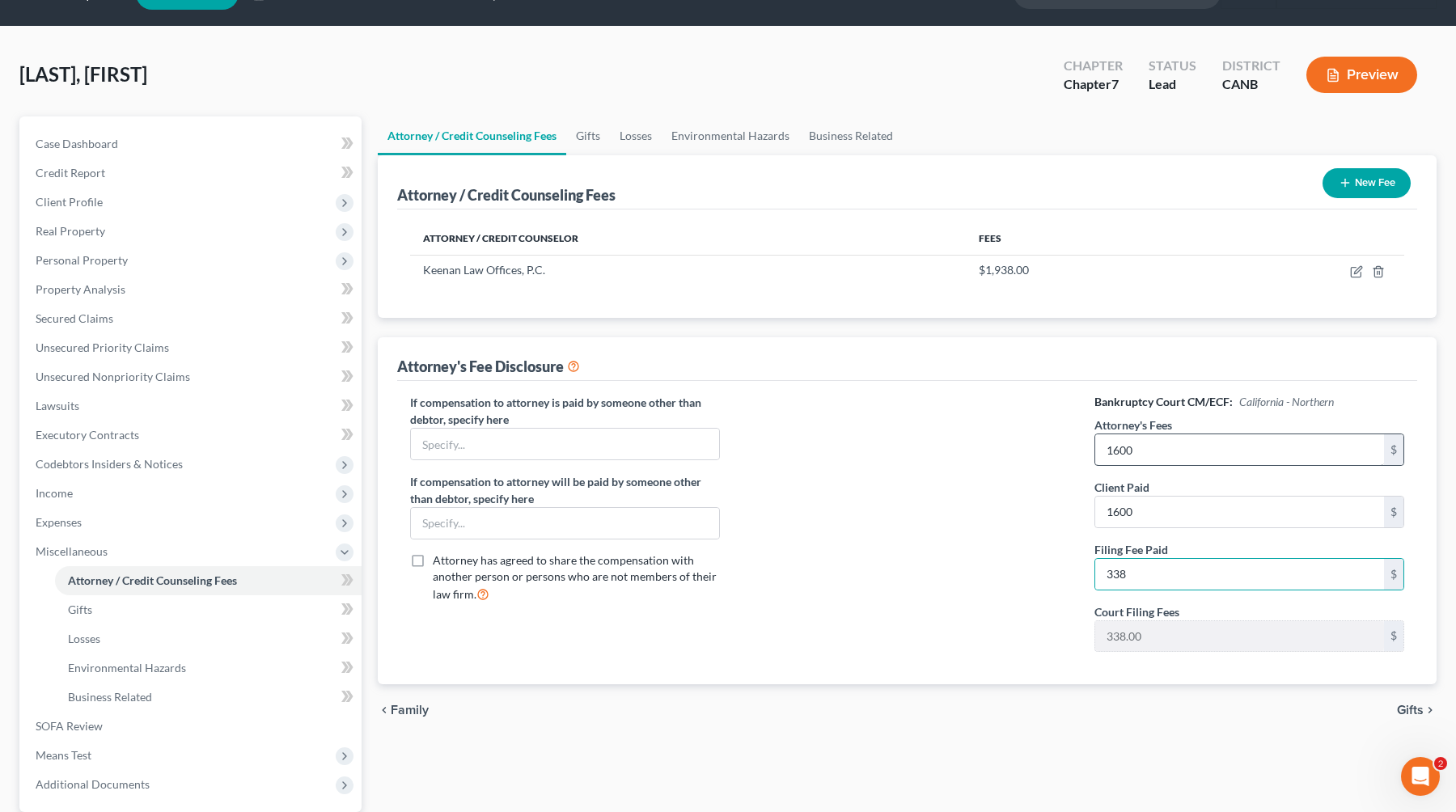 type 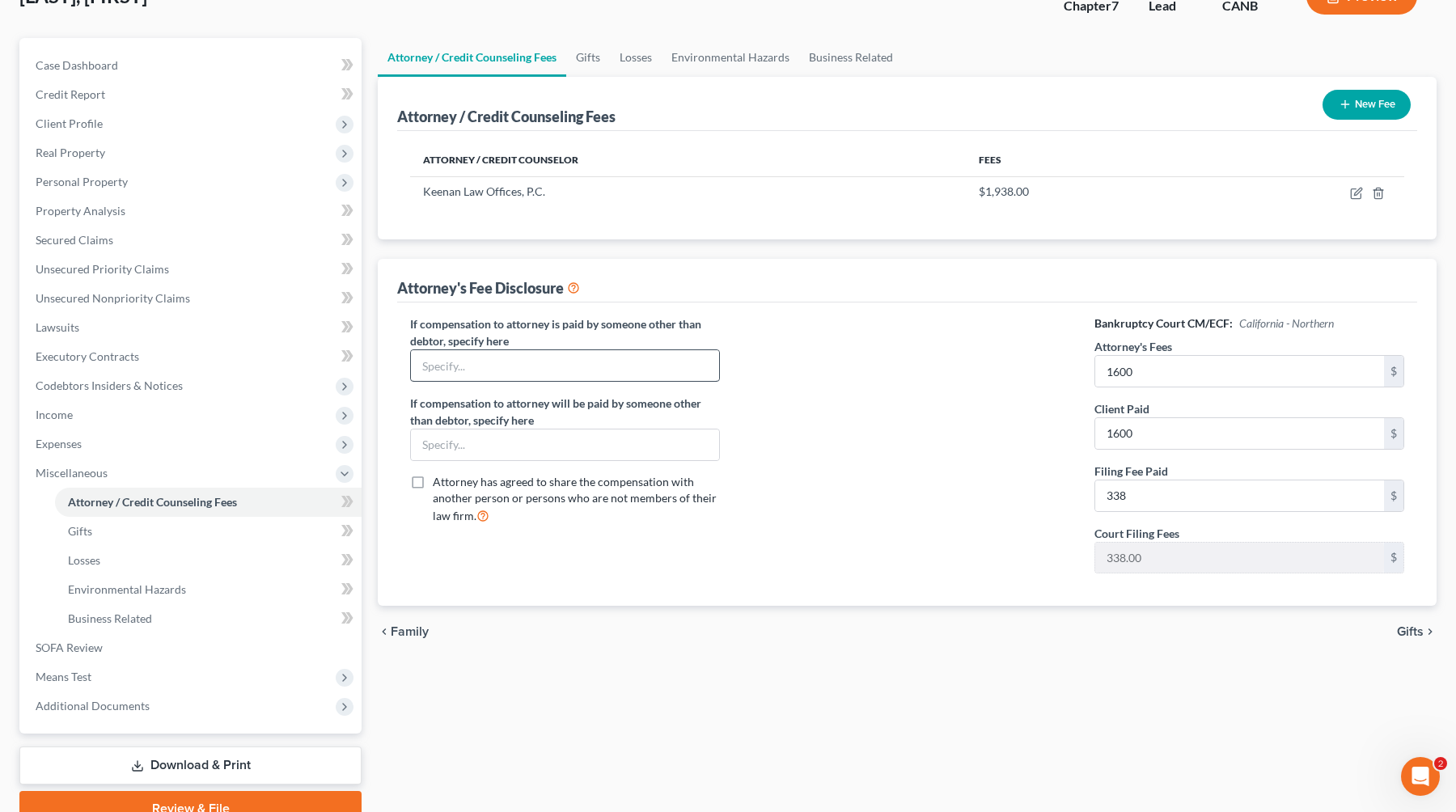 scroll, scrollTop: 192, scrollLeft: 0, axis: vertical 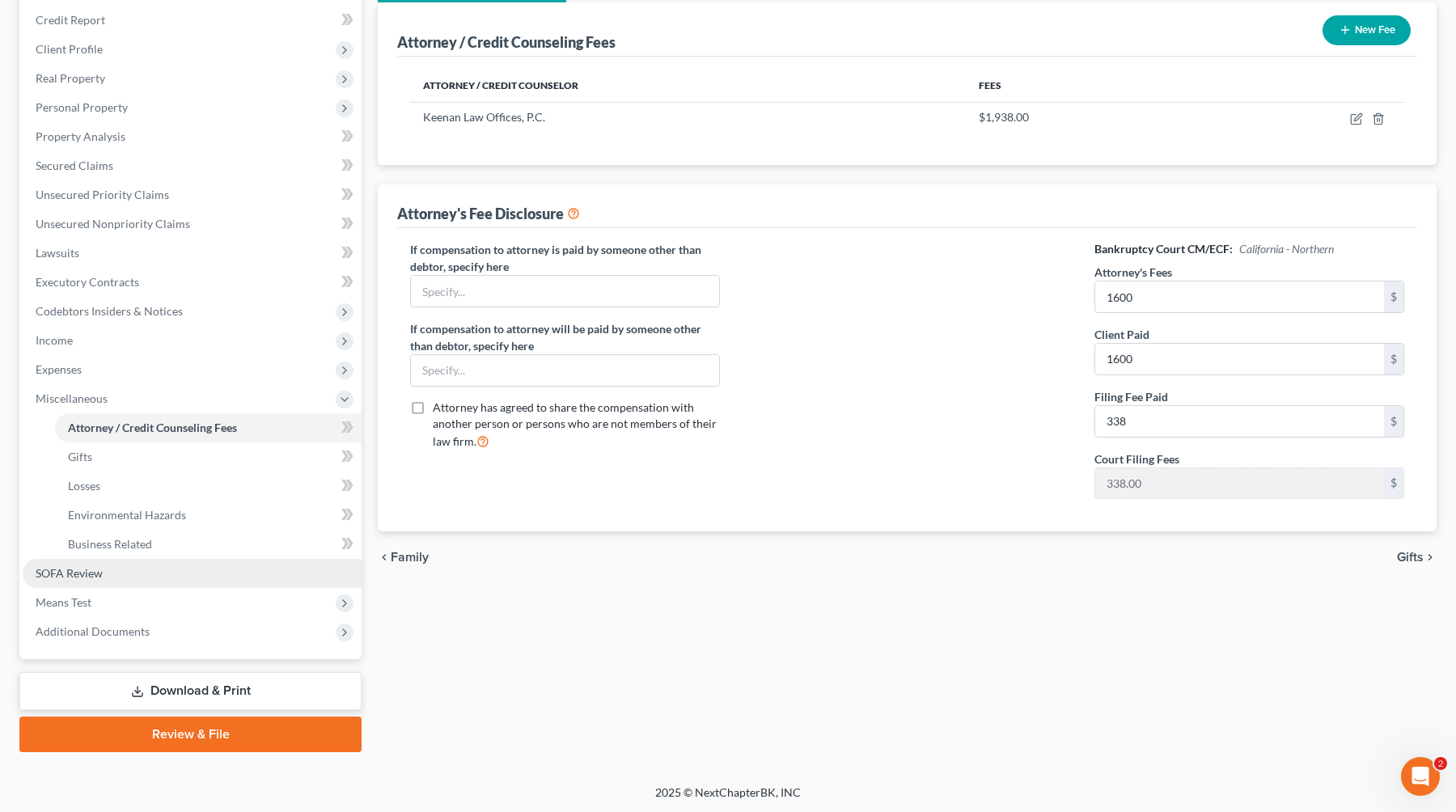 click on "SOFA Review" at bounding box center [192, 573] 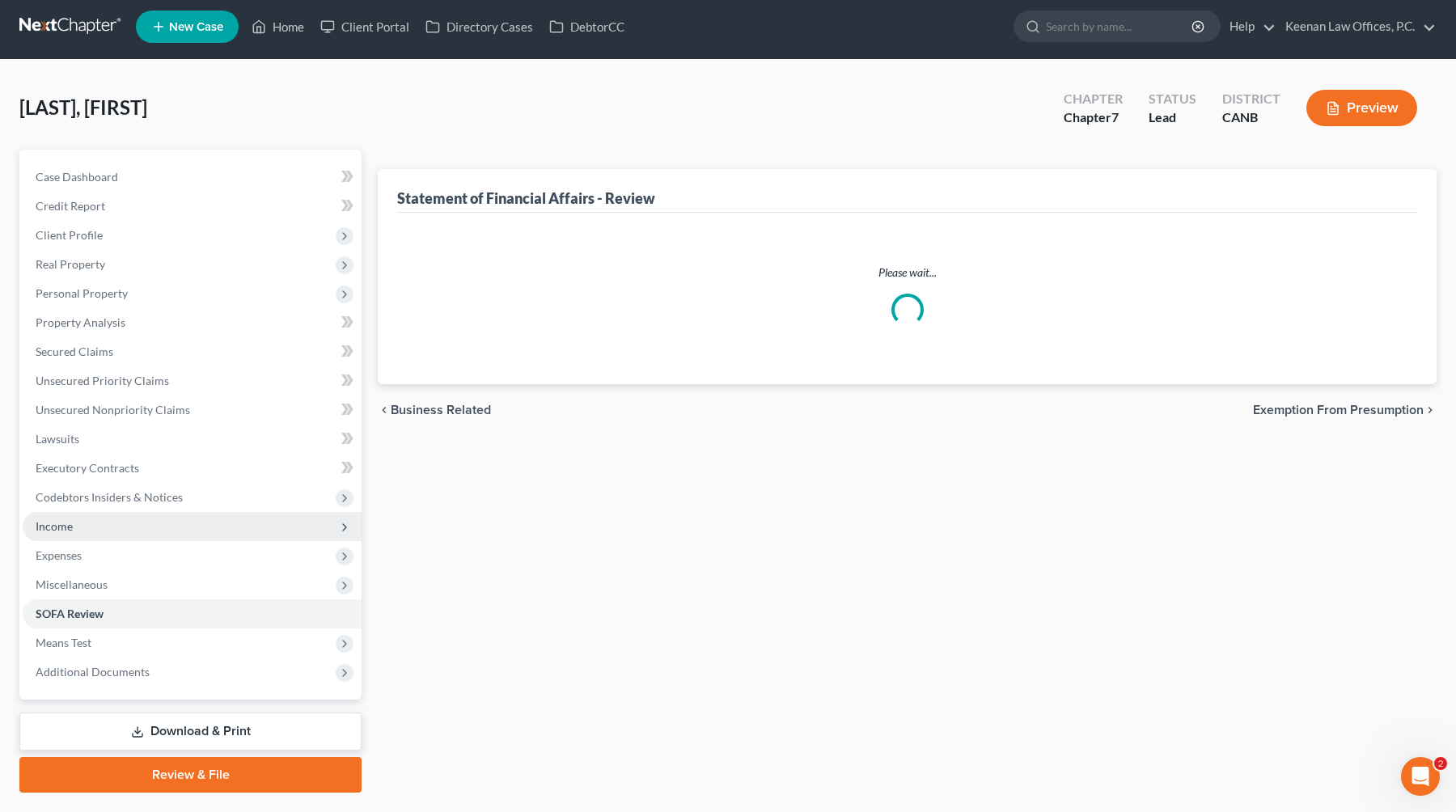 scroll, scrollTop: 0, scrollLeft: 0, axis: both 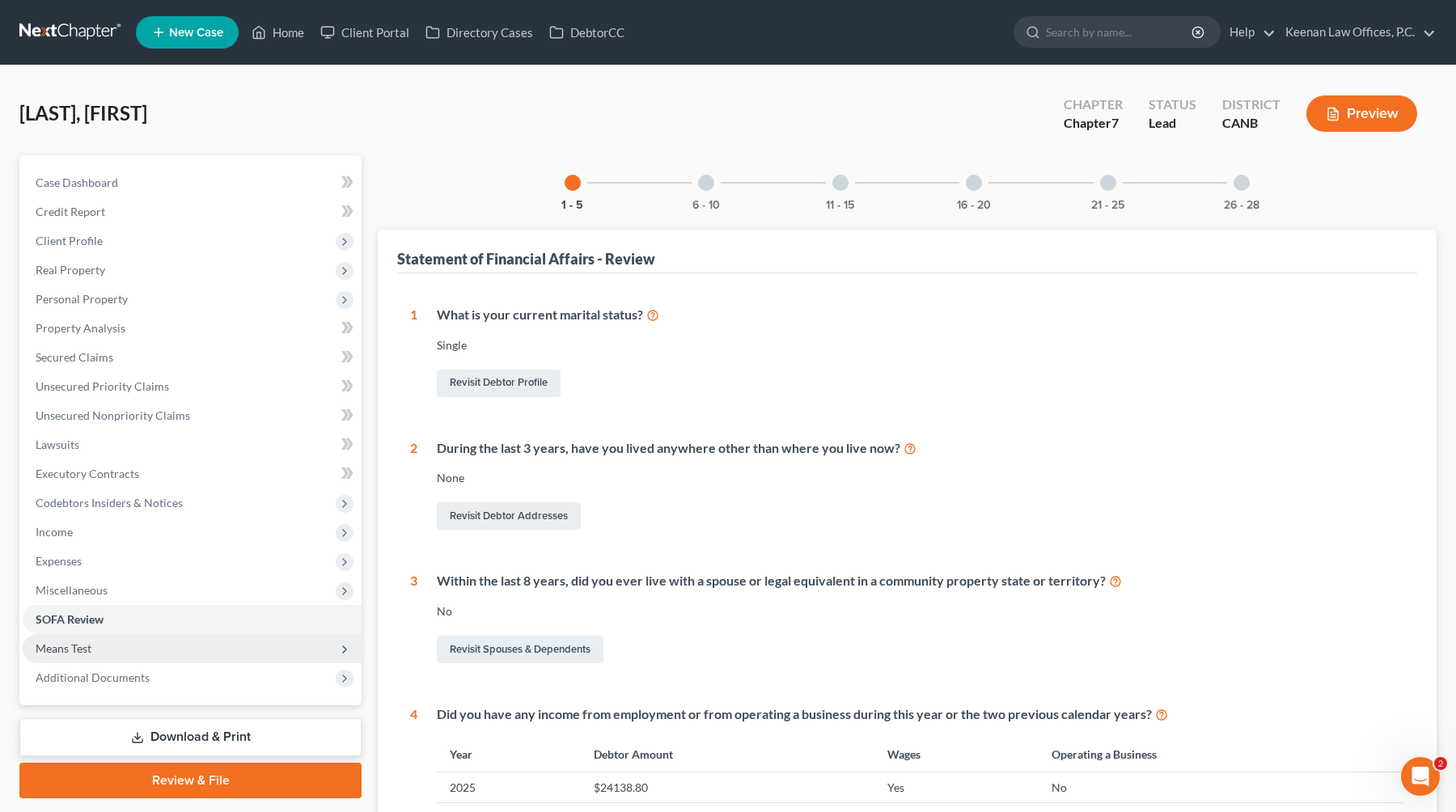 click on "Means Test" at bounding box center [192, 649] 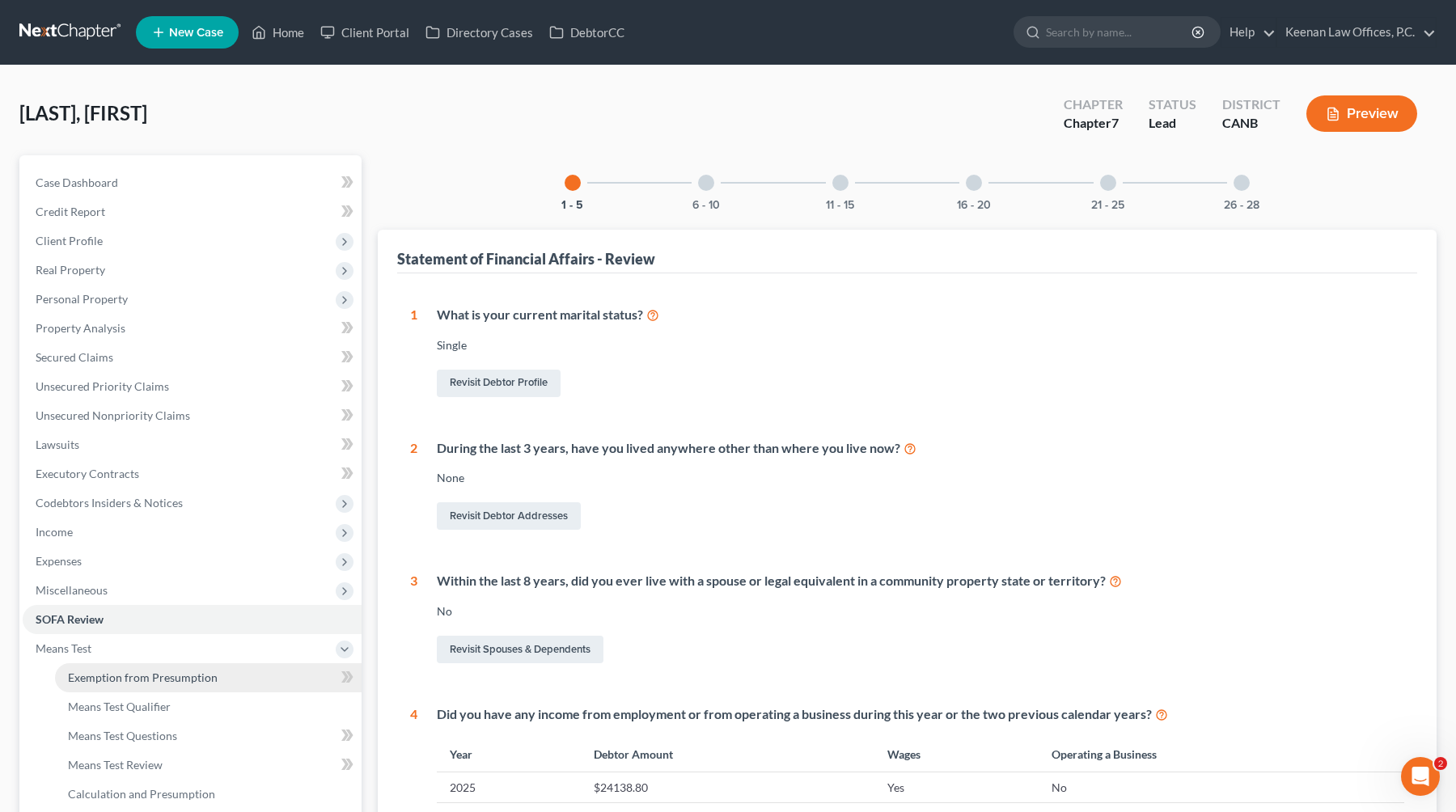 click on "Exemption from Presumption" at bounding box center (208, 678) 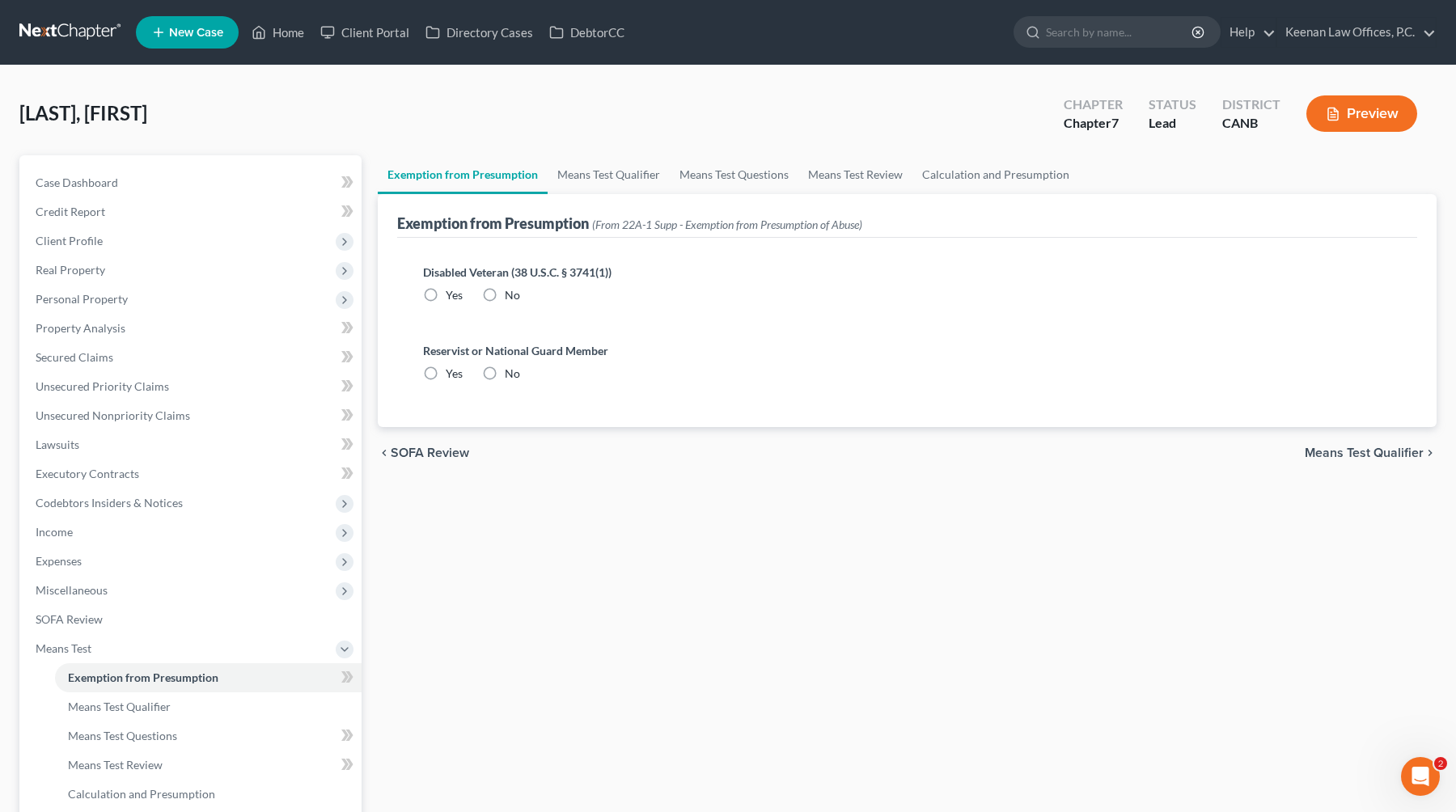 click on "No" at bounding box center (512, 295) 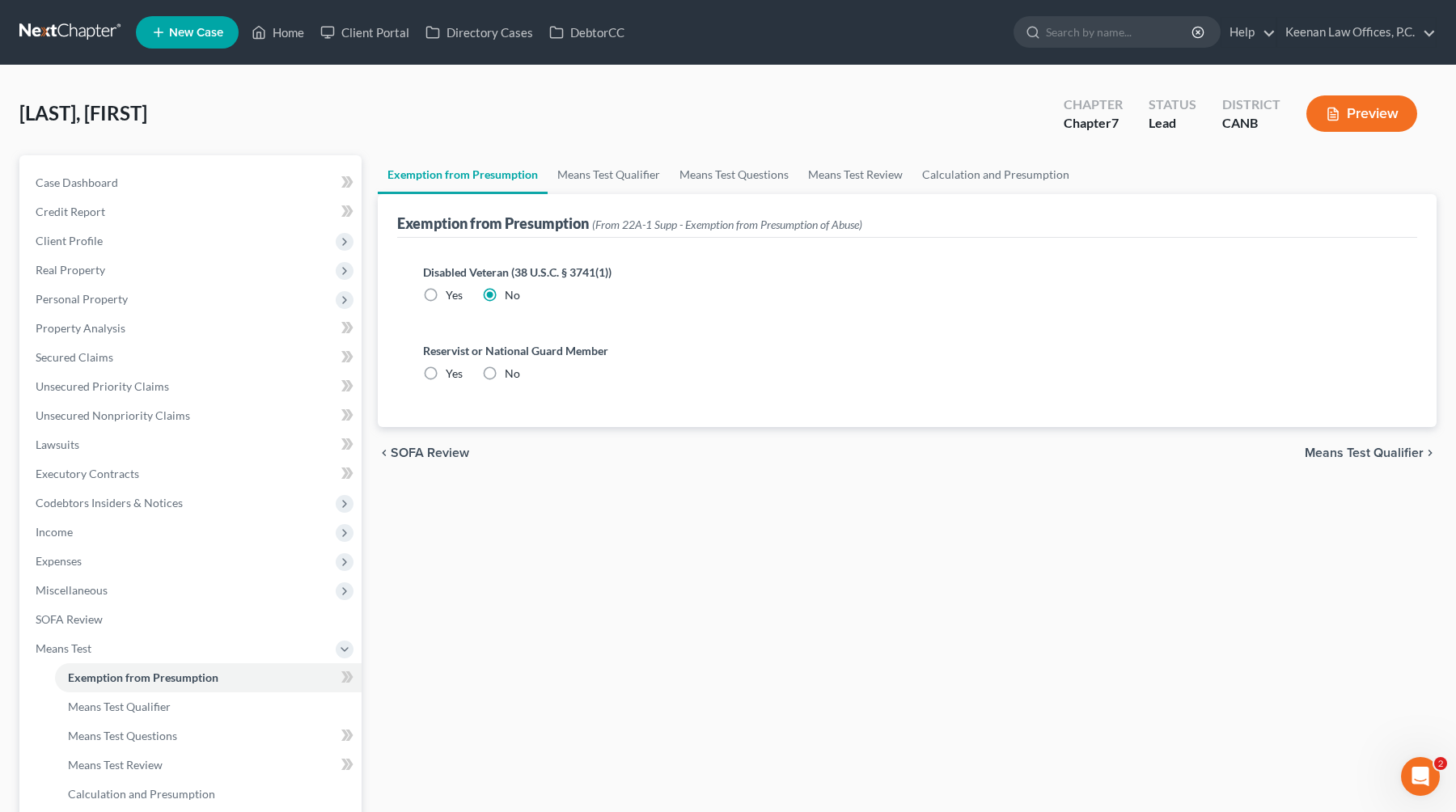 click on "No" at bounding box center (512, 374) 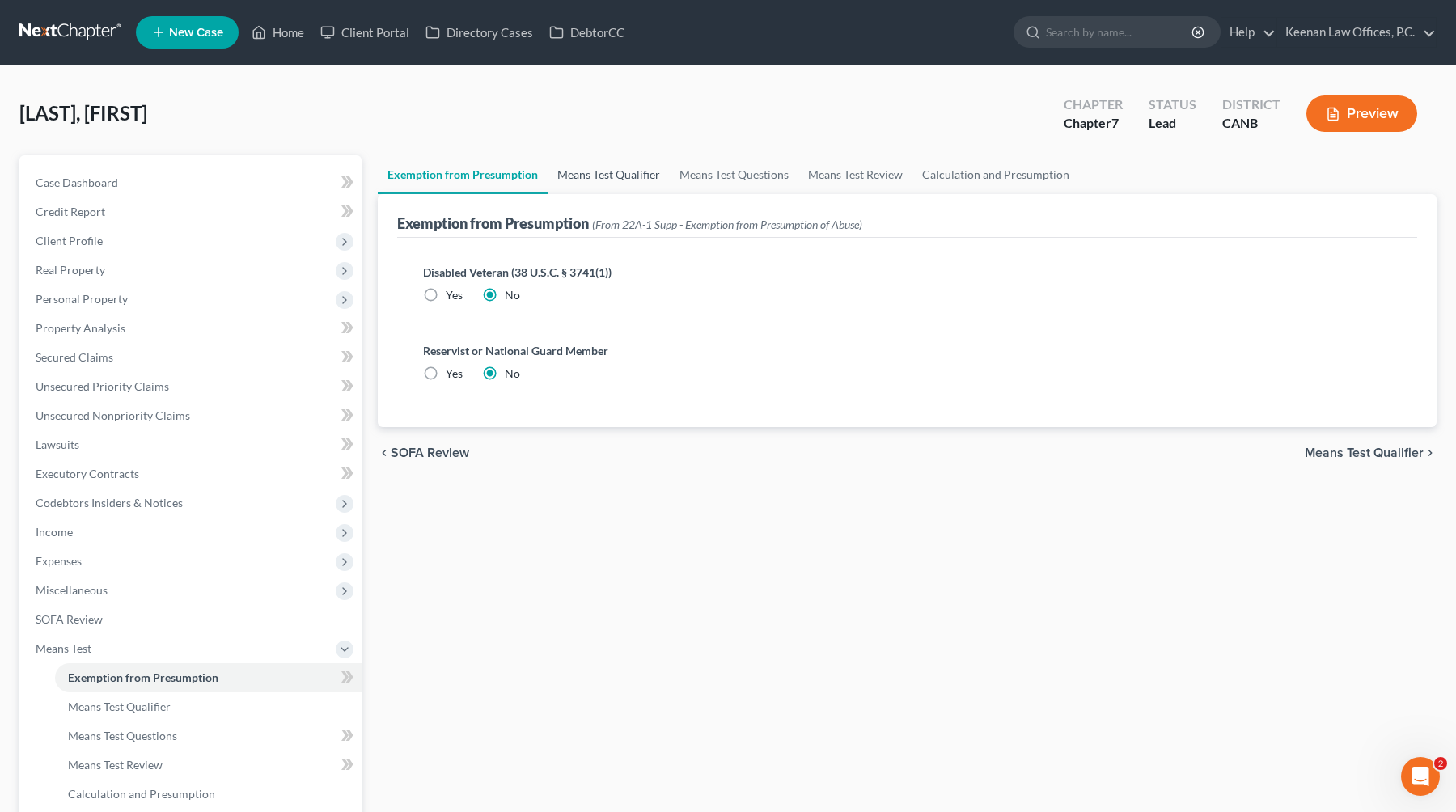 click on "Means Test Qualifier" at bounding box center [608, 175] 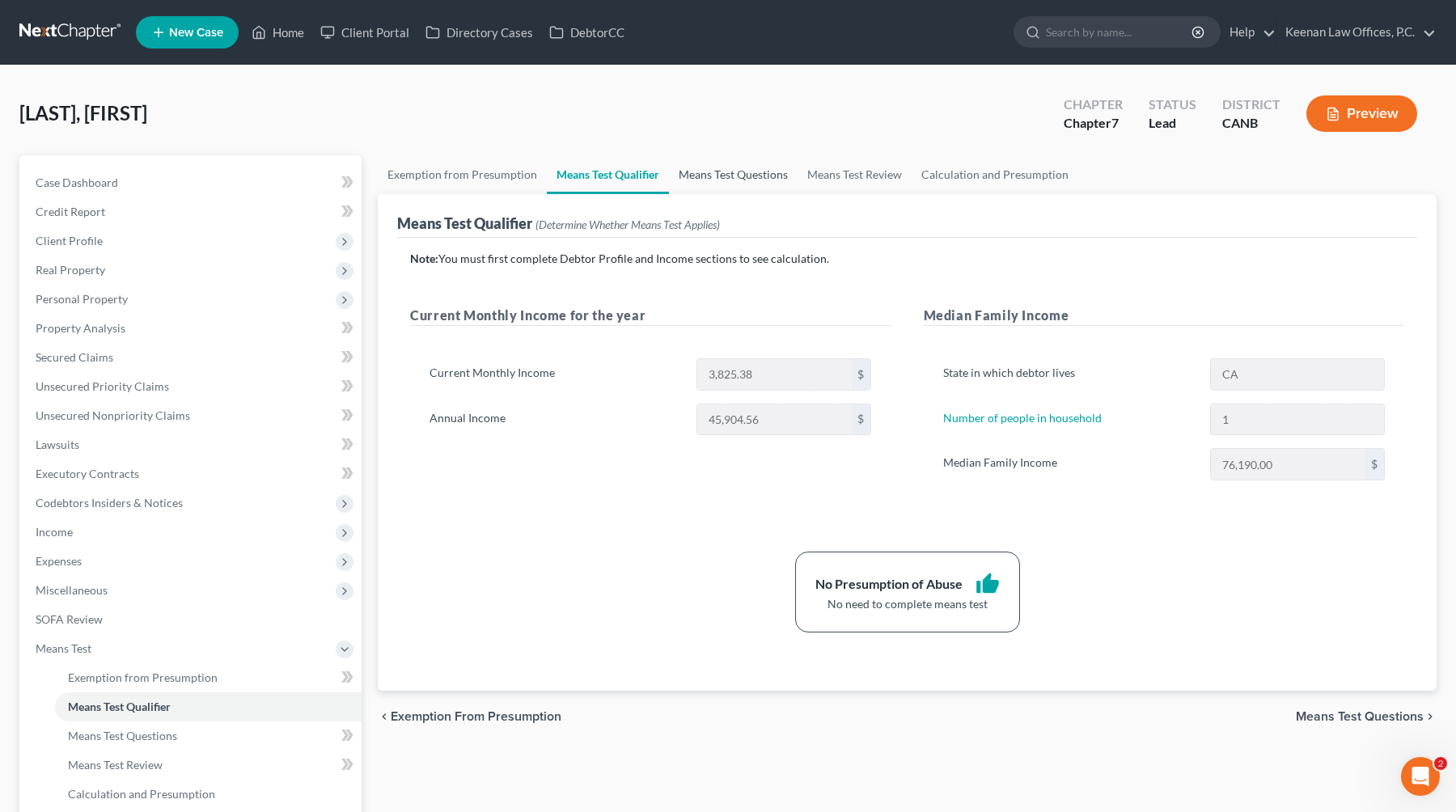 click on "Means Test Questions" at bounding box center [733, 175] 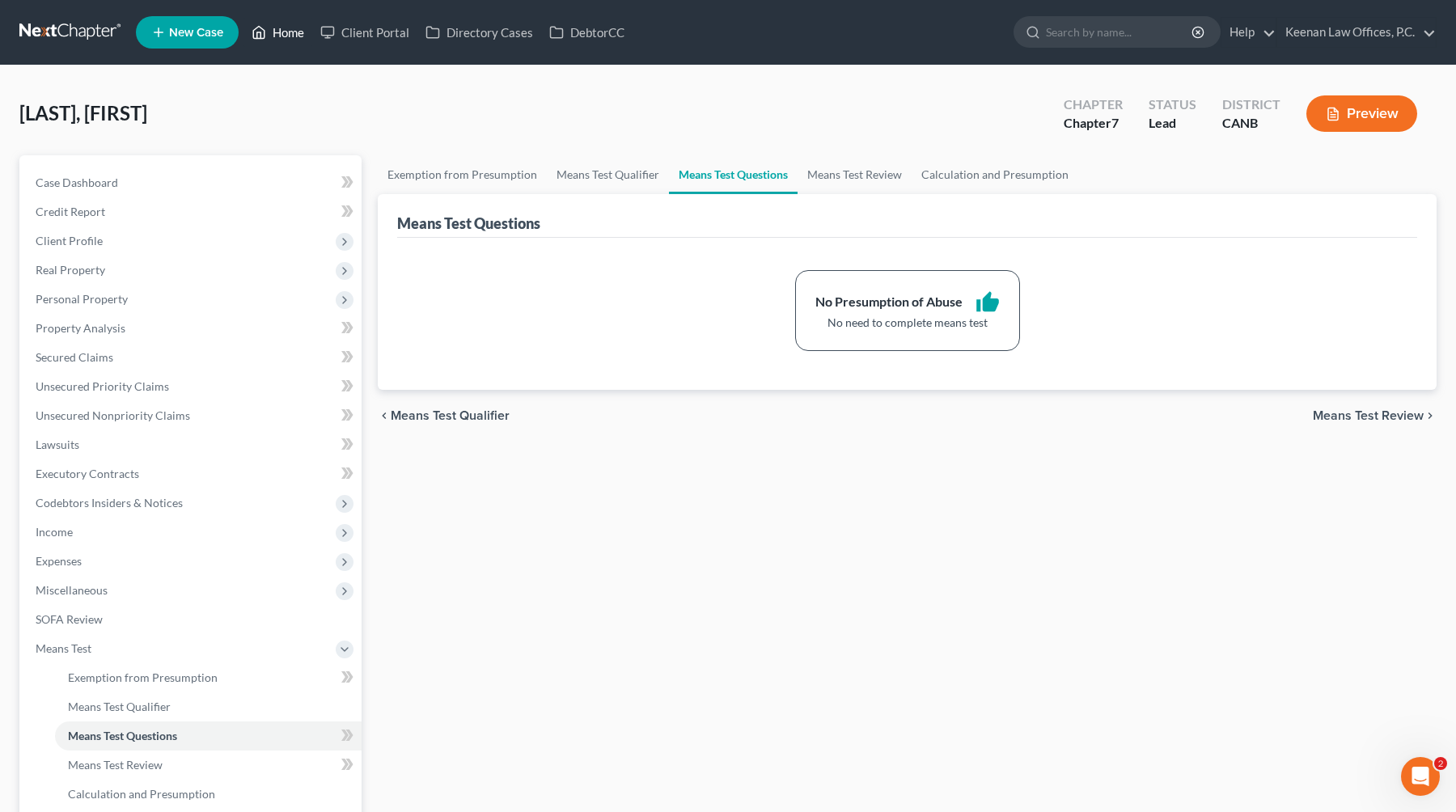 click on "Home" at bounding box center [277, 32] 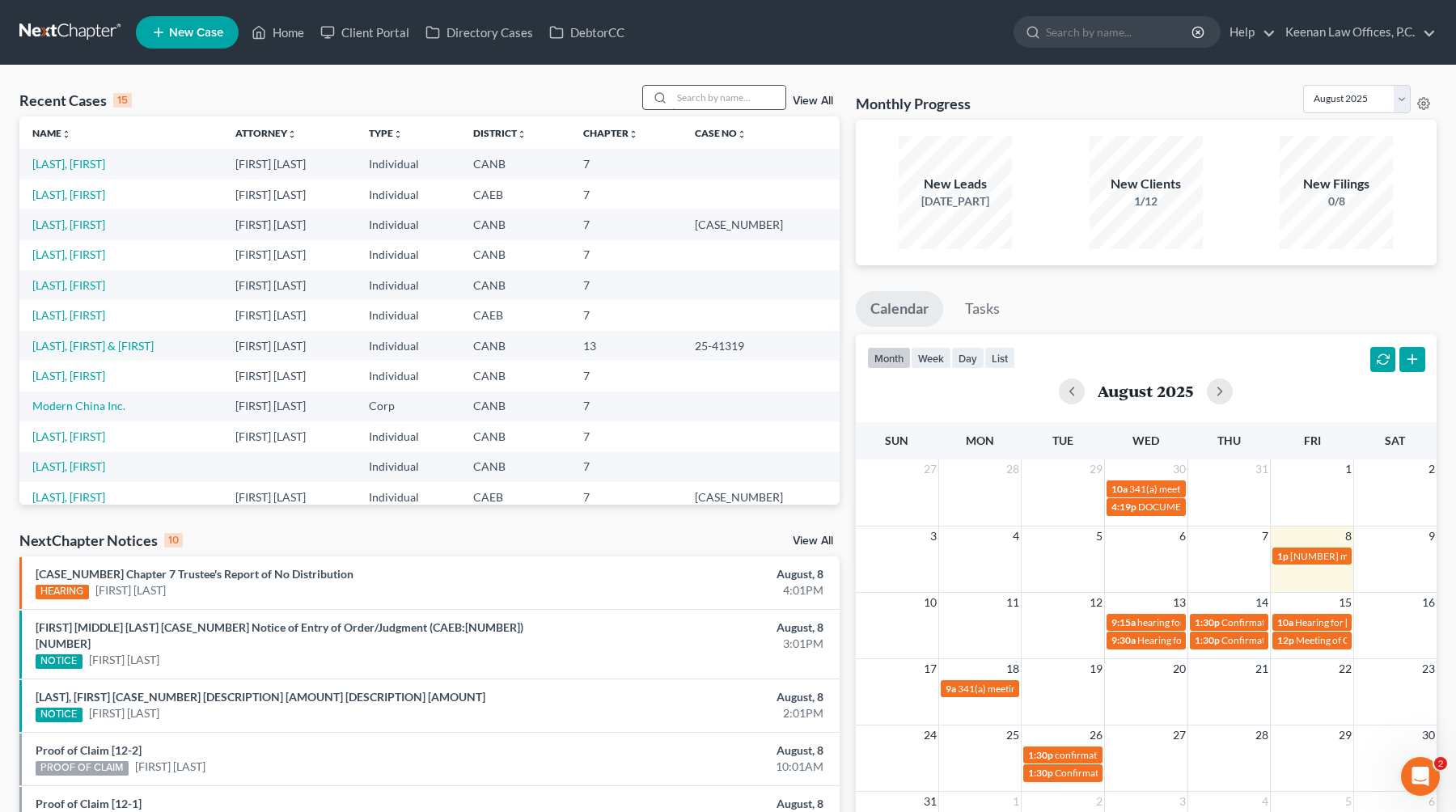 click at bounding box center [729, 97] 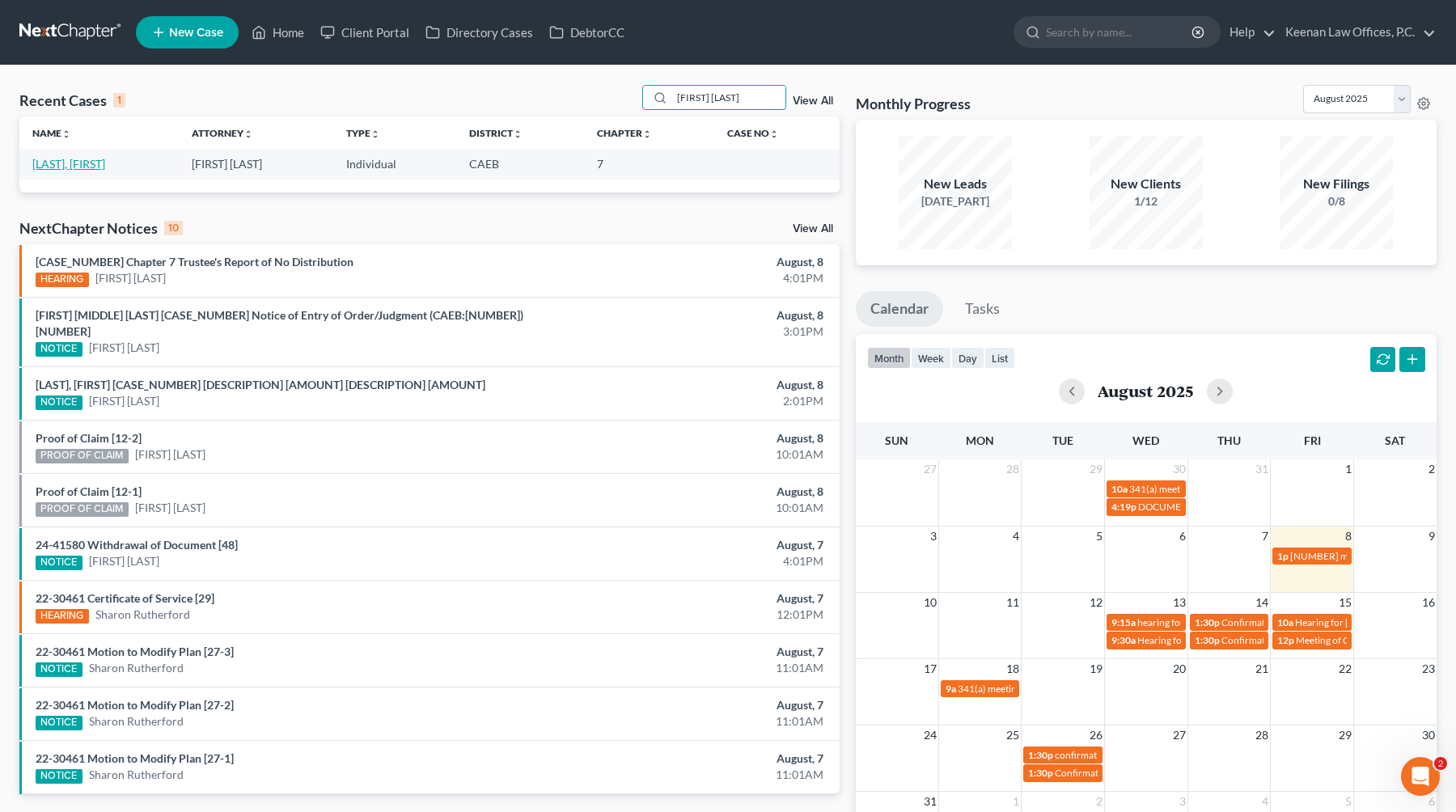 type on "[FIRST] [LAST]" 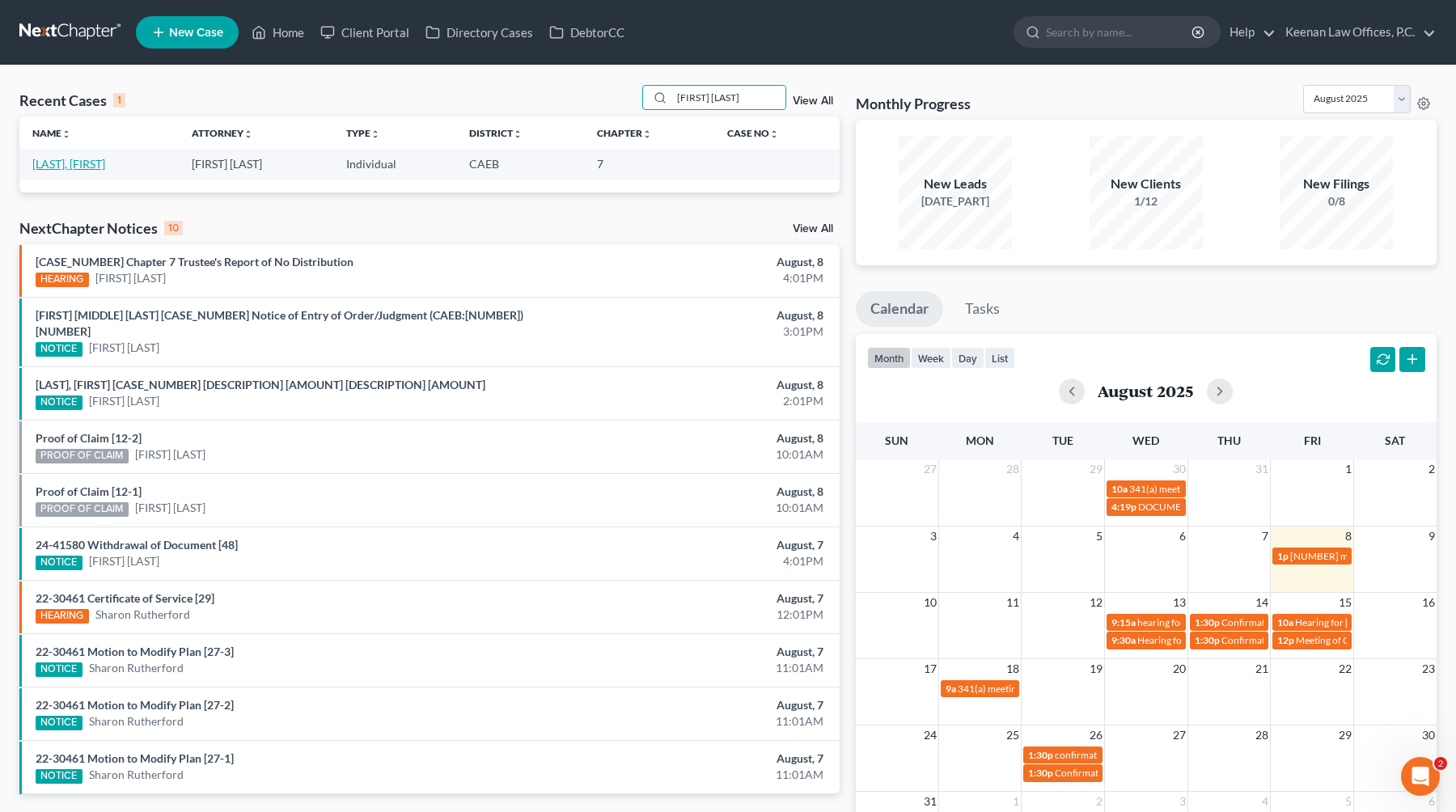 click on "[LAST], [FIRST]" at bounding box center (69, 163) 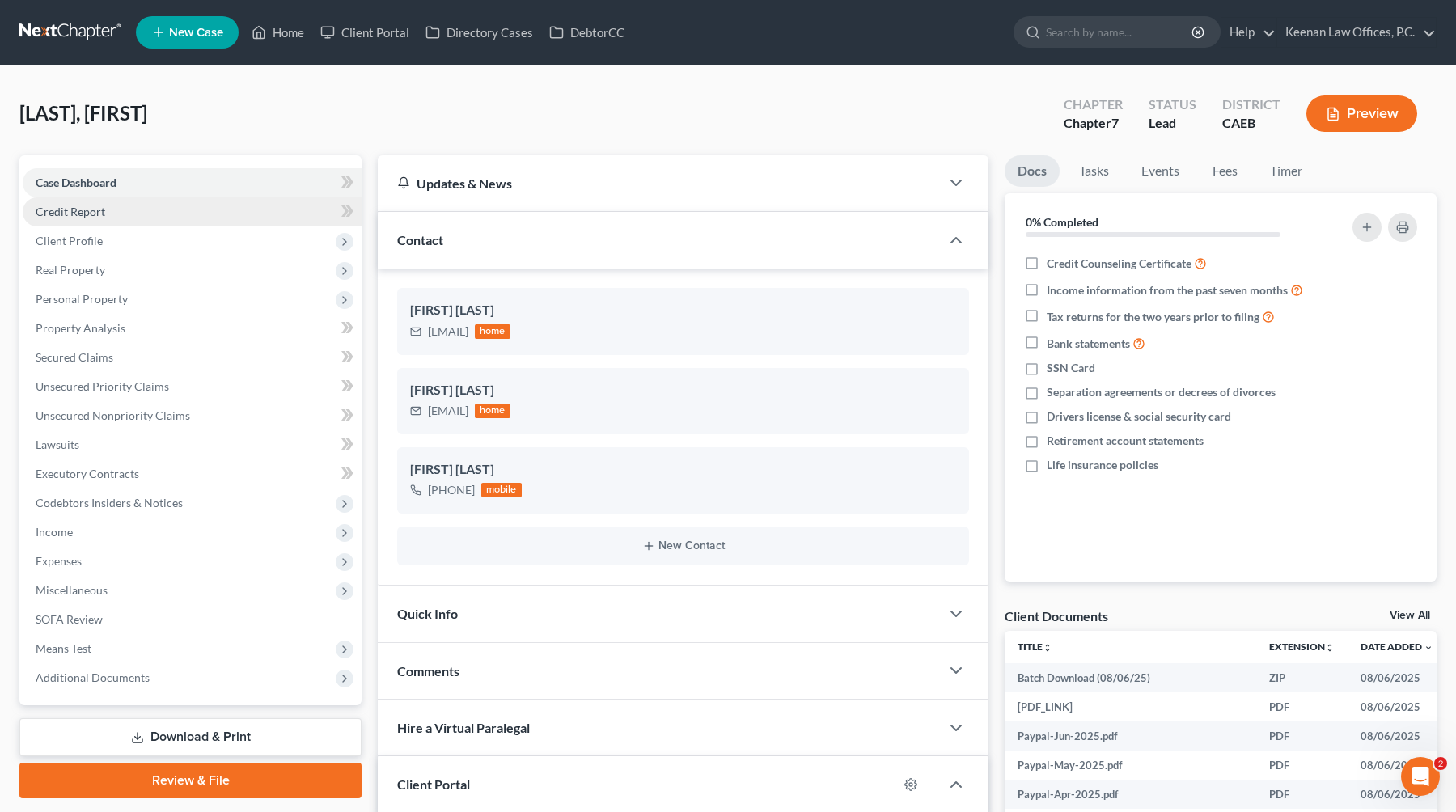 click on "Credit Report" at bounding box center [192, 212] 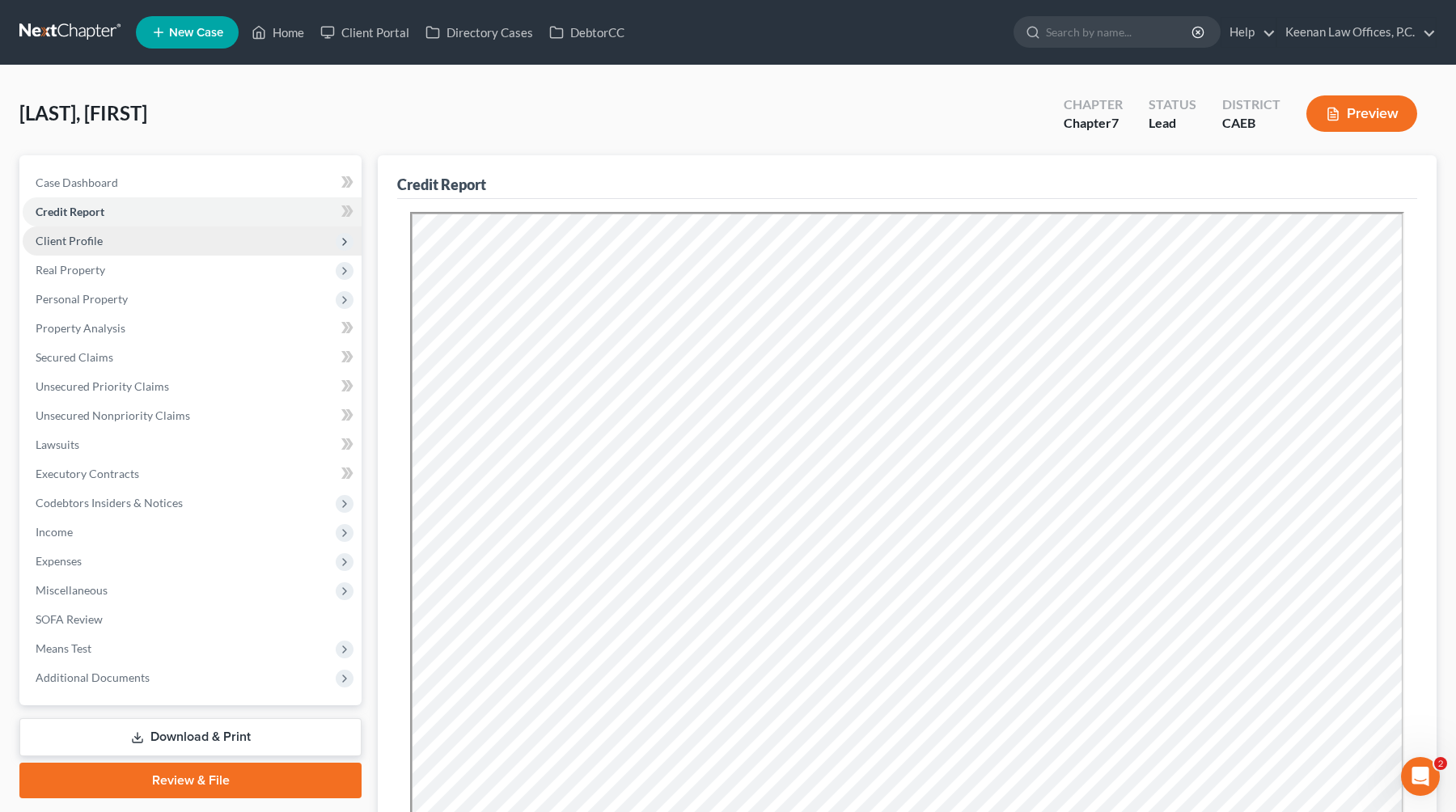 scroll, scrollTop: 0, scrollLeft: 0, axis: both 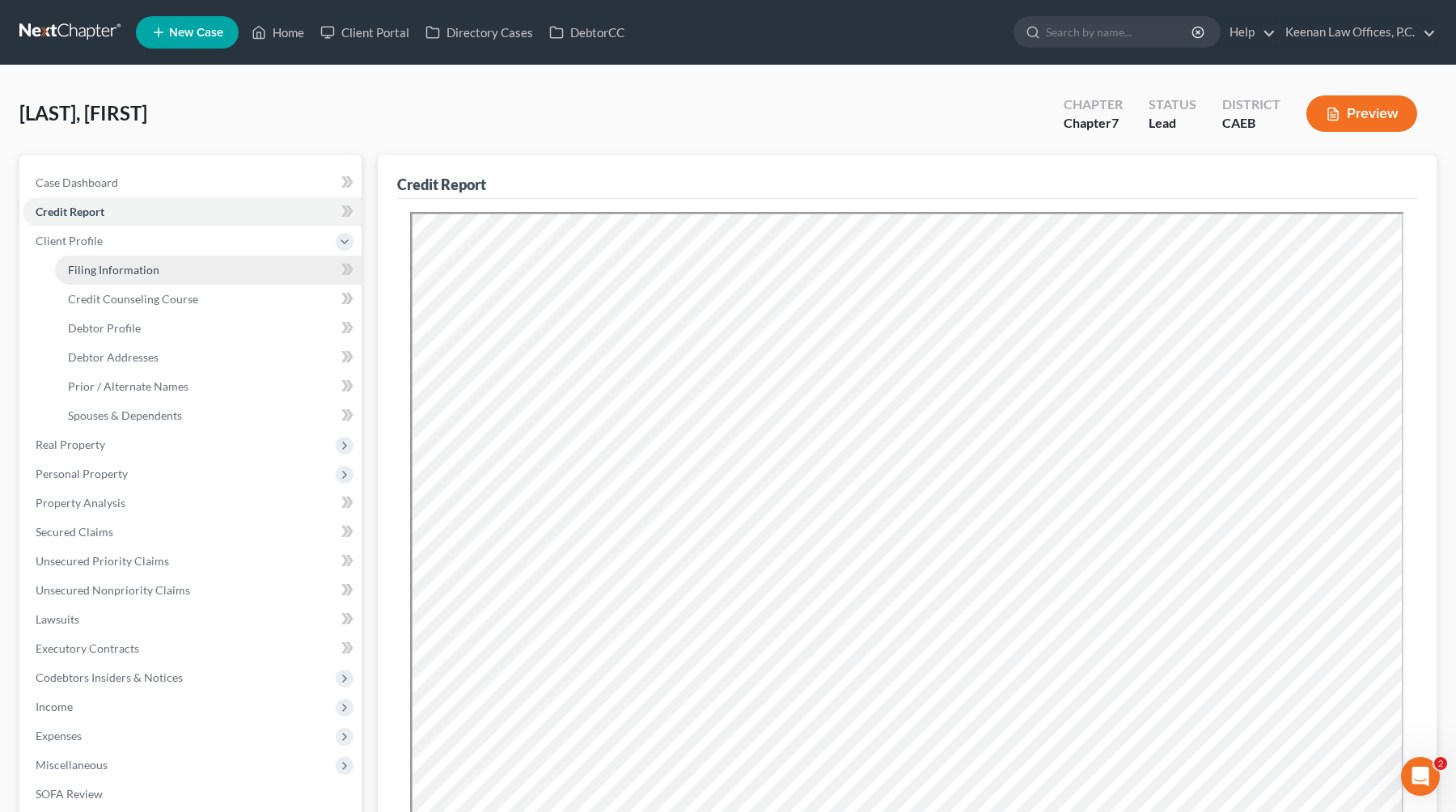 click on "Filing Information" at bounding box center [208, 270] 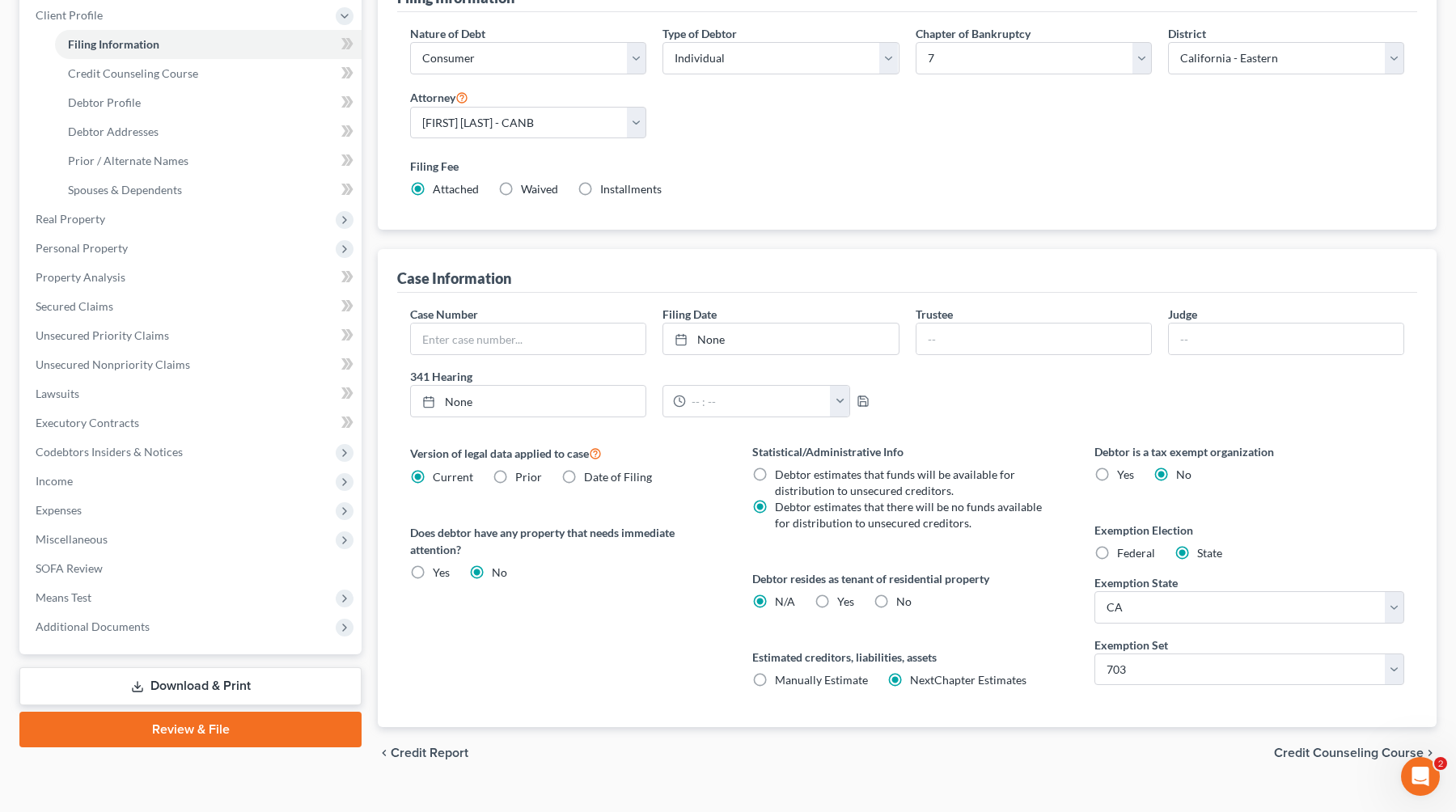scroll, scrollTop: 253, scrollLeft: 0, axis: vertical 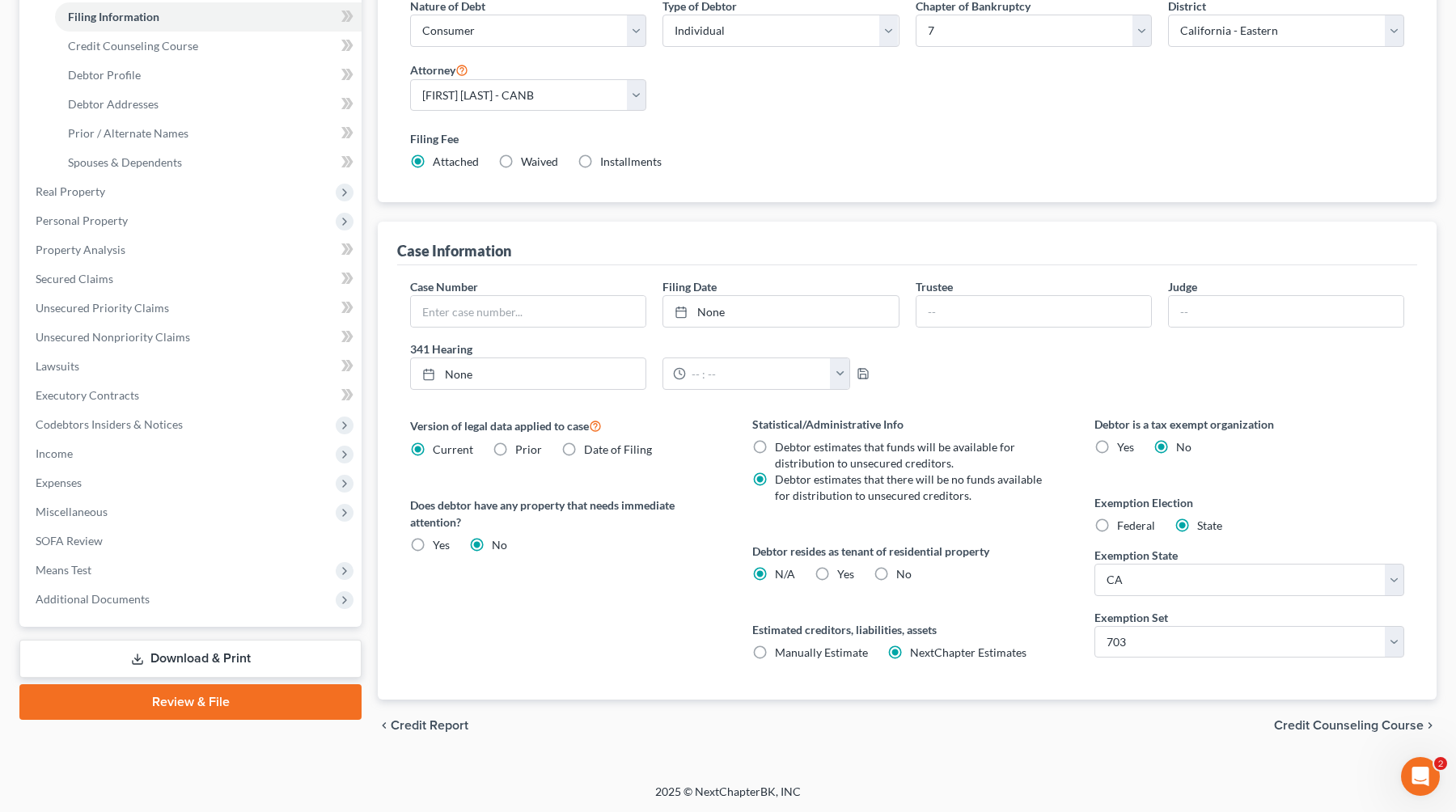 click on "Yes Yes" at bounding box center (845, 574) 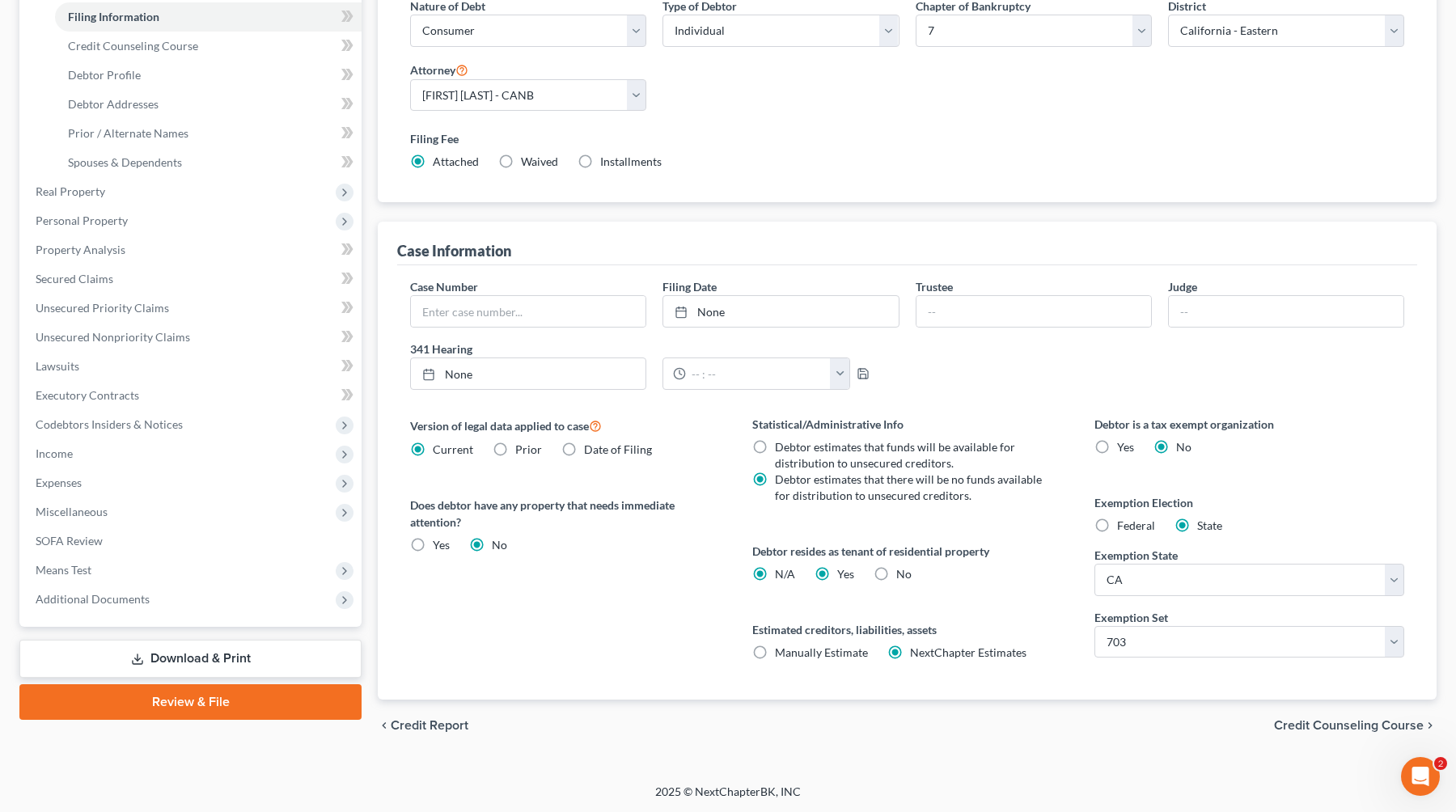 radio on "false" 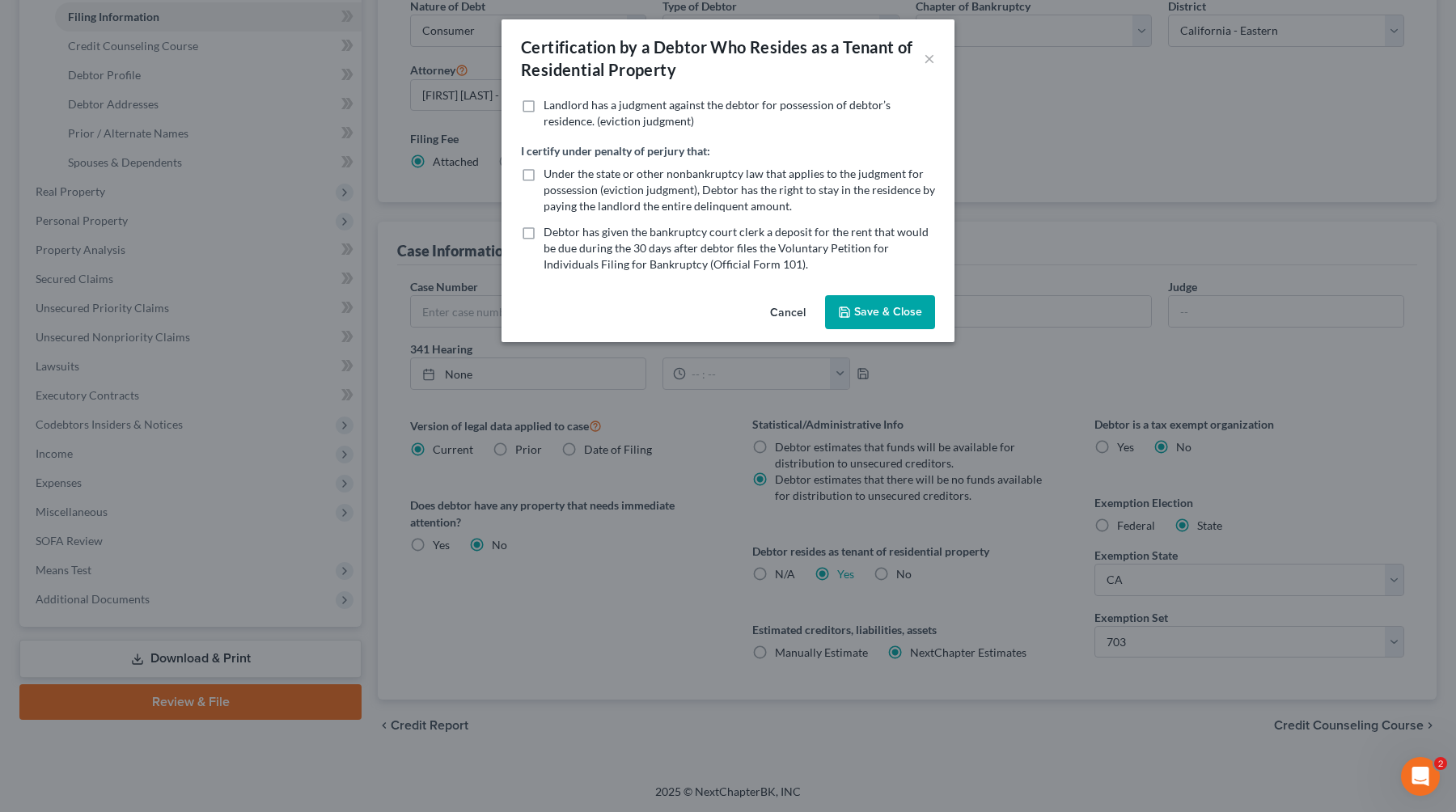 click on "Save & Close" at bounding box center (880, 312) 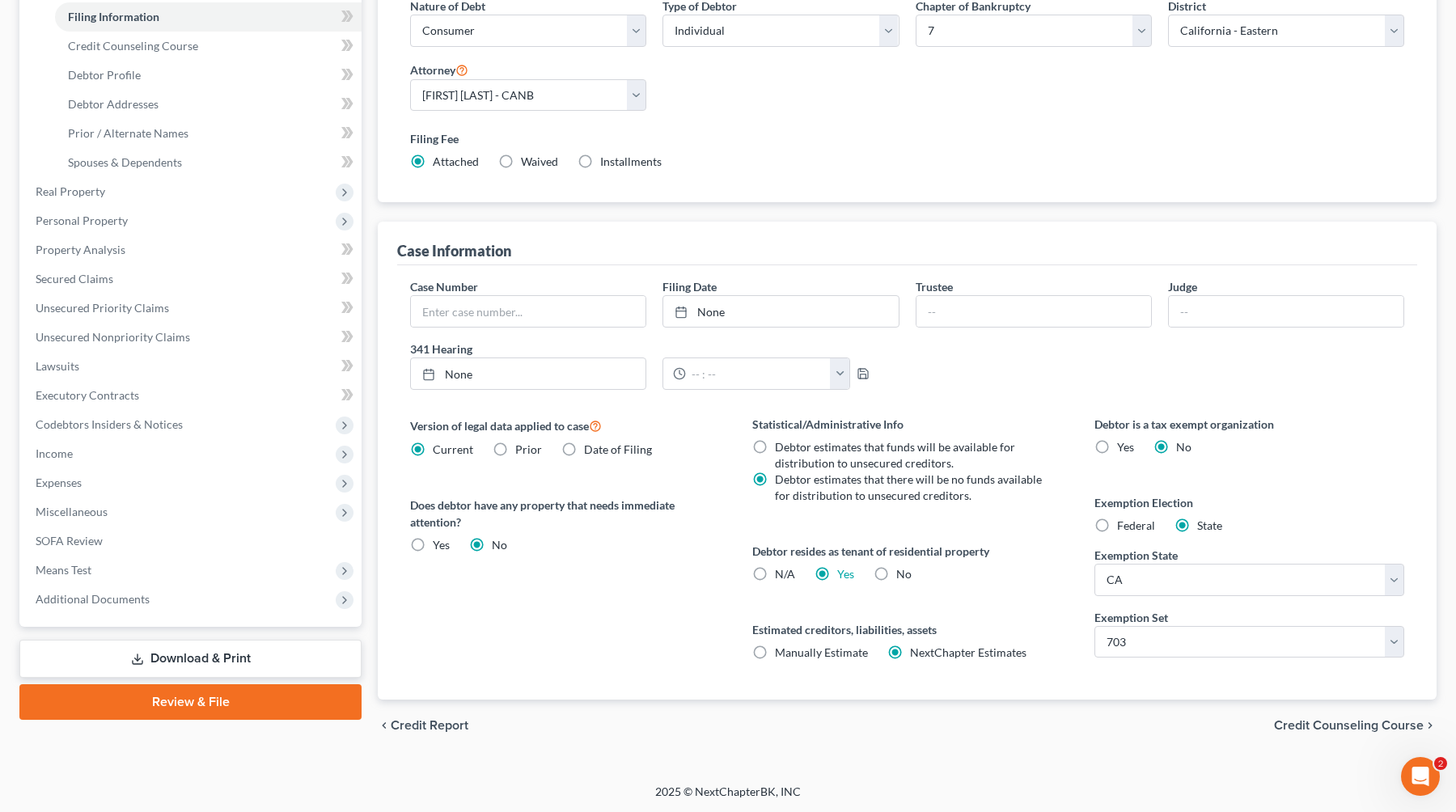 scroll, scrollTop: 0, scrollLeft: 0, axis: both 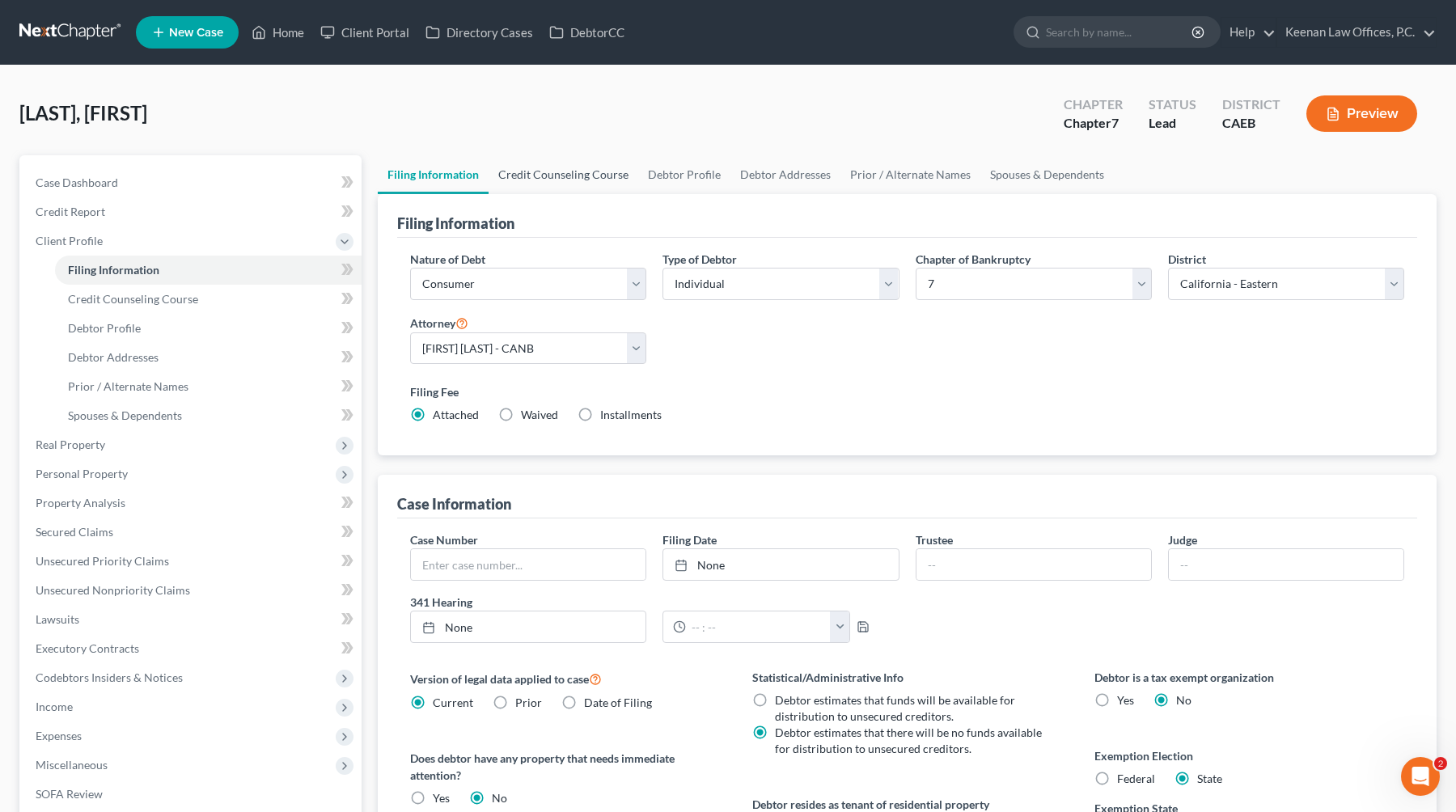 click on "Credit Counseling Course" at bounding box center [563, 175] 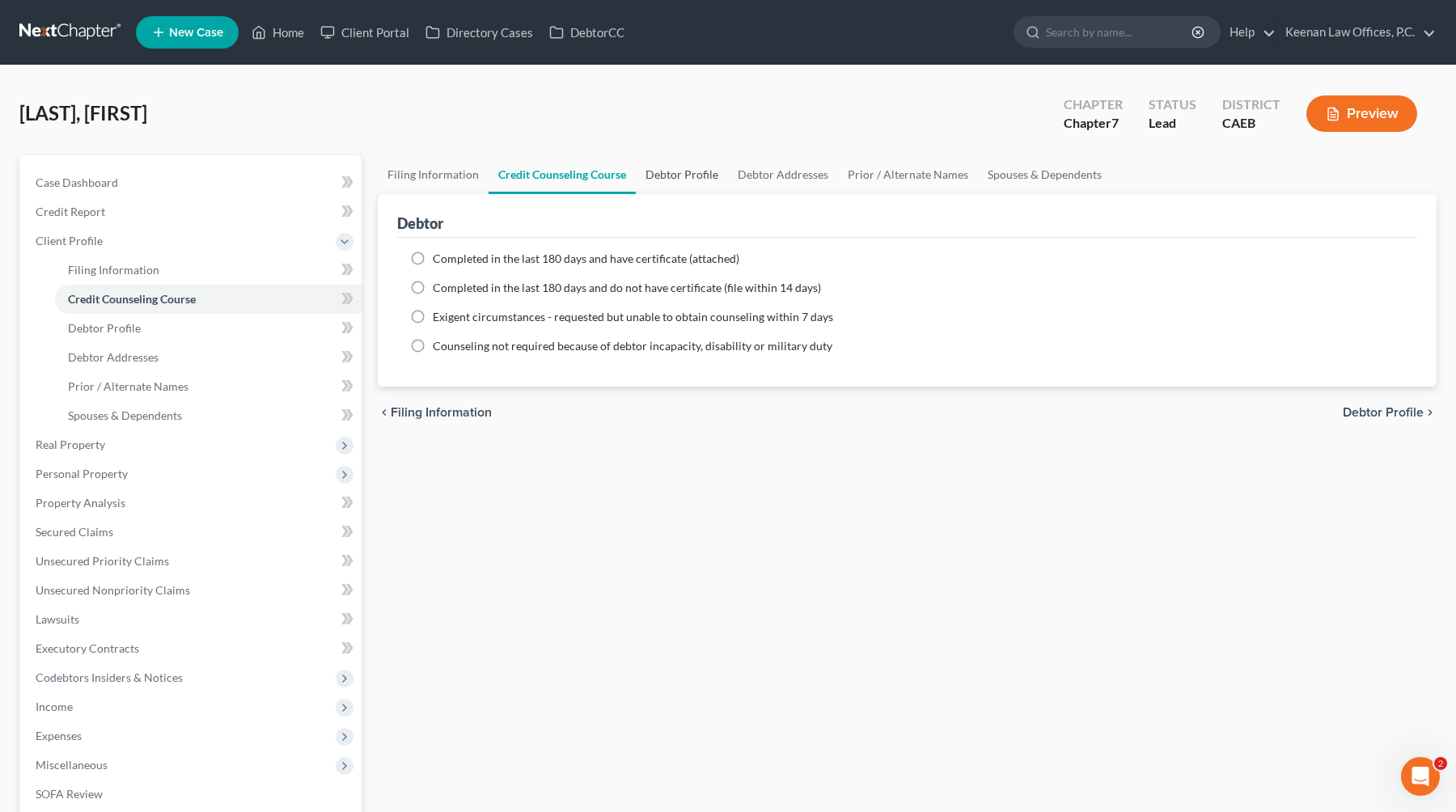 click on "Debtor Profile" at bounding box center (682, 175) 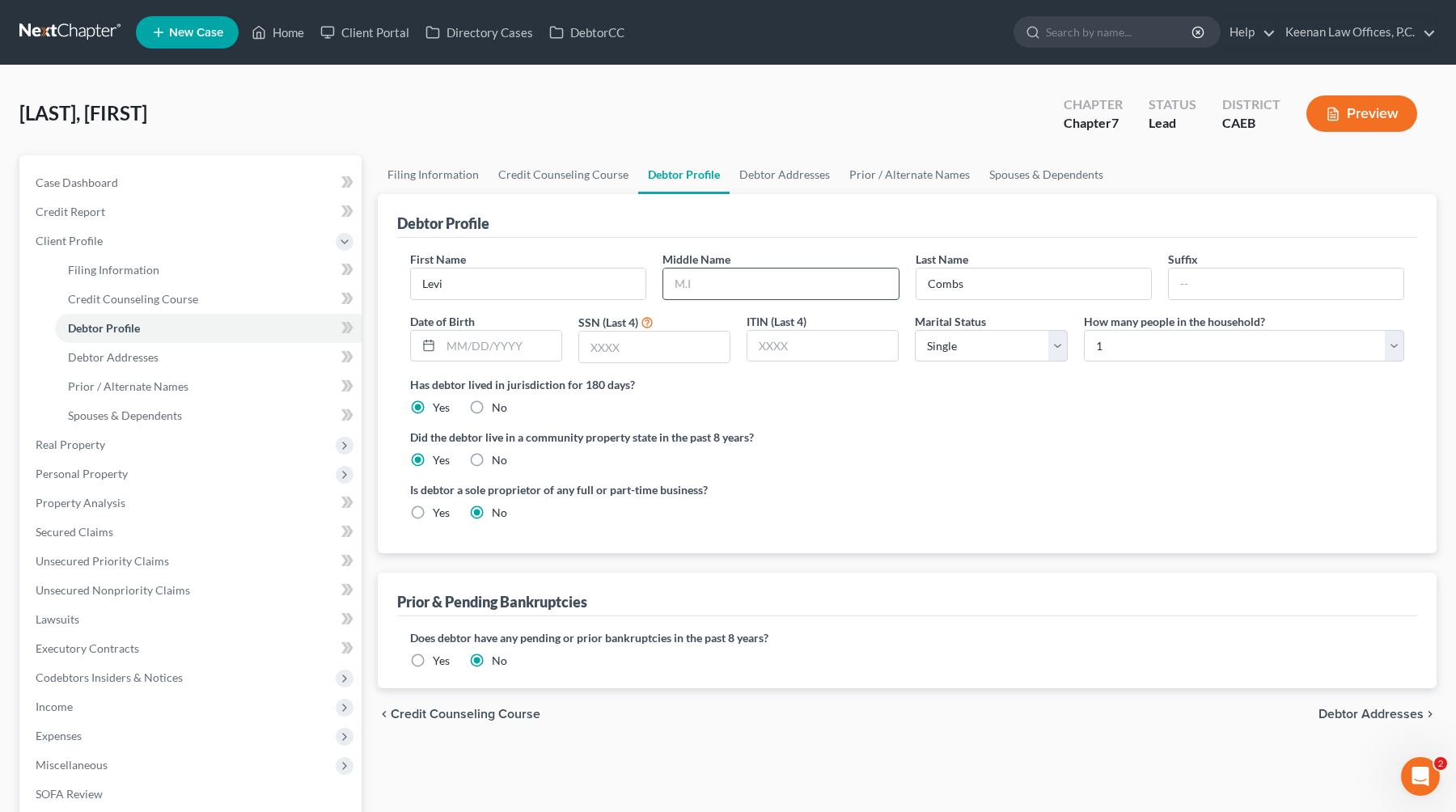 click at bounding box center [781, 284] 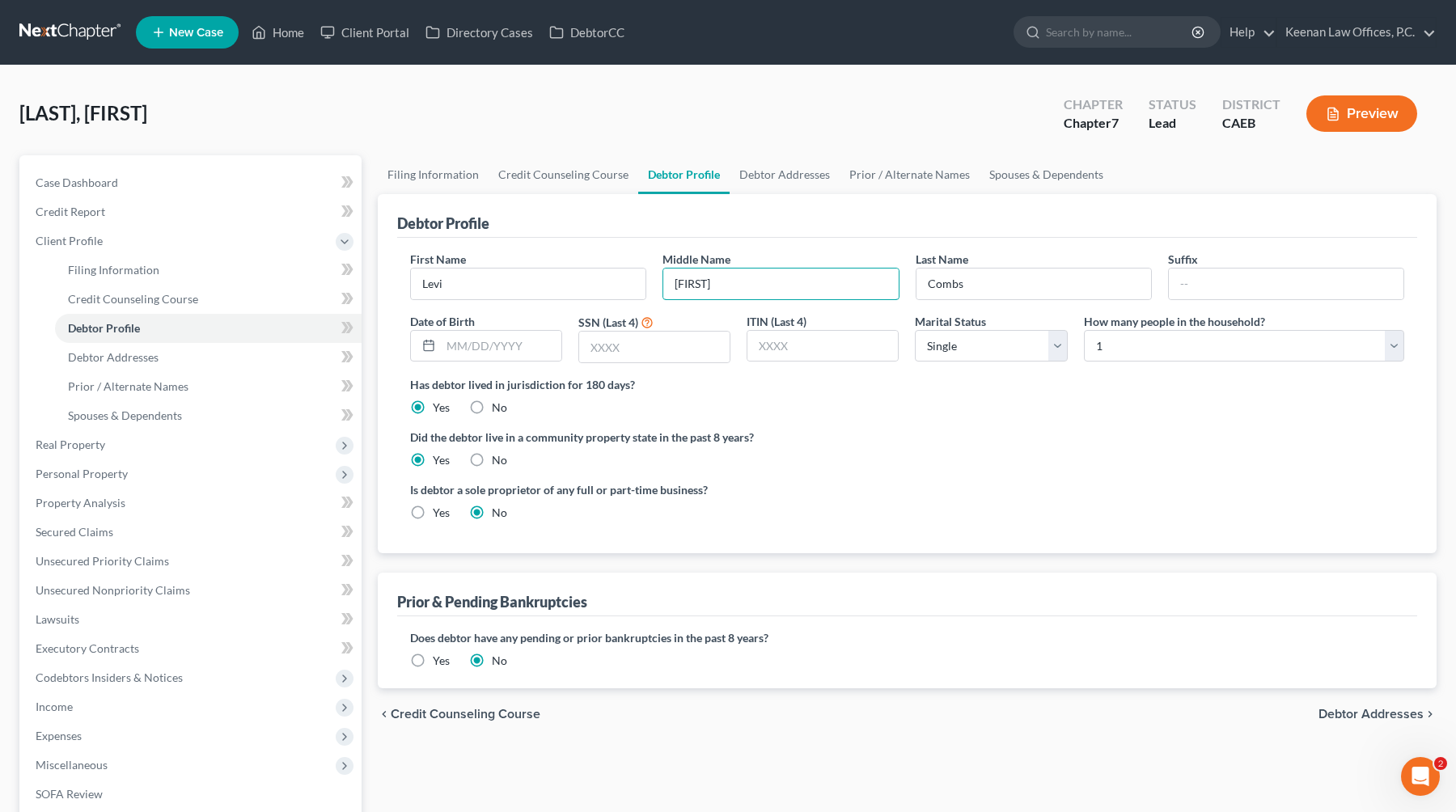type on "[FIRST]" 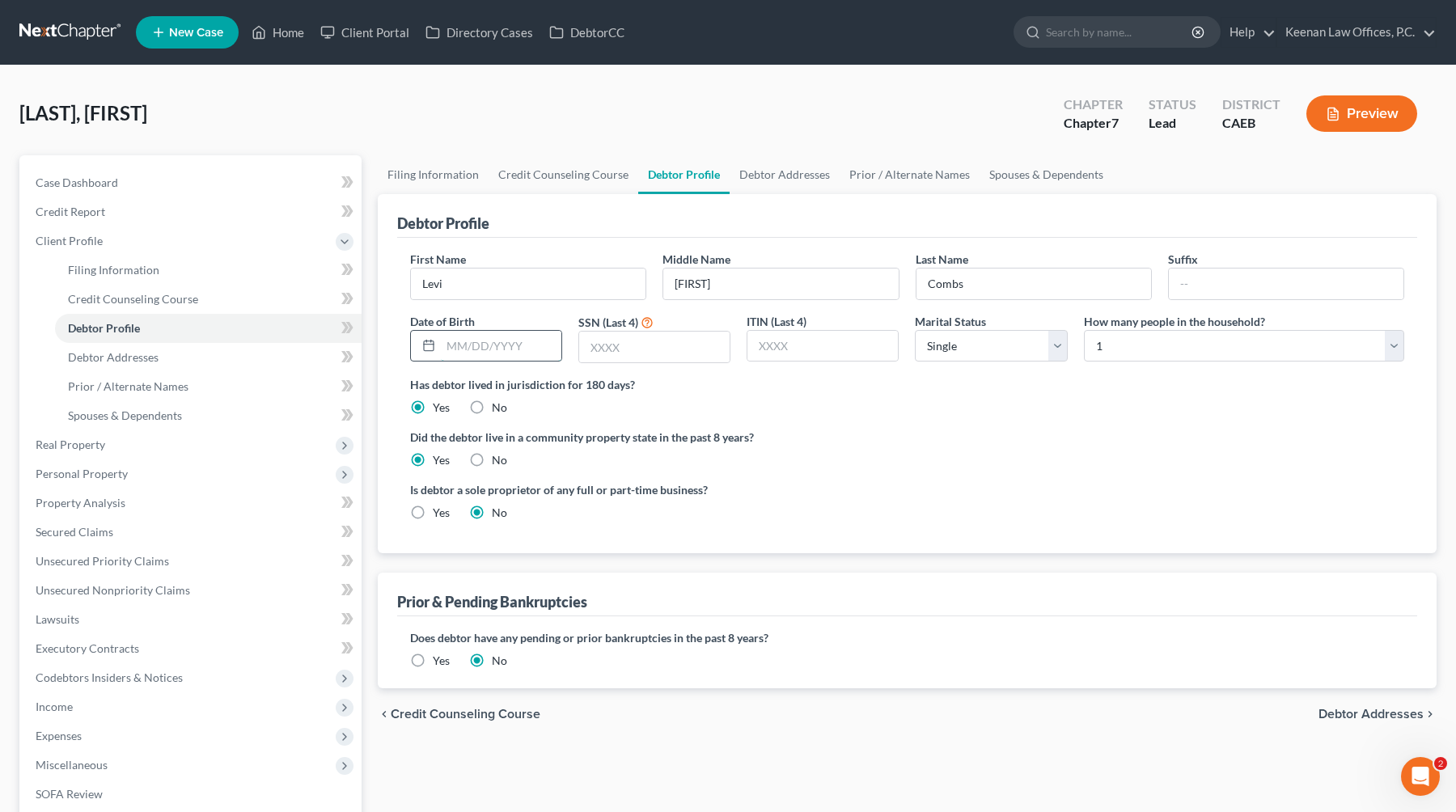 click at bounding box center (501, 346) 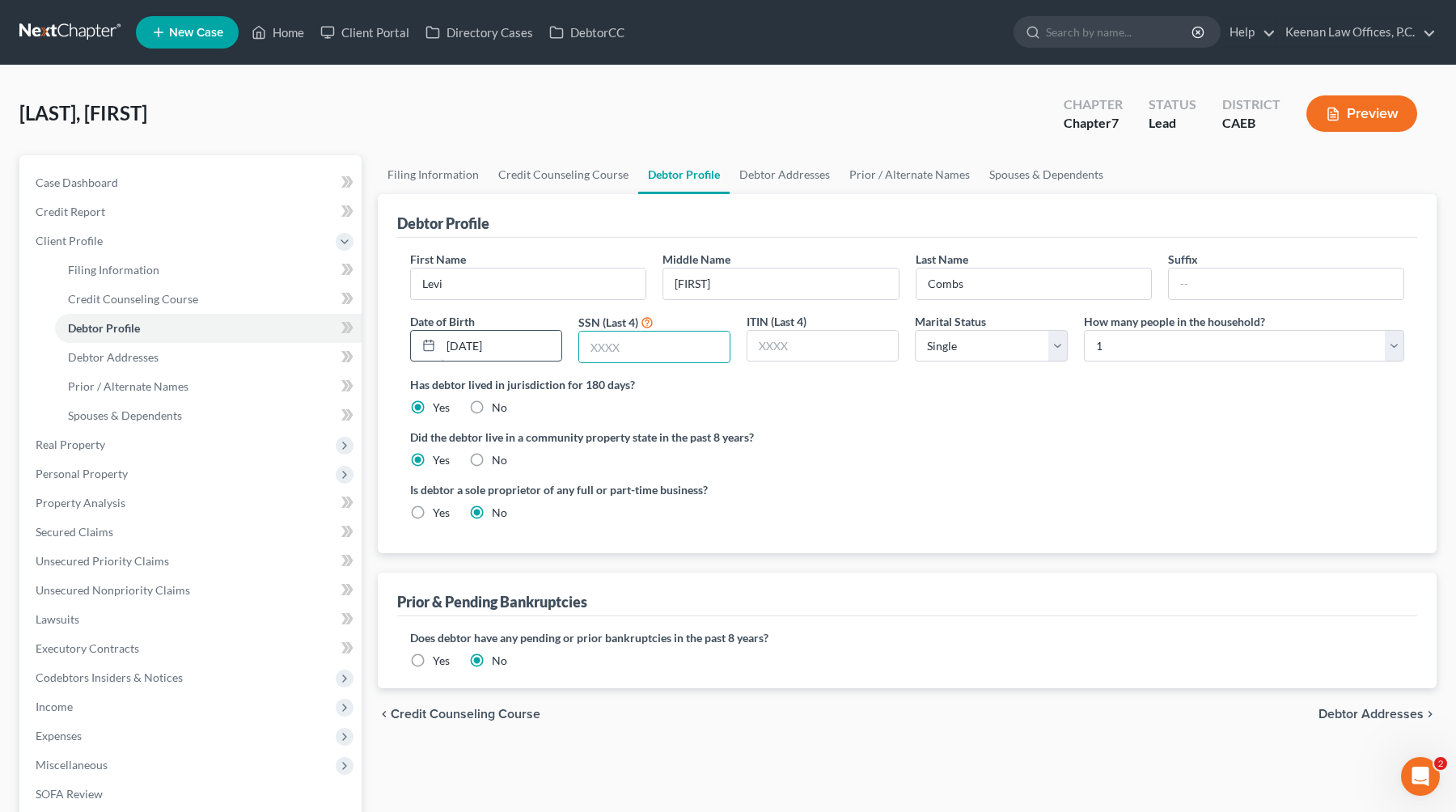 click on "[DATE]" at bounding box center [501, 346] 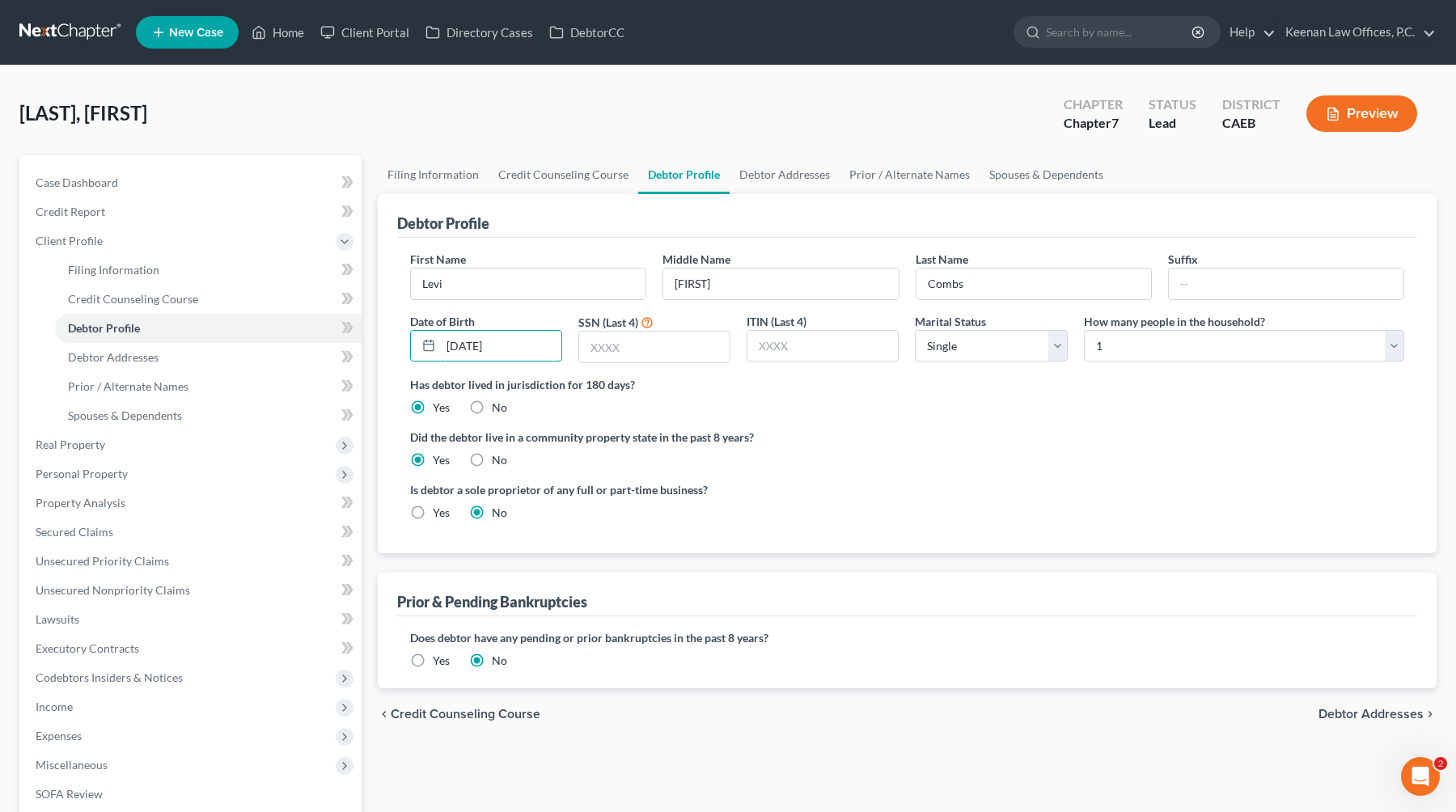 type on "[DATE]" 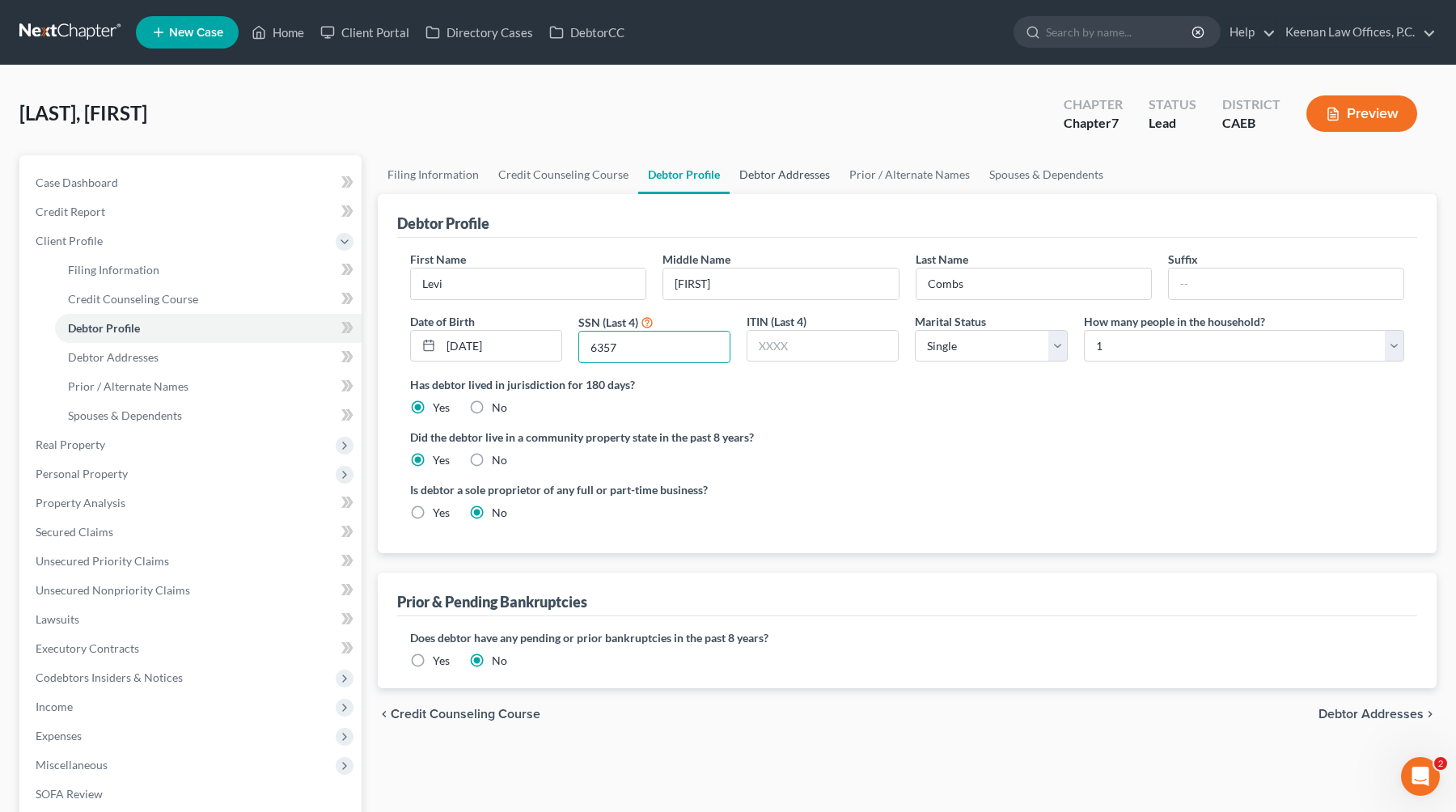 type on "6357" 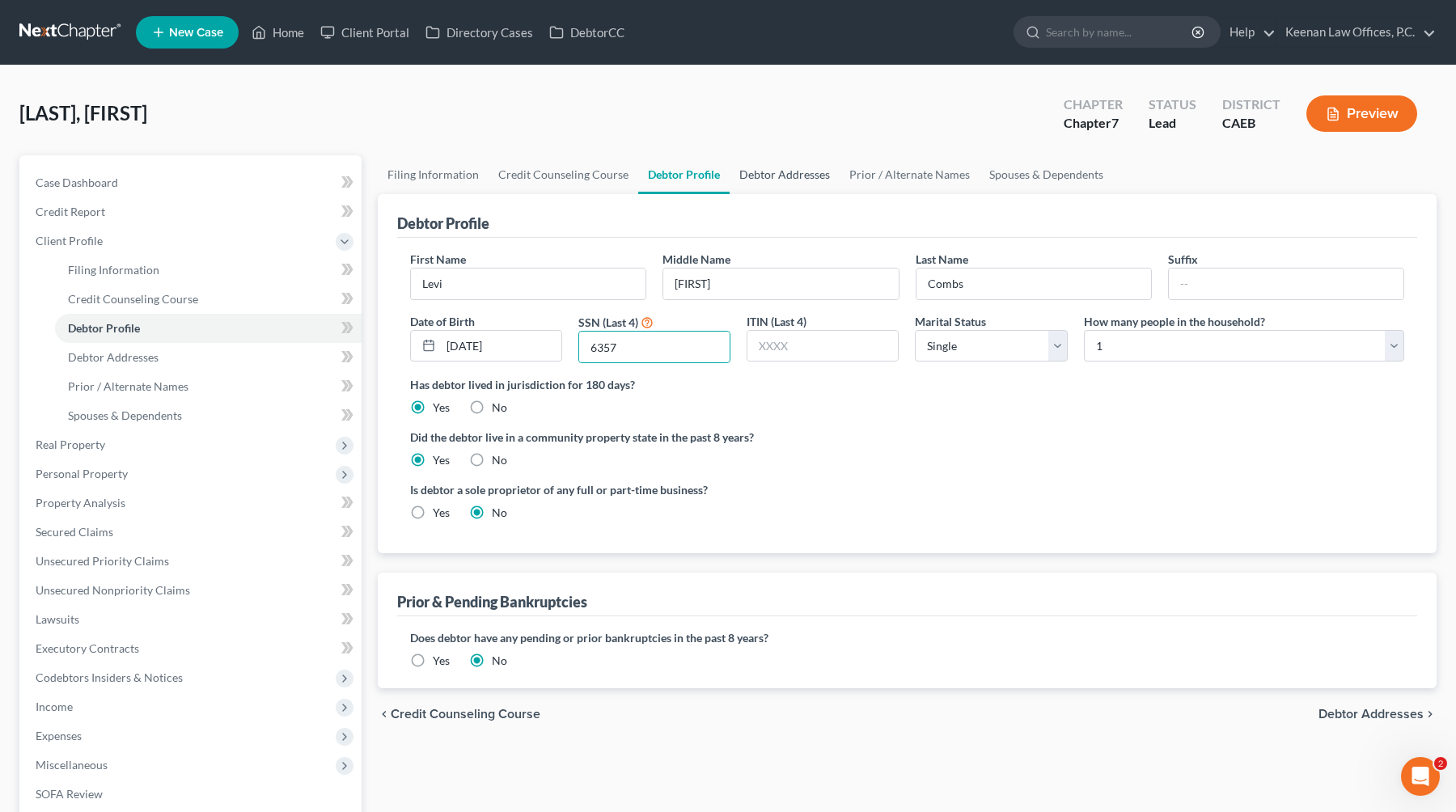 click on "Debtor Addresses" at bounding box center [785, 175] 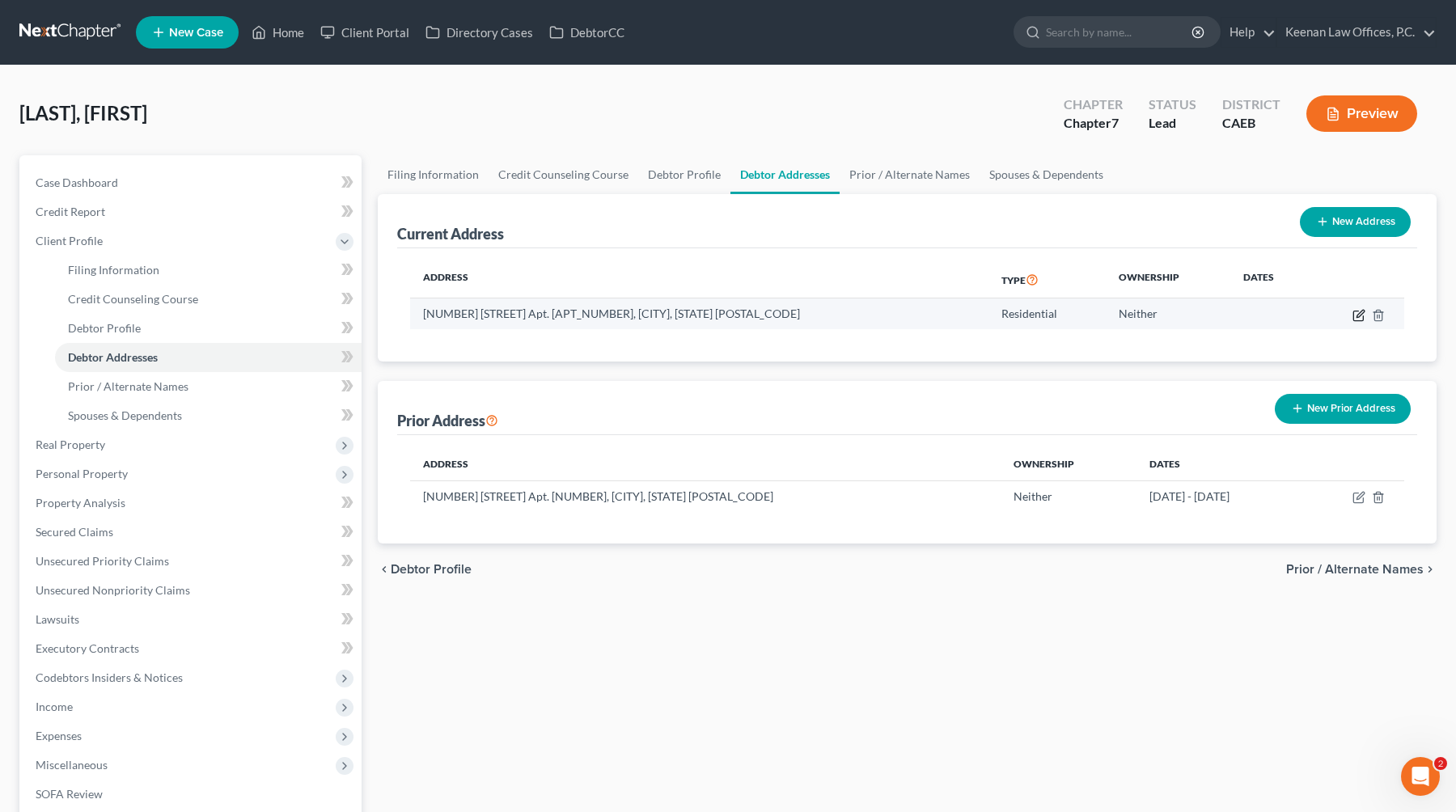click 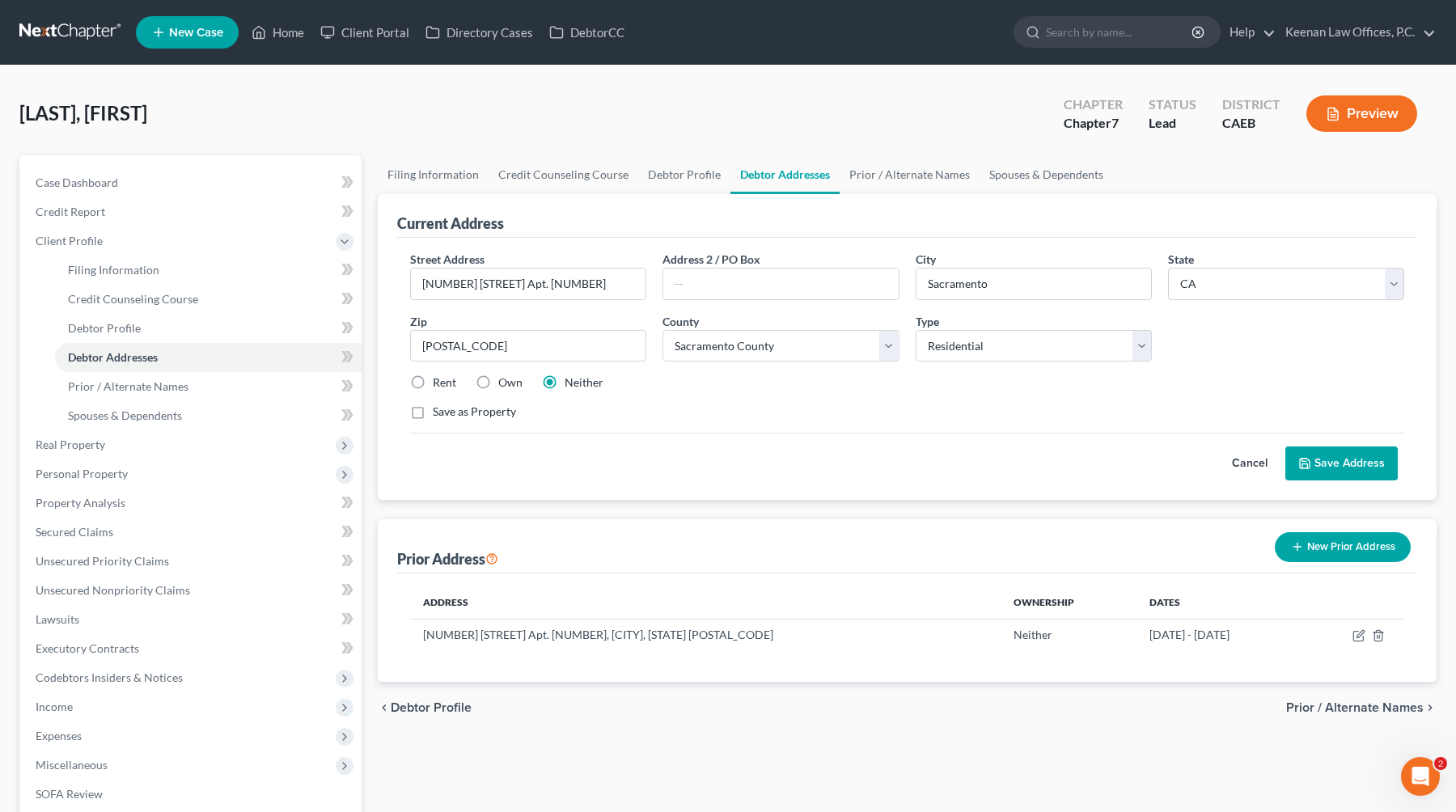 click on "Rent" at bounding box center (444, 383) 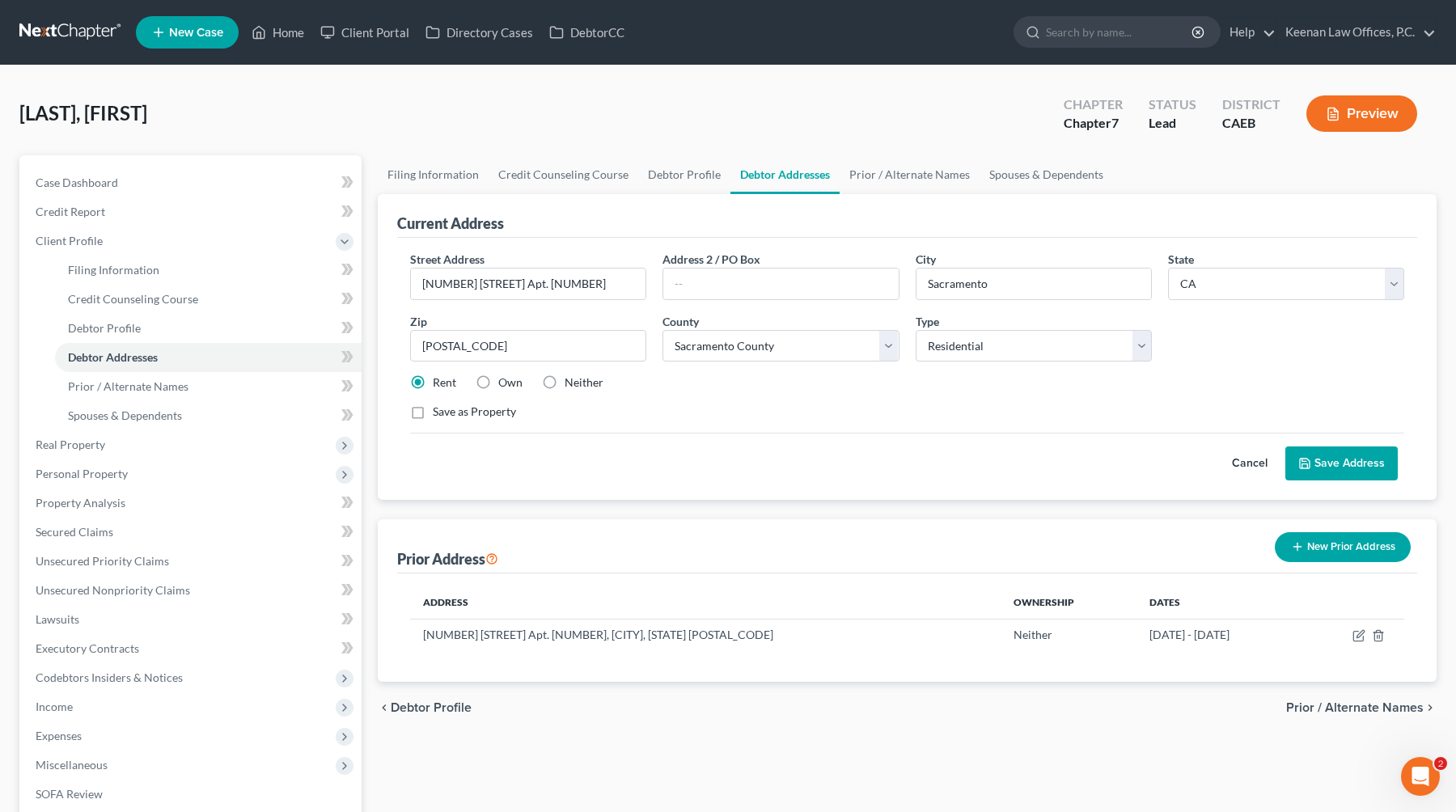 click 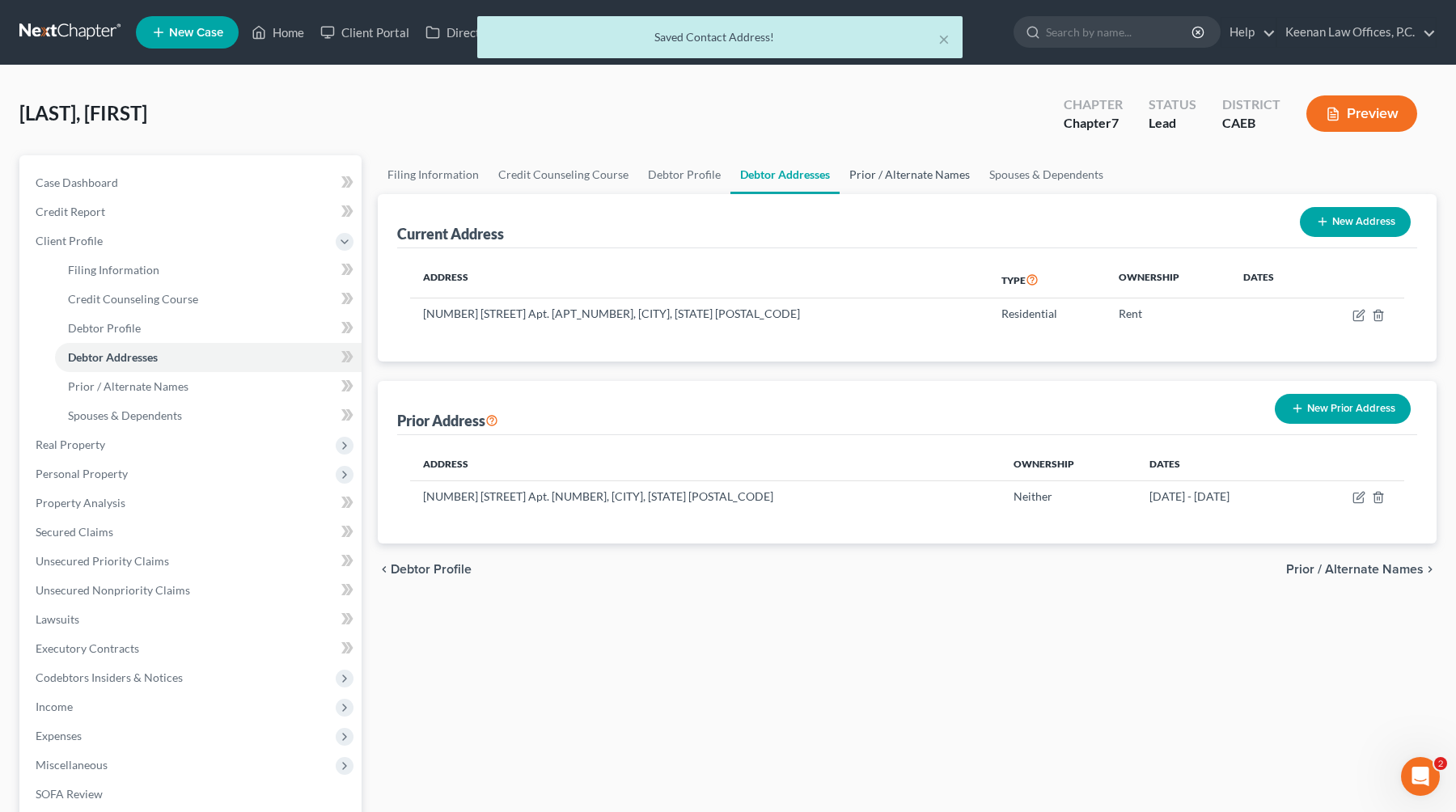click on "Prior / Alternate Names" at bounding box center (909, 175) 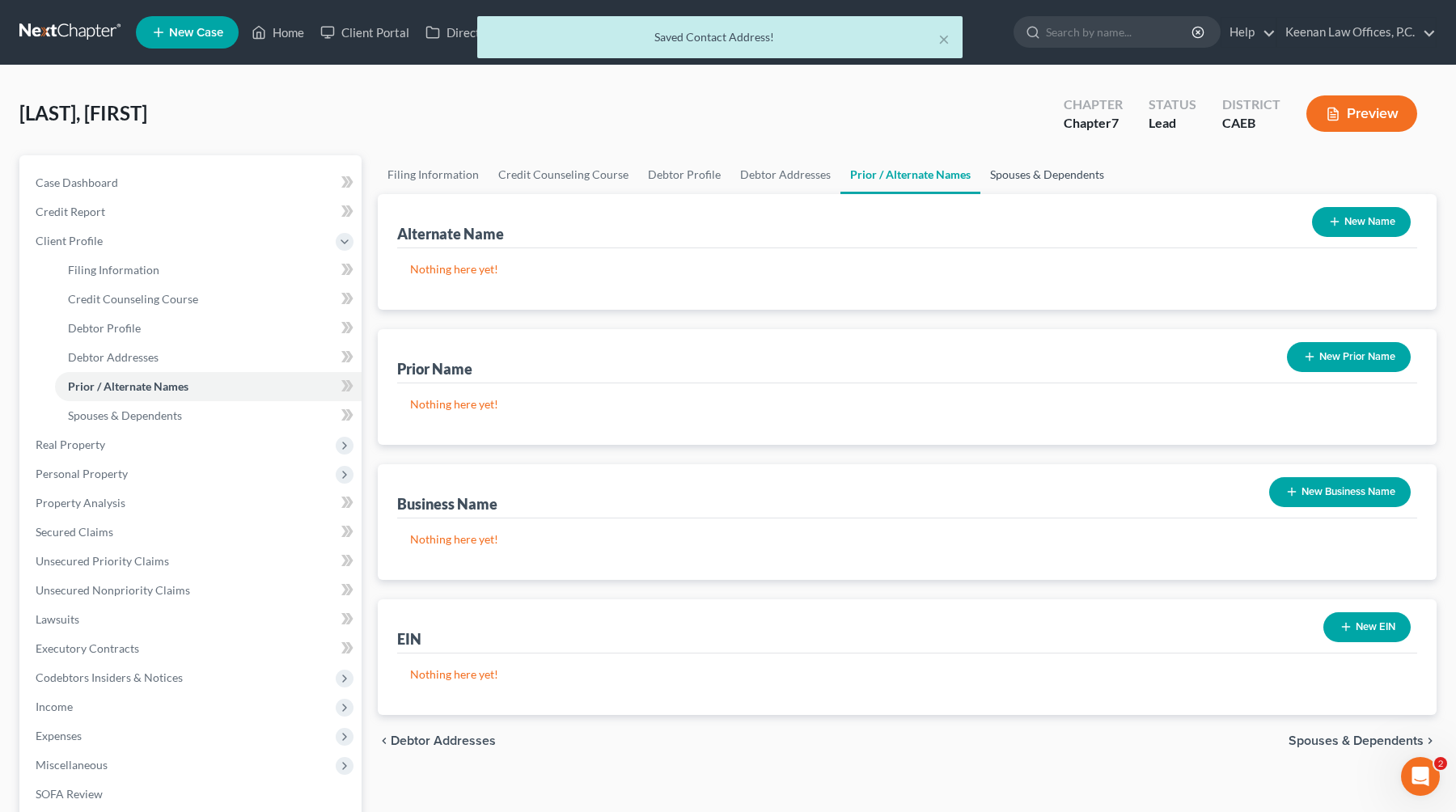 click on "Spouses & Dependents" at bounding box center (1047, 175) 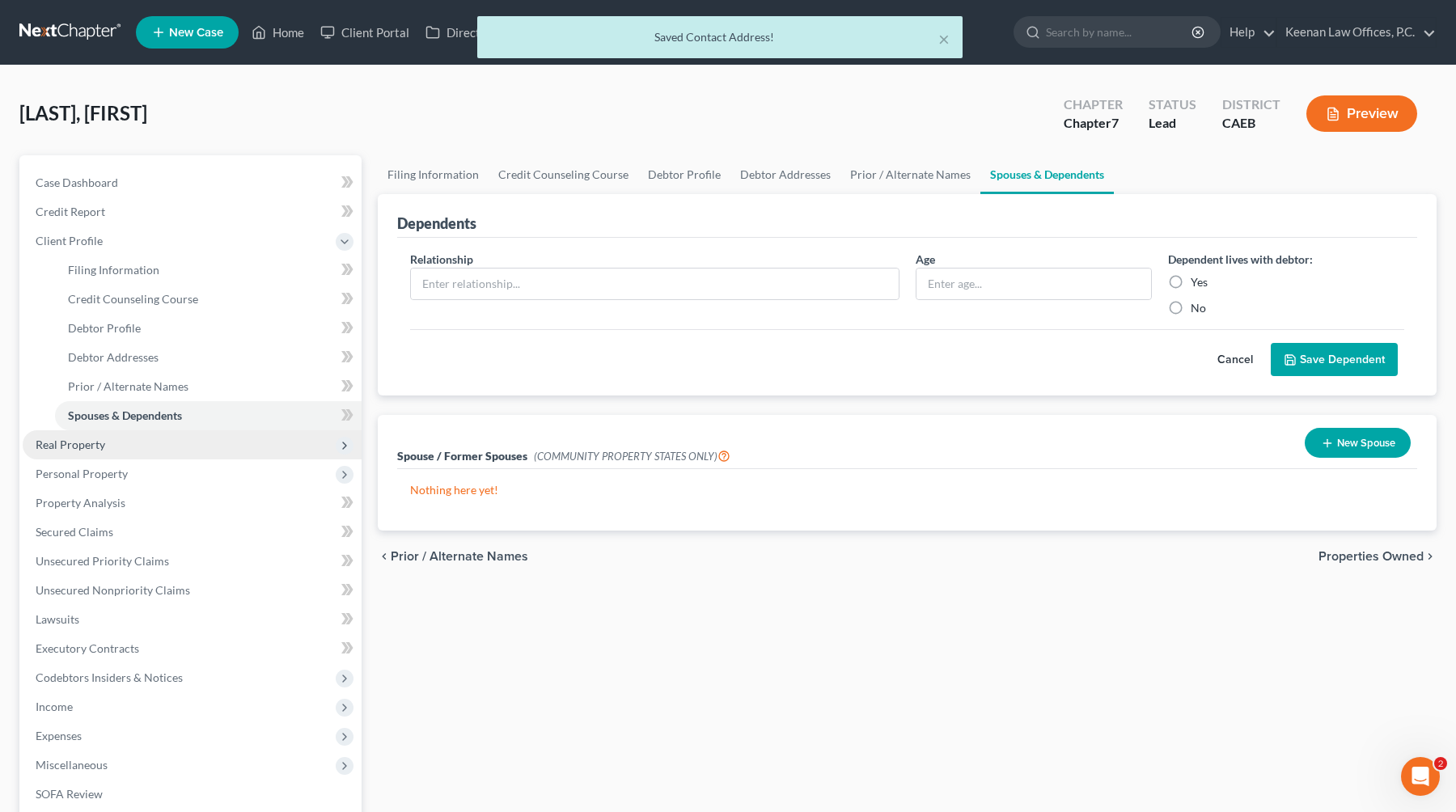 click on "Real Property" at bounding box center (192, 445) 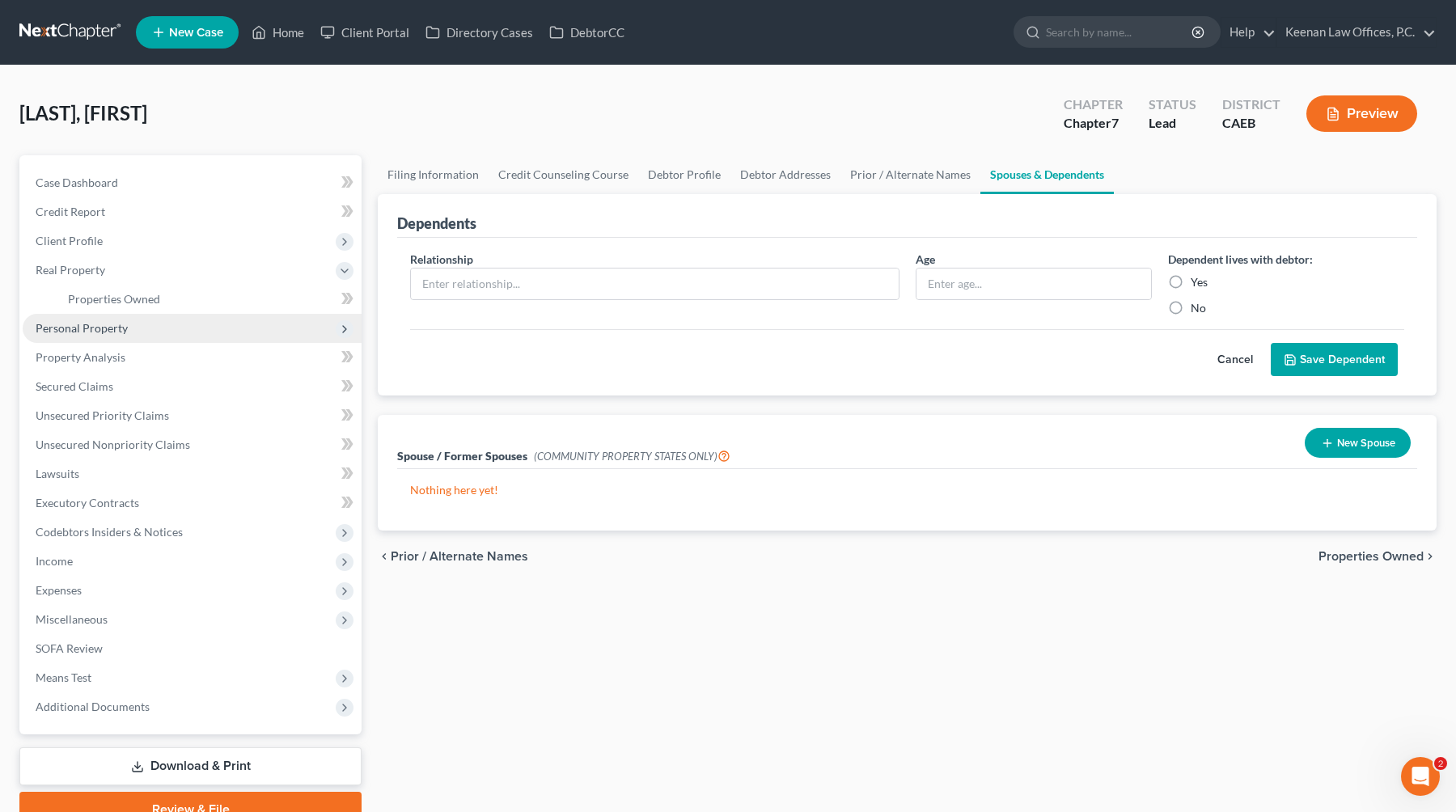 click on "Personal Property" at bounding box center (192, 328) 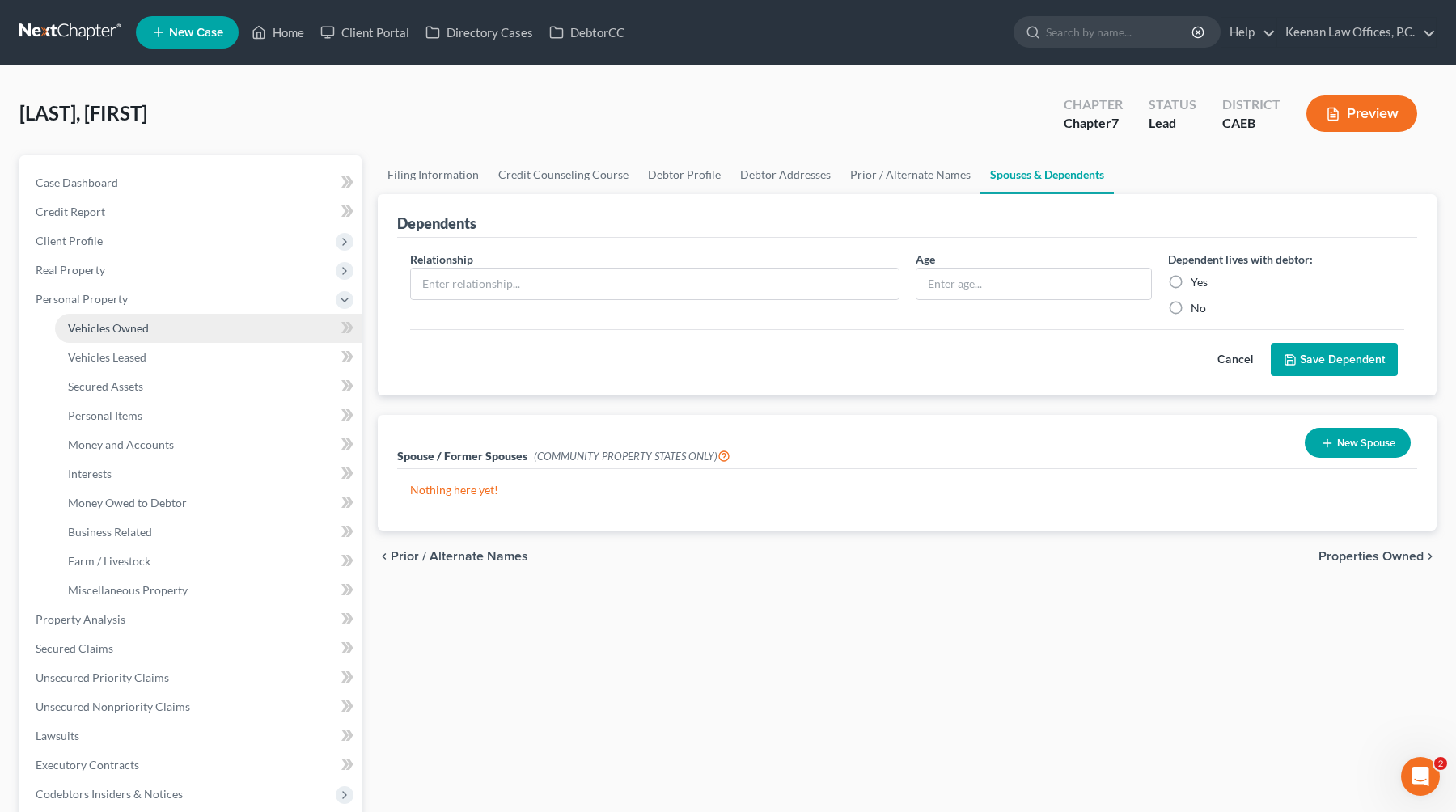 click on "Vehicles Owned" at bounding box center (208, 328) 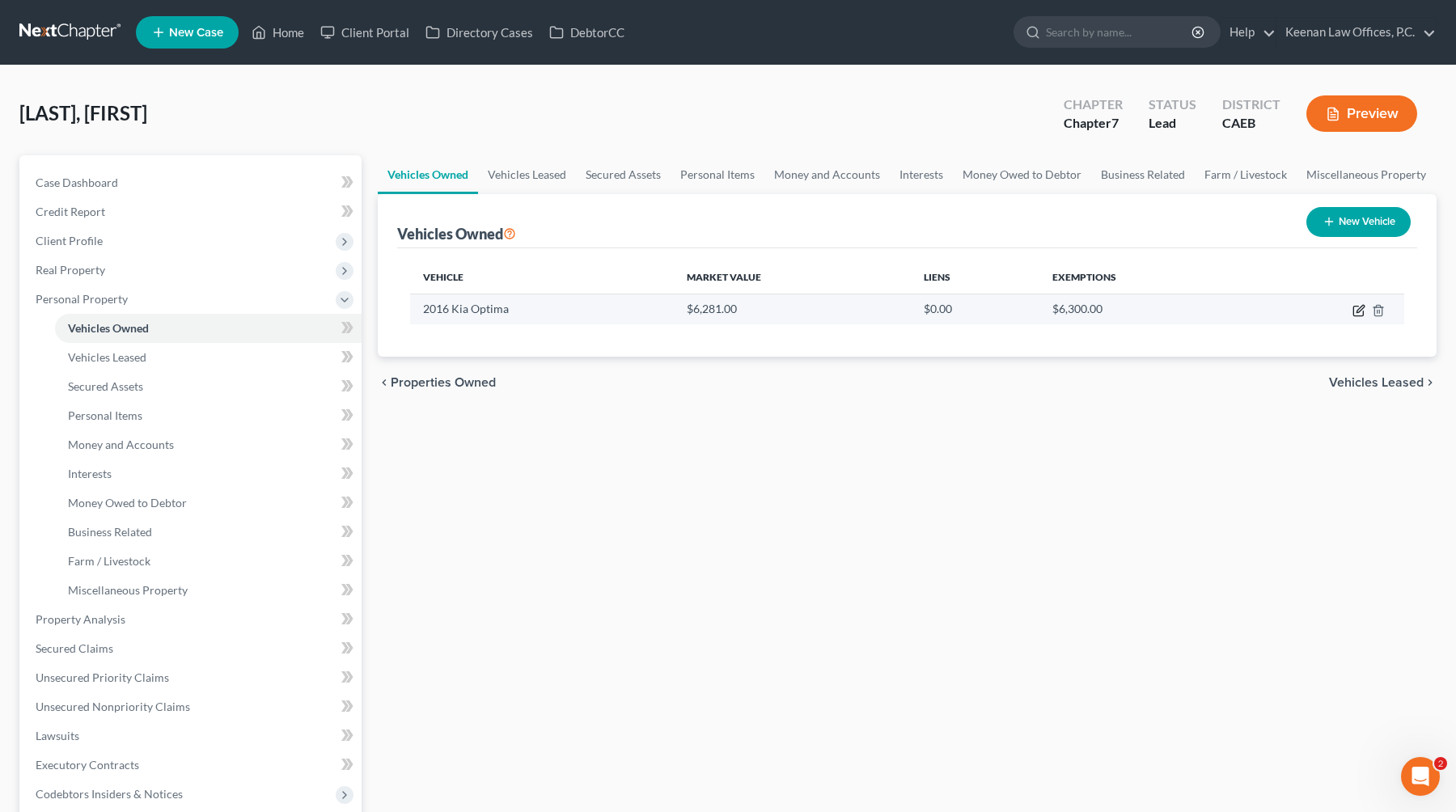 click 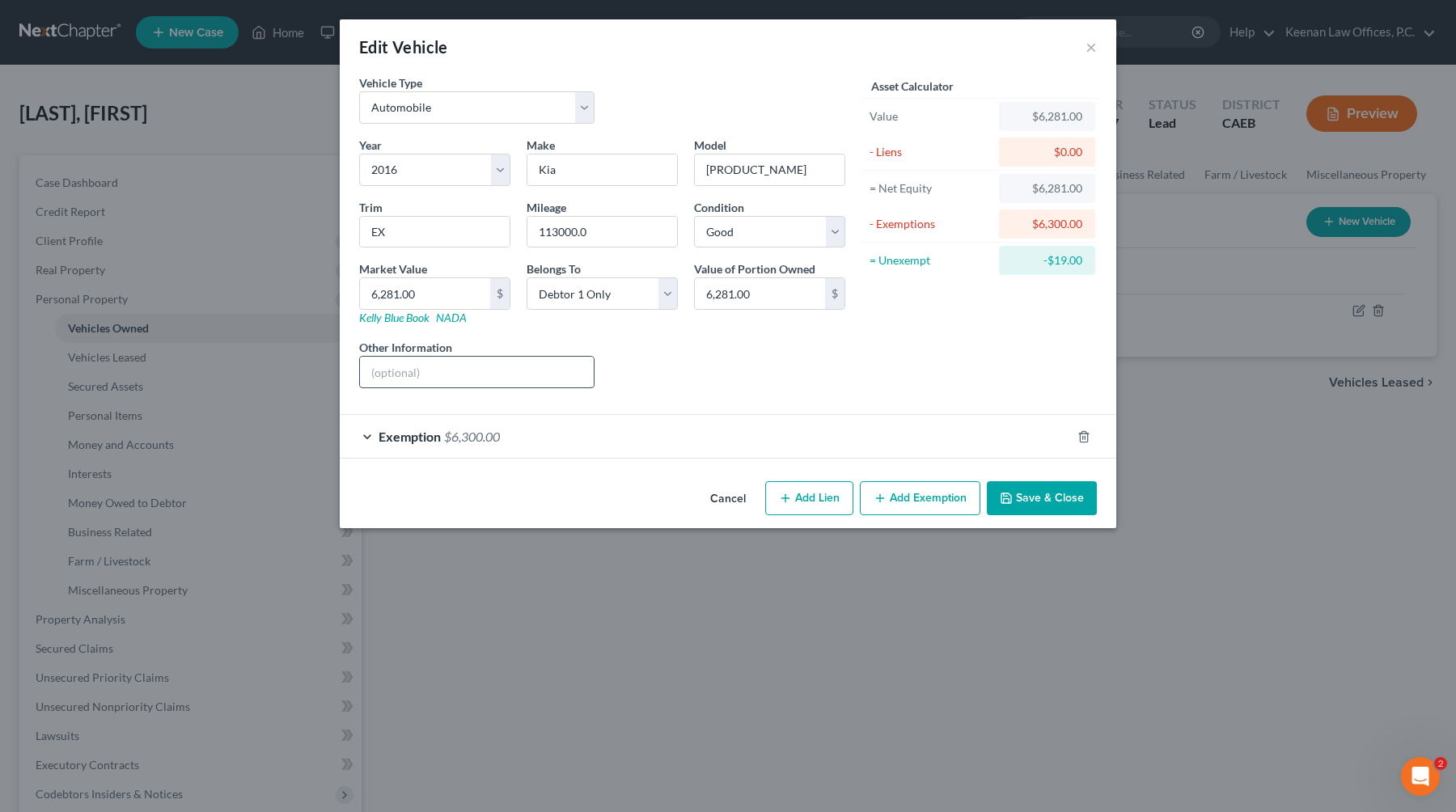 click at bounding box center [476, 372] 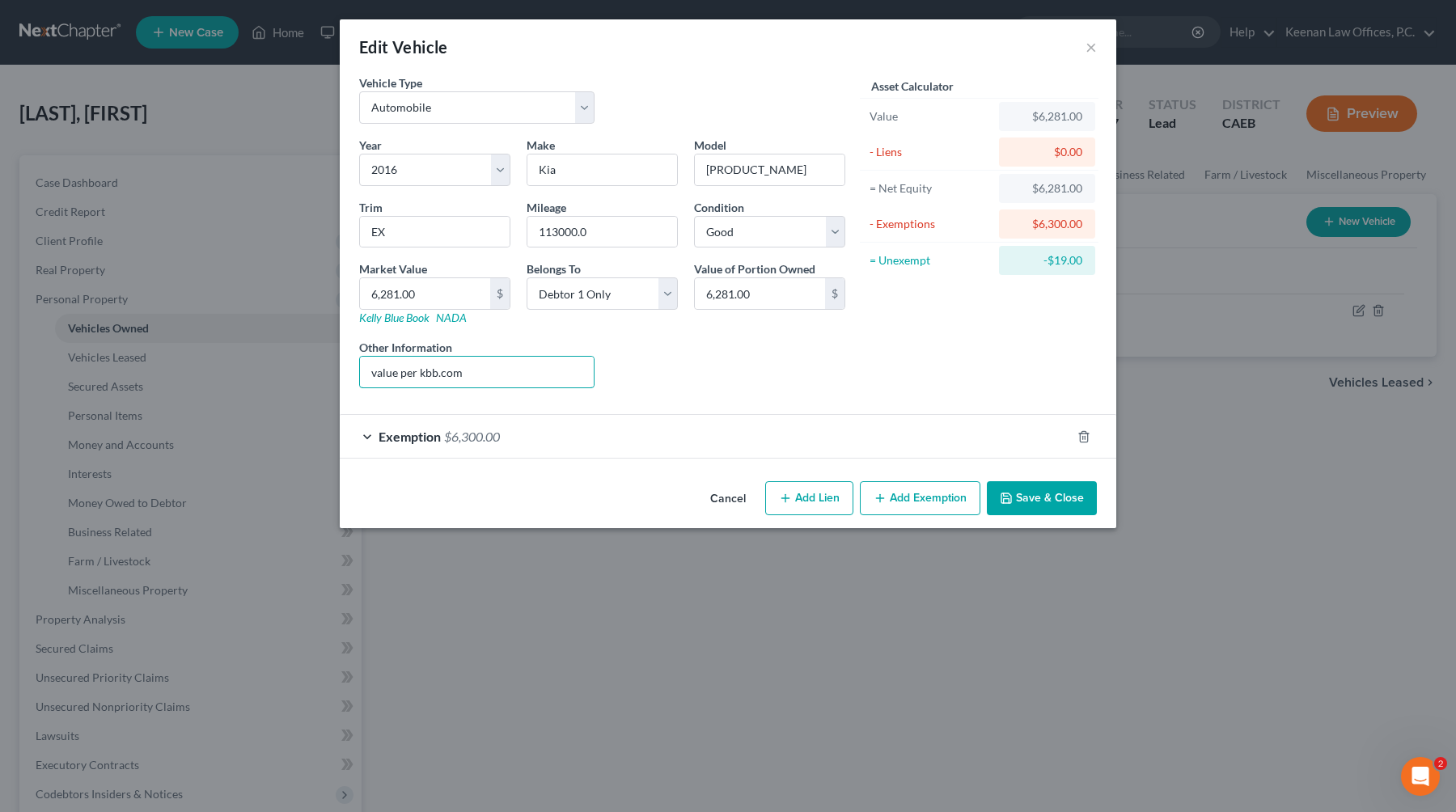 type on "value per kbb.com" 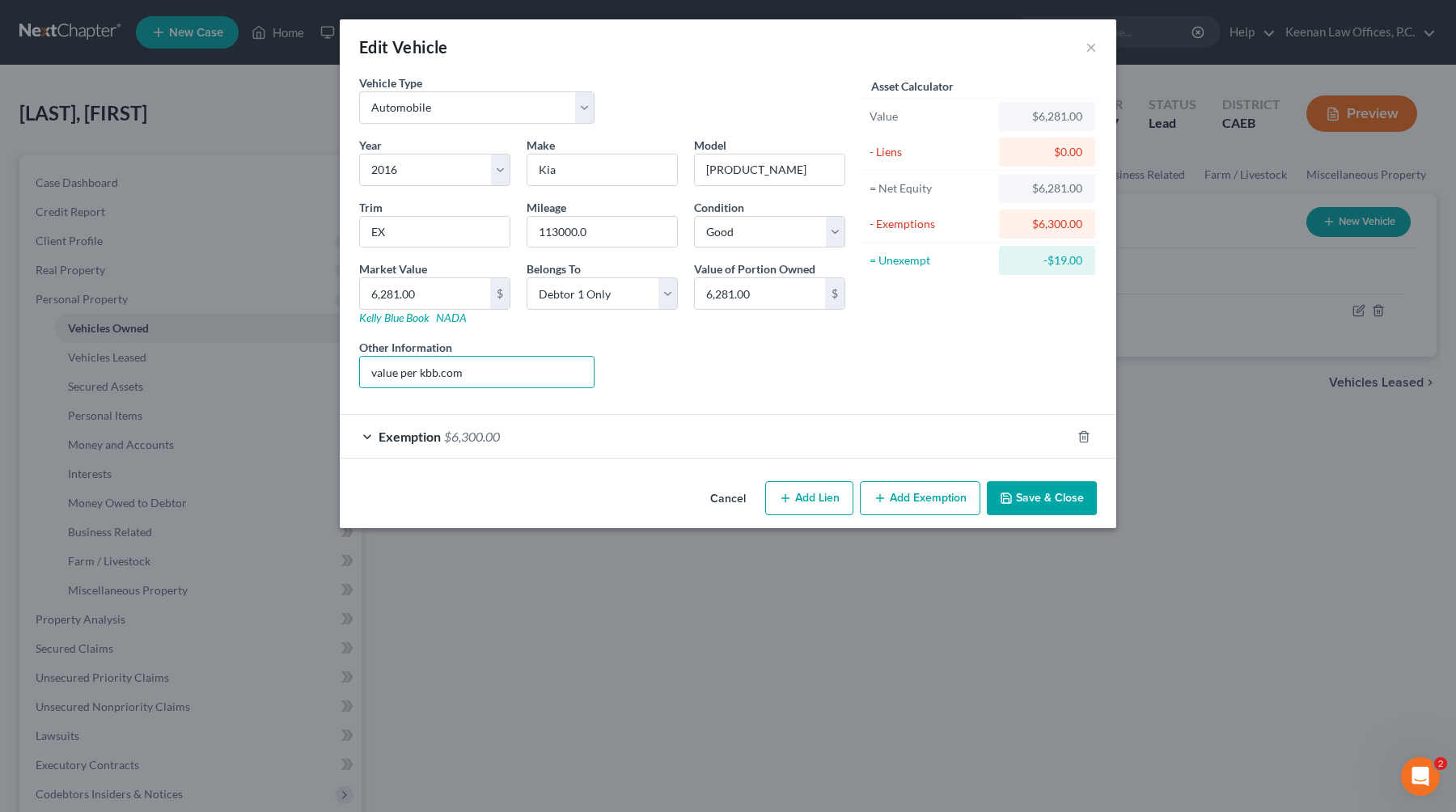 click on "Exemption $6,300.00" at bounding box center (705, 436) 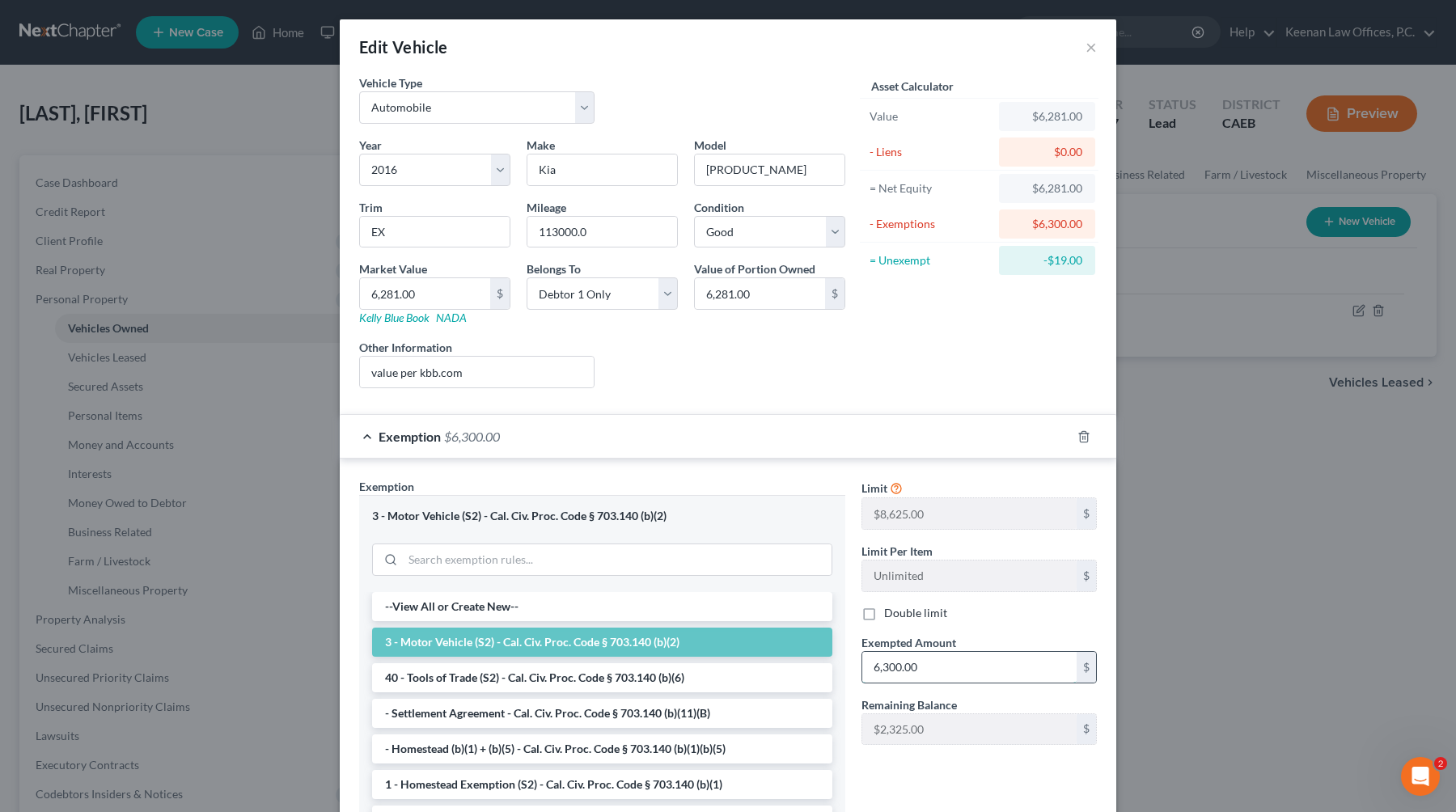 click on "6,300.00" at bounding box center (969, 667) 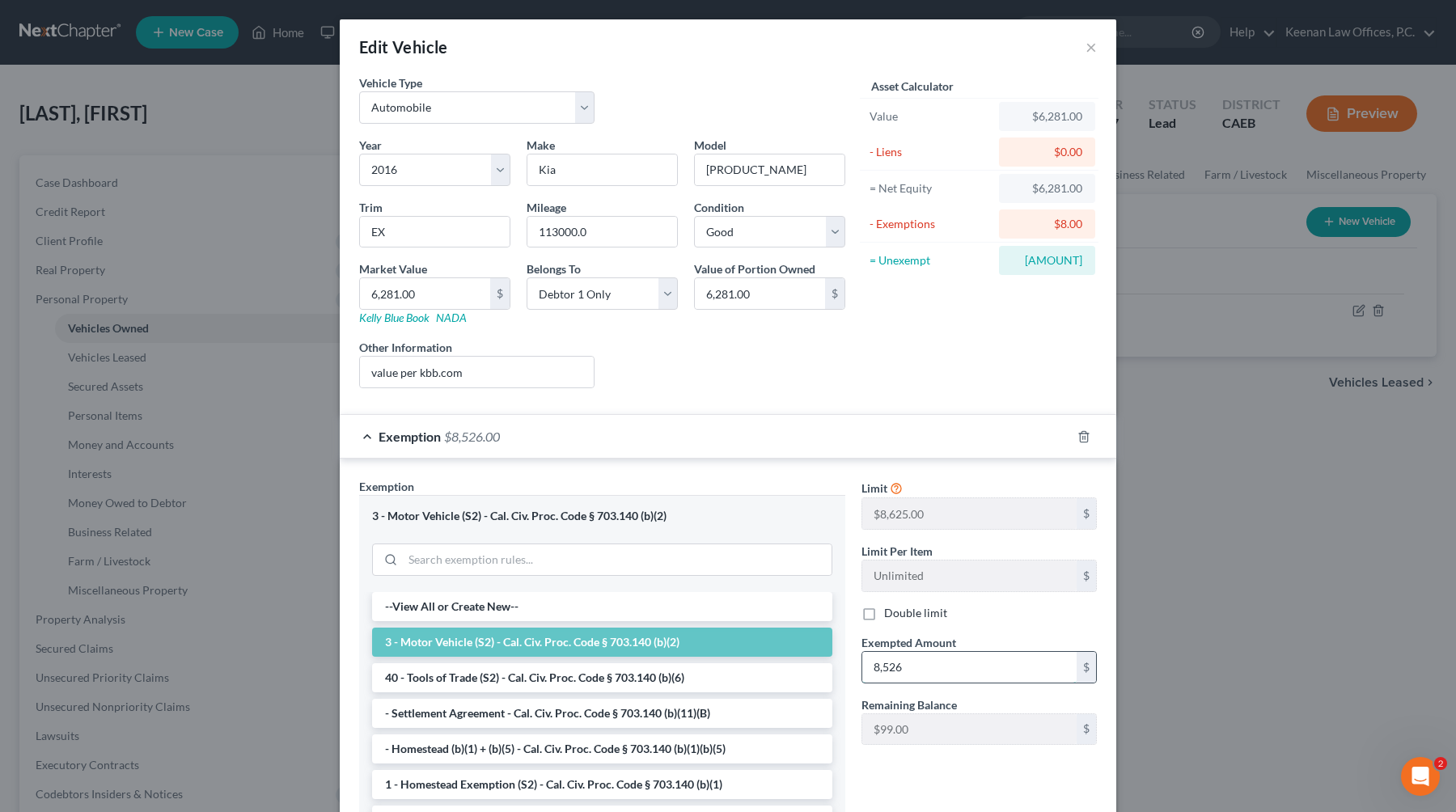type on "8,526" 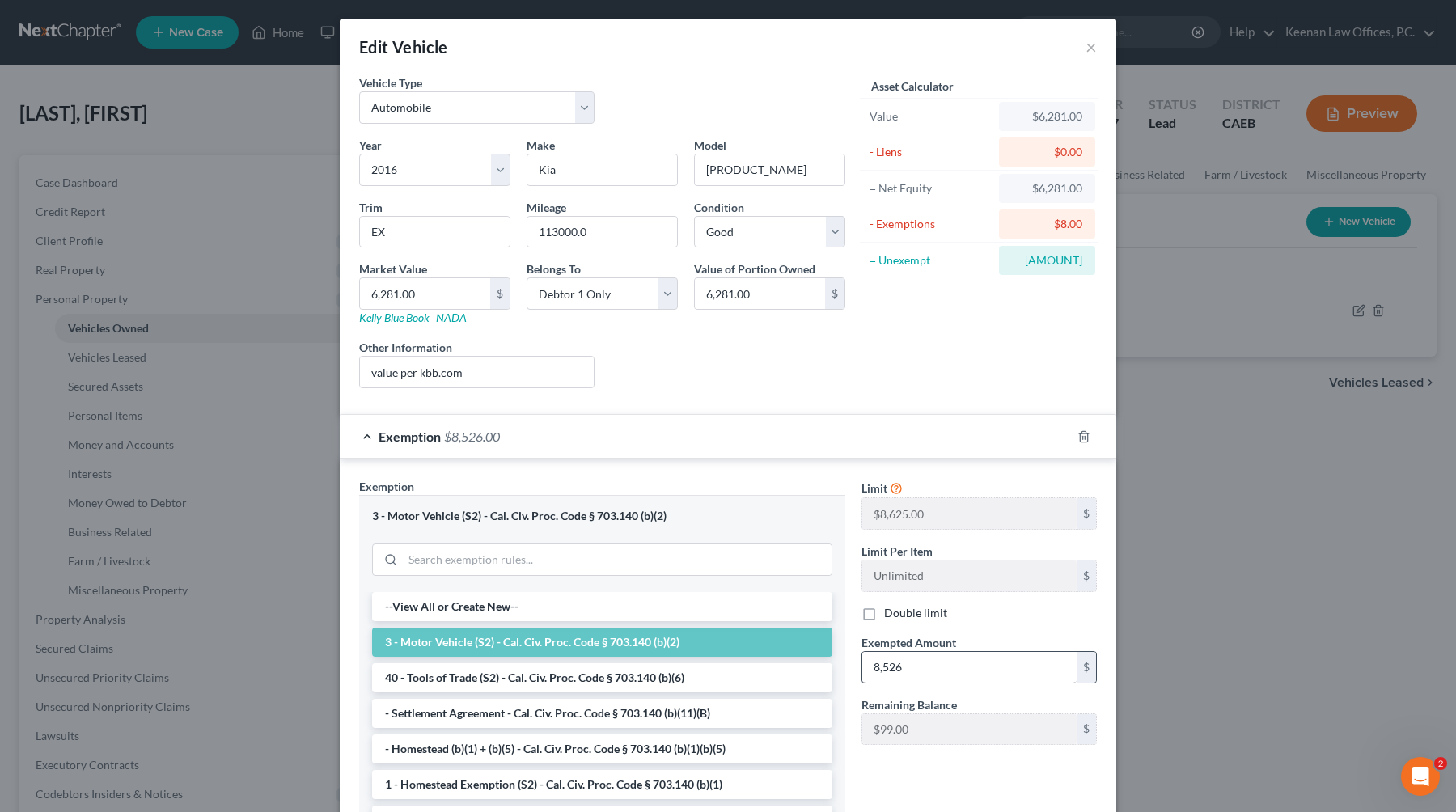 type 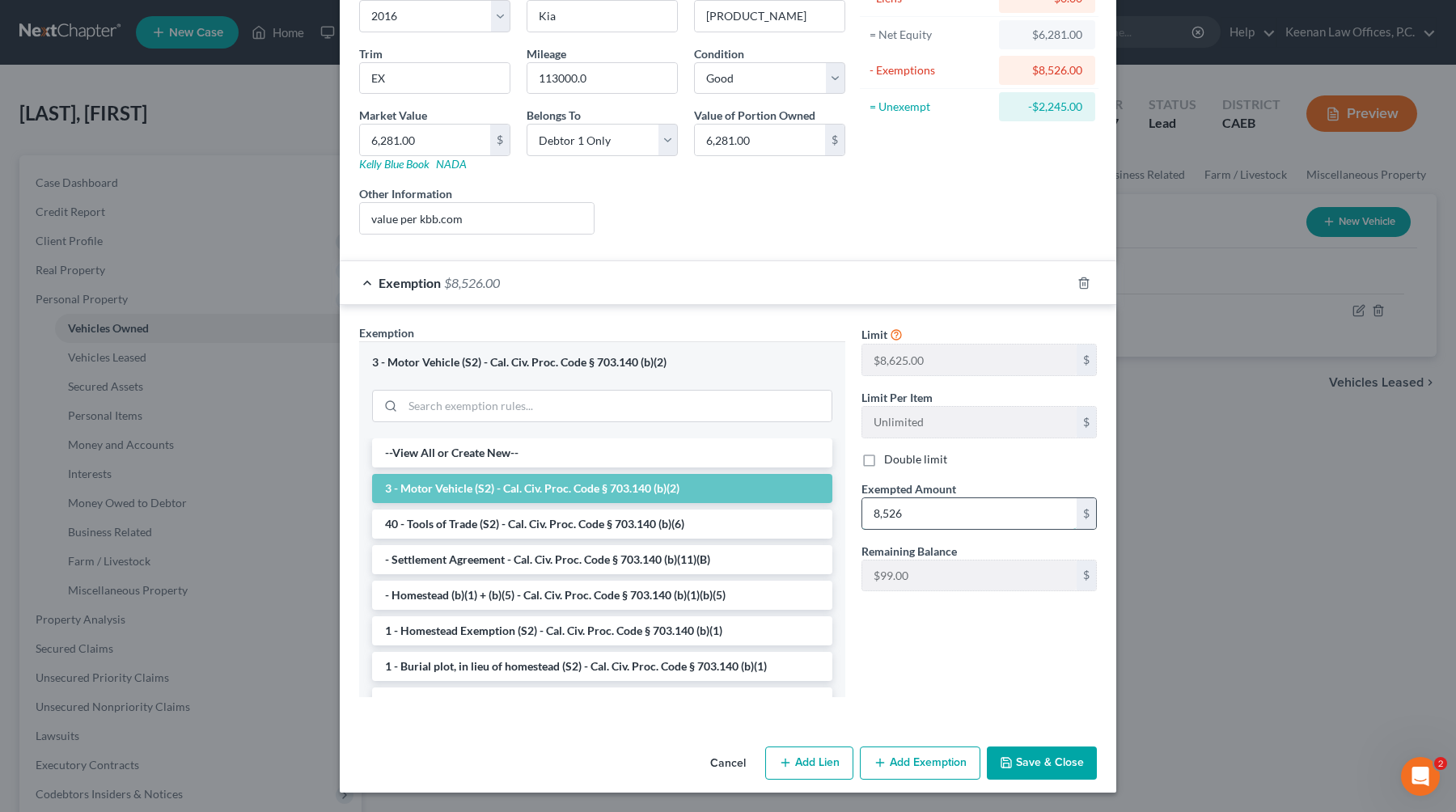click on "8,526" at bounding box center [969, 514] 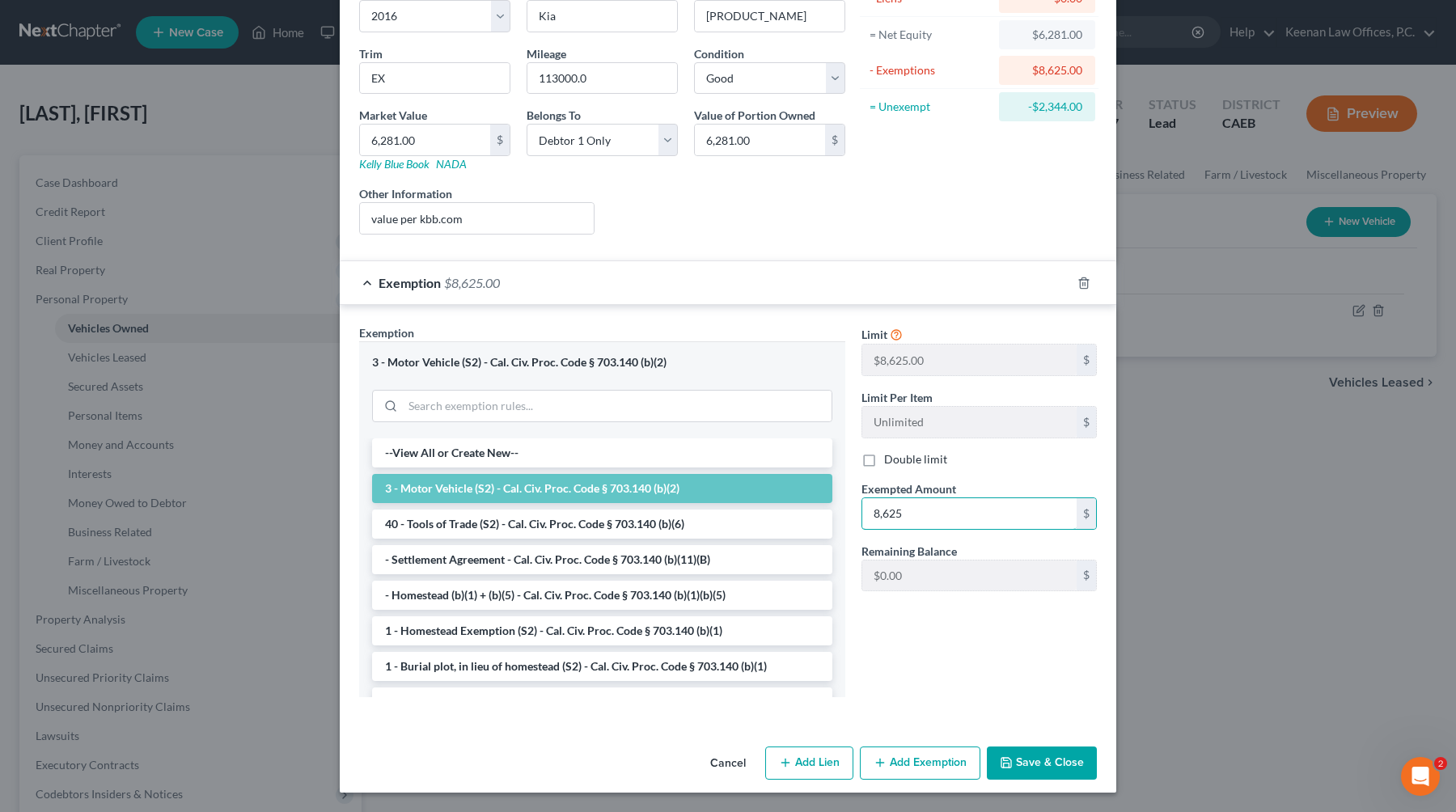 type on "8,625" 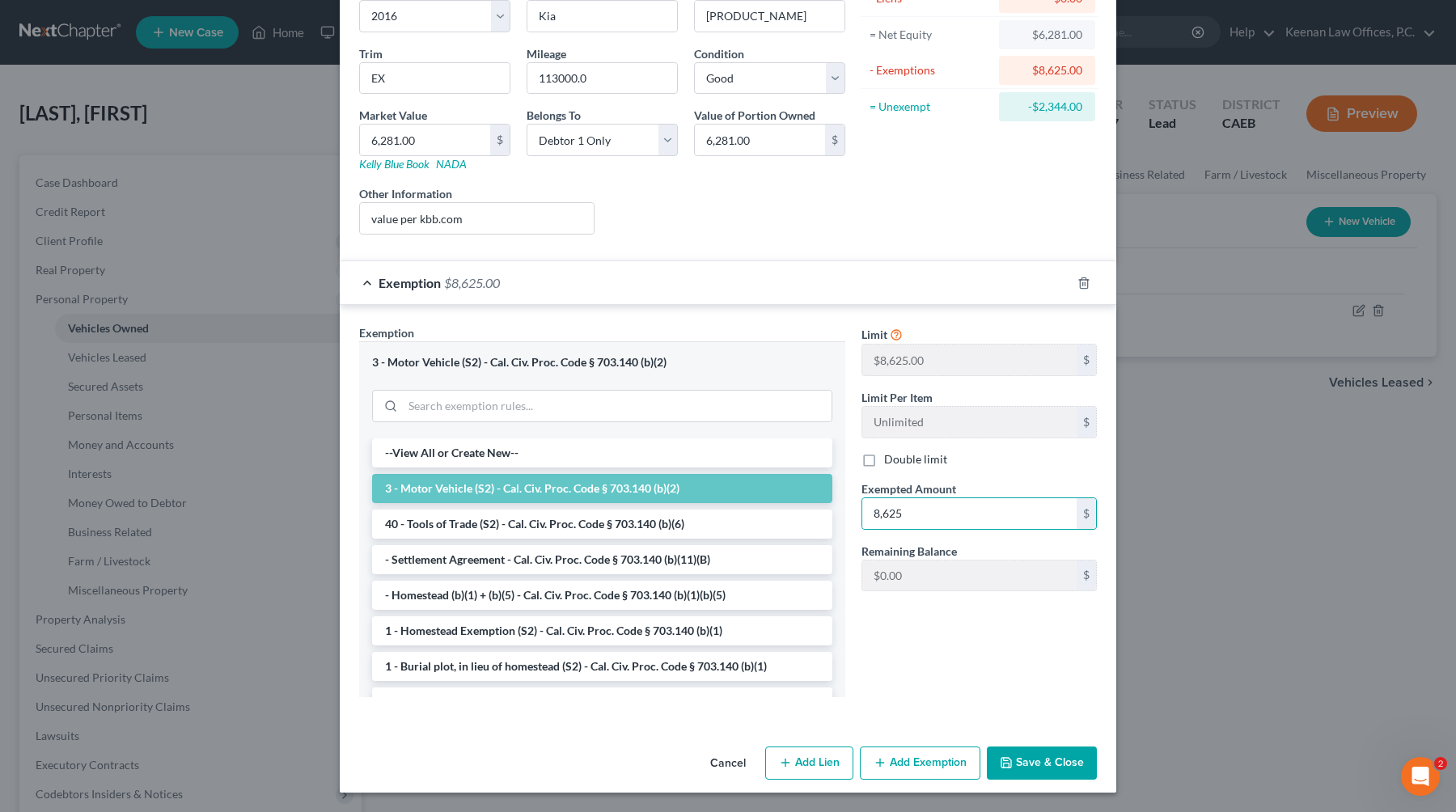 click on "Save & Close" at bounding box center (1042, 763) 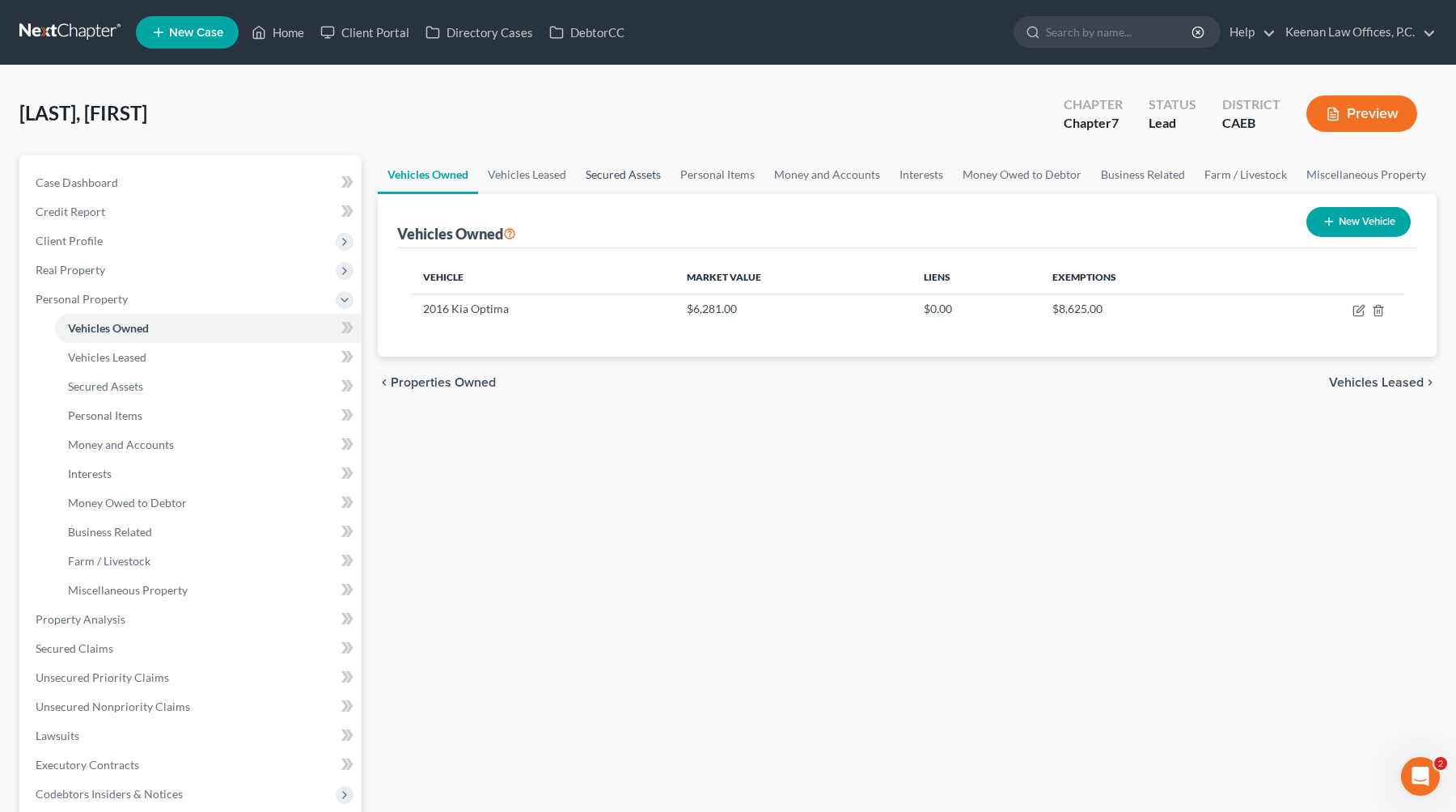 click on "Secured Assets" at bounding box center [623, 175] 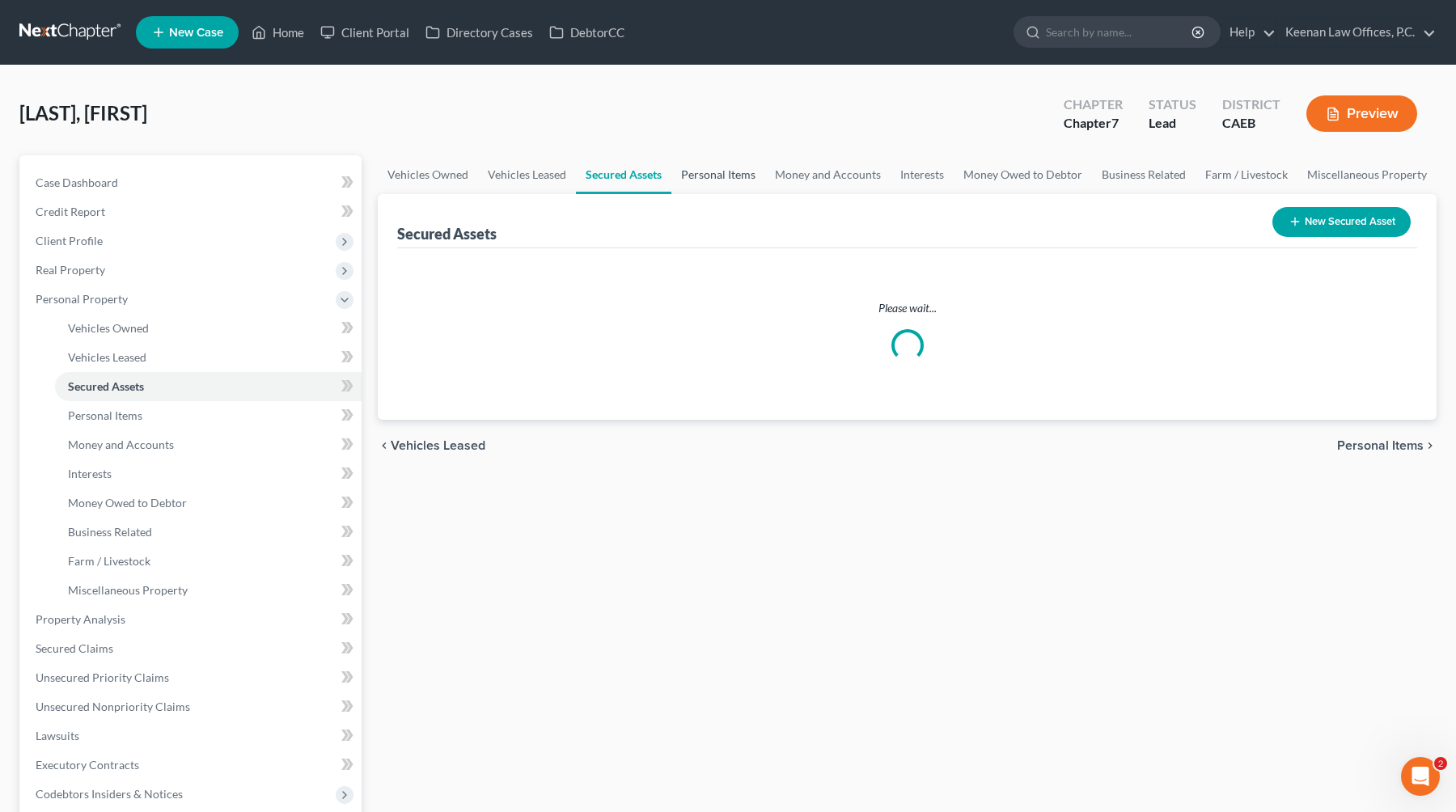 click on "Personal Items" at bounding box center [718, 175] 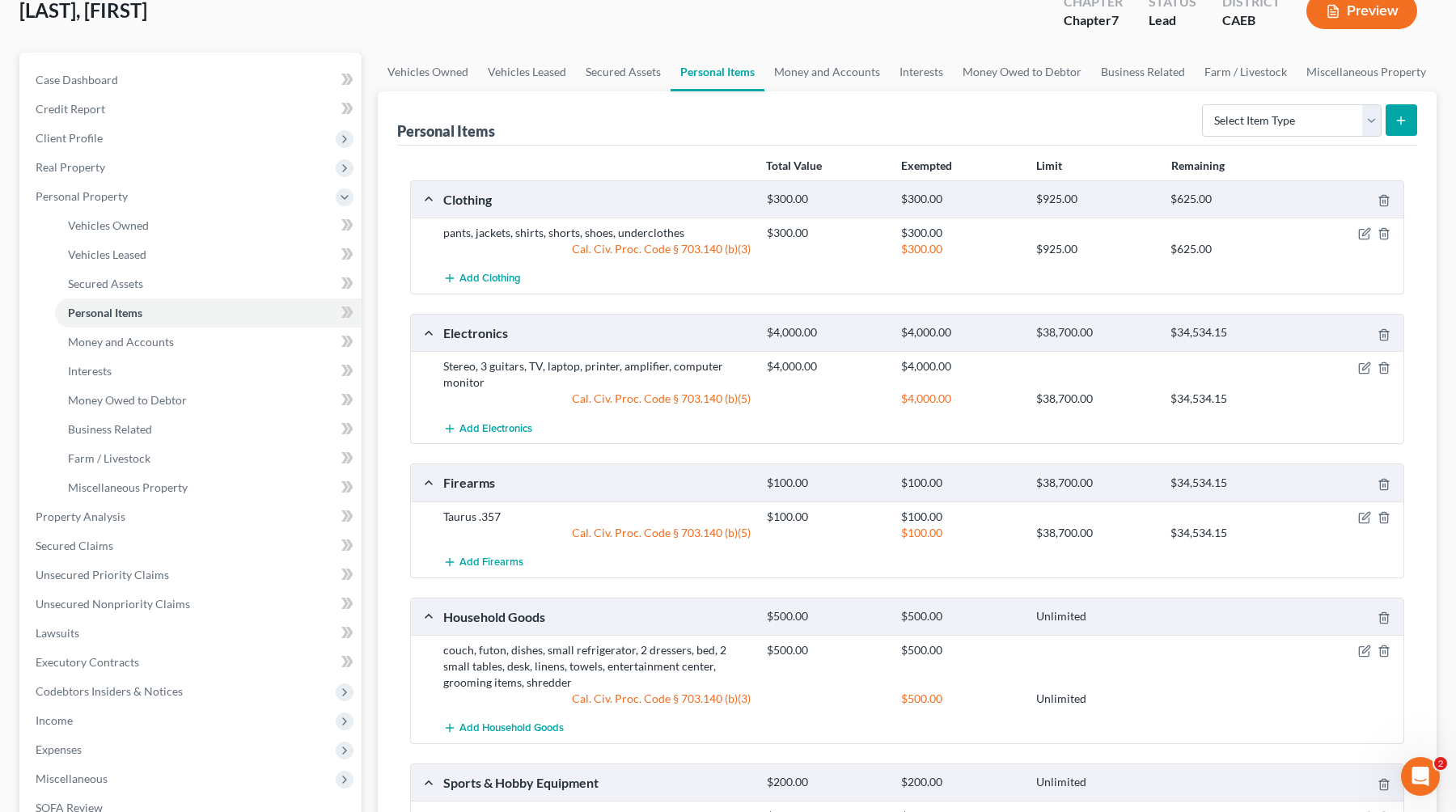 scroll, scrollTop: 65, scrollLeft: 0, axis: vertical 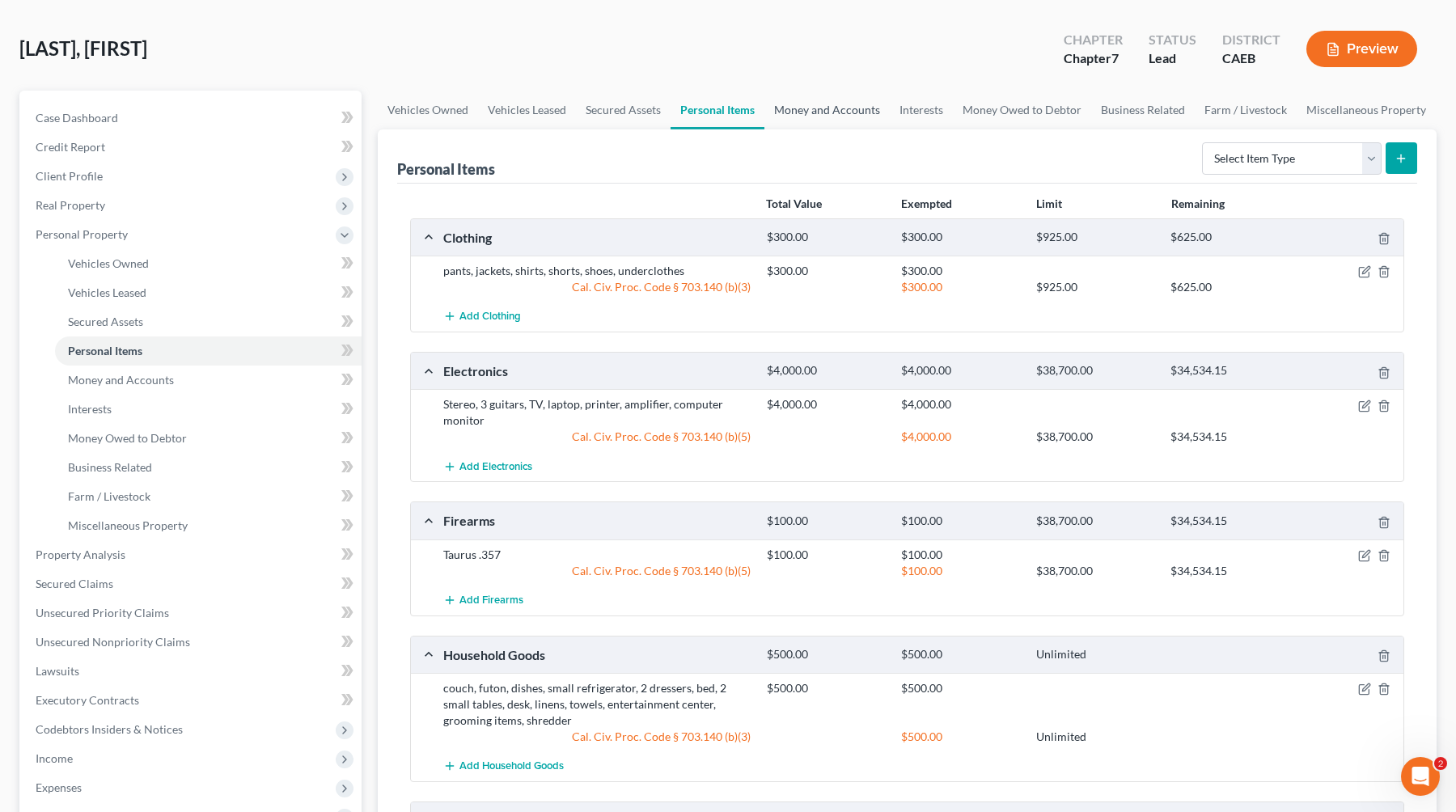 click on "Money and Accounts" at bounding box center [827, 110] 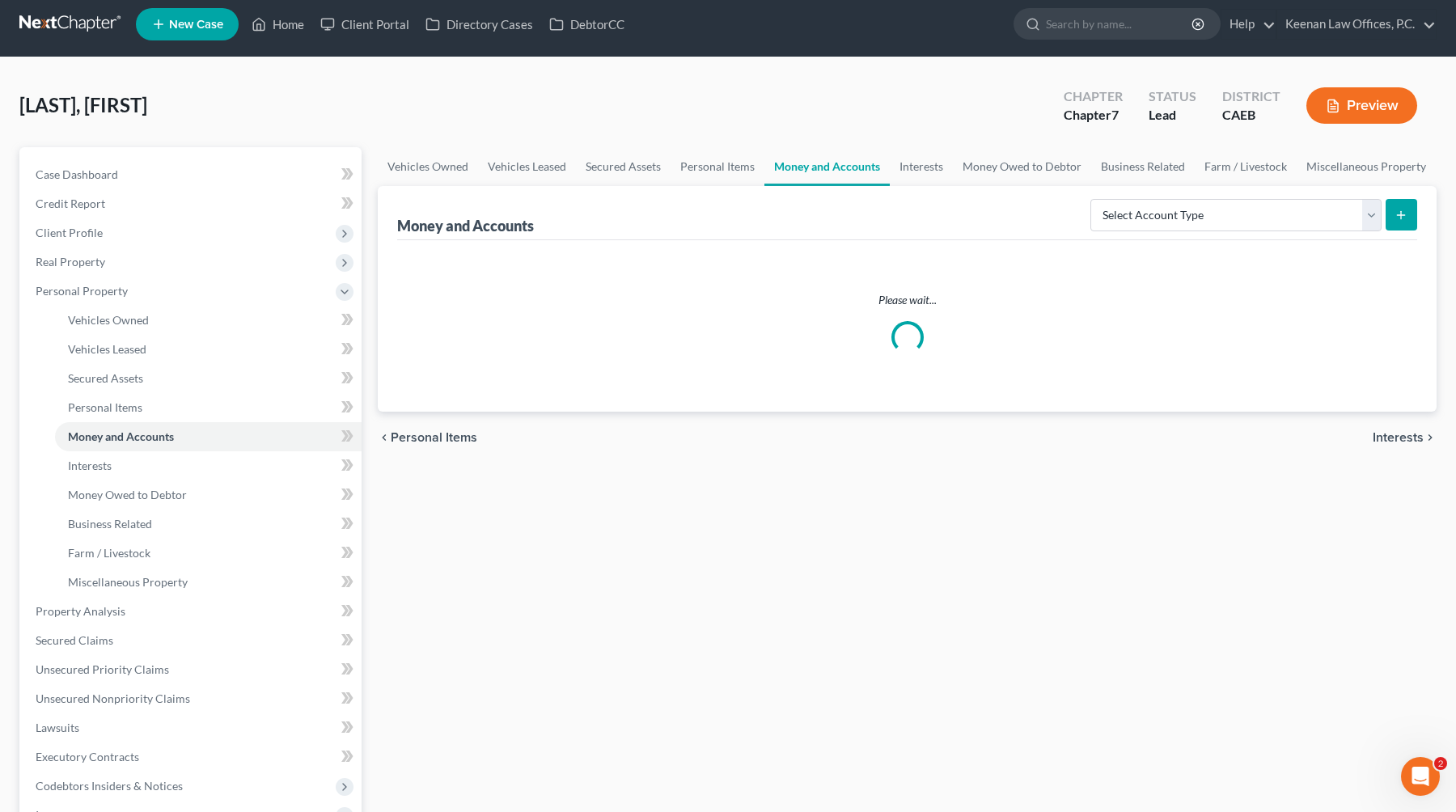 scroll, scrollTop: 0, scrollLeft: 0, axis: both 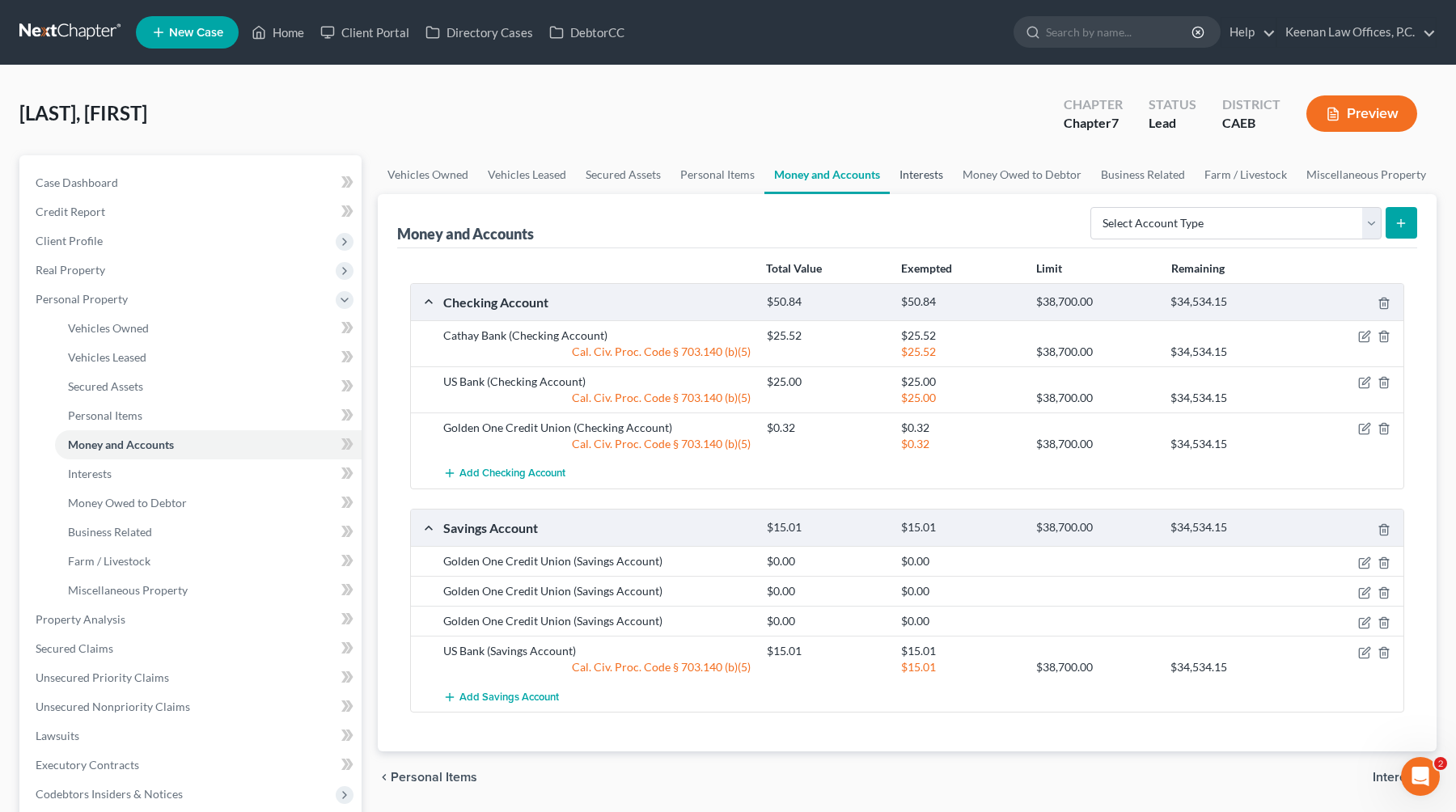 click on "Interests" at bounding box center (921, 175) 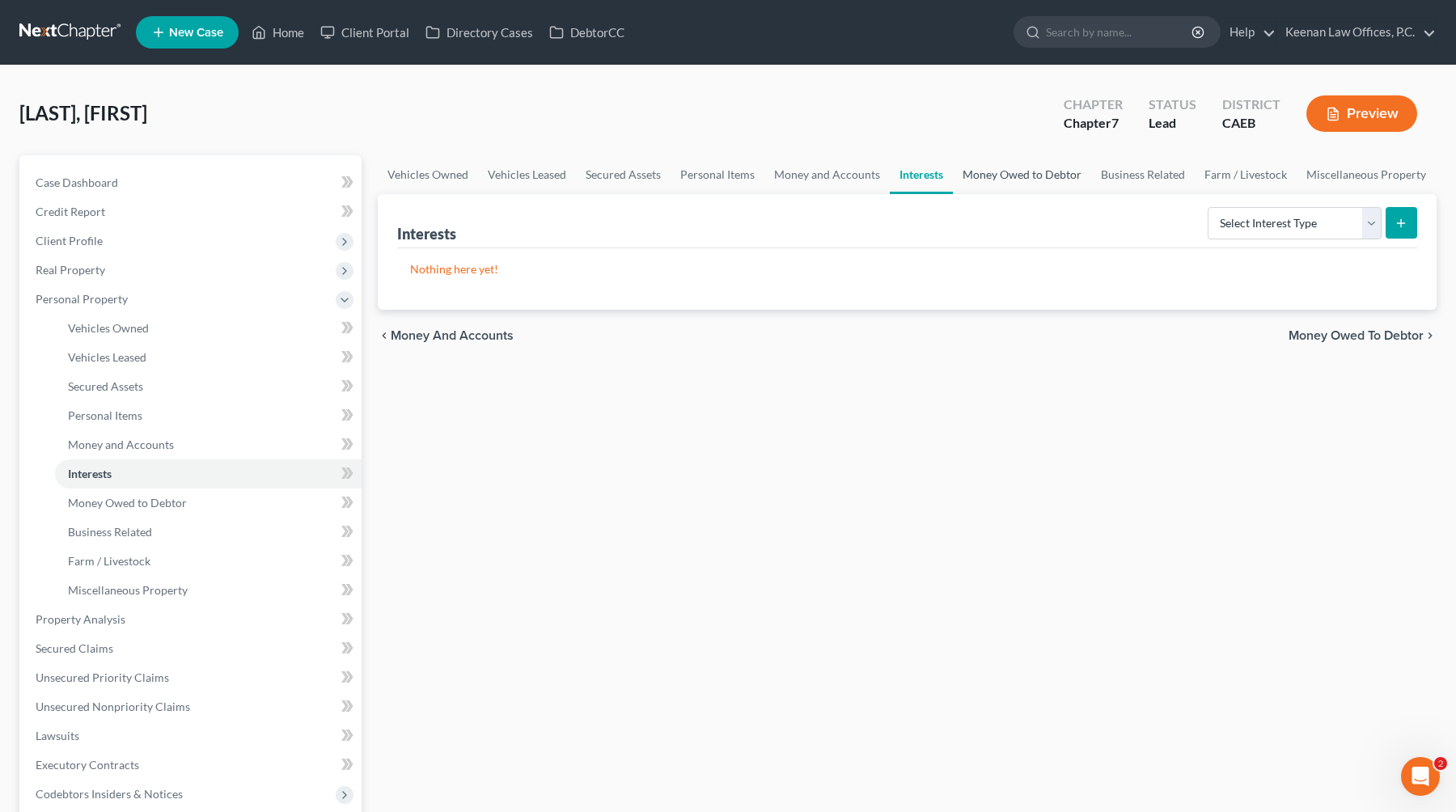 click on "Money Owed to Debtor" at bounding box center [1022, 175] 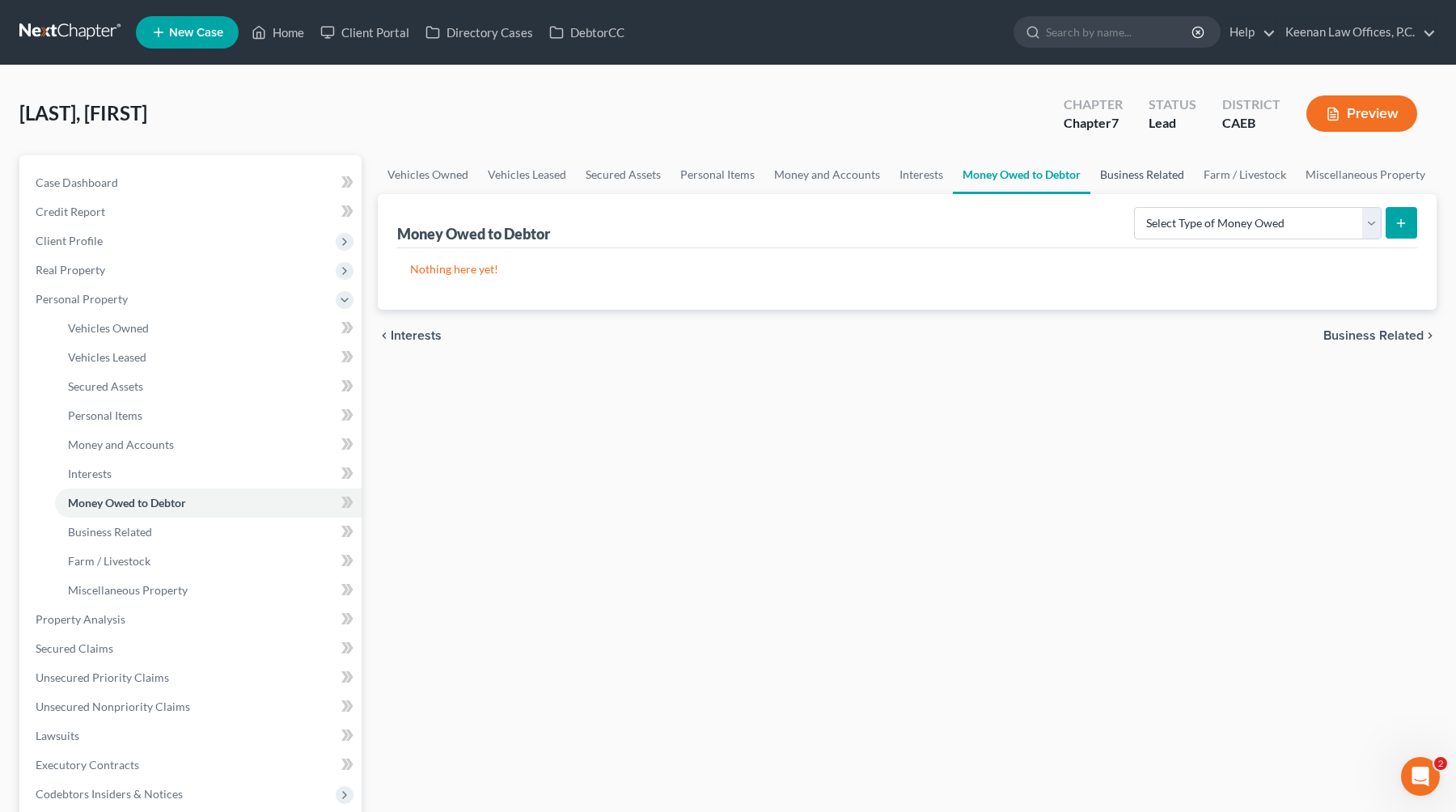 click on "Business Related" at bounding box center (1142, 175) 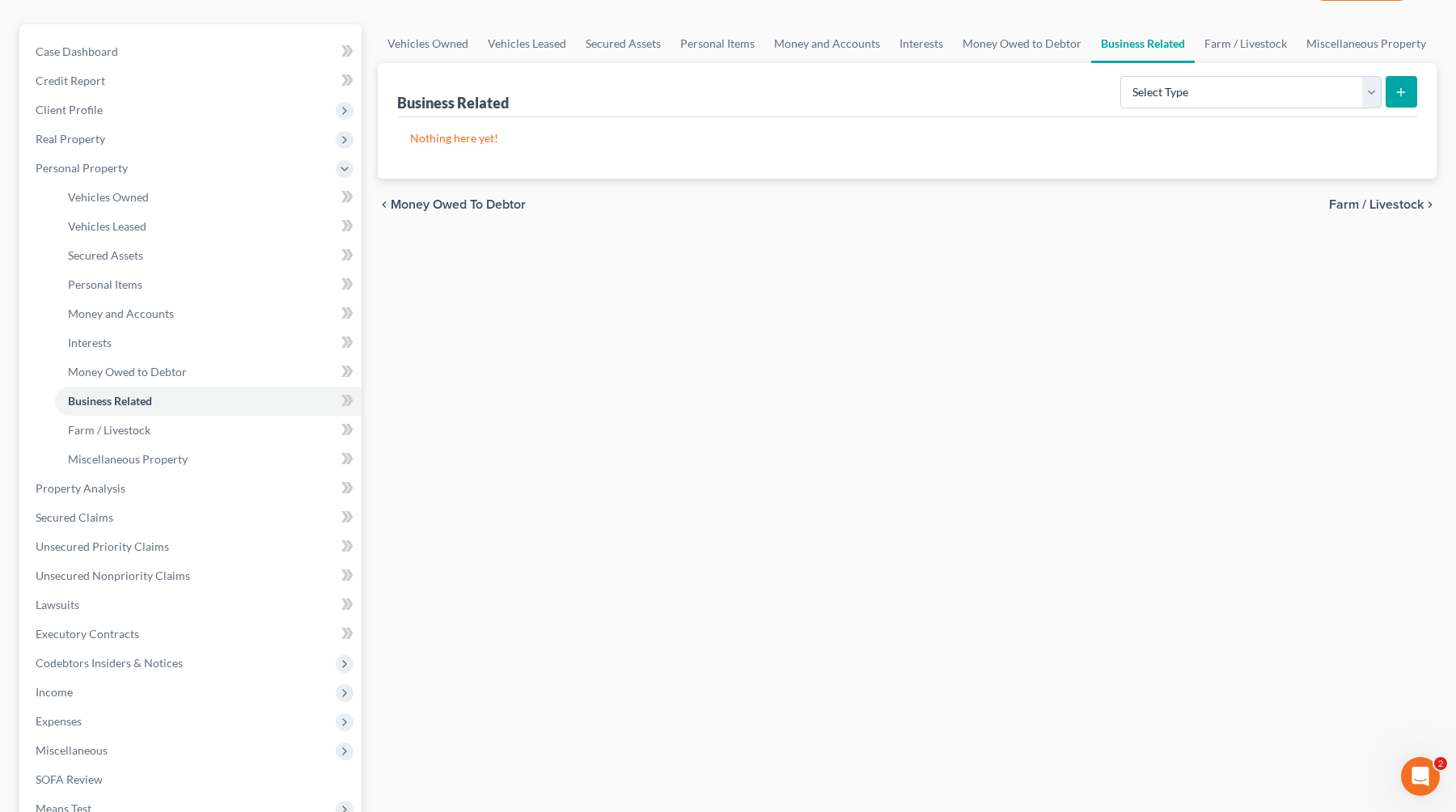 scroll, scrollTop: 215, scrollLeft: 0, axis: vertical 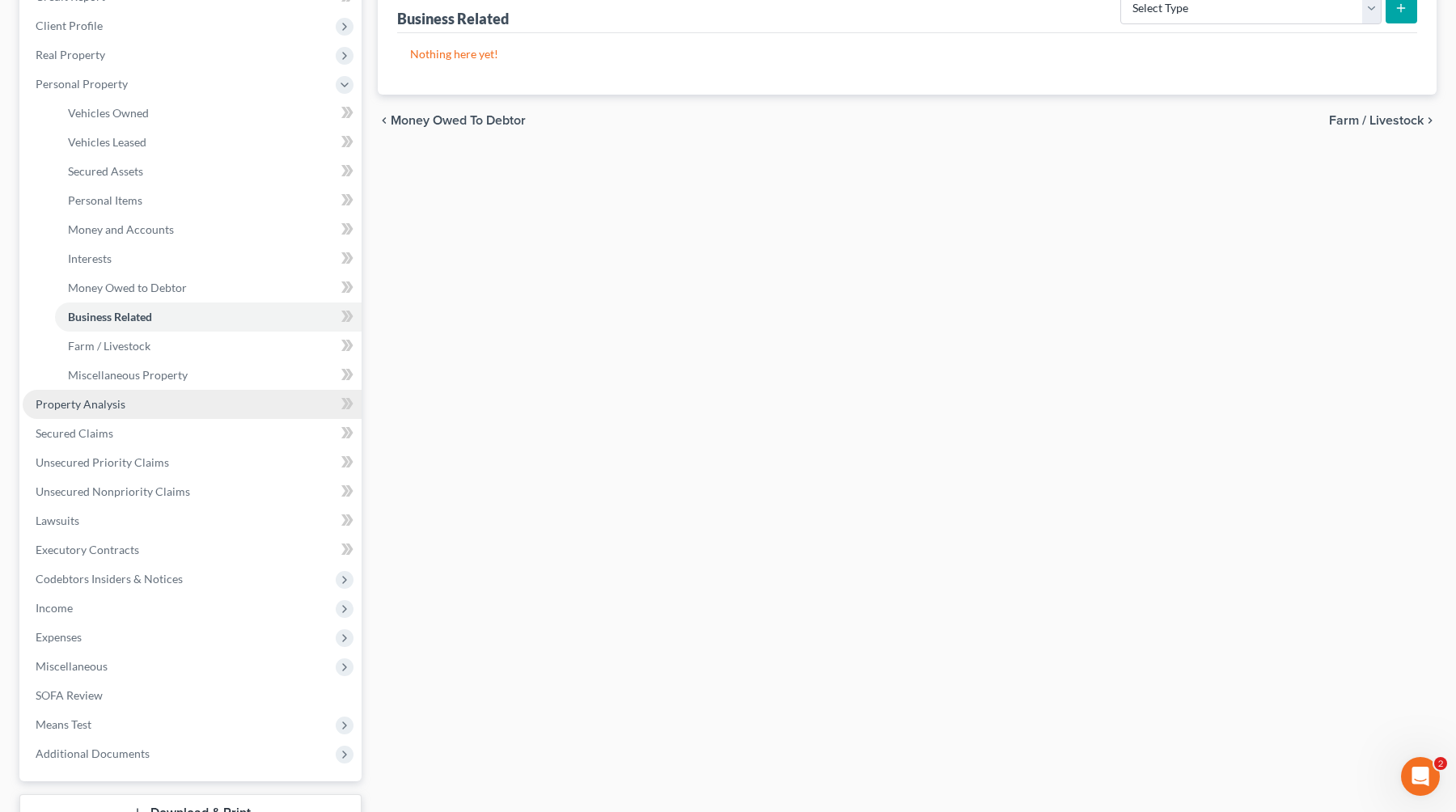 click on "Property Analysis" at bounding box center [192, 404] 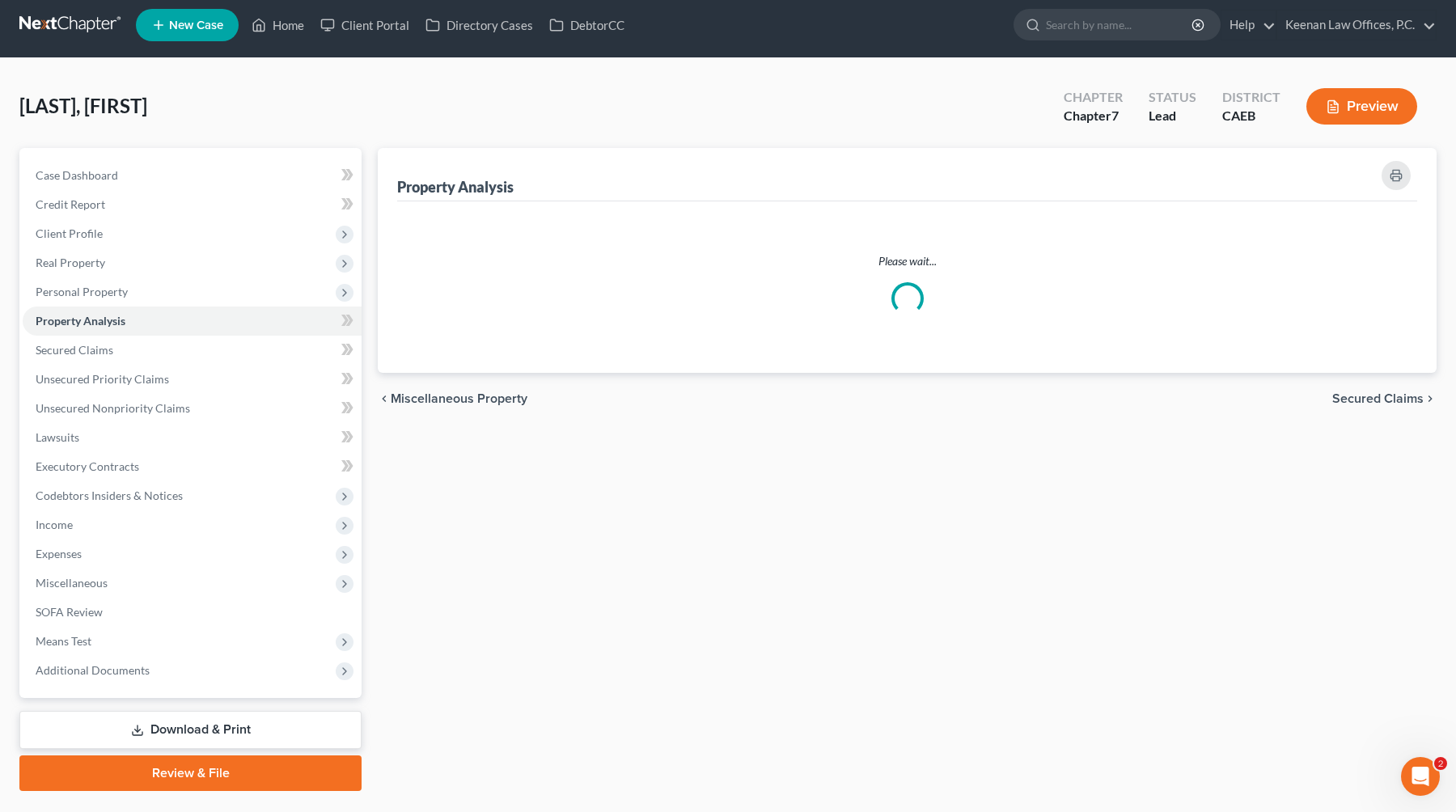 scroll, scrollTop: 0, scrollLeft: 0, axis: both 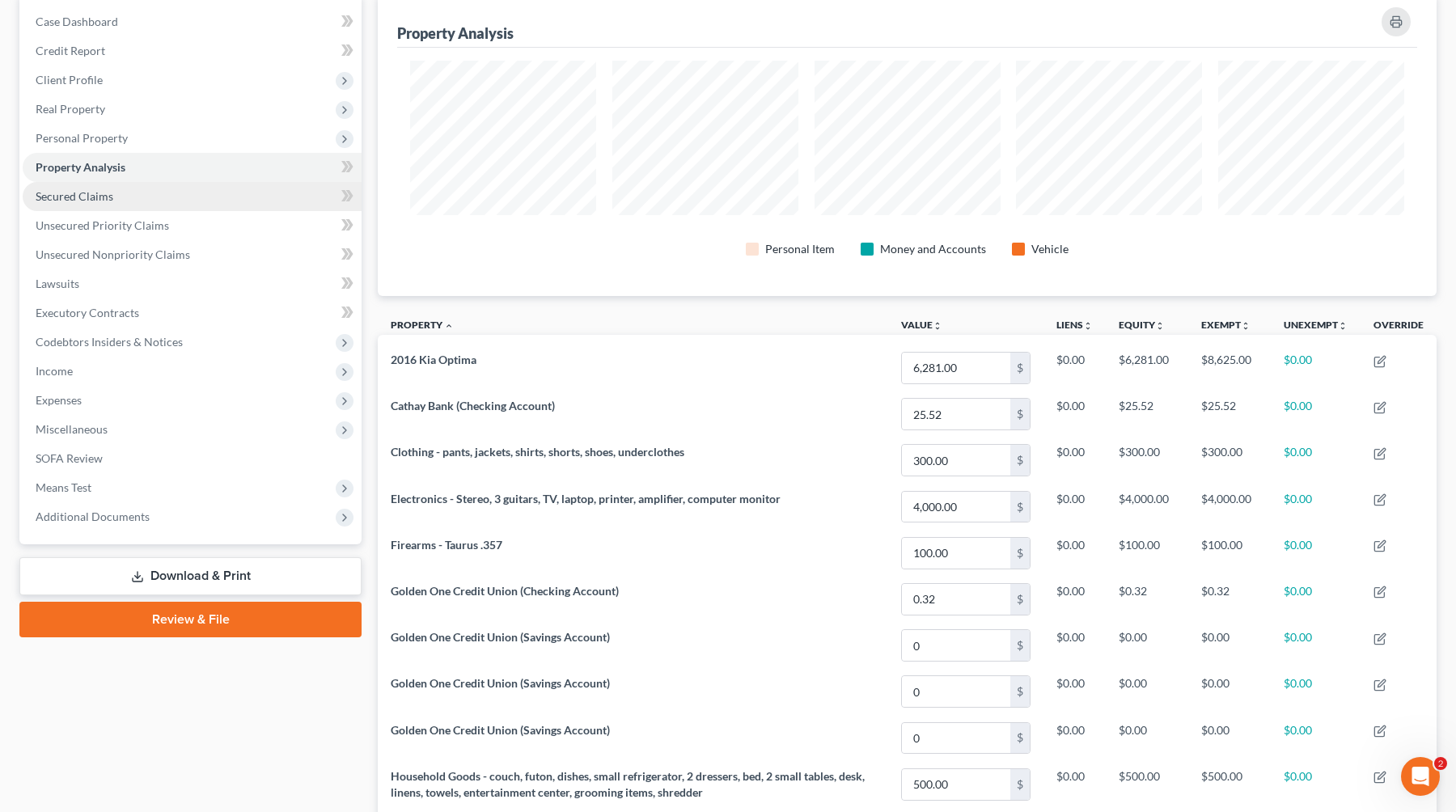 click on "Secured Claims" at bounding box center (192, 197) 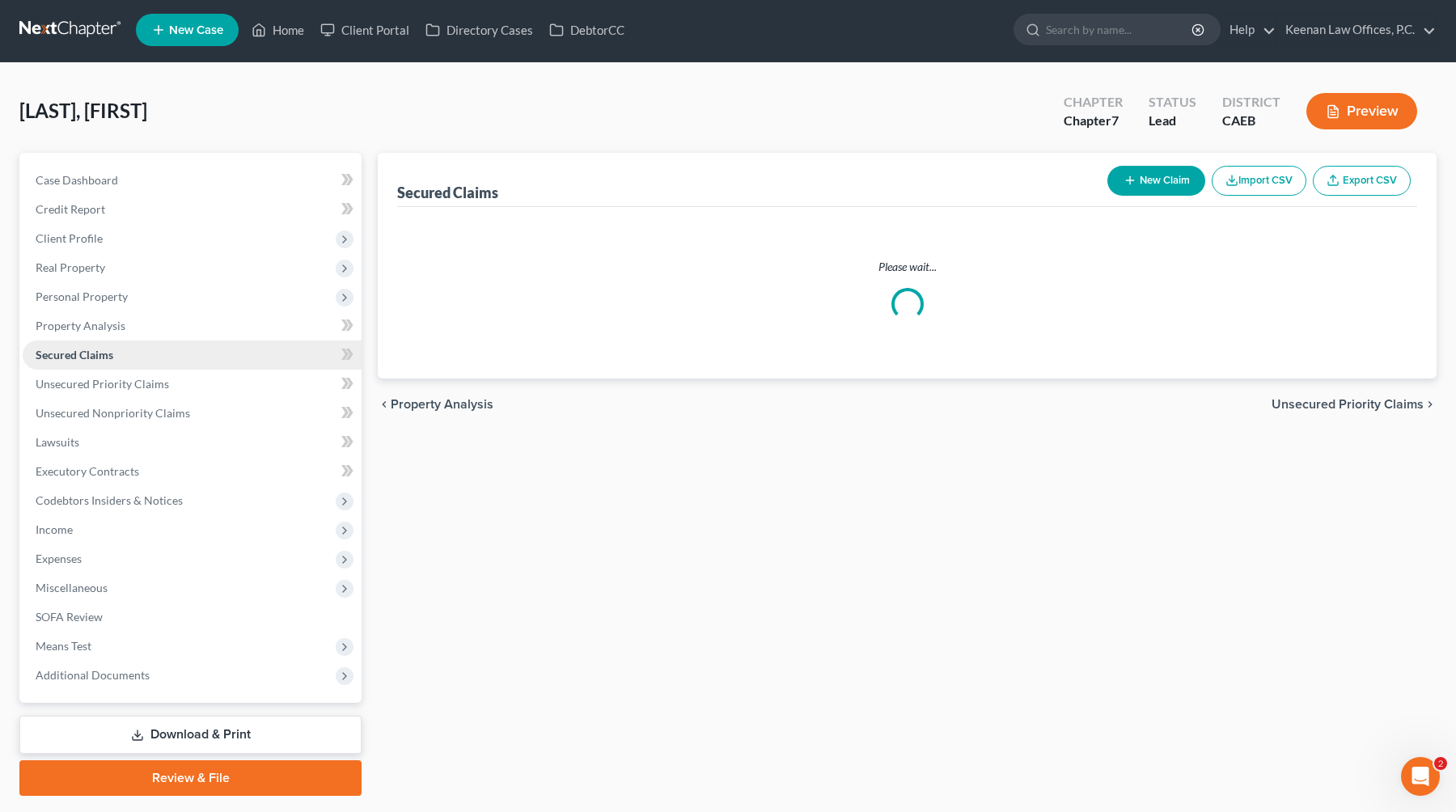 scroll, scrollTop: 0, scrollLeft: 0, axis: both 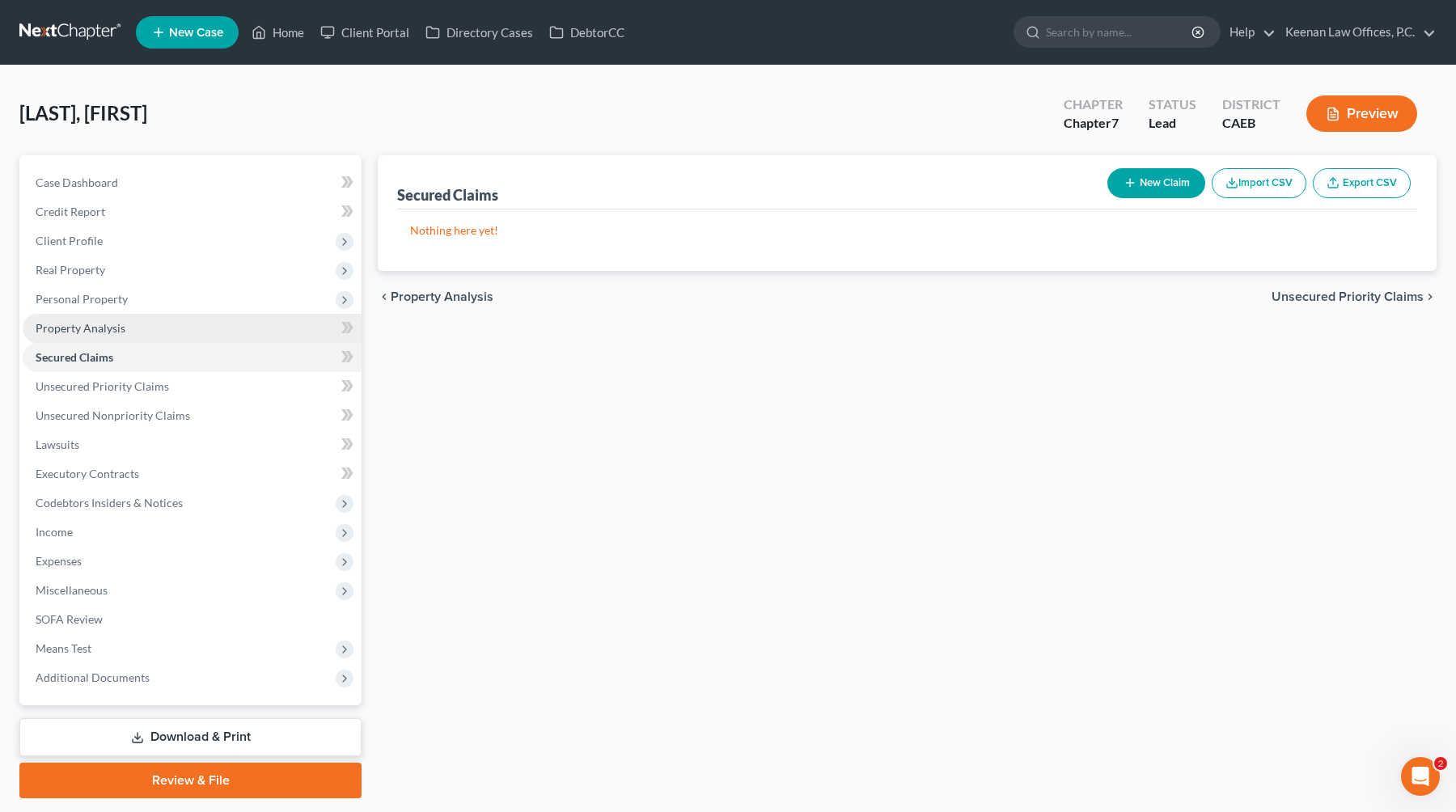 click on "Property Analysis" at bounding box center [80, 328] 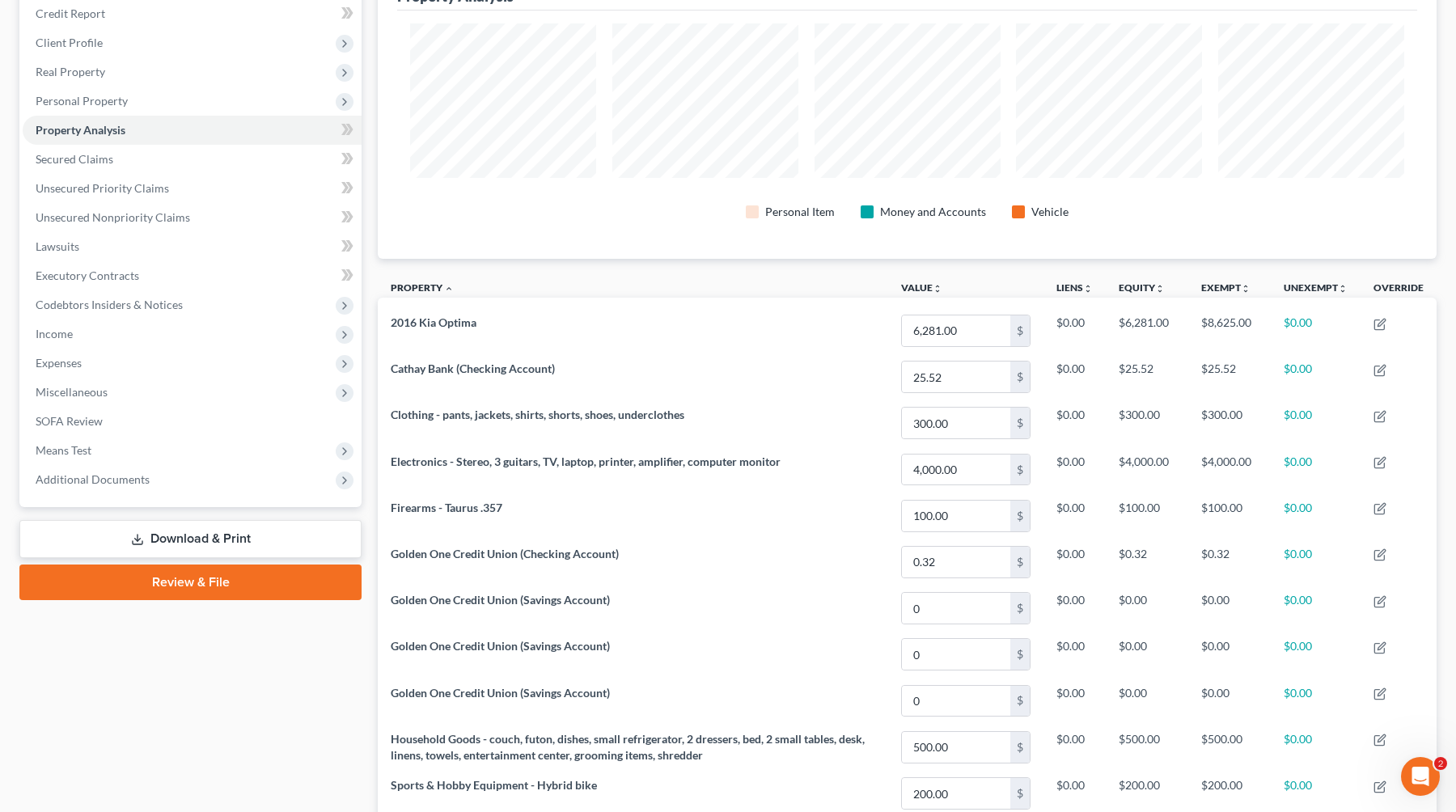 scroll, scrollTop: 351, scrollLeft: 0, axis: vertical 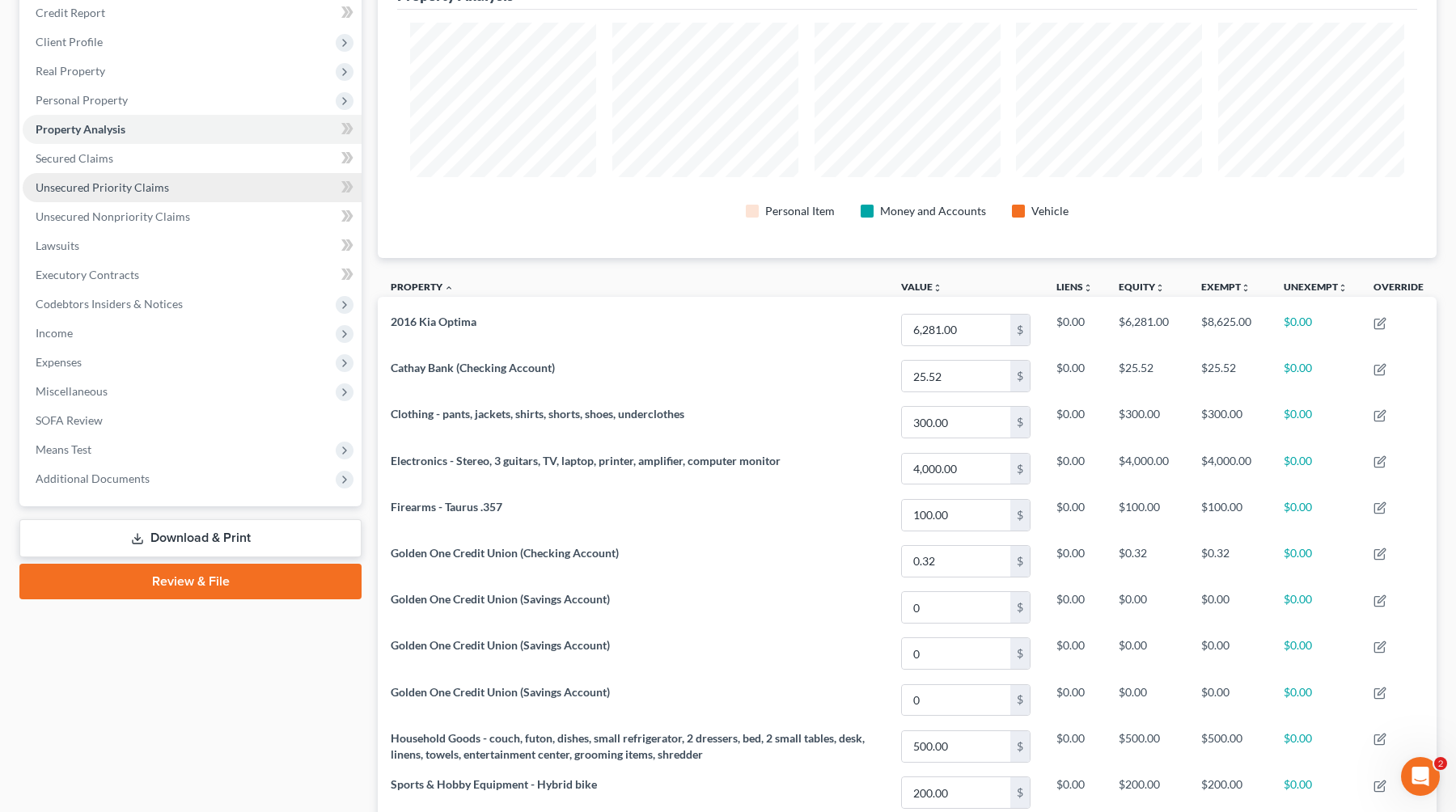 click on "Unsecured Priority Claims" at bounding box center (192, 188) 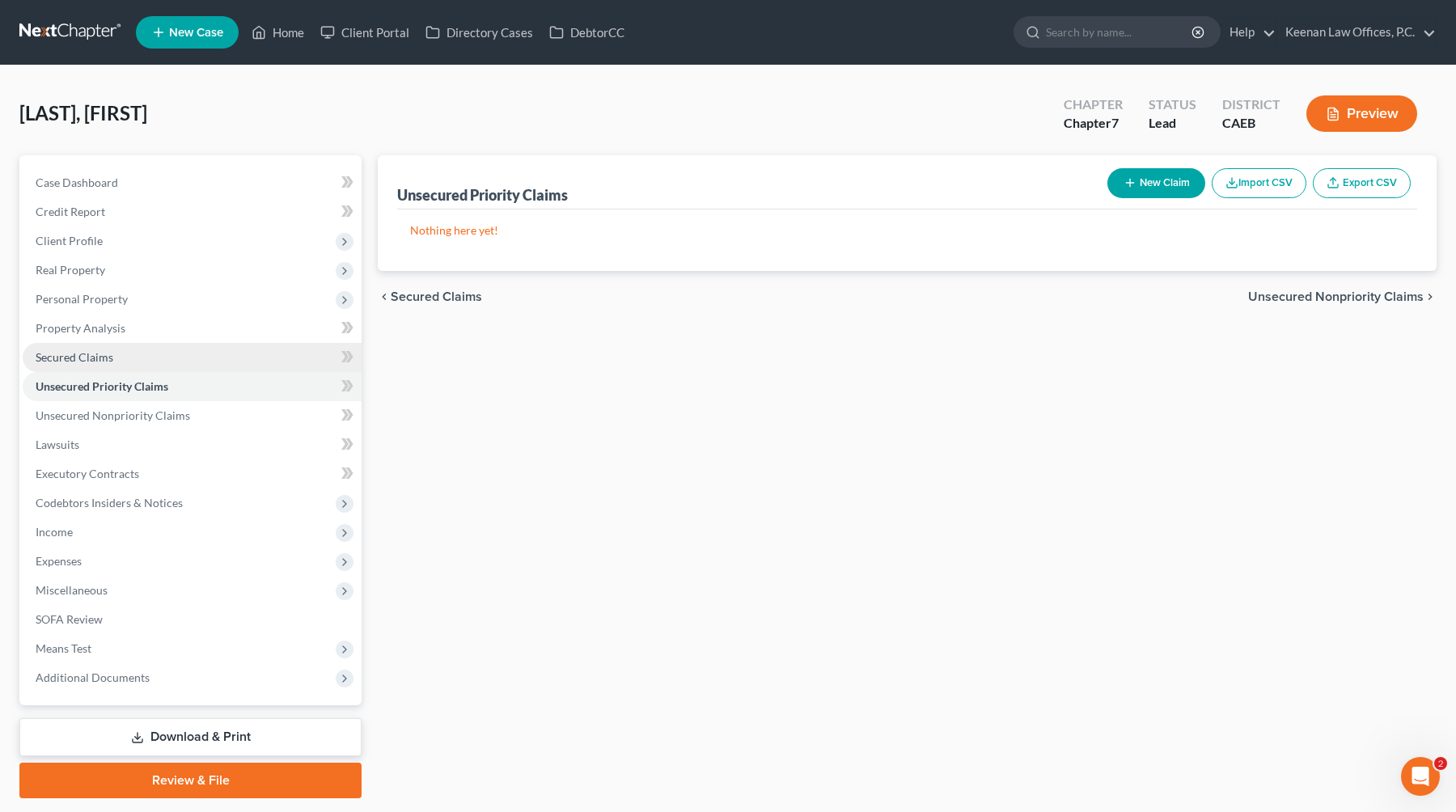 click on "Secured Claims" at bounding box center (192, 357) 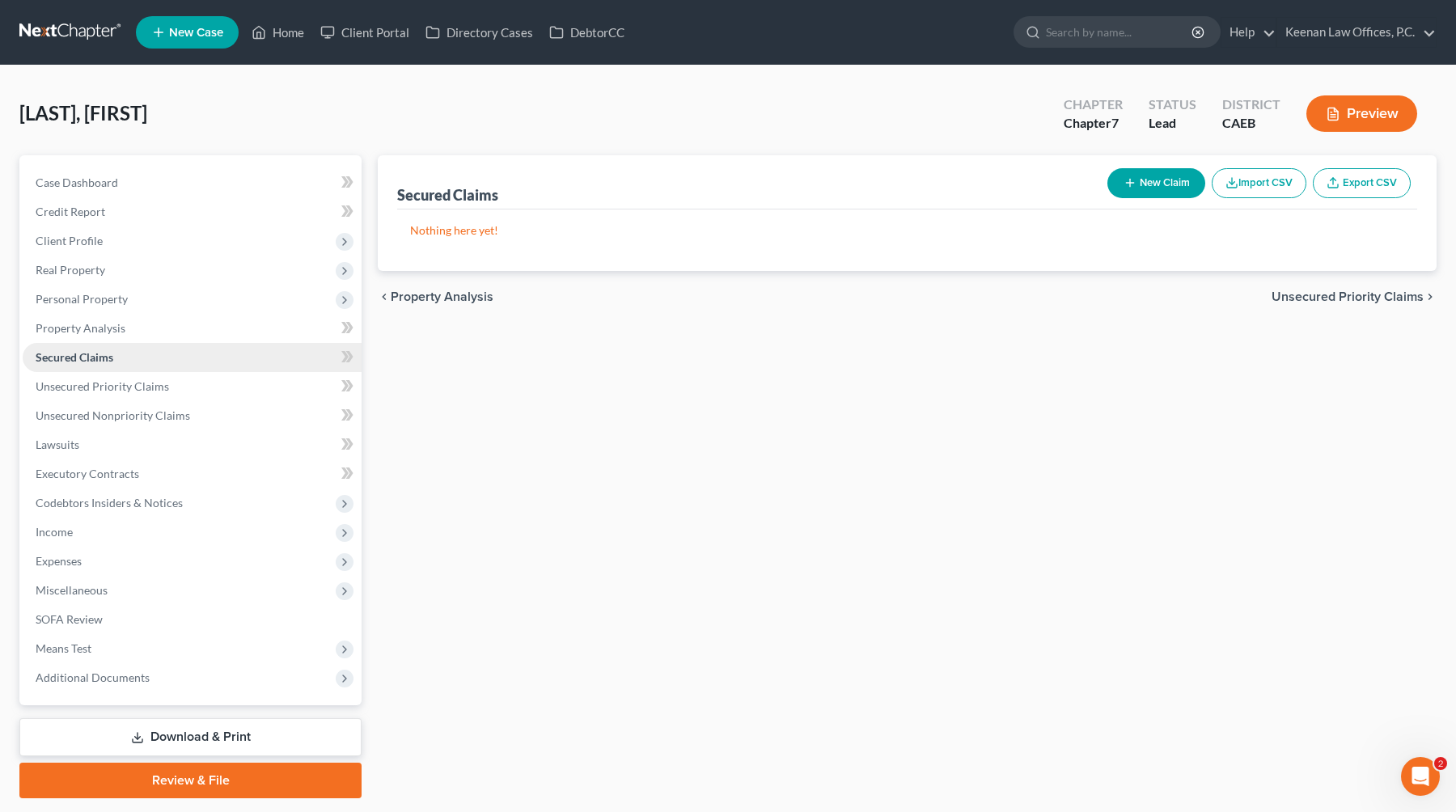 click on "Secured Claims" at bounding box center [192, 357] 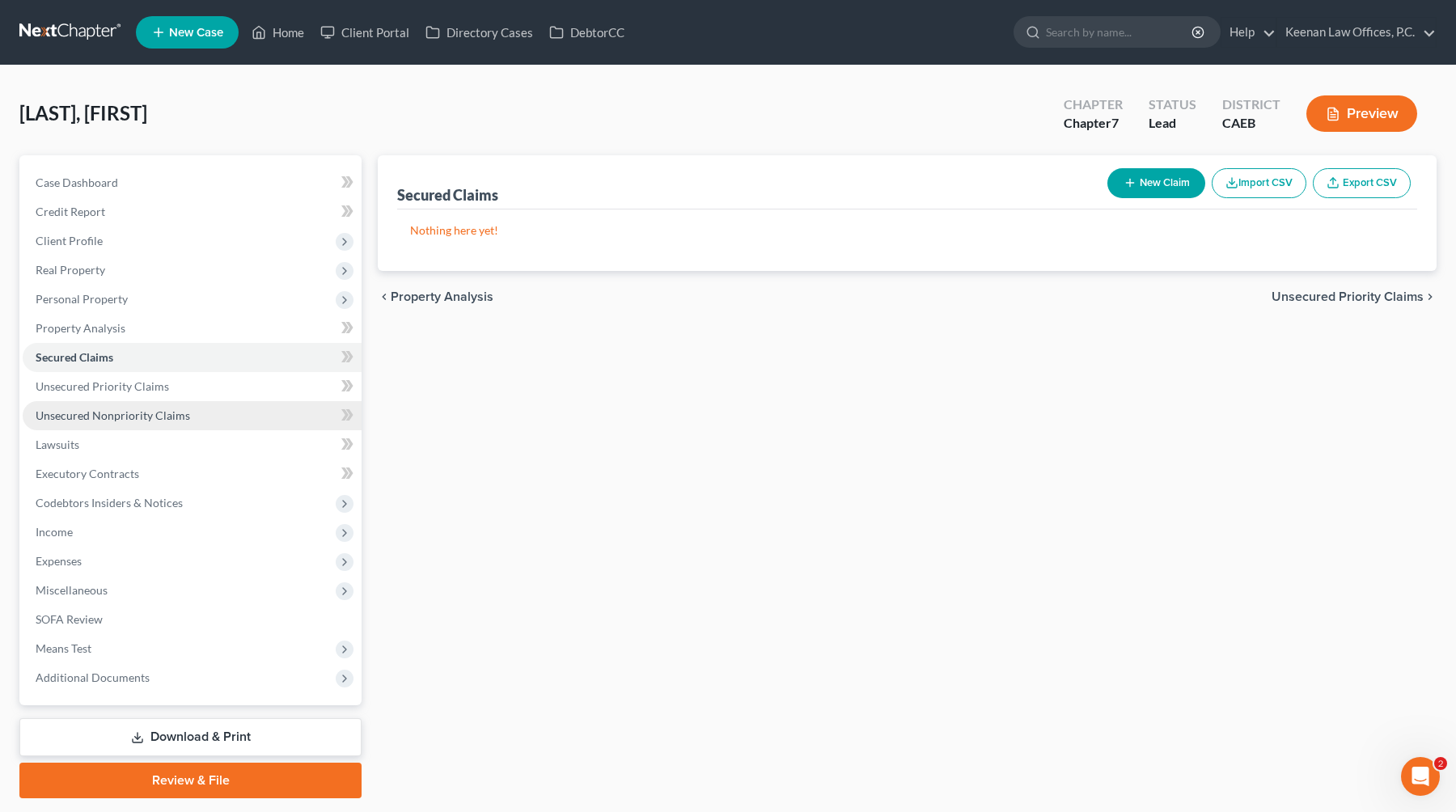 click on "Unsecured Nonpriority Claims" at bounding box center [112, 415] 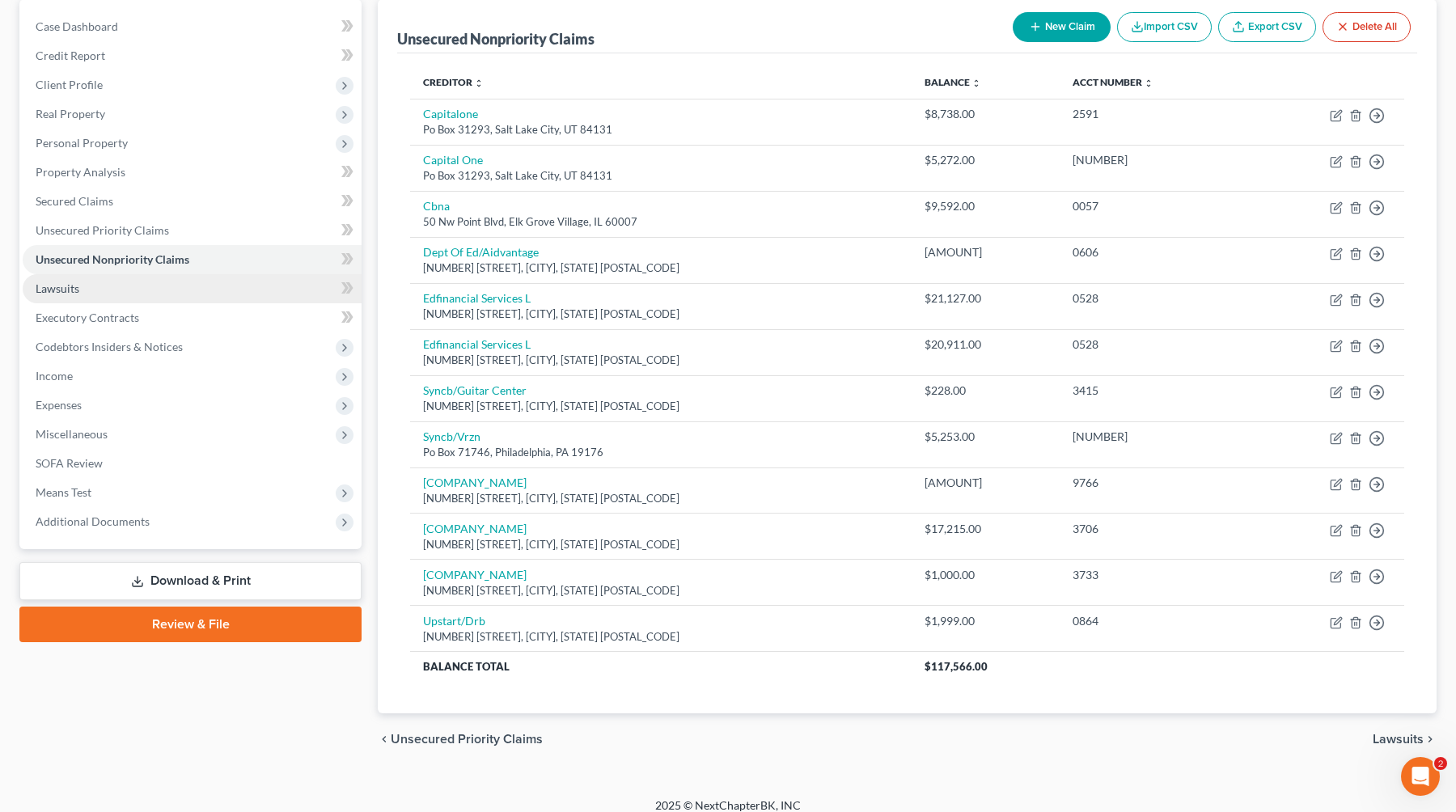 click on "Lawsuits" at bounding box center [192, 289] 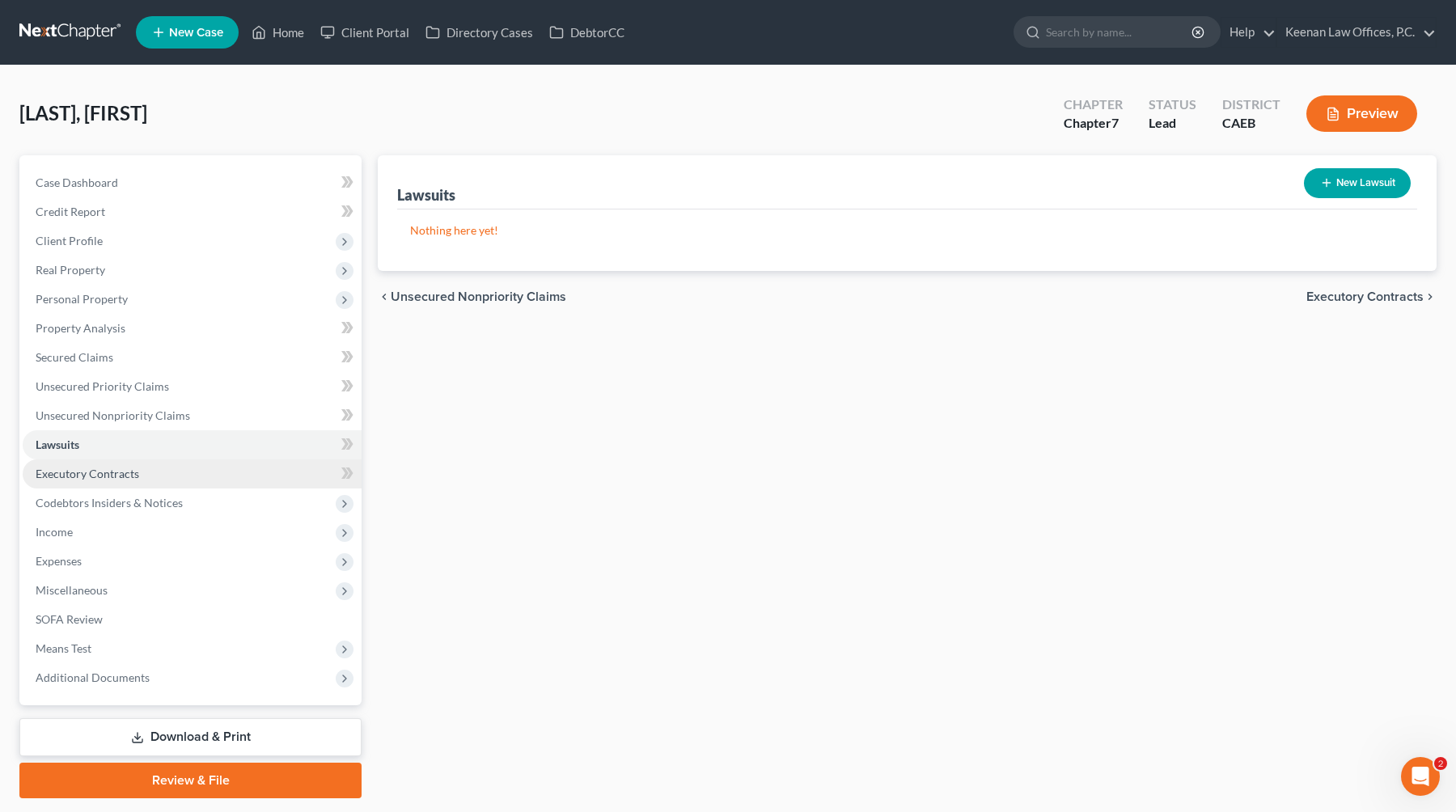 click on "Executory Contracts" at bounding box center (87, 473) 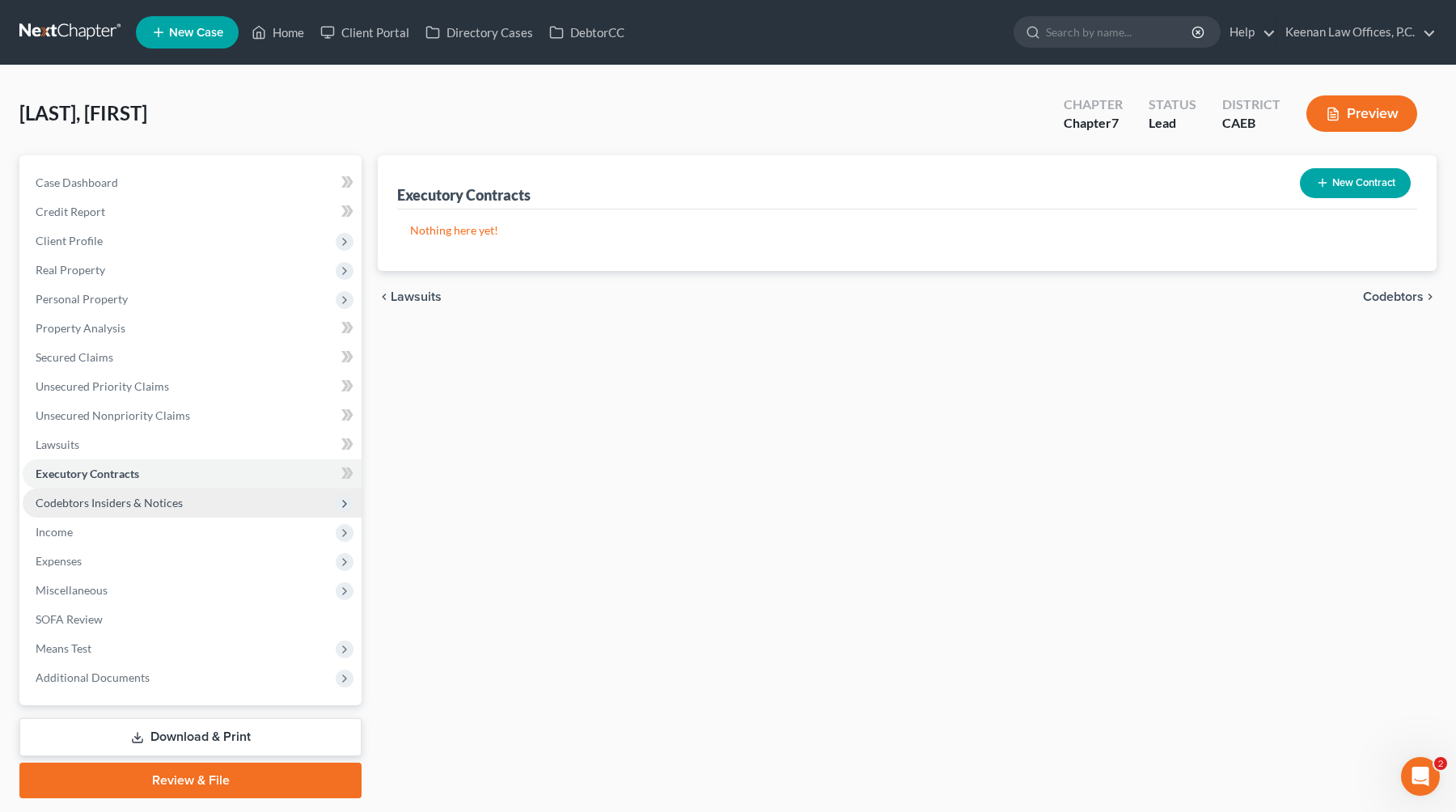 click on "Codebtors Insiders & Notices" at bounding box center [109, 502] 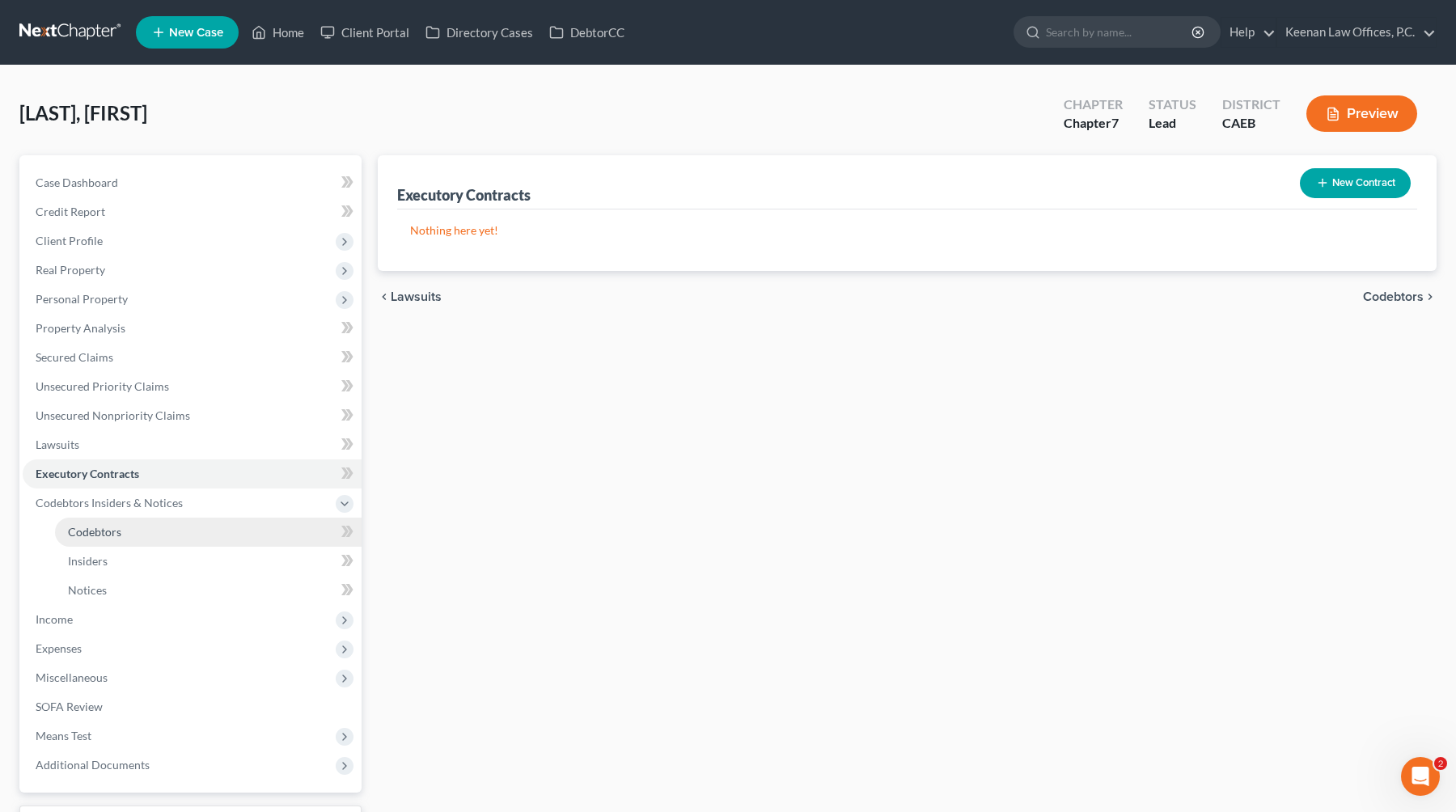 click on "Codebtors" at bounding box center (95, 531) 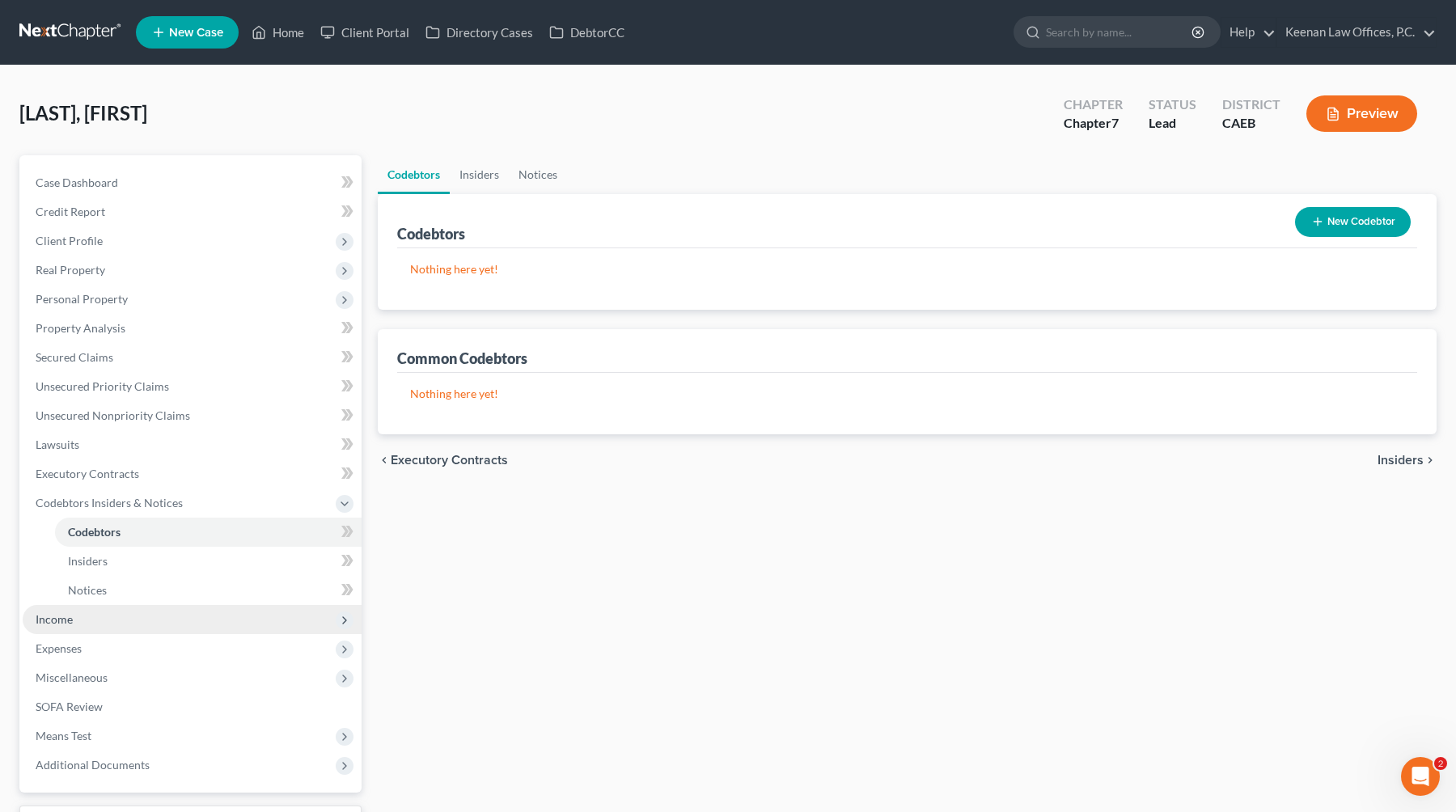 click on "Income" at bounding box center (192, 620) 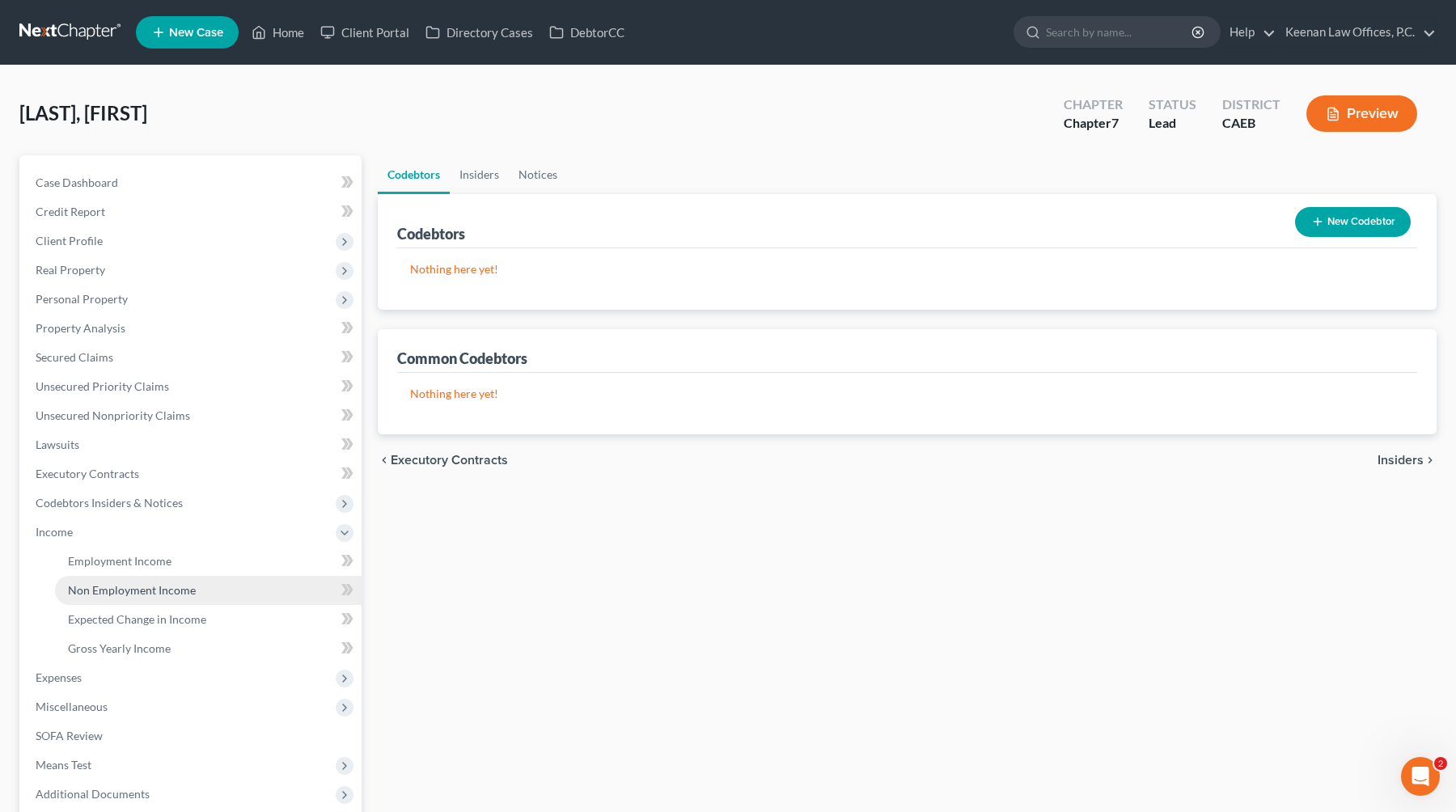 click on "Non Employment Income" at bounding box center [208, 590] 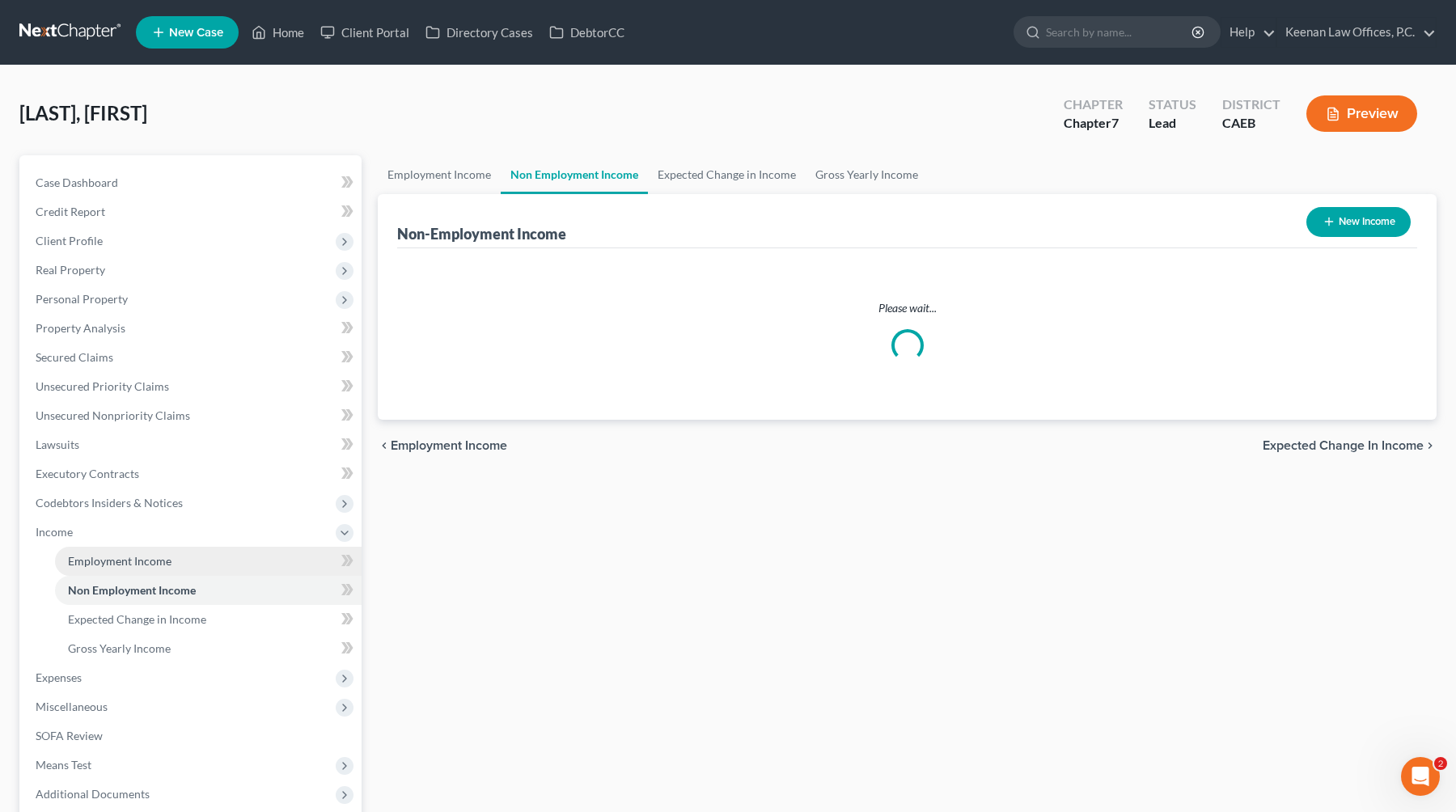 click on "Employment Income" at bounding box center [120, 560] 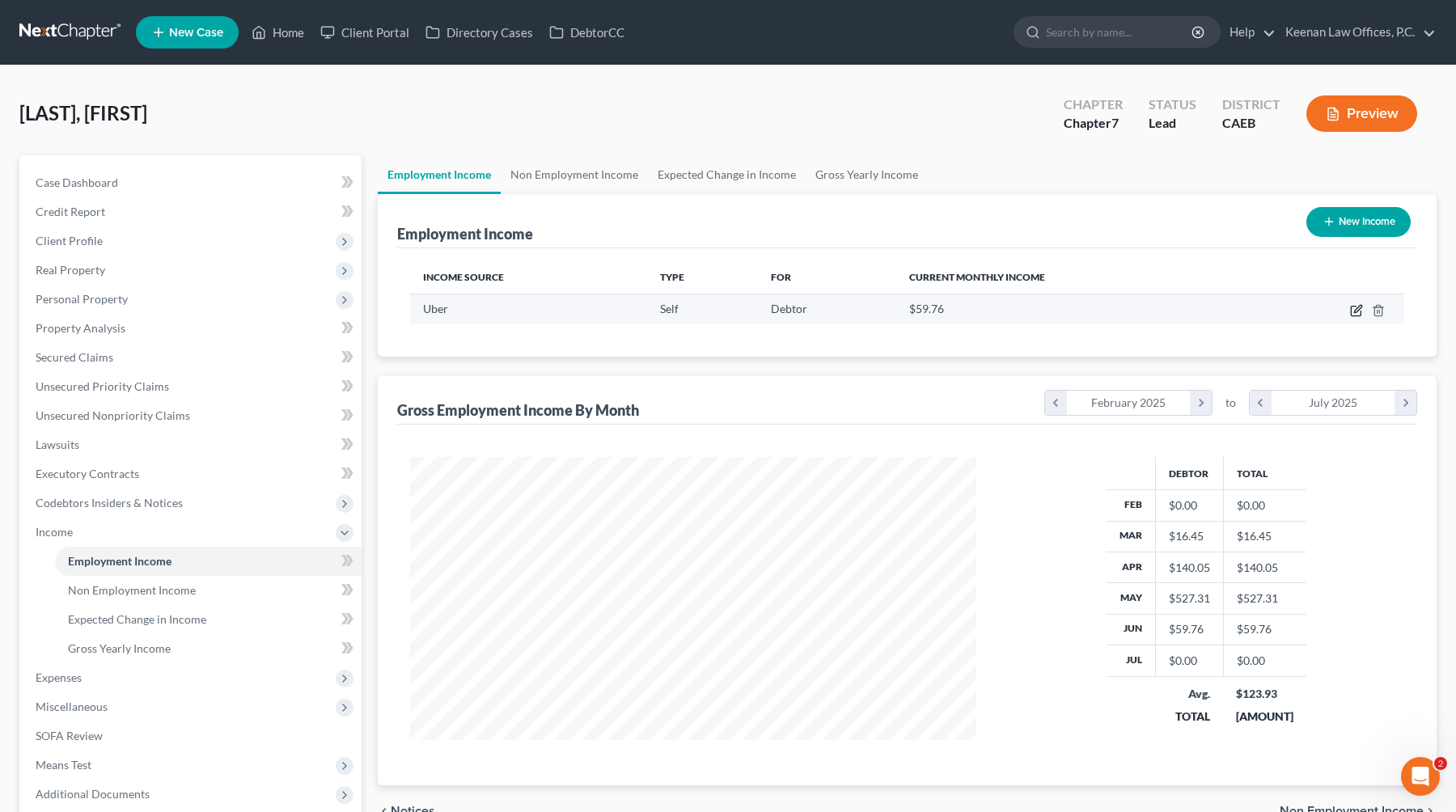 click 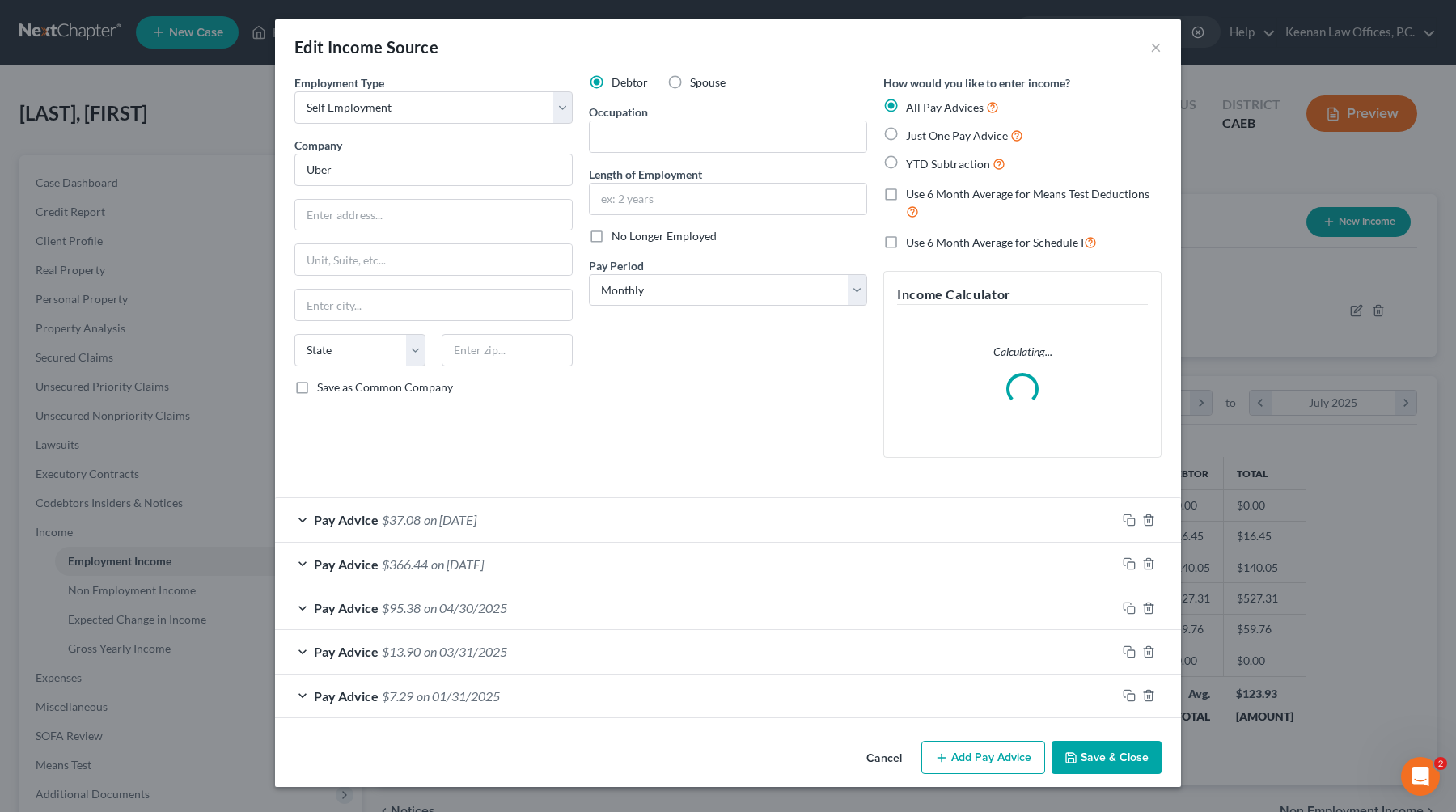 click on "Use 6 Month Average for Schedule I" at bounding box center [995, 242] 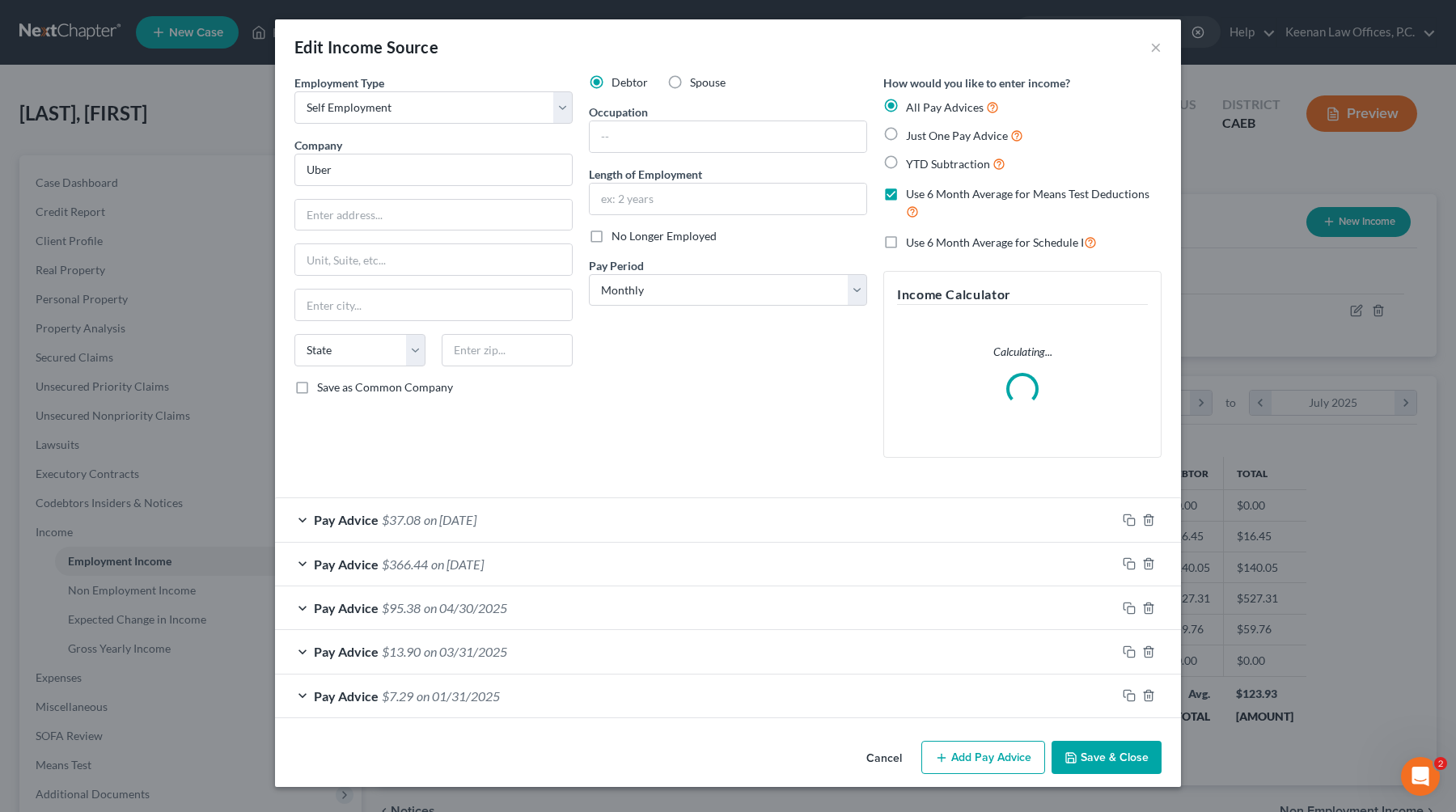 checkbox on "true" 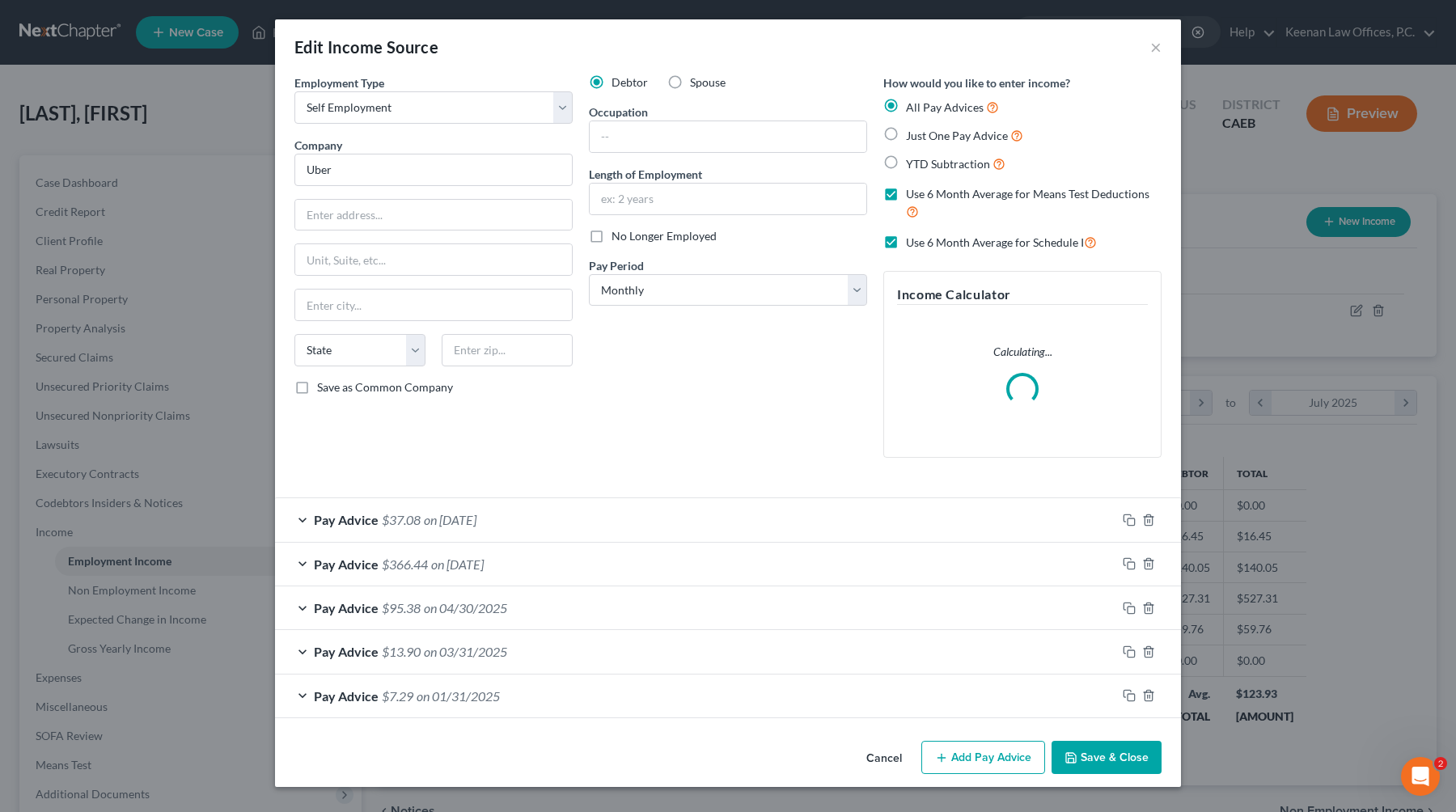 checkbox on "true" 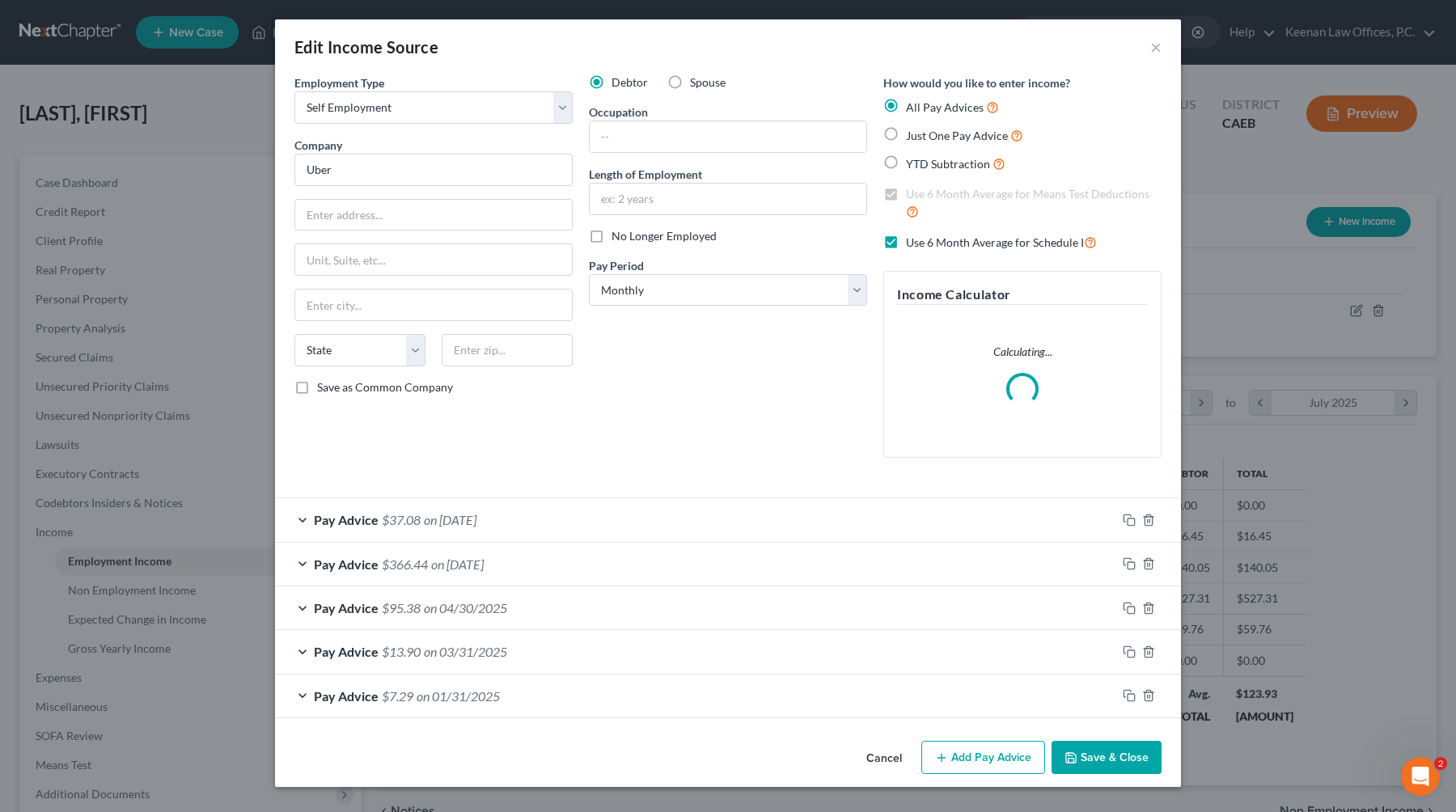 click on "Save & Close" at bounding box center [1107, 758] 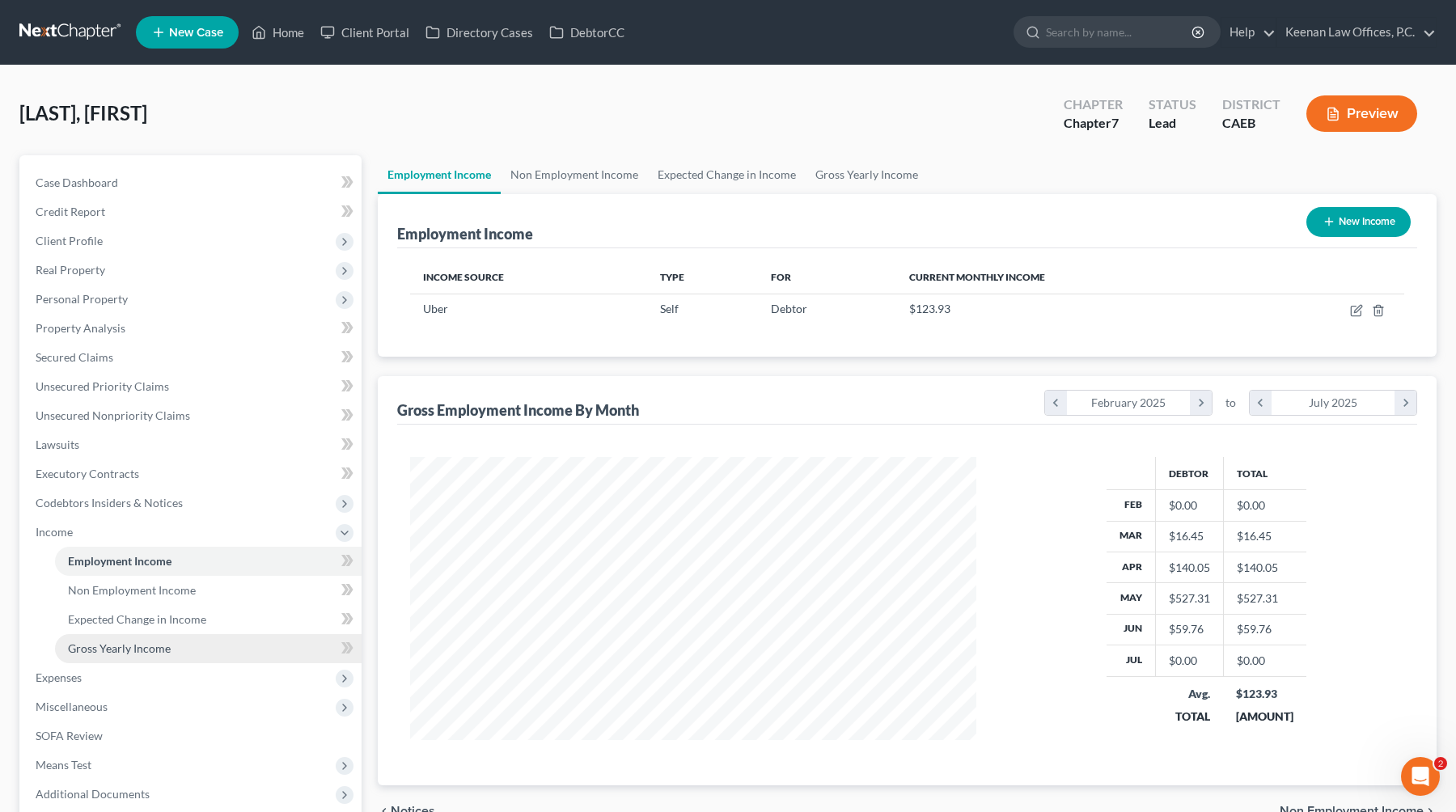 click on "Gross Yearly Income" at bounding box center (208, 649) 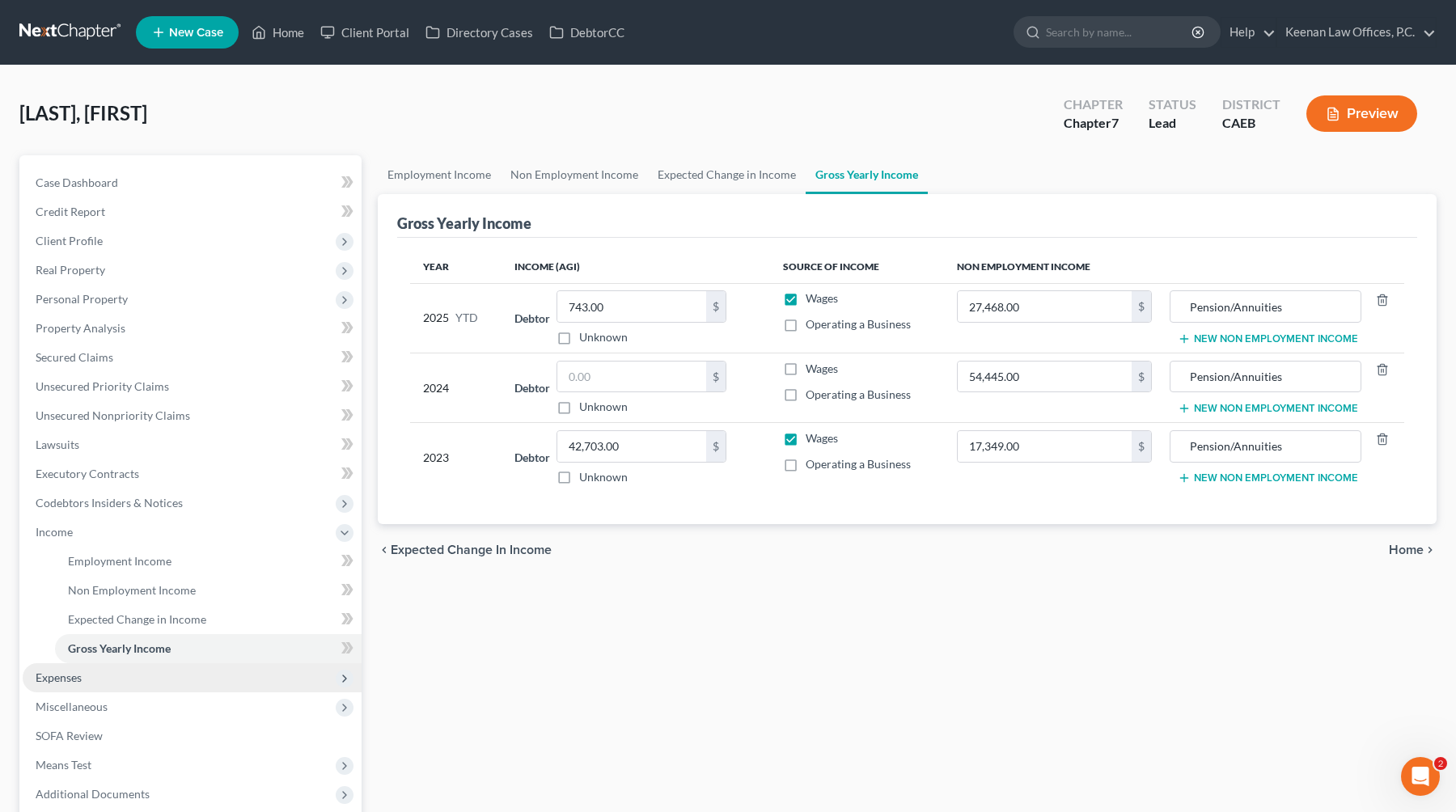 click on "Expenses" at bounding box center [192, 678] 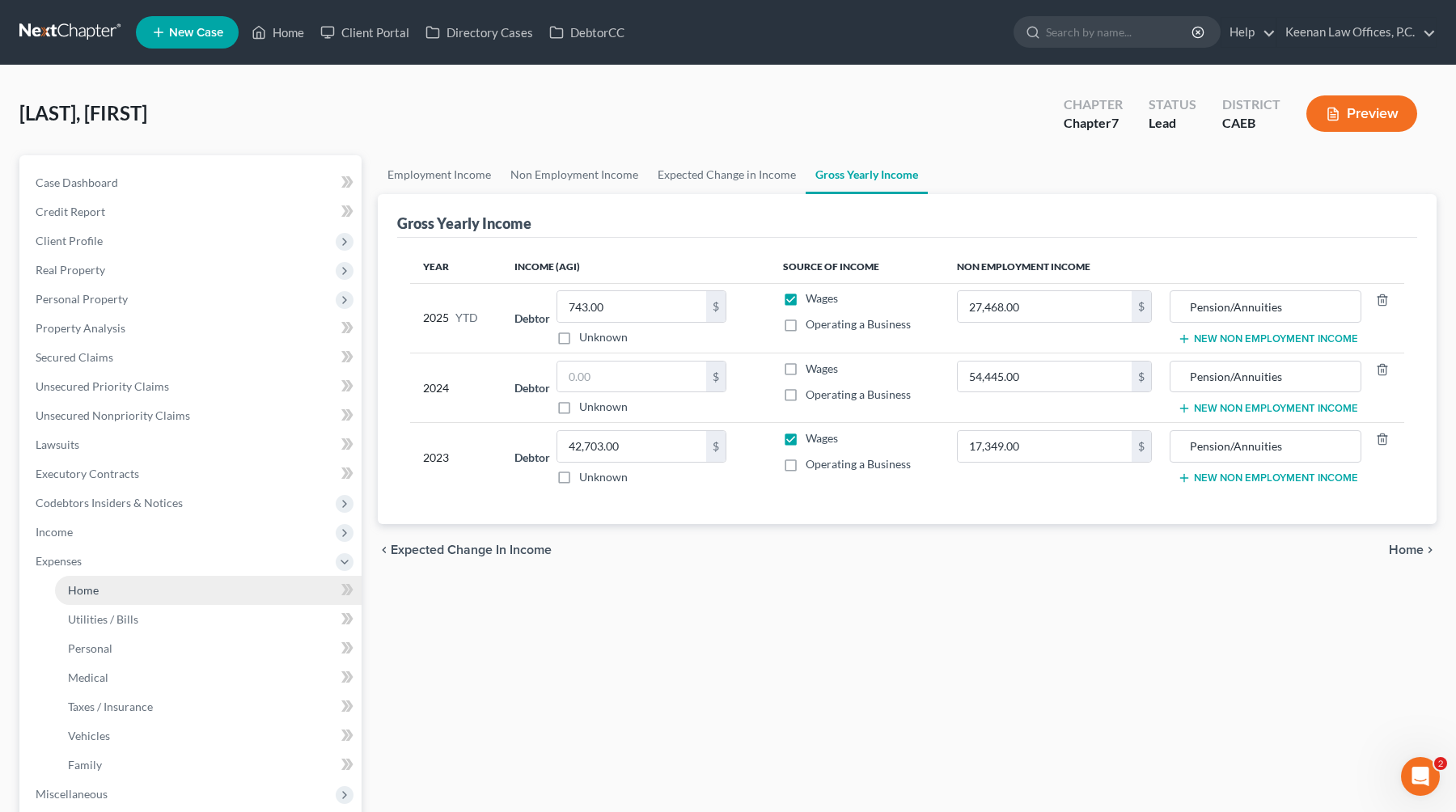 click on "Home" at bounding box center (208, 590) 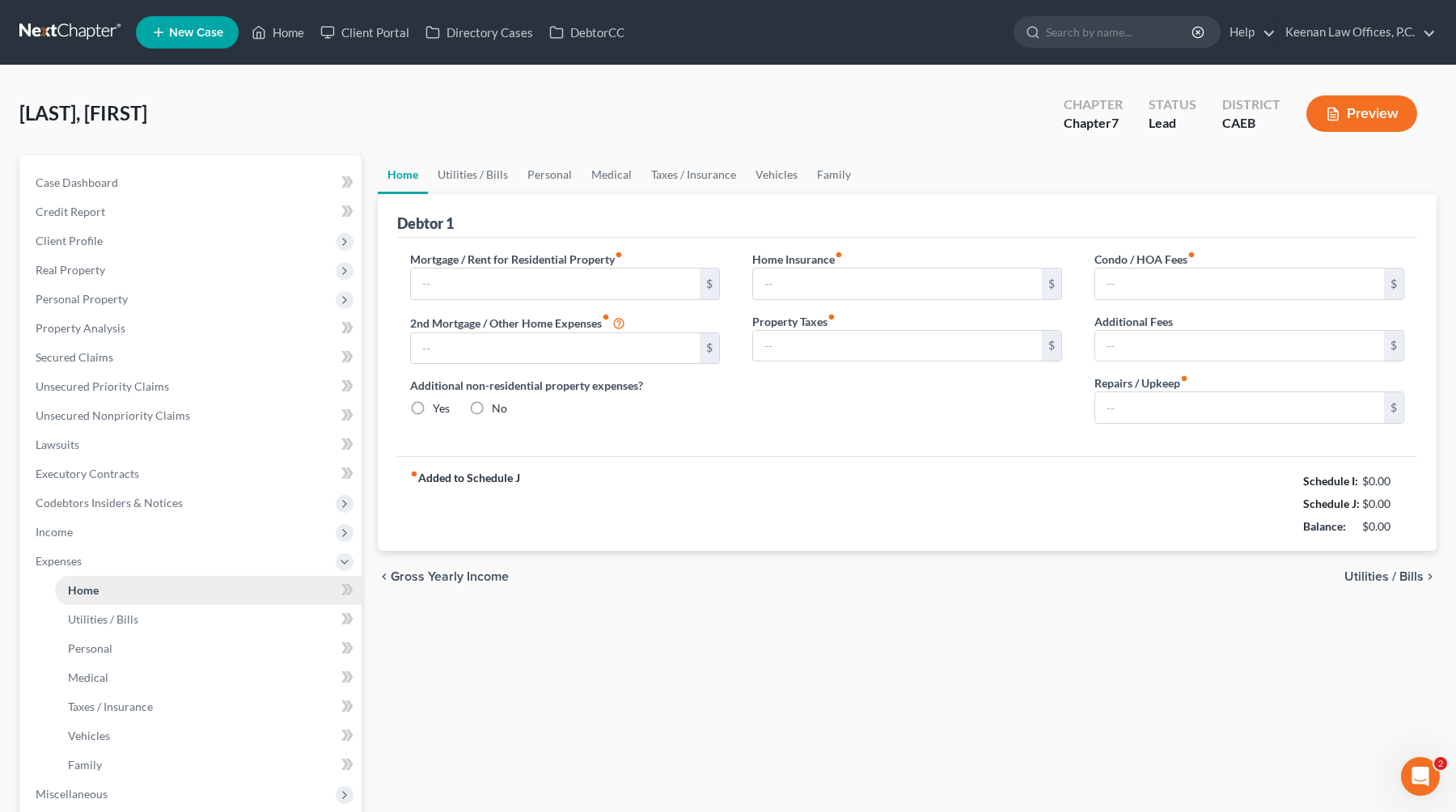 type on "1,773.00" 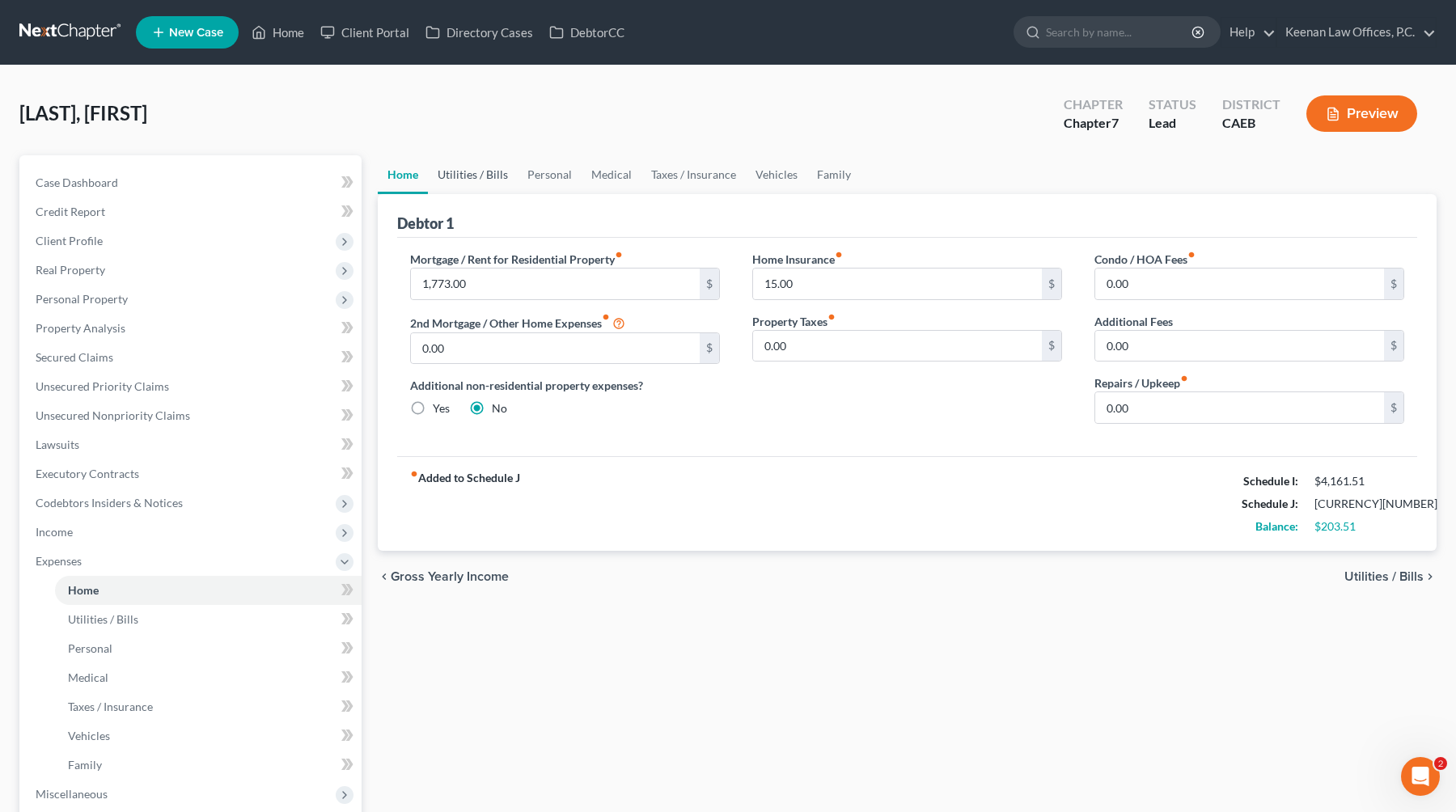 click on "Utilities / Bills" at bounding box center [472, 175] 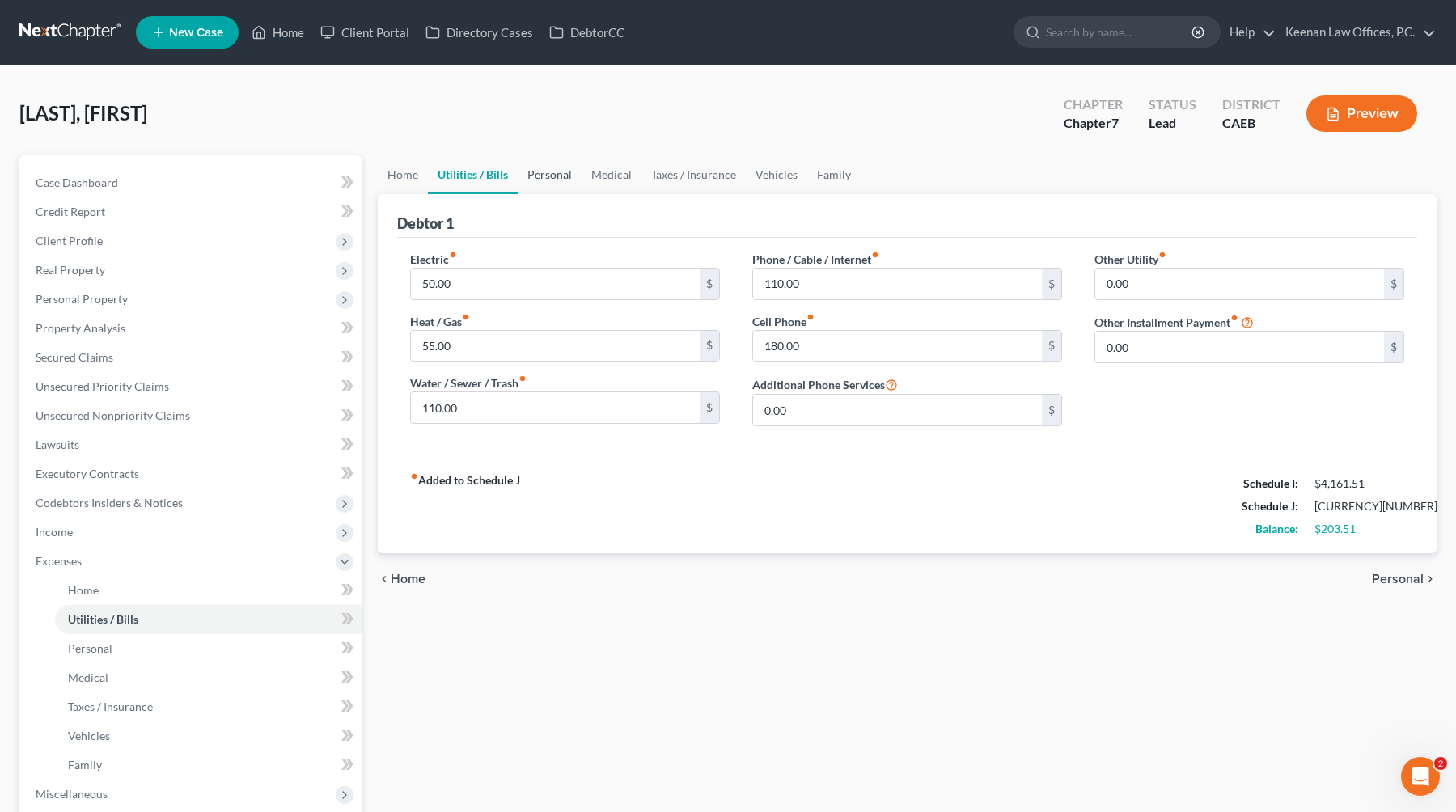 click on "Personal" at bounding box center (549, 175) 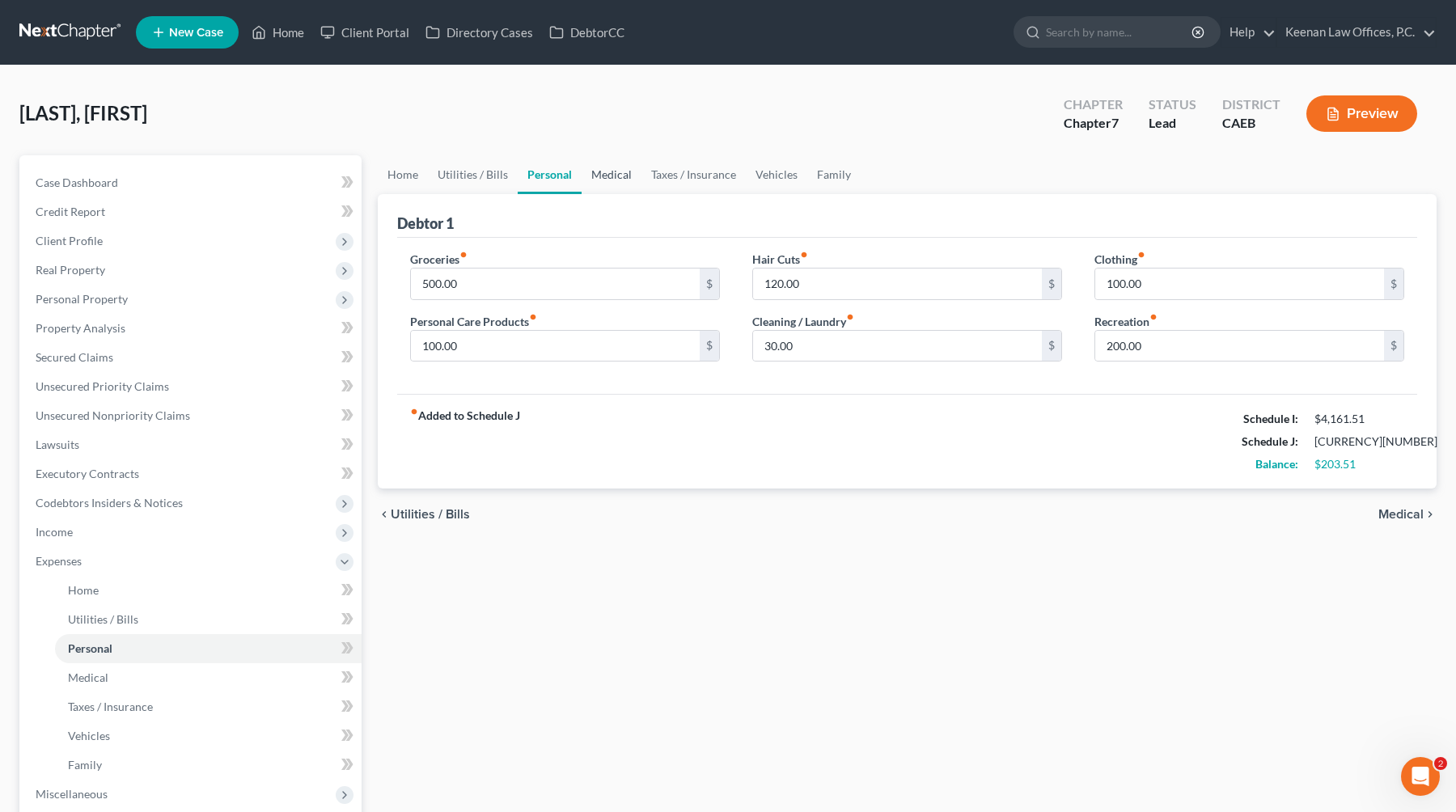 click on "Medical" at bounding box center [612, 175] 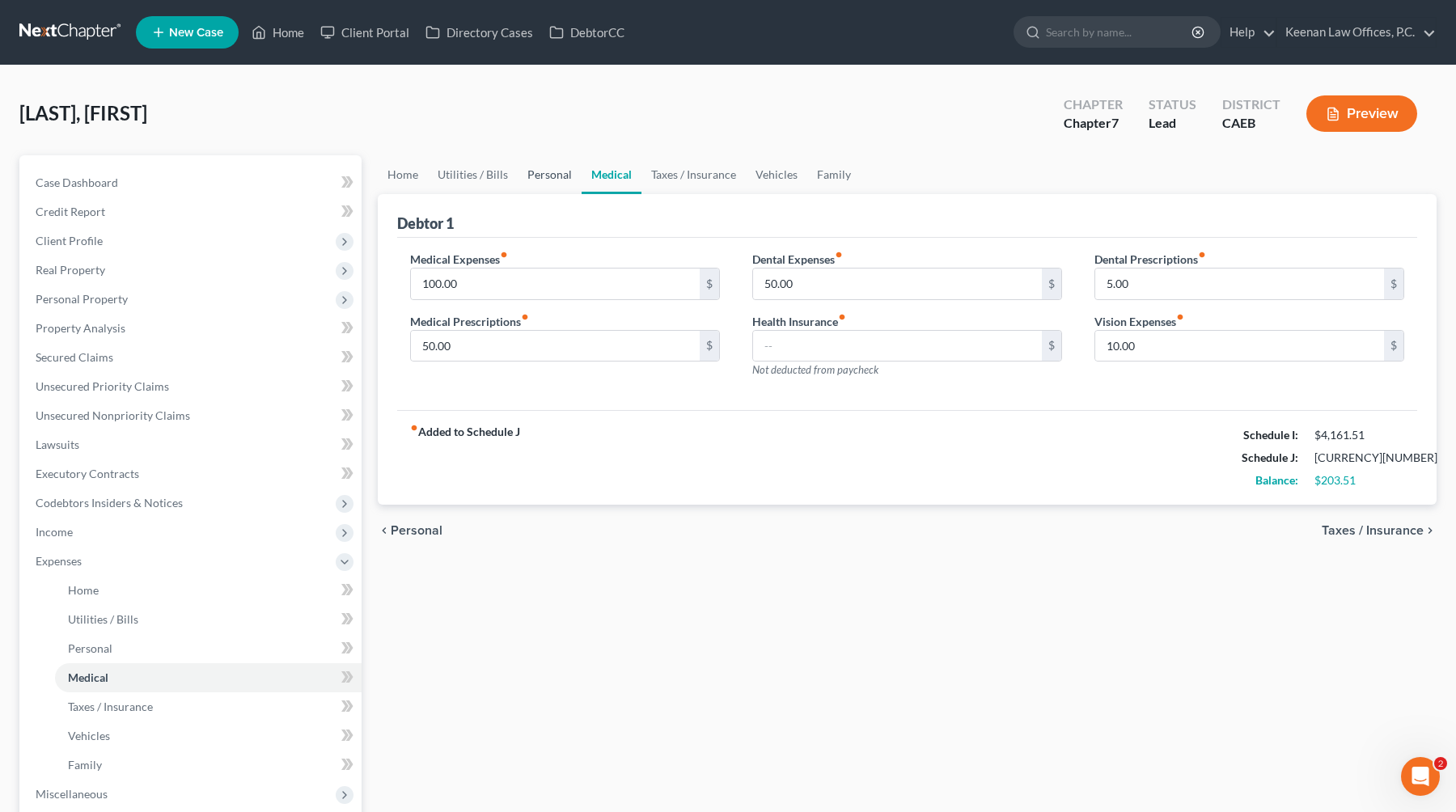 click on "Personal" at bounding box center [549, 175] 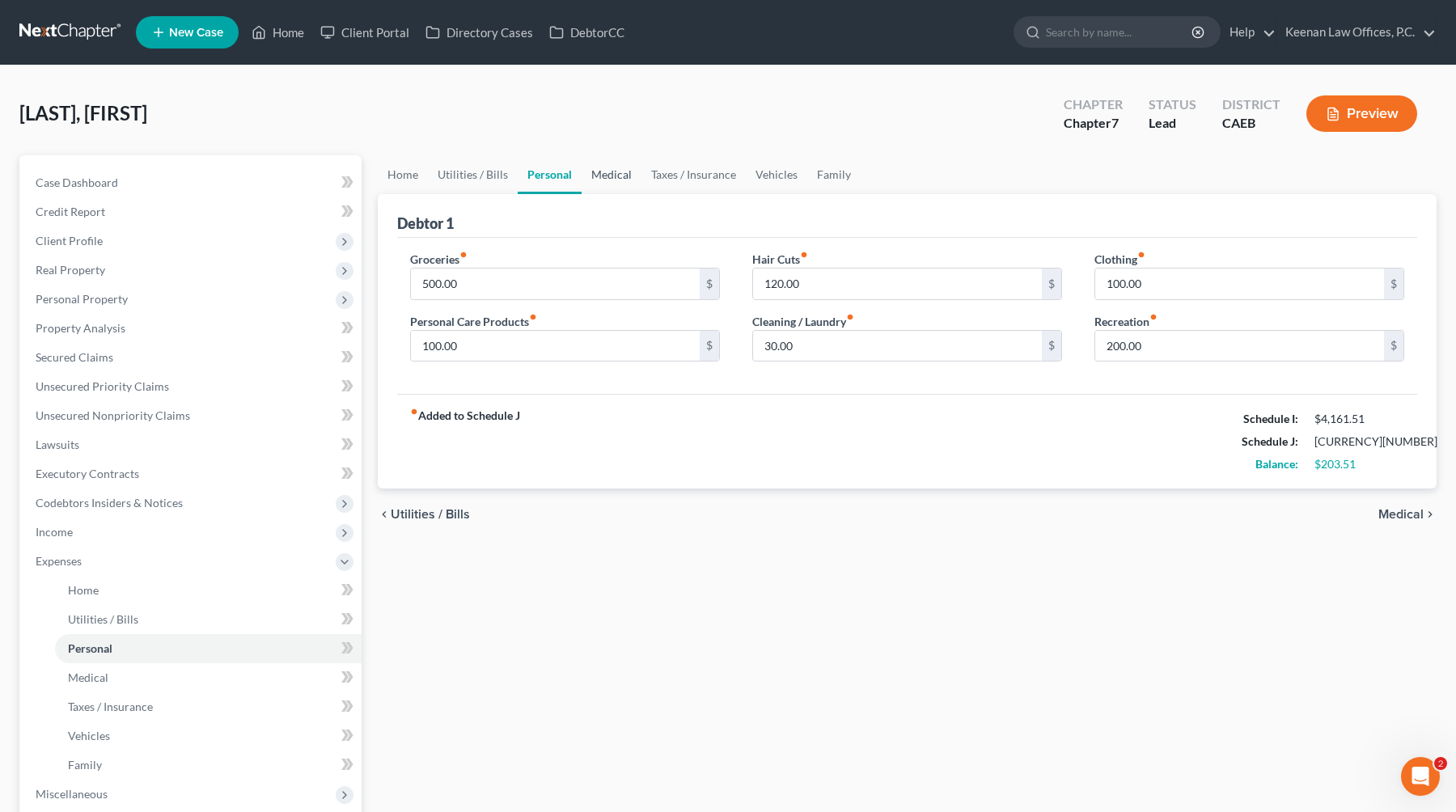 click on "Medical" at bounding box center (612, 175) 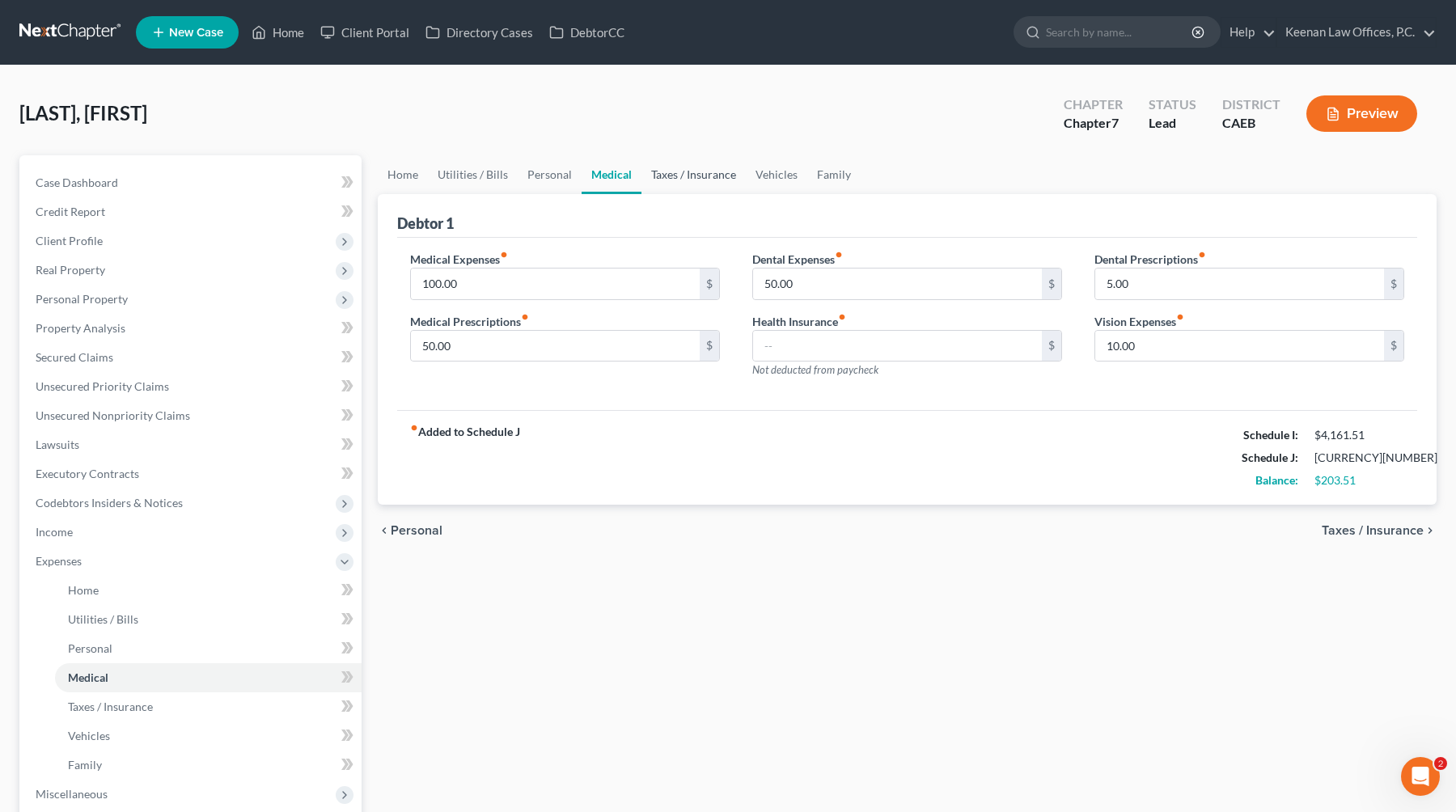 click on "Taxes / Insurance" at bounding box center [693, 175] 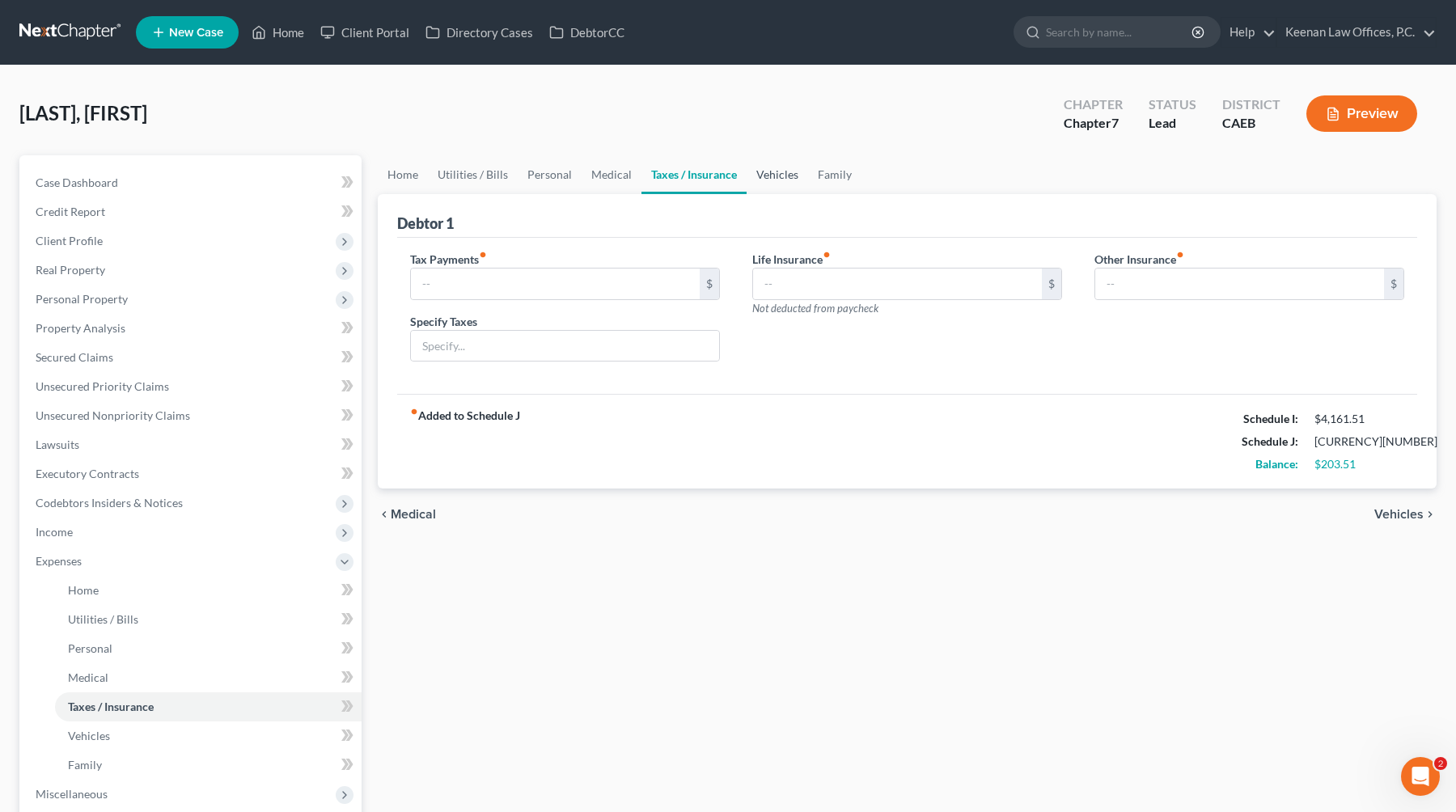 click on "Vehicles" at bounding box center (777, 175) 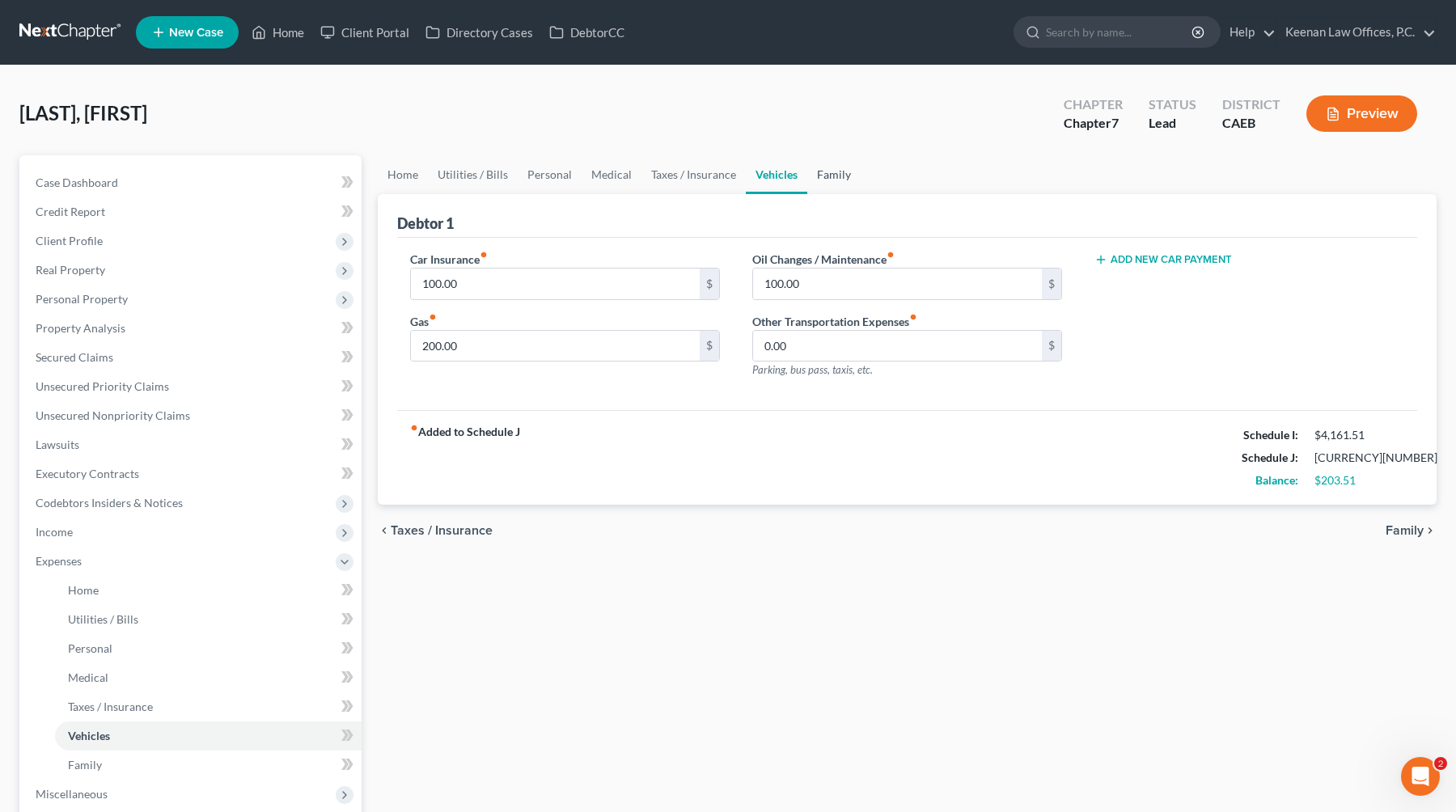 click on "Family" at bounding box center [834, 175] 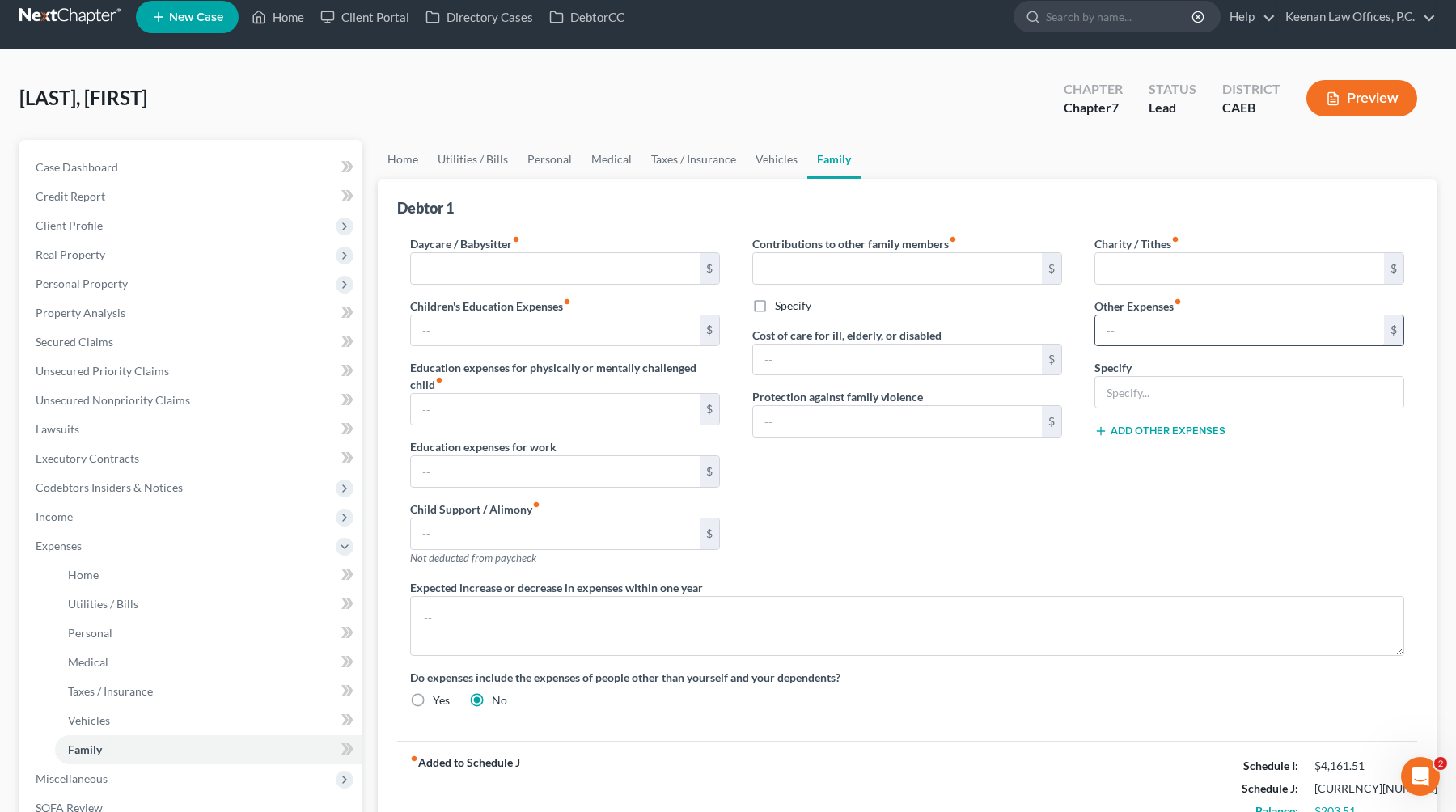 click at bounding box center (1239, 331) 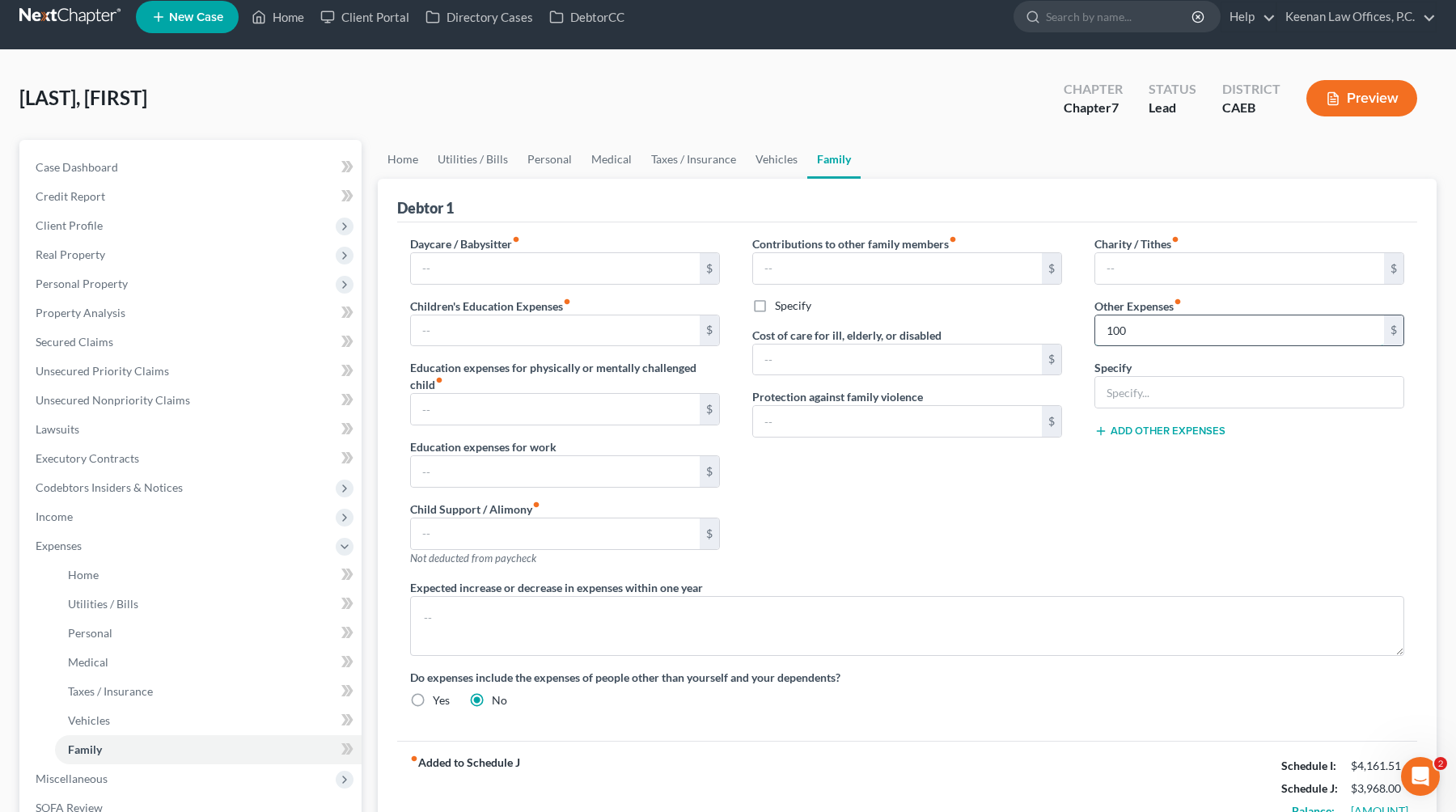 type on "100" 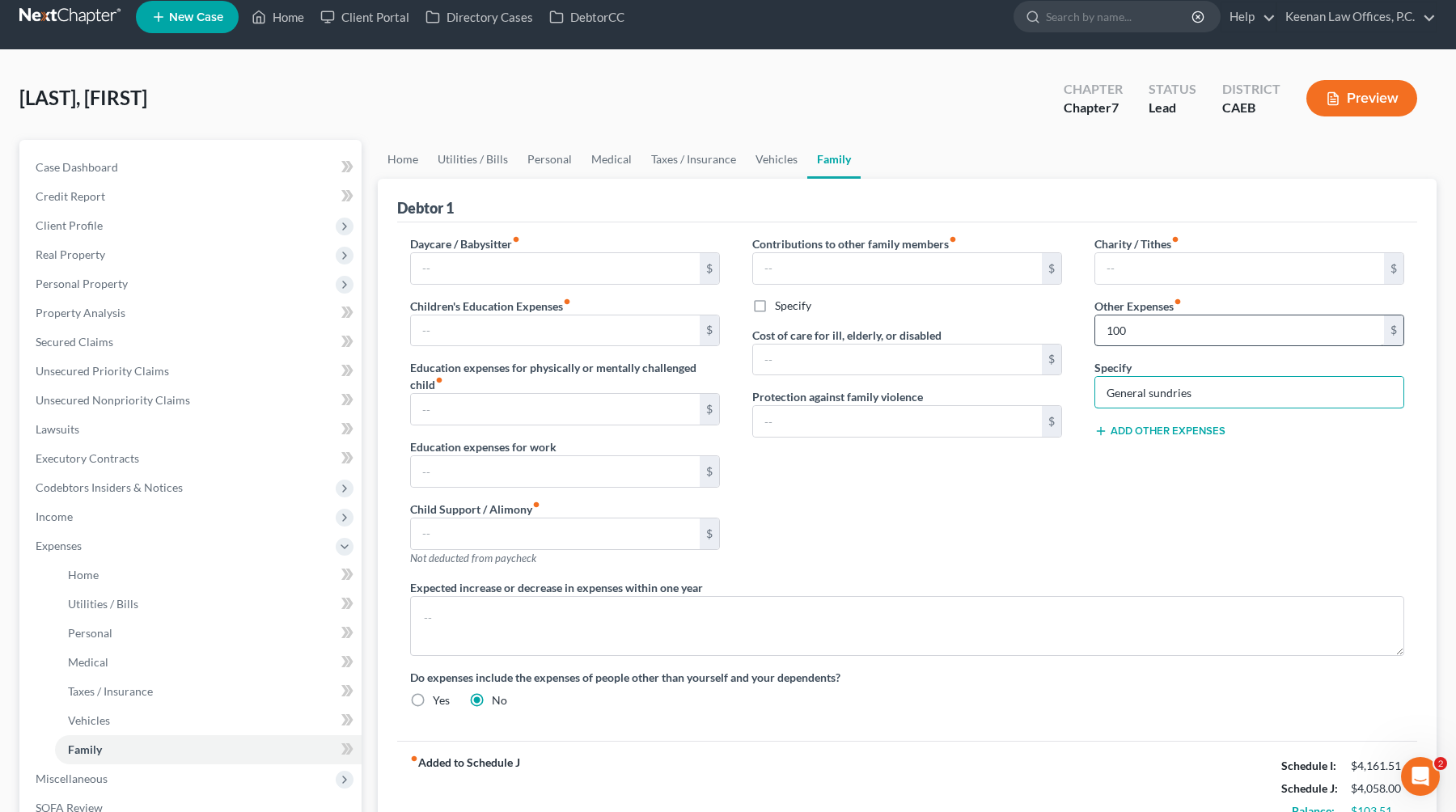 scroll, scrollTop: 250, scrollLeft: 0, axis: vertical 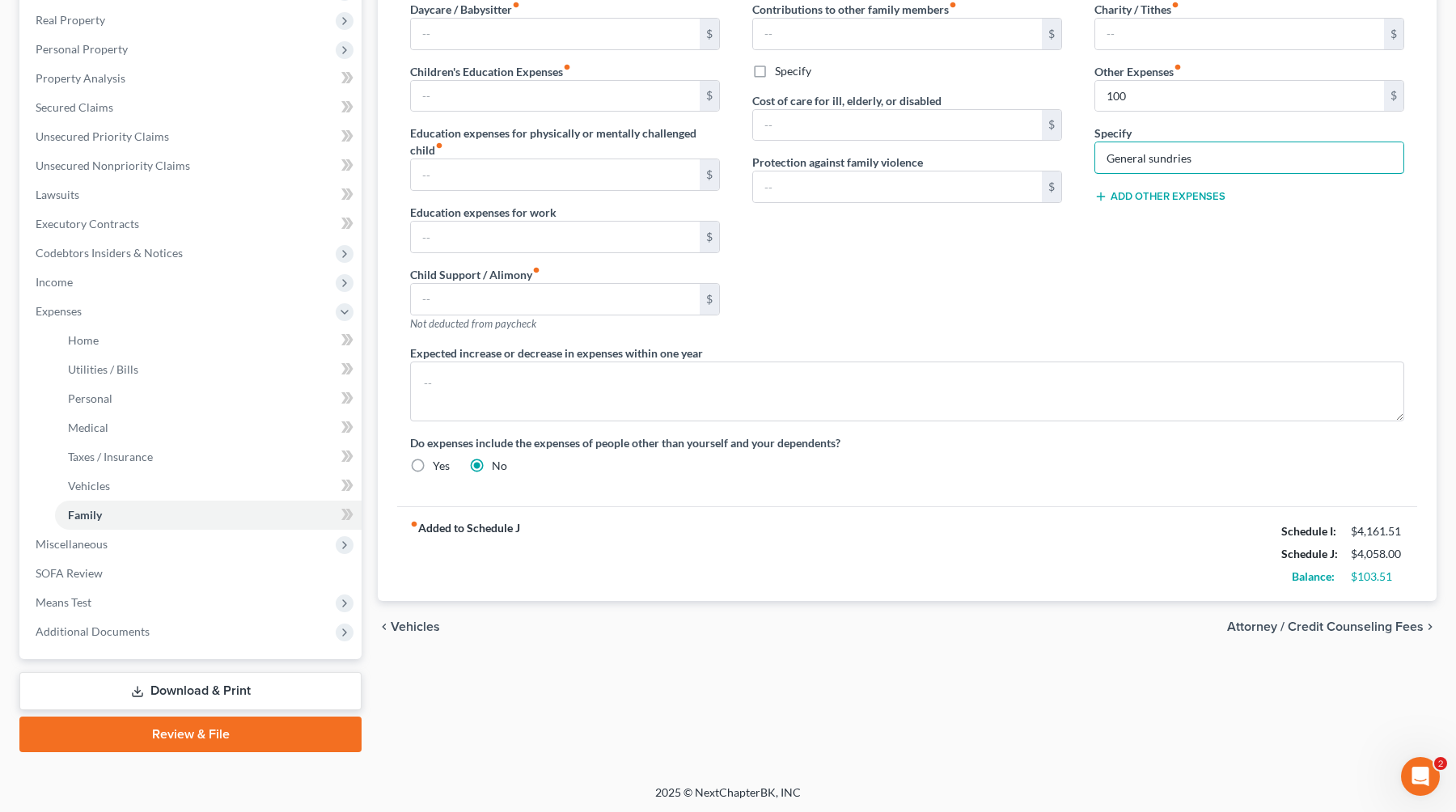 type on "General sundries" 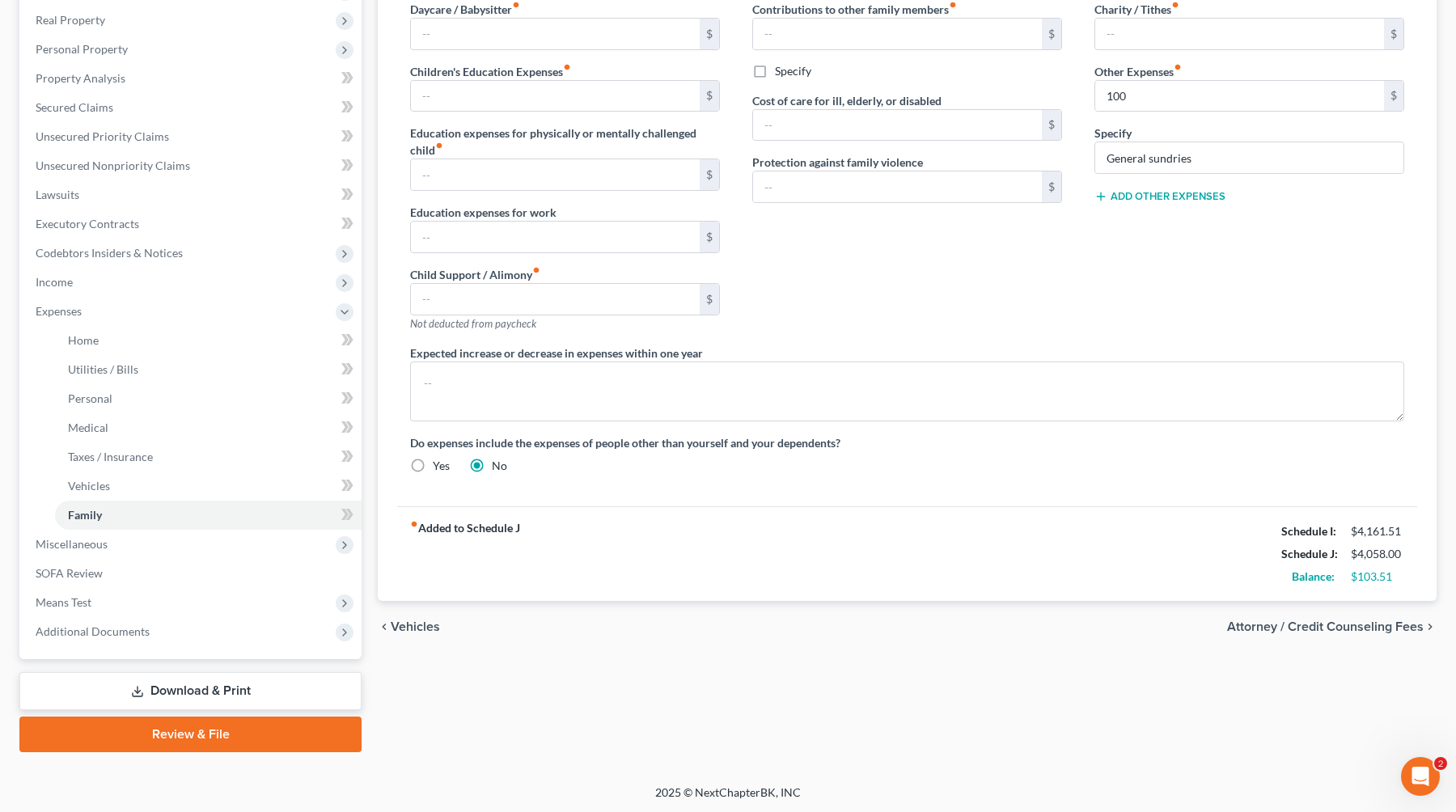 click on "chevron_left
Vehicles
Attorney / Credit Counseling Fees
chevron_right" at bounding box center (907, 627) 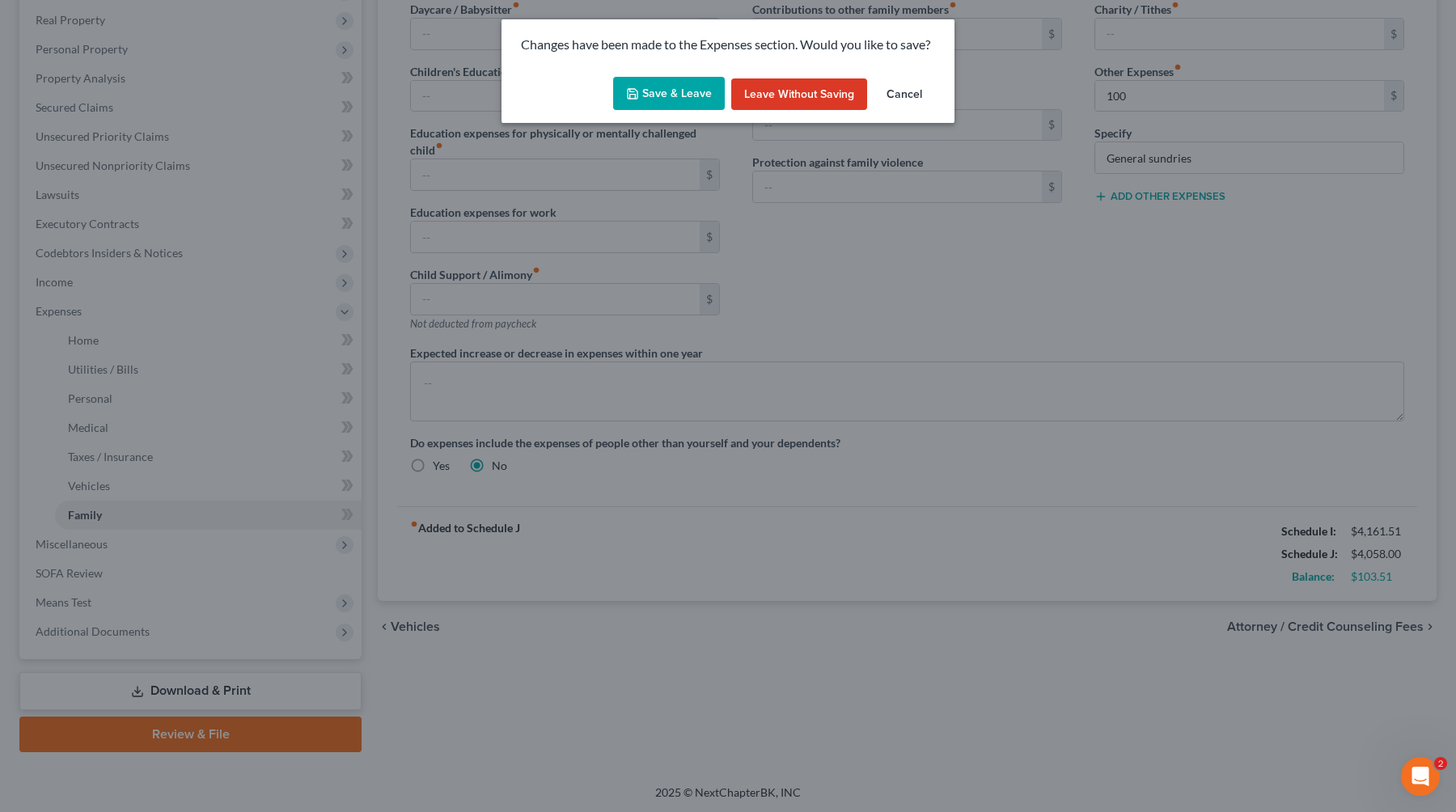 click on "Save & Leave" at bounding box center [669, 94] 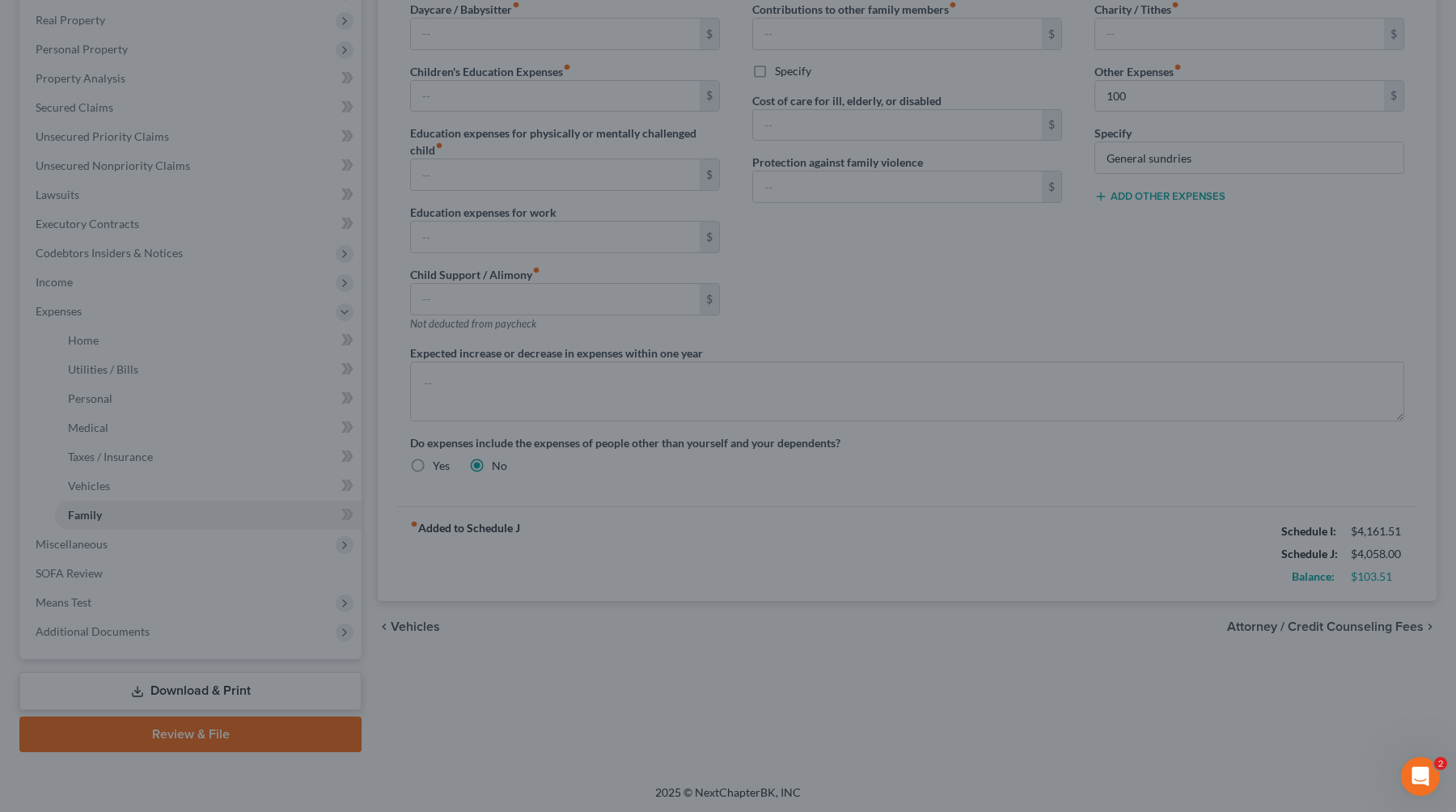 type on "100.00" 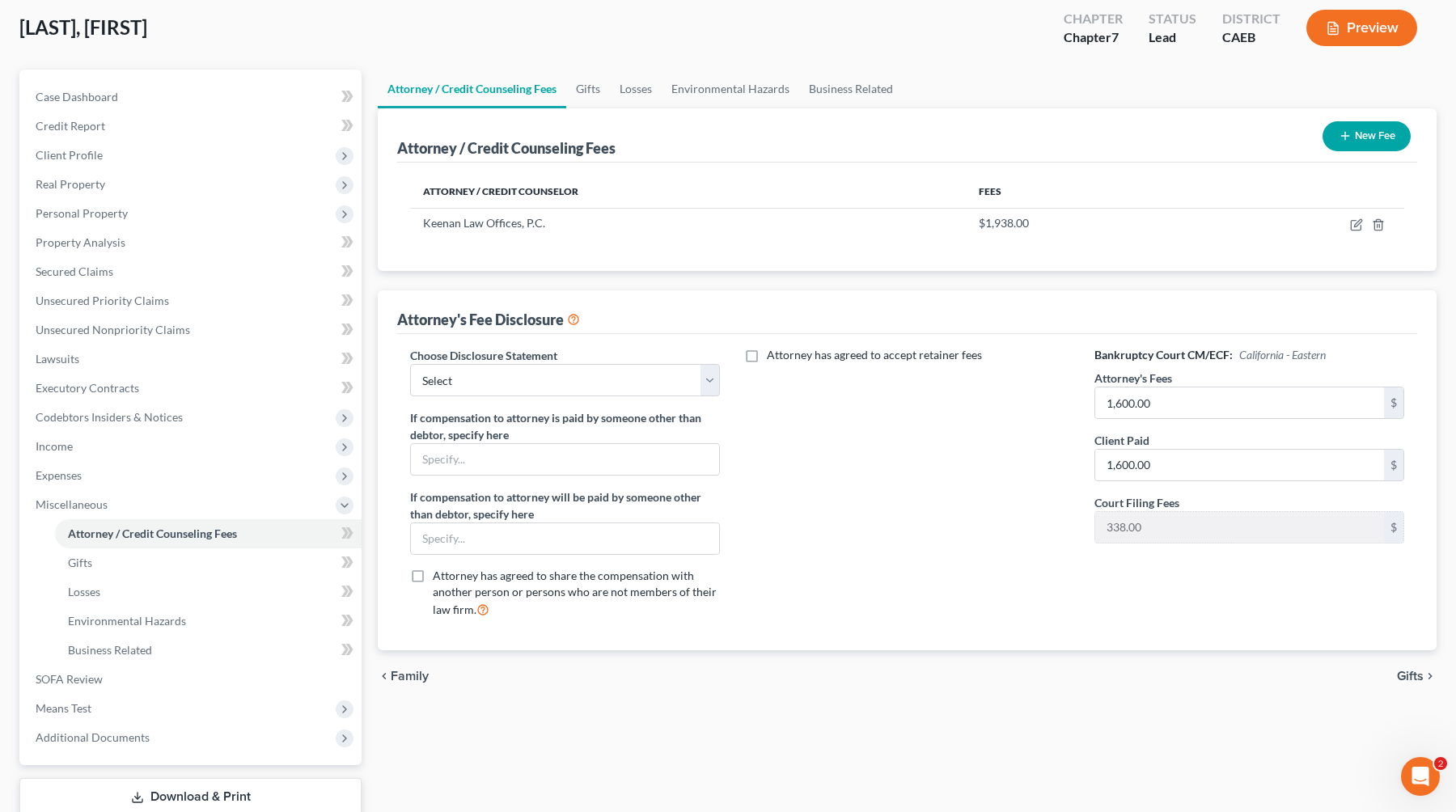 scroll, scrollTop: 192, scrollLeft: 0, axis: vertical 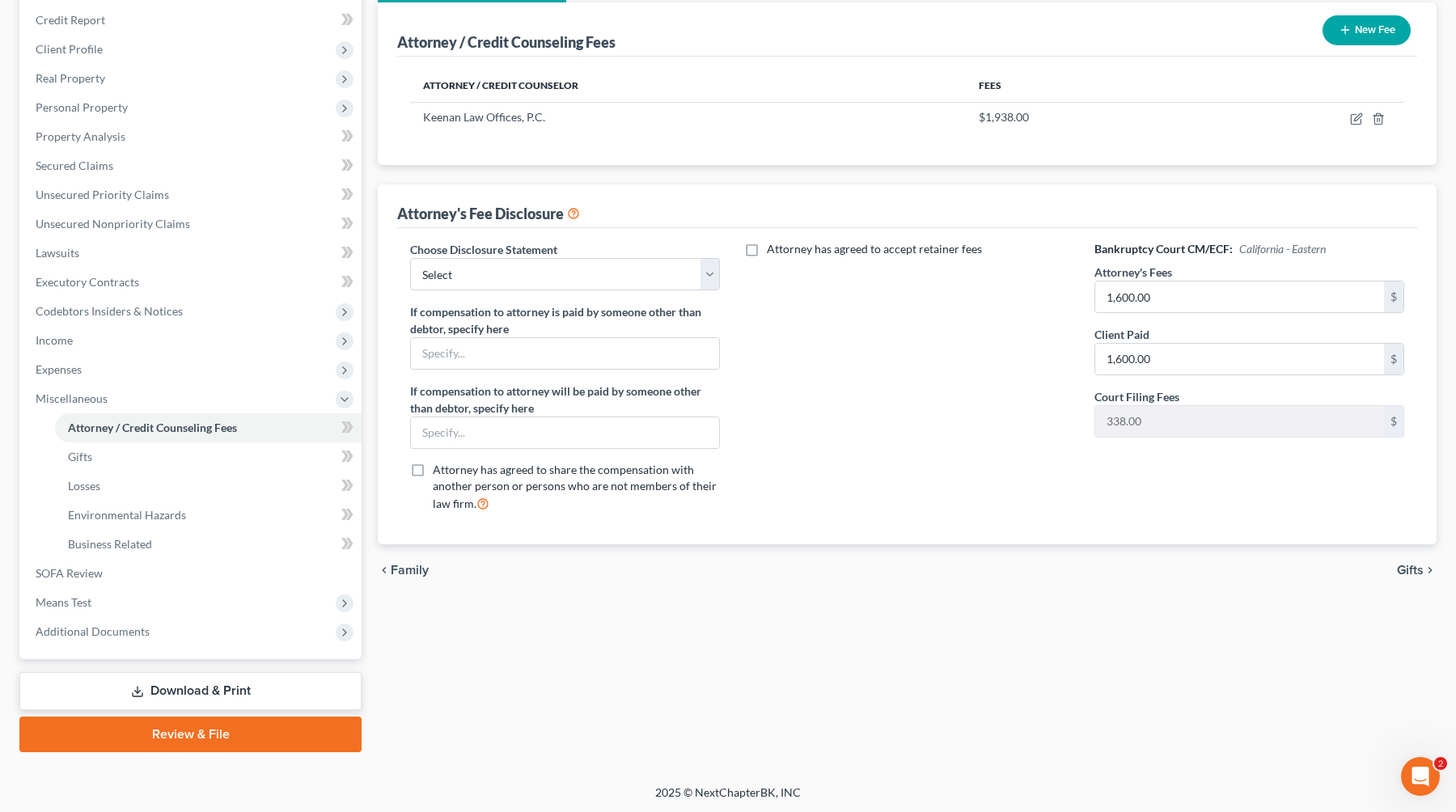 click on "chevron_left
Family
Gifts
chevron_right" at bounding box center (907, 570) 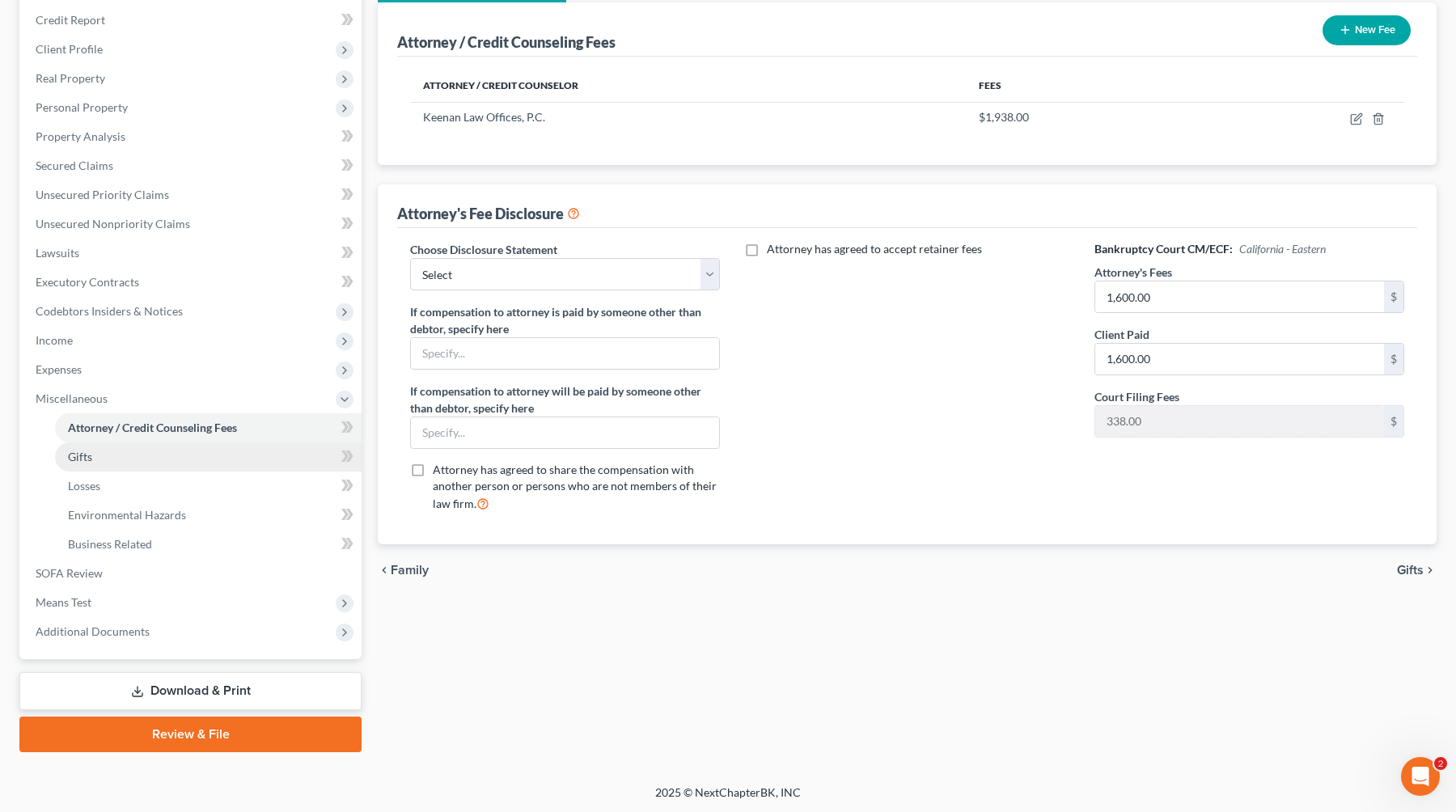 click on "Gifts" at bounding box center [208, 457] 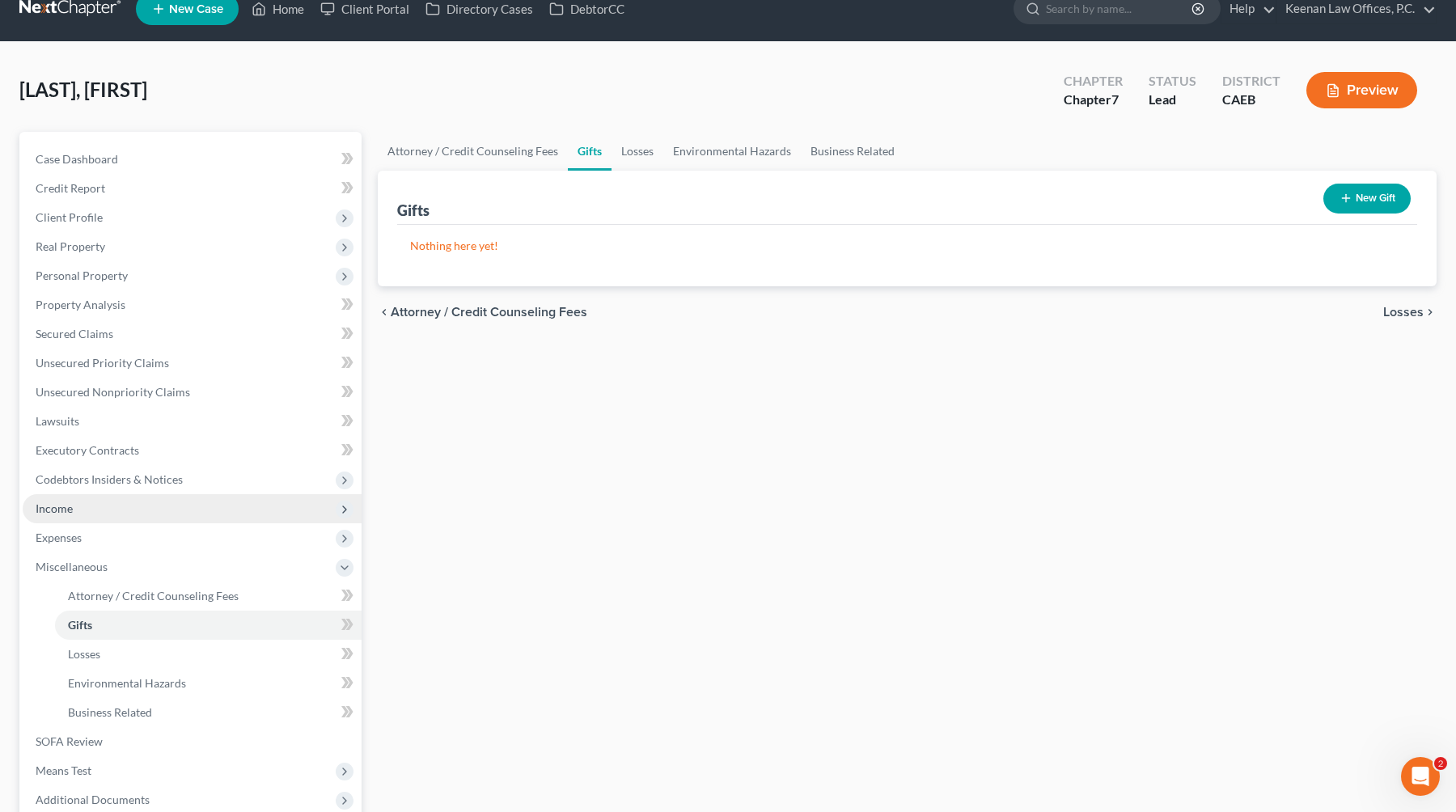 scroll, scrollTop: 0, scrollLeft: 0, axis: both 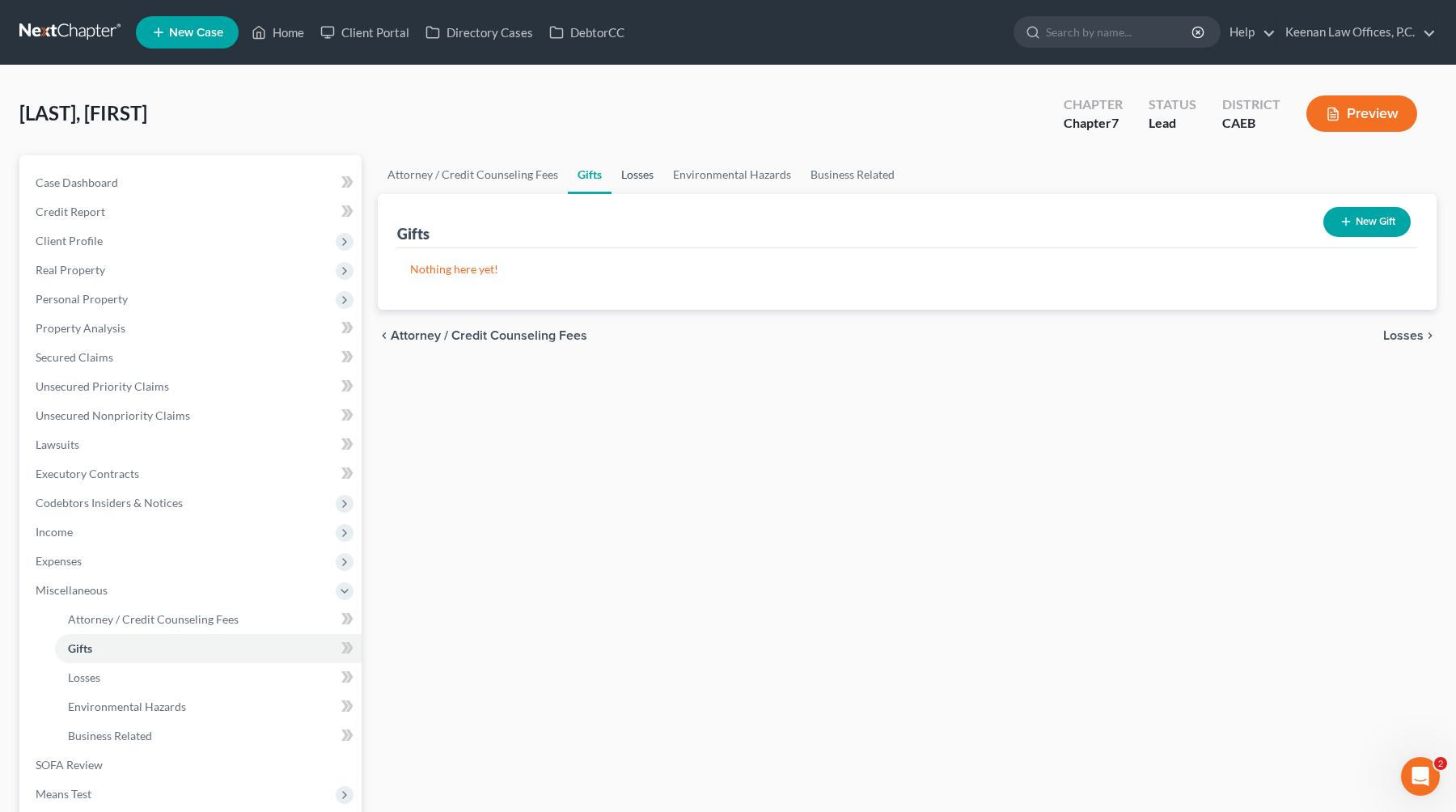click on "Losses" at bounding box center (637, 175) 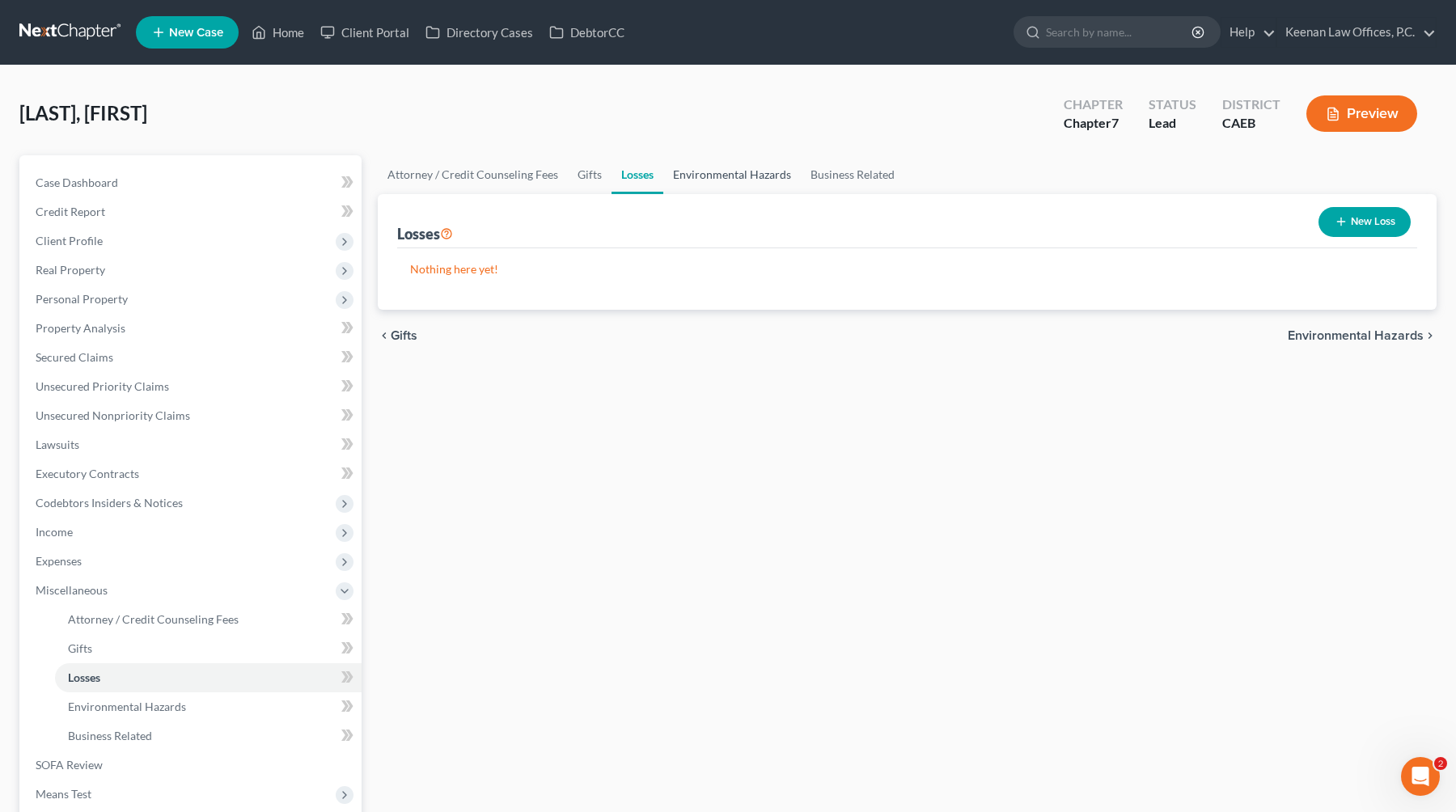 click on "Environmental Hazards" at bounding box center (732, 175) 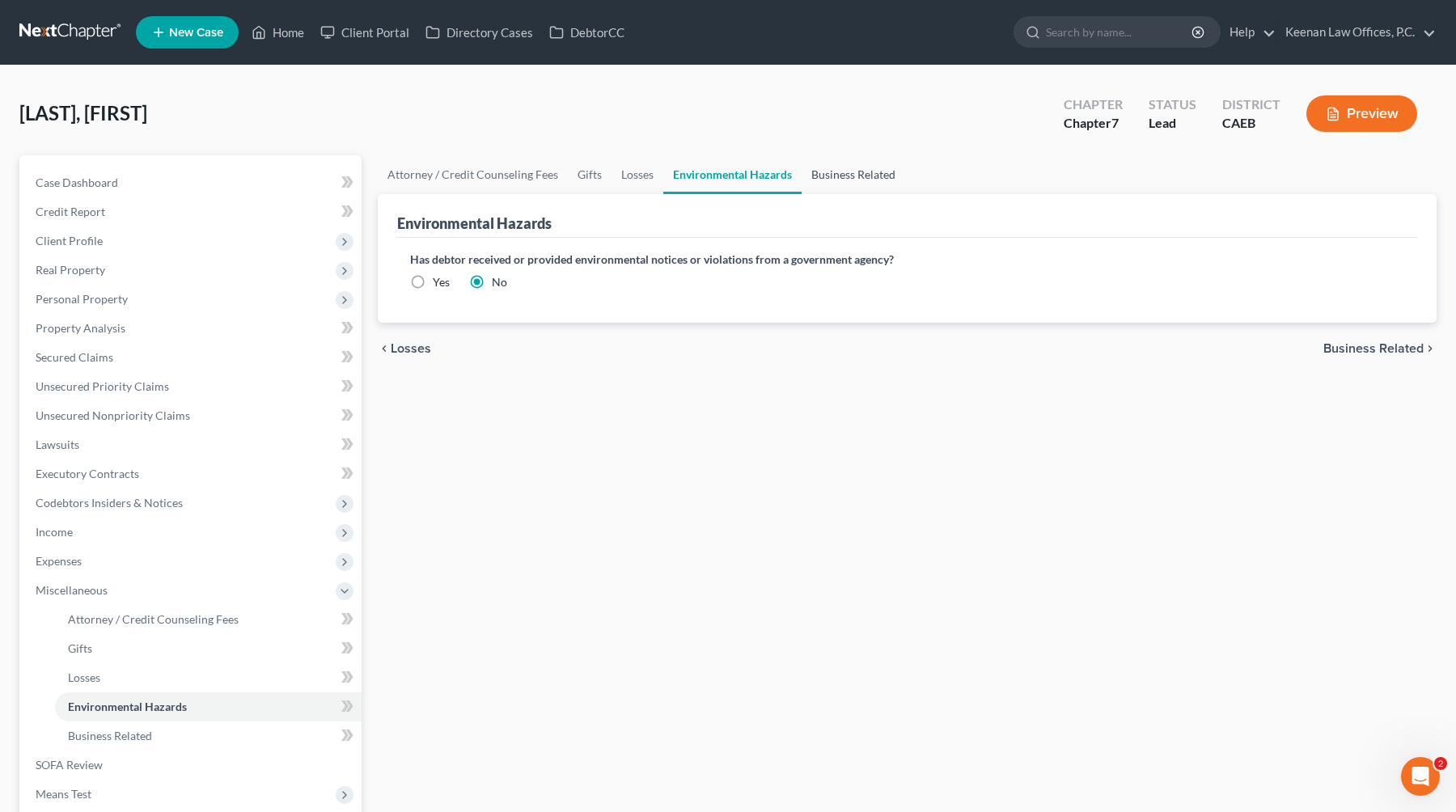 click on "Business Related" at bounding box center [853, 175] 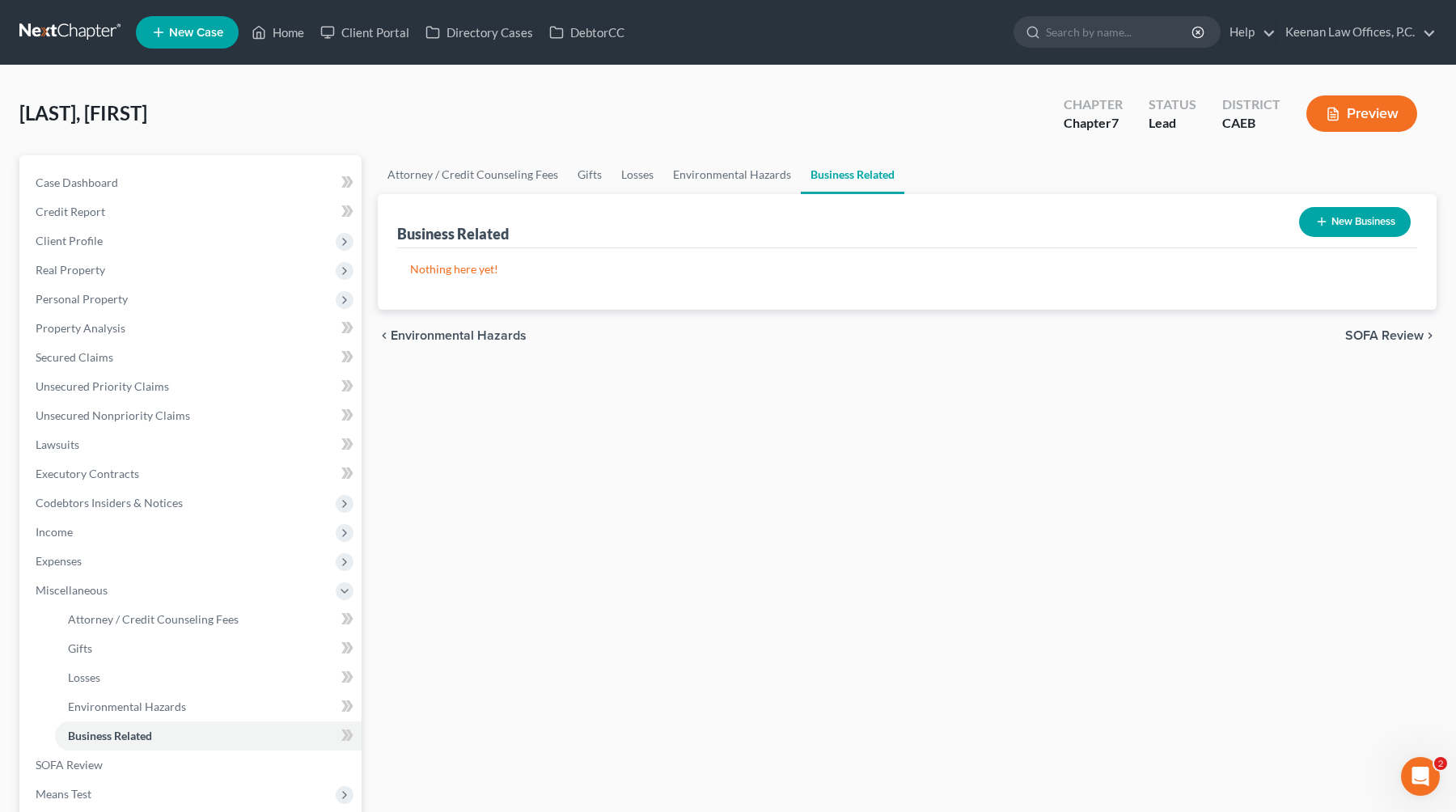 scroll, scrollTop: 192, scrollLeft: 0, axis: vertical 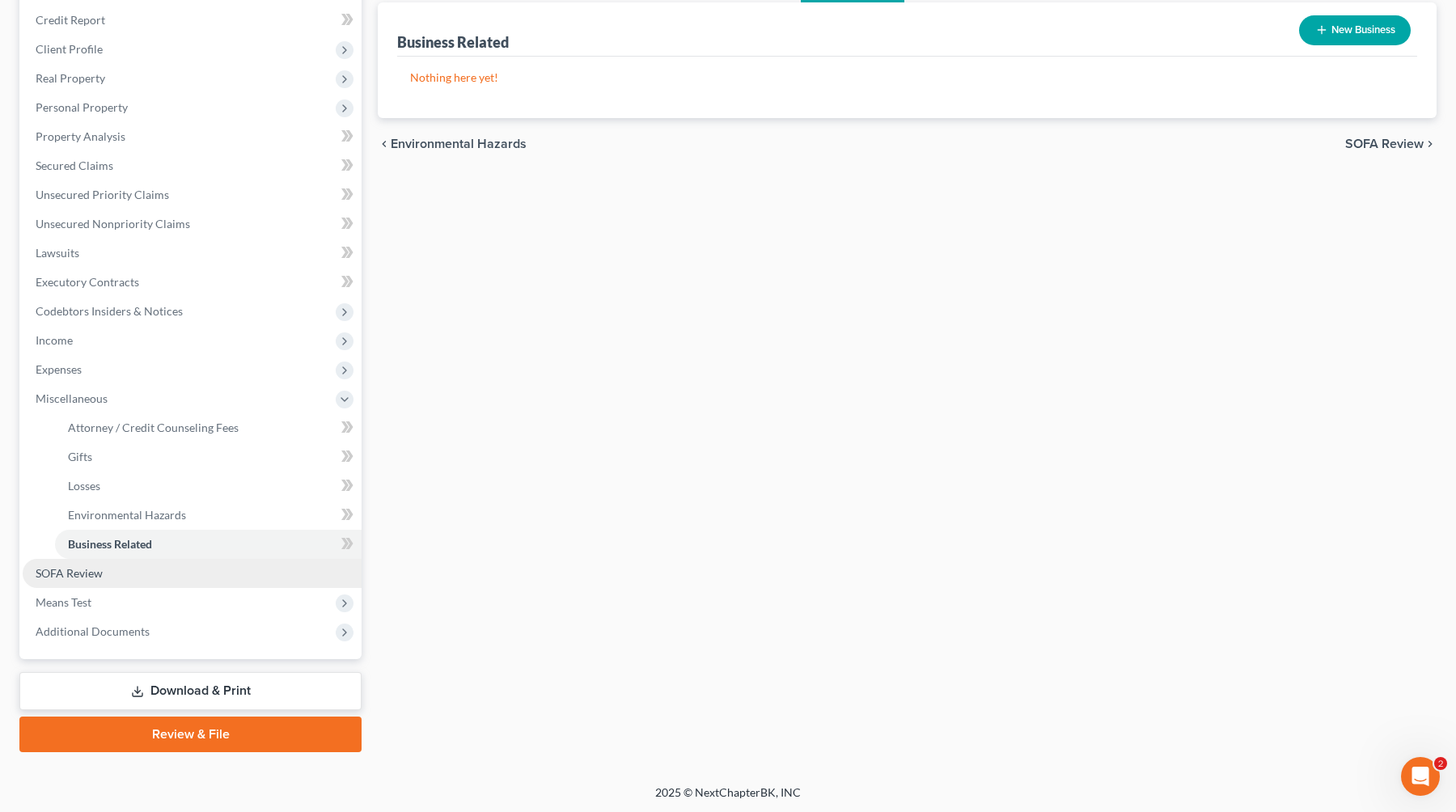 click on "SOFA Review" at bounding box center [192, 573] 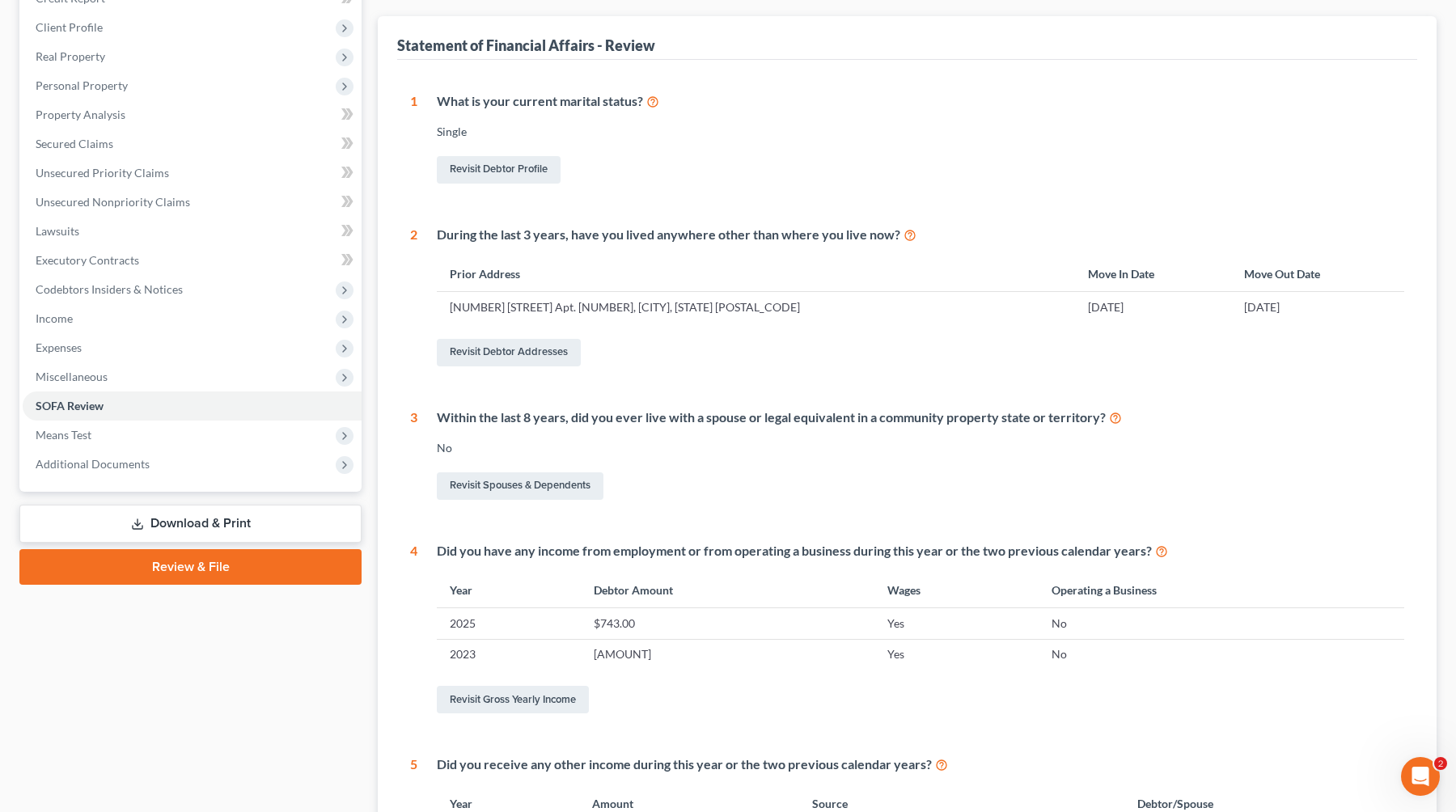 scroll, scrollTop: 248, scrollLeft: 0, axis: vertical 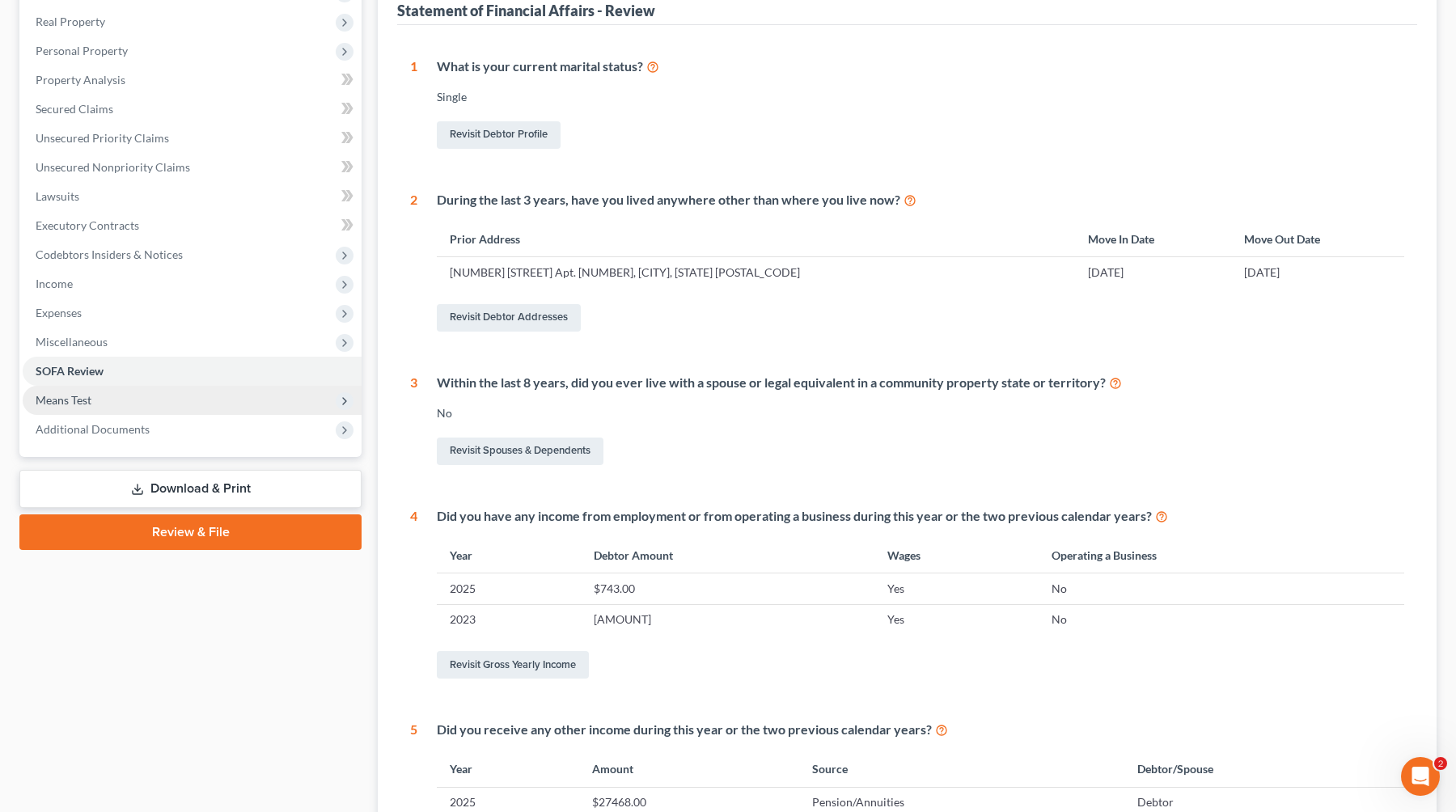 click on "Means Test" at bounding box center [192, 400] 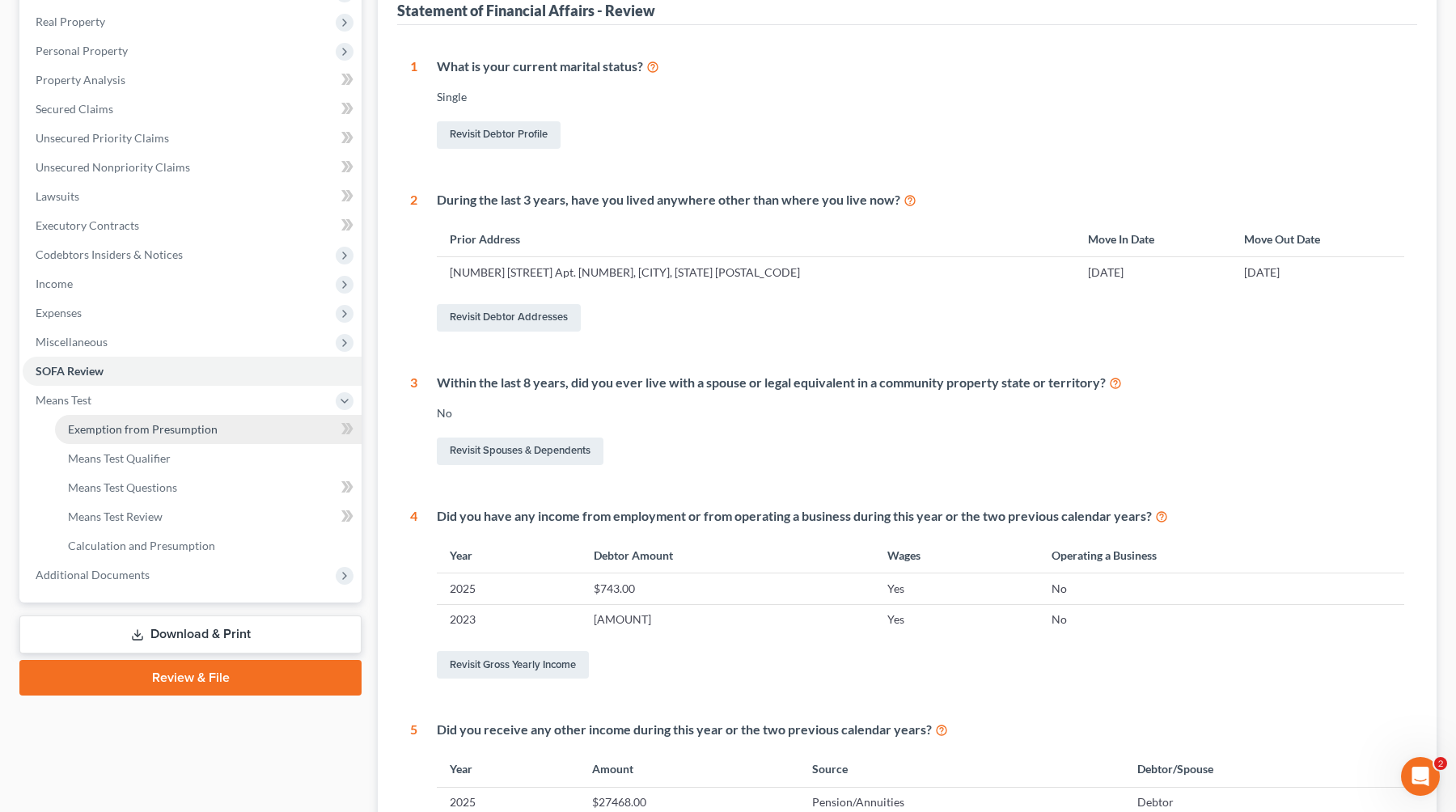 click on "Exemption from Presumption" at bounding box center [142, 429] 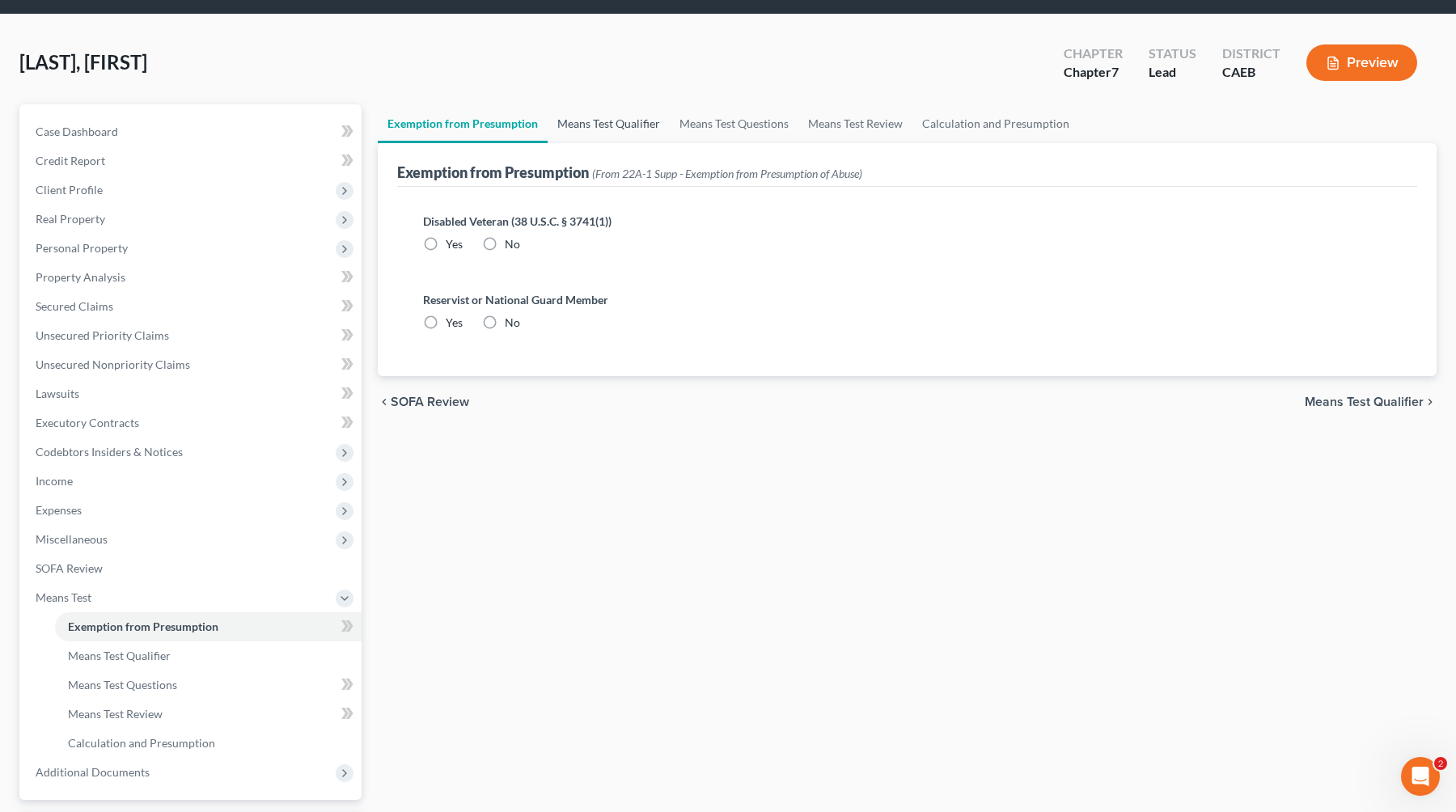 scroll, scrollTop: 0, scrollLeft: 0, axis: both 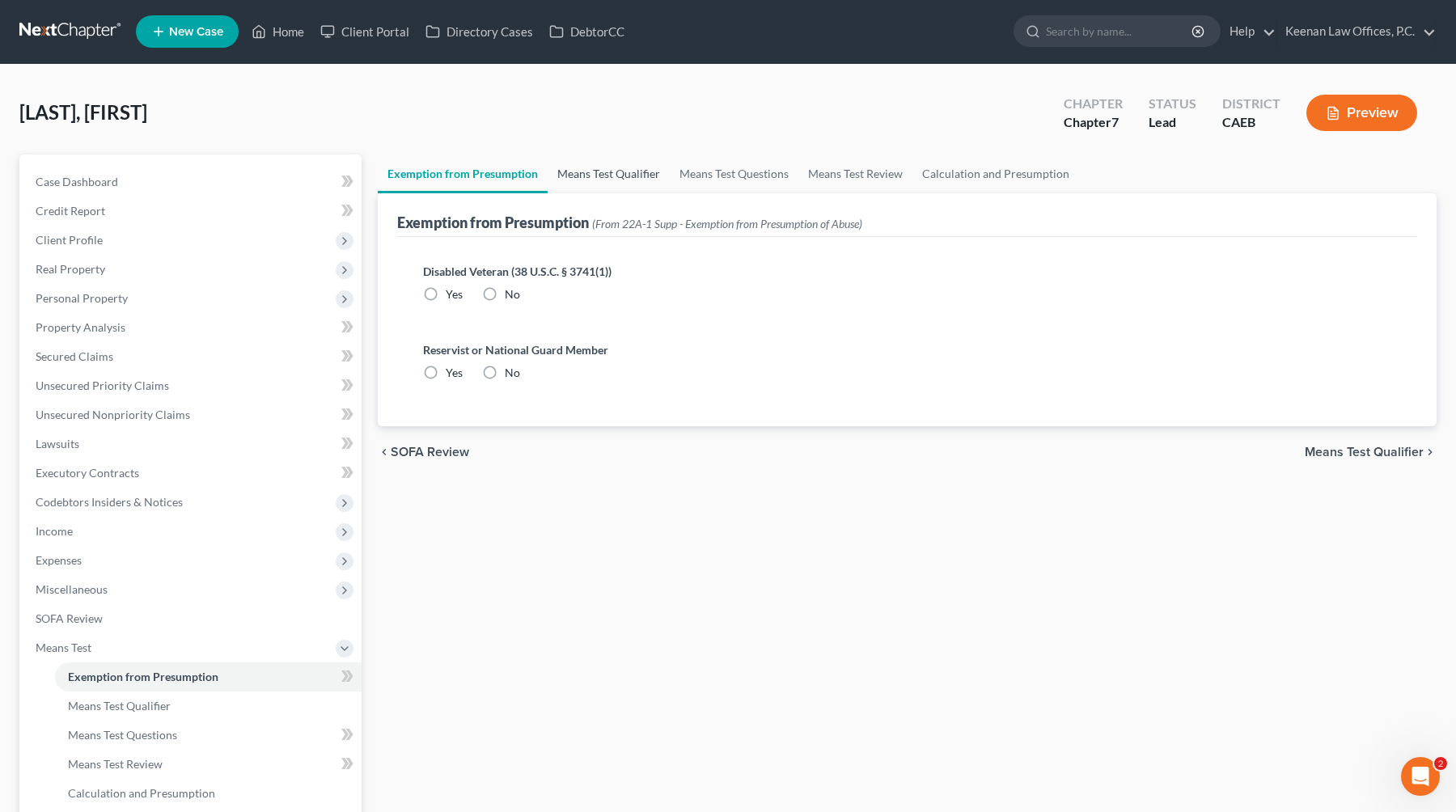 radio on "true" 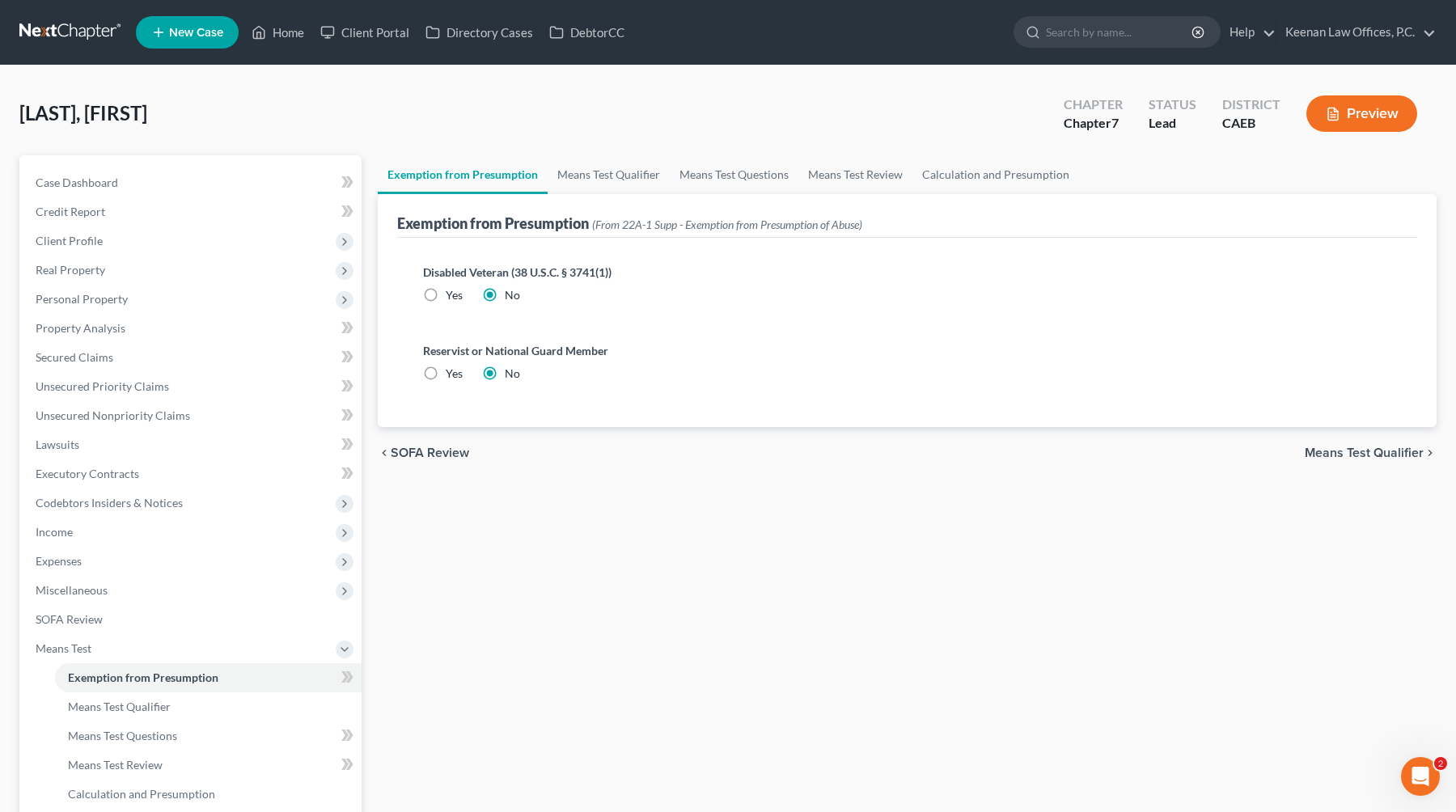 click on "Exemption from Presumption (From [FORM_NUMBER] - Exemption from Presumption of Abuse)" at bounding box center (907, 216) 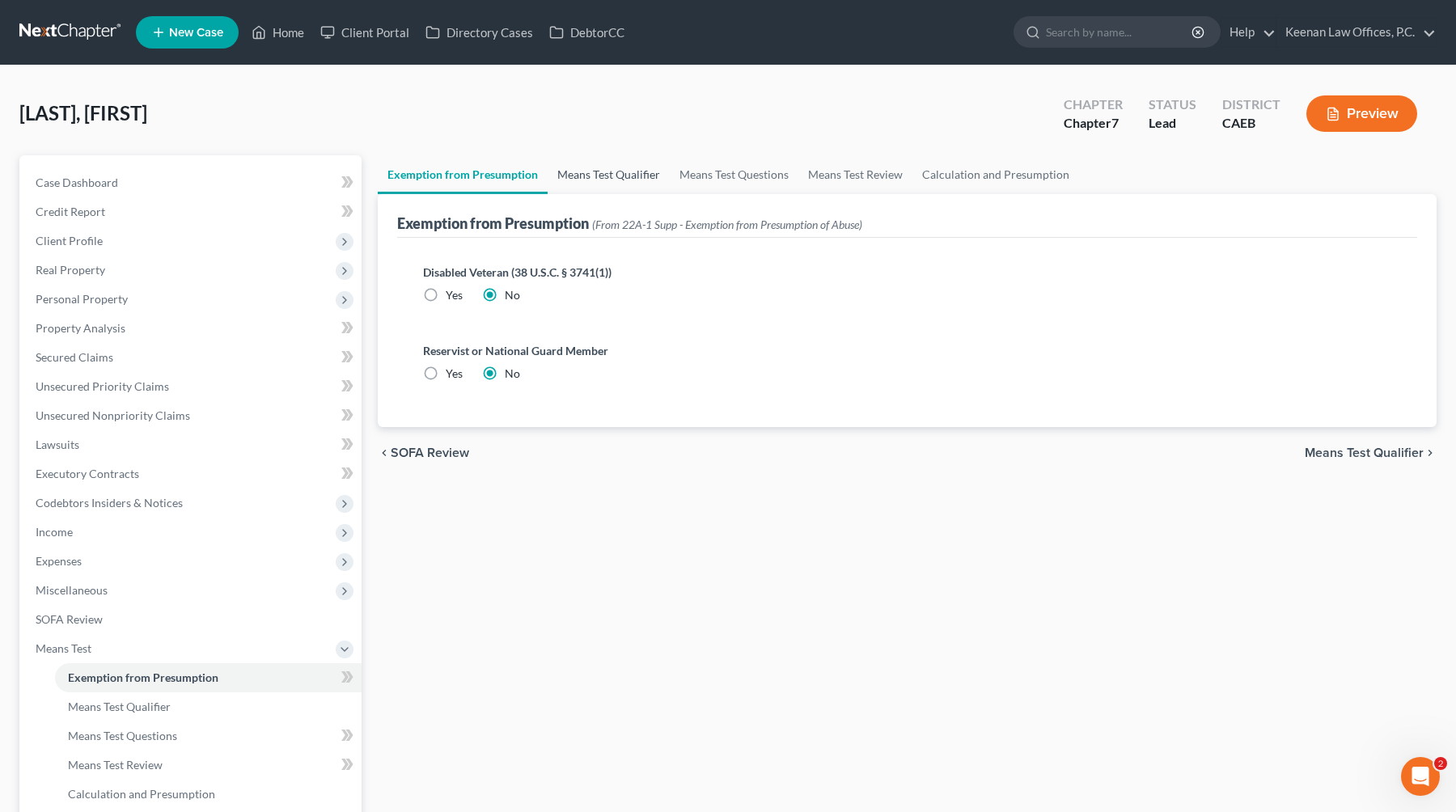 click on "Means Test Qualifier" at bounding box center [608, 175] 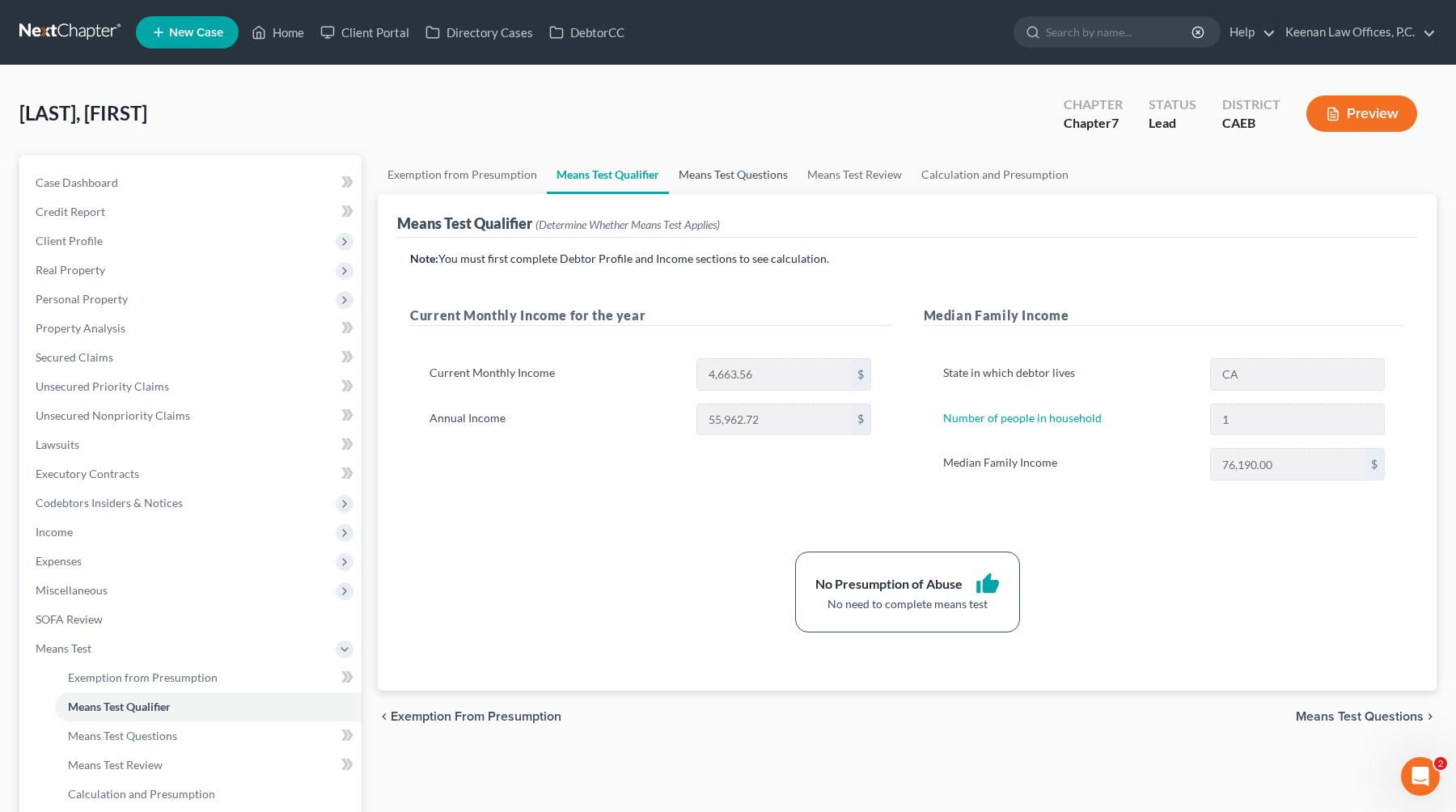click on "Means Test Questions" at bounding box center (733, 175) 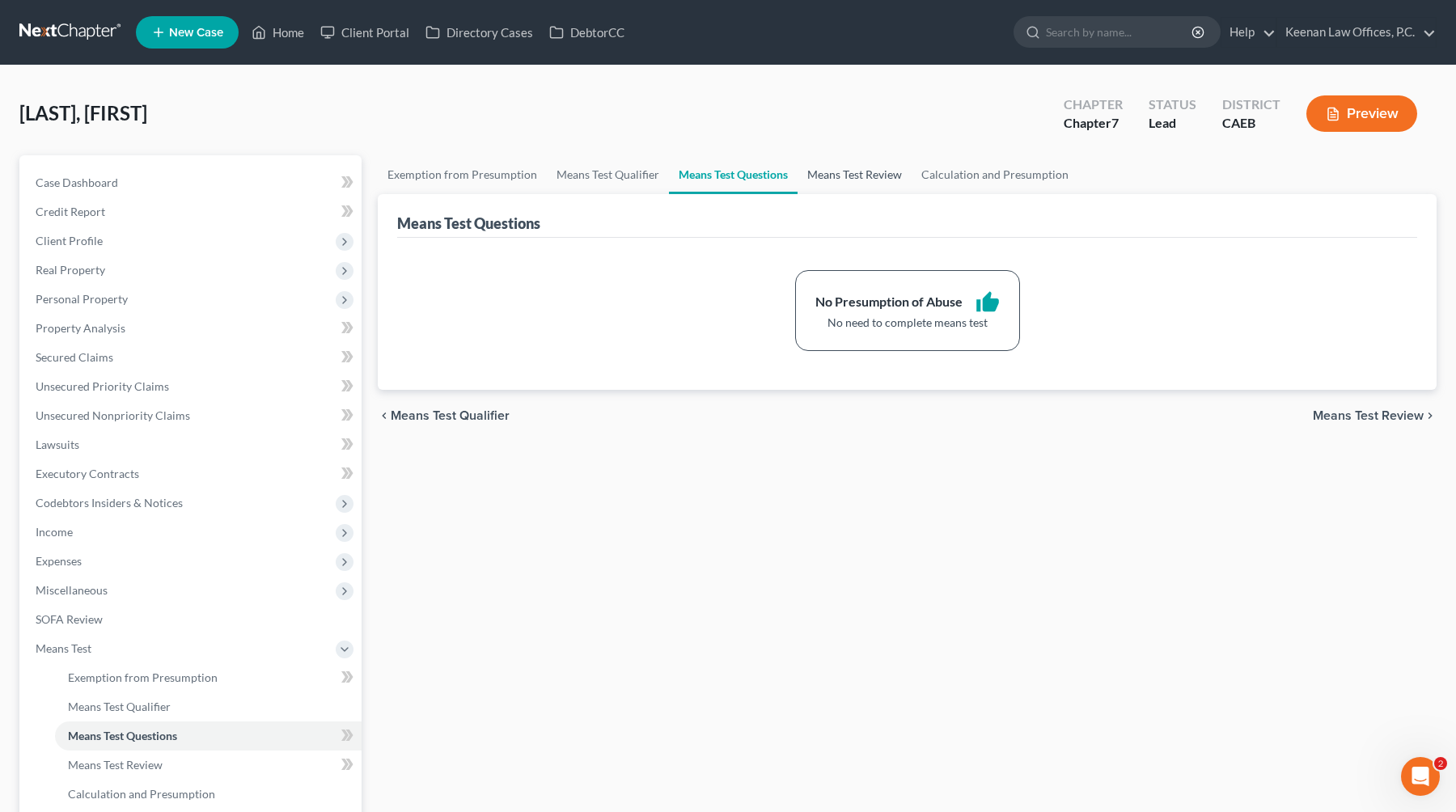 click on "Means Test Review" at bounding box center (854, 175) 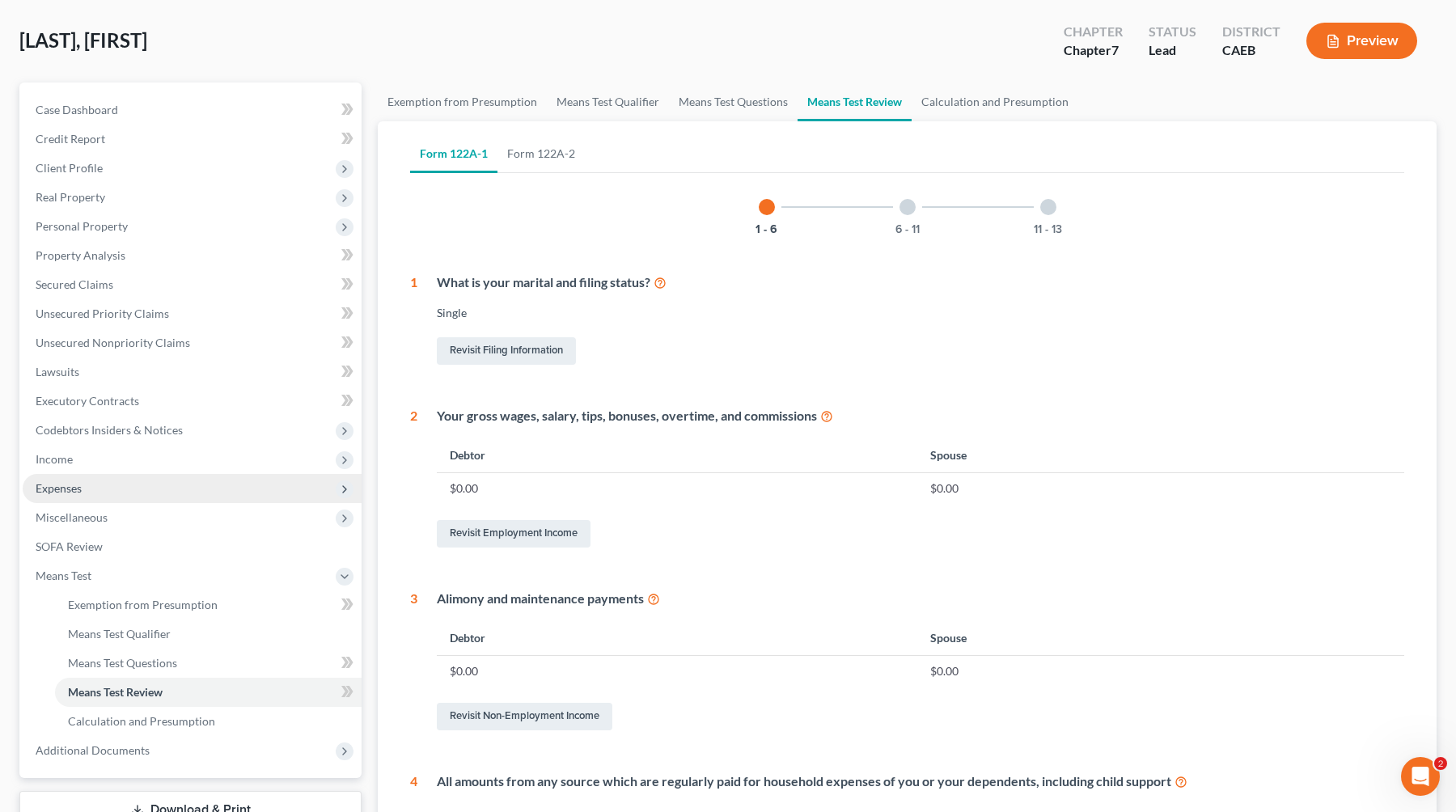 scroll, scrollTop: 97, scrollLeft: 0, axis: vertical 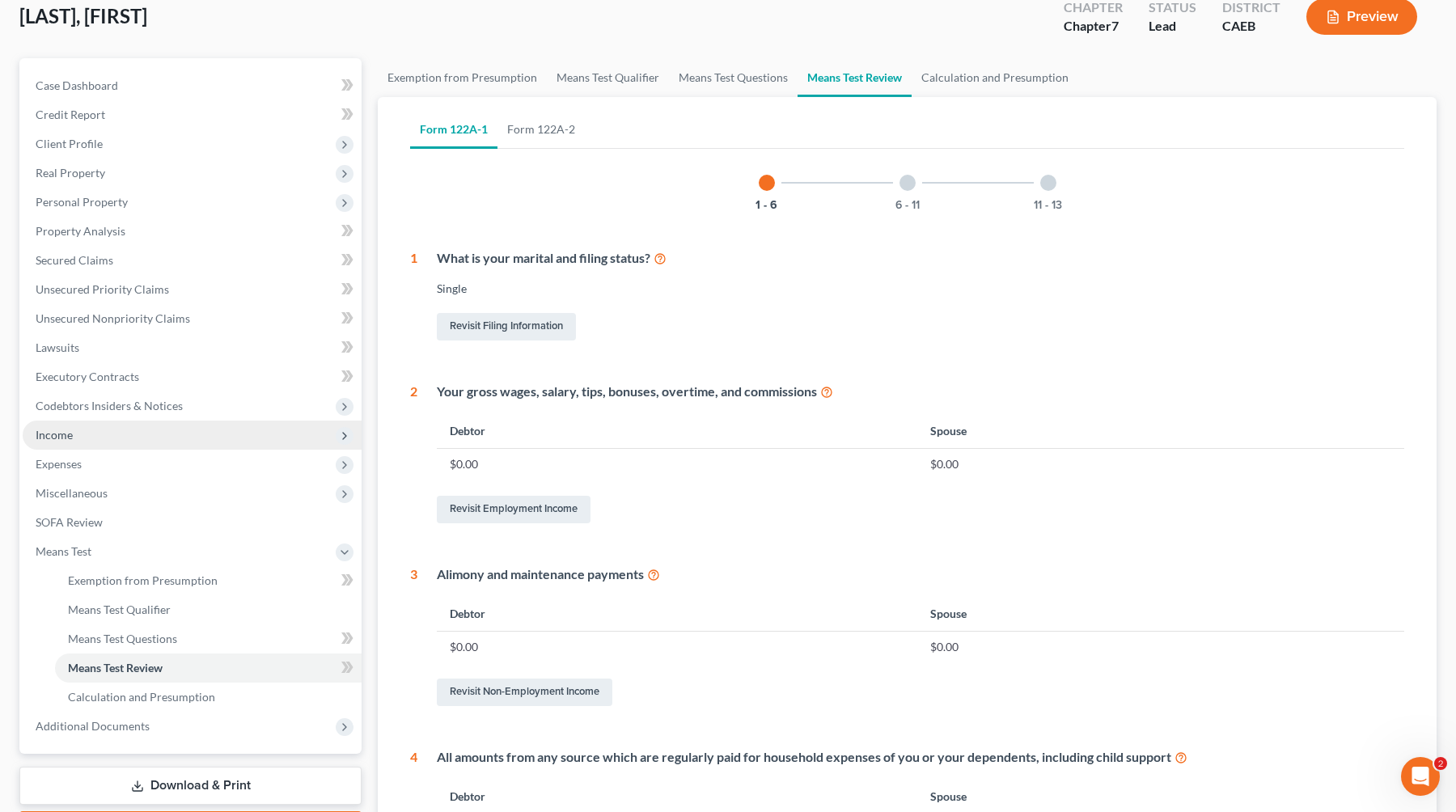 click on "Income" at bounding box center (192, 435) 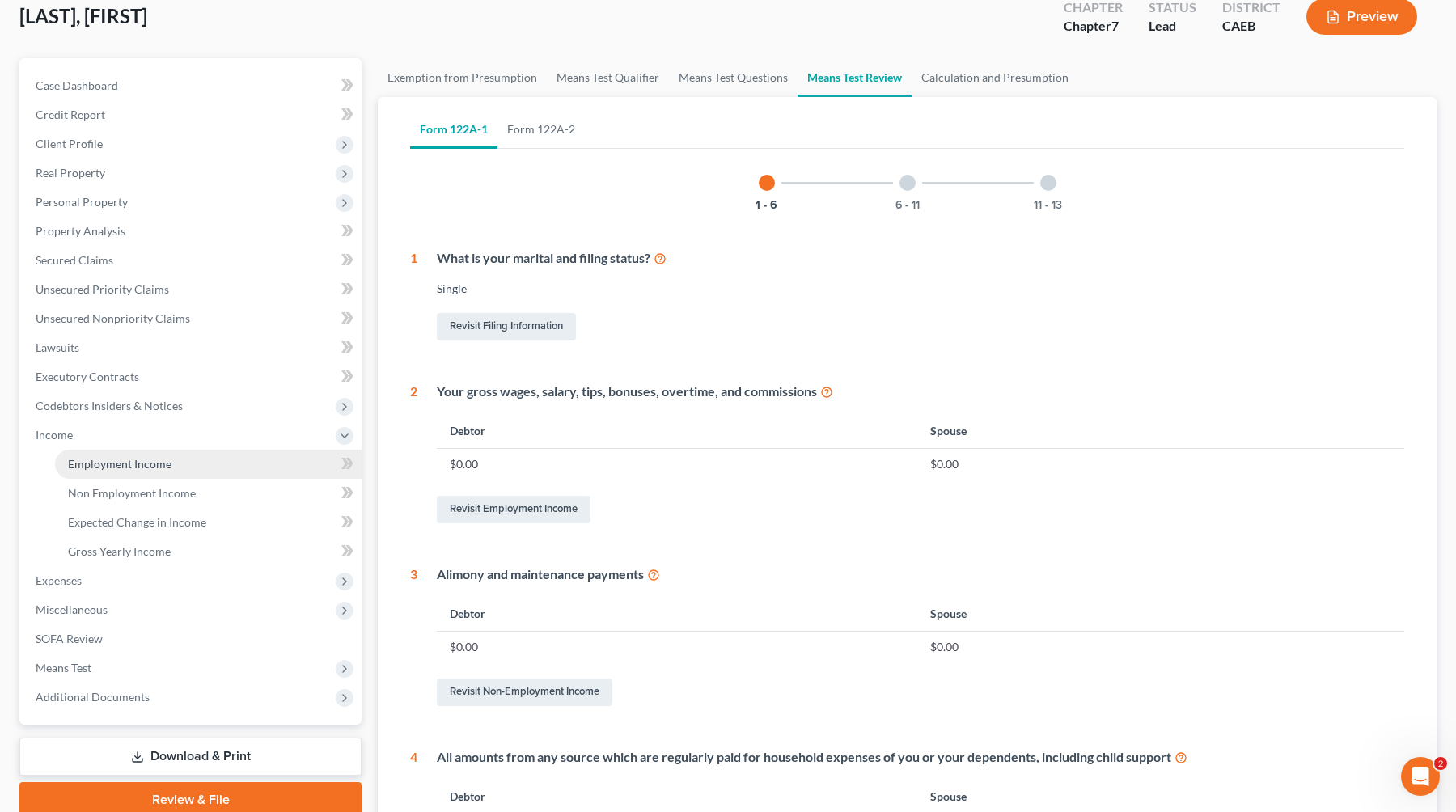 click on "Employment Income" at bounding box center (120, 463) 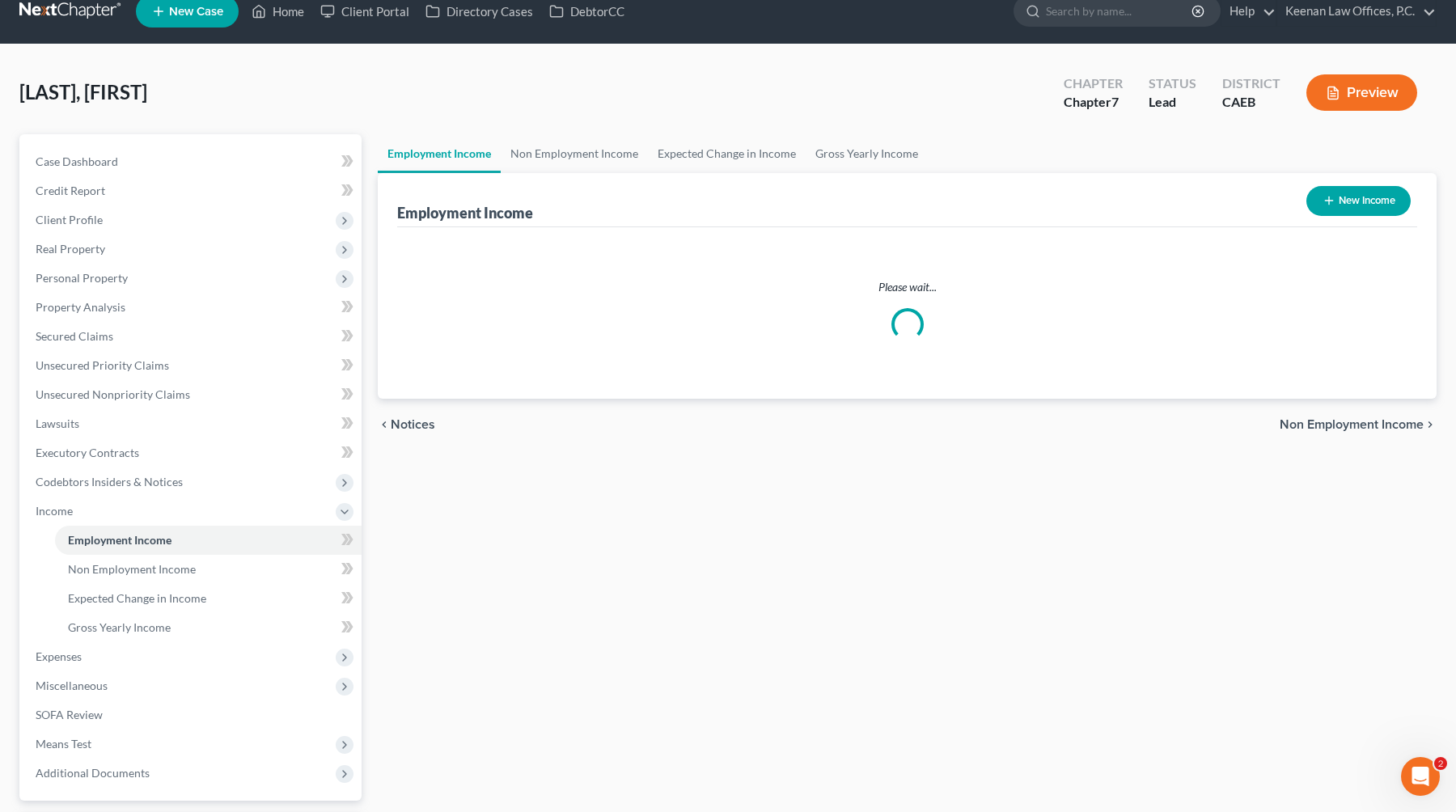 scroll, scrollTop: 0, scrollLeft: 0, axis: both 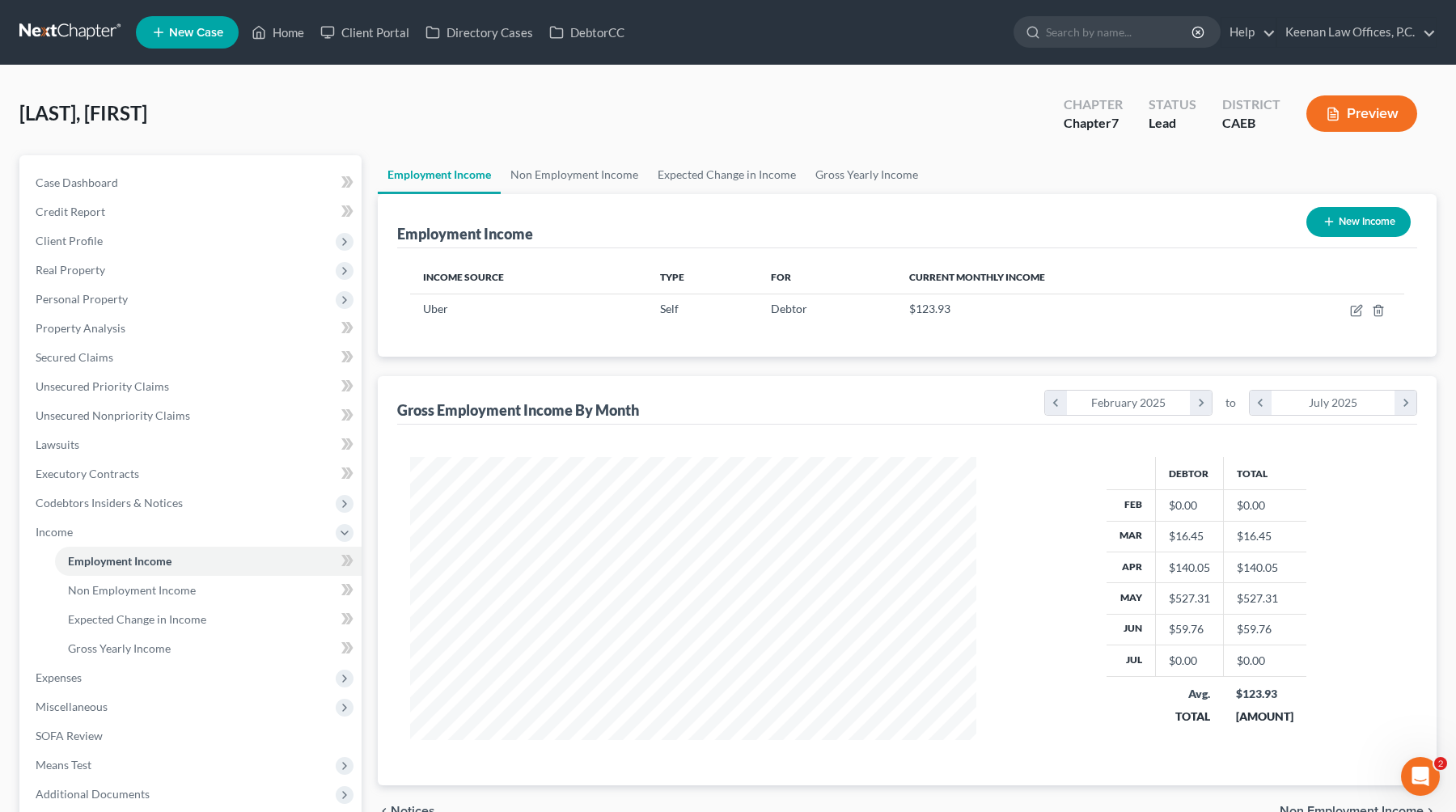 click on "Employment Income New Income" at bounding box center (907, 221) 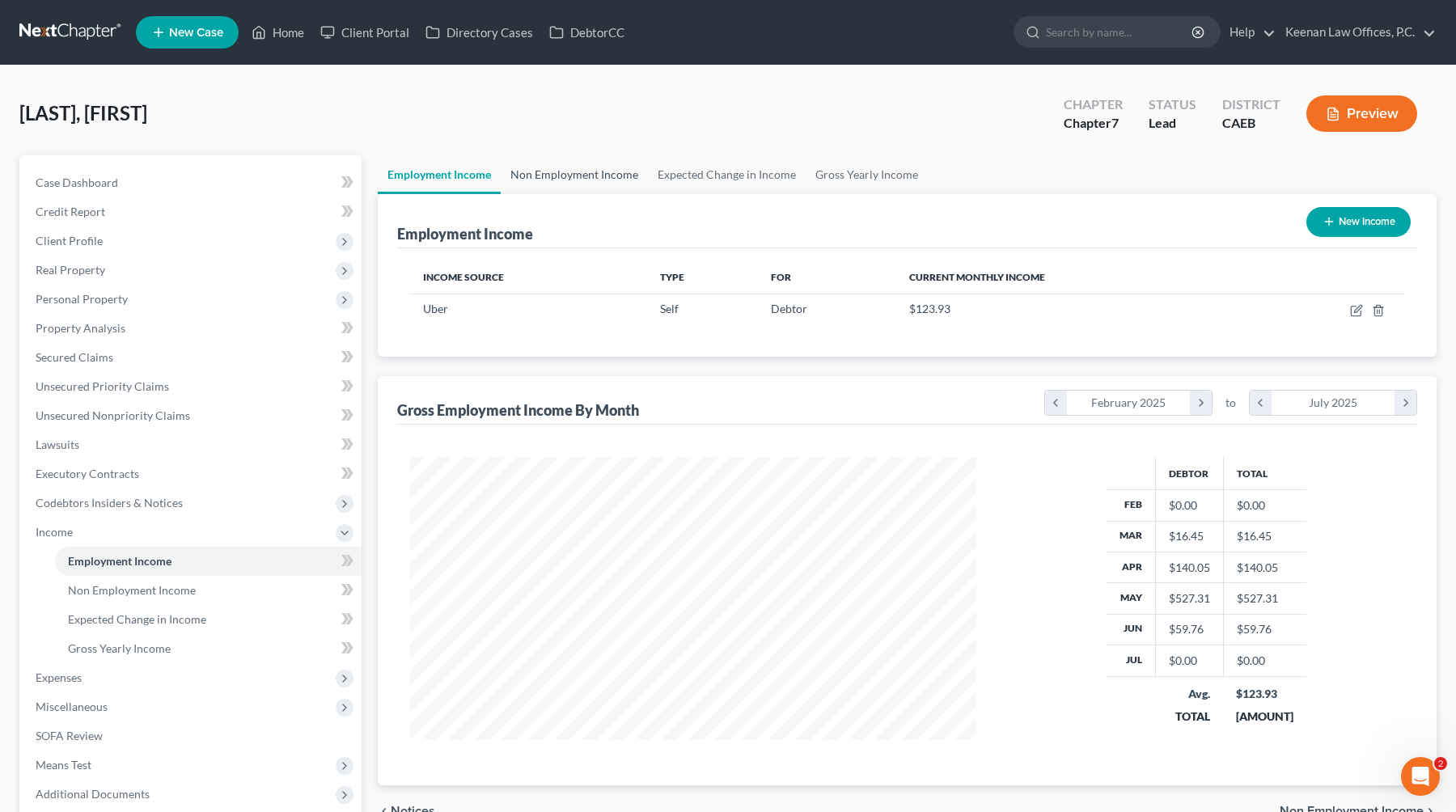 click on "Non Employment Income" at bounding box center [574, 175] 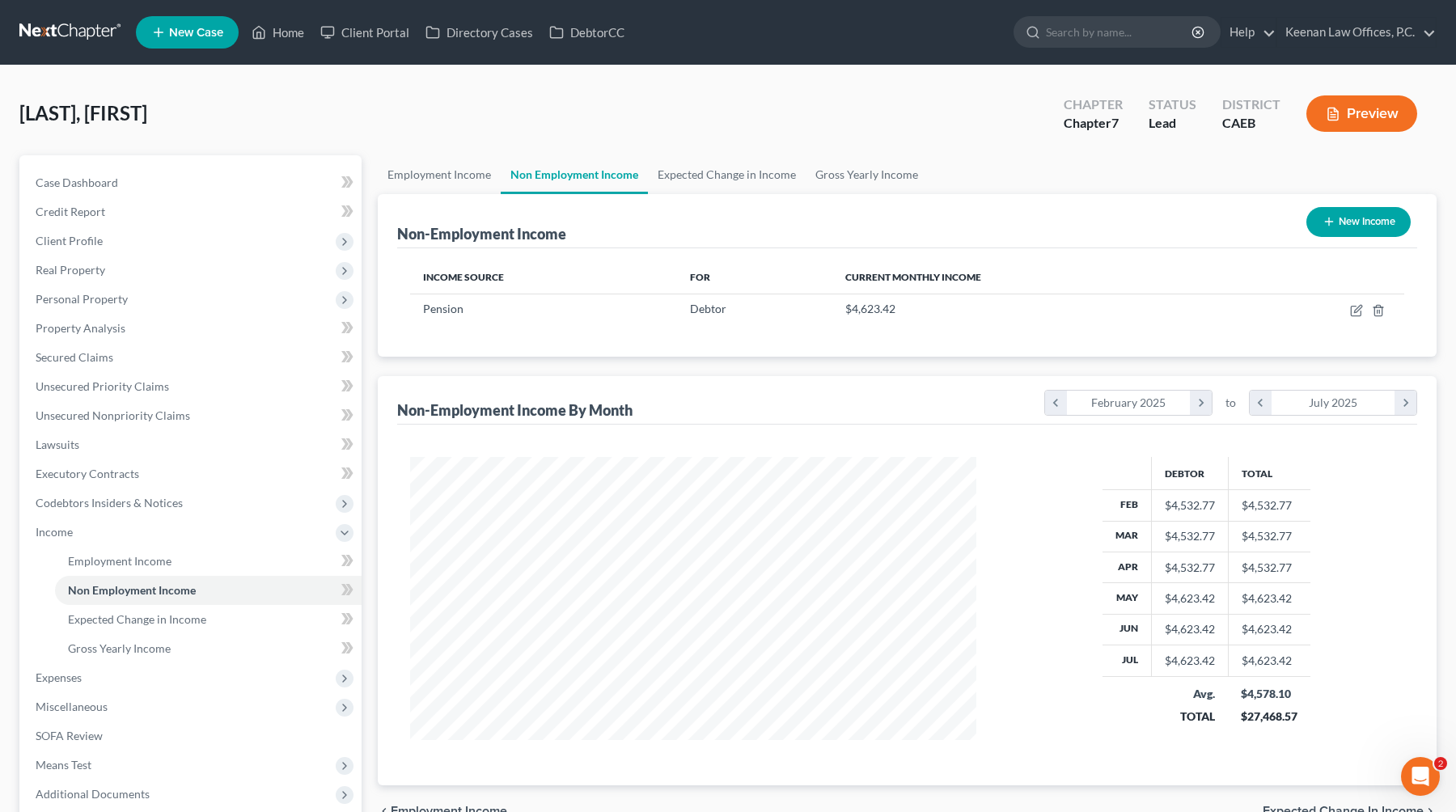 scroll, scrollTop: 808475, scrollLeft: 808290, axis: both 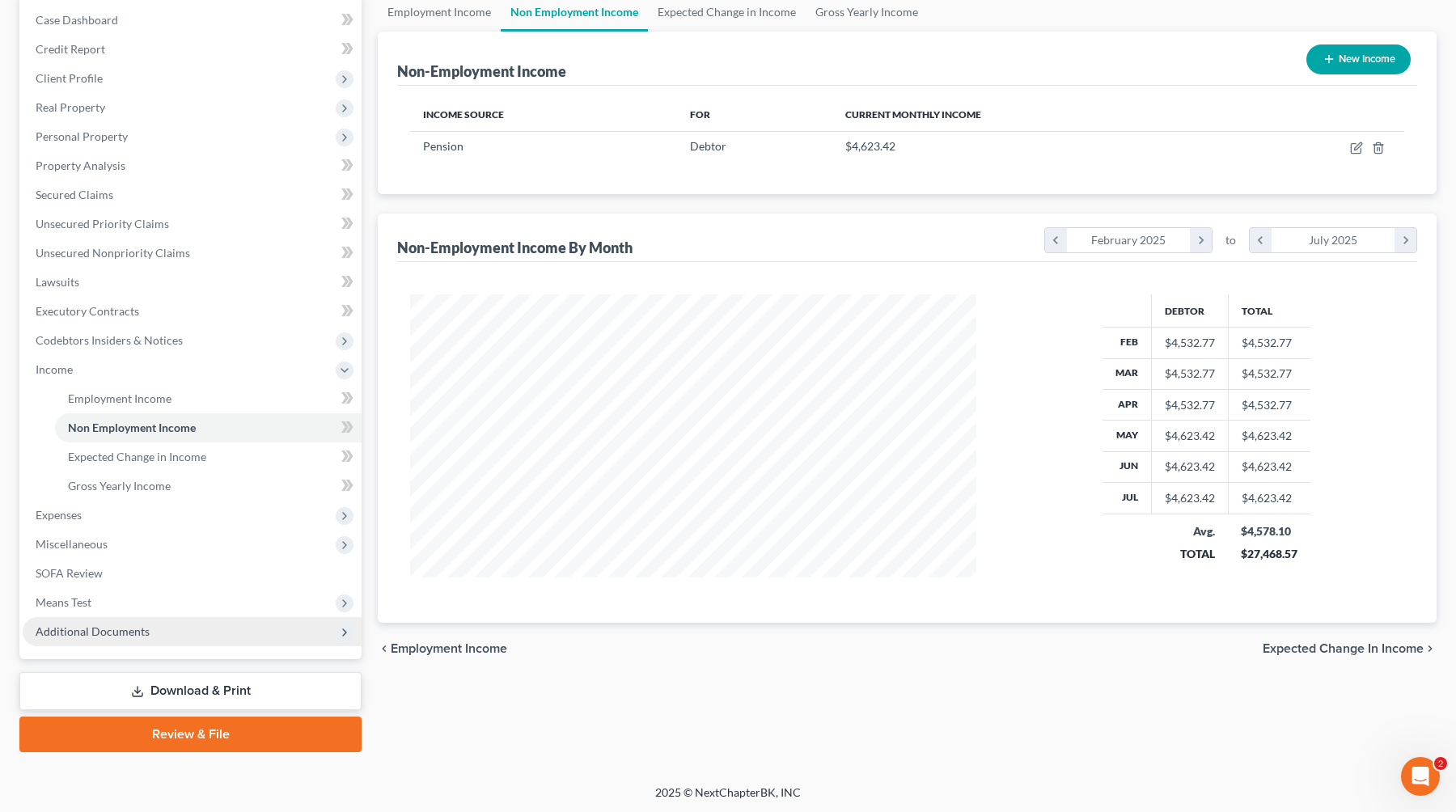 click on "Additional Documents" at bounding box center (192, 632) 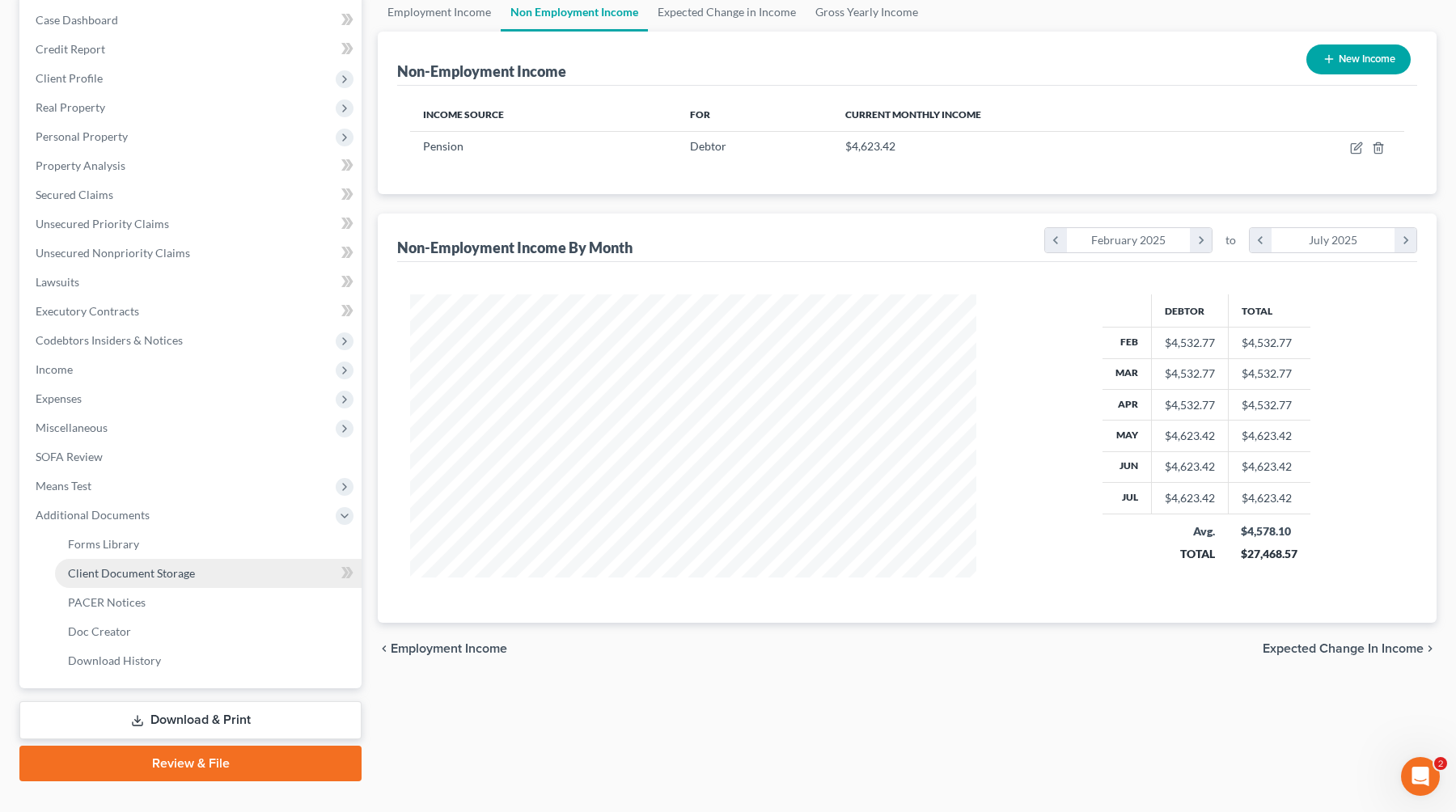click on "Client Document Storage" at bounding box center (131, 573) 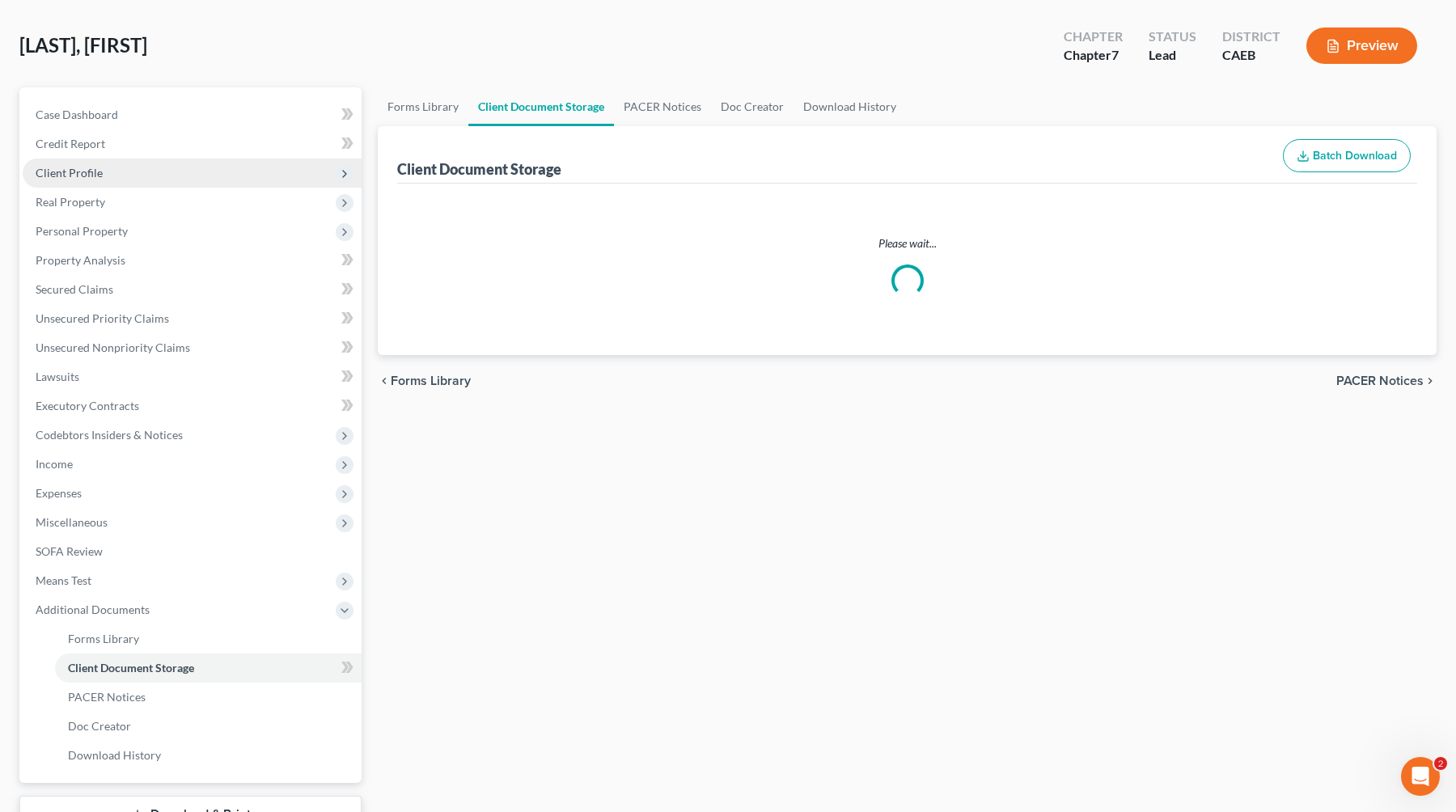 scroll, scrollTop: 0, scrollLeft: 0, axis: both 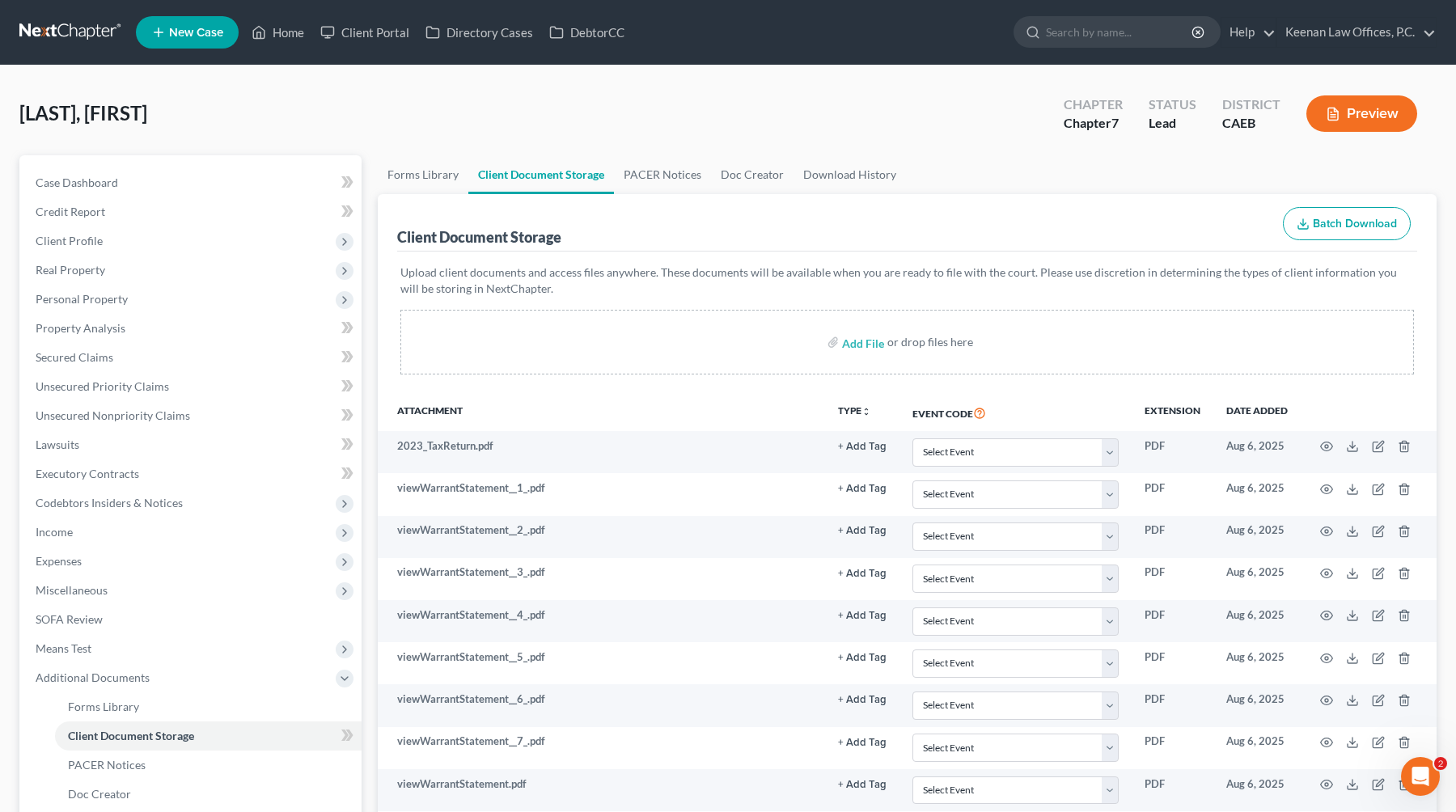 click on "Keenan Law Offices, P.C. Keenan Law Offices, P.C. [EMAIL] My Account Settings Plan + Billing Account Add-Ons Upgrade to Whoa Log out" at bounding box center (786, 32) 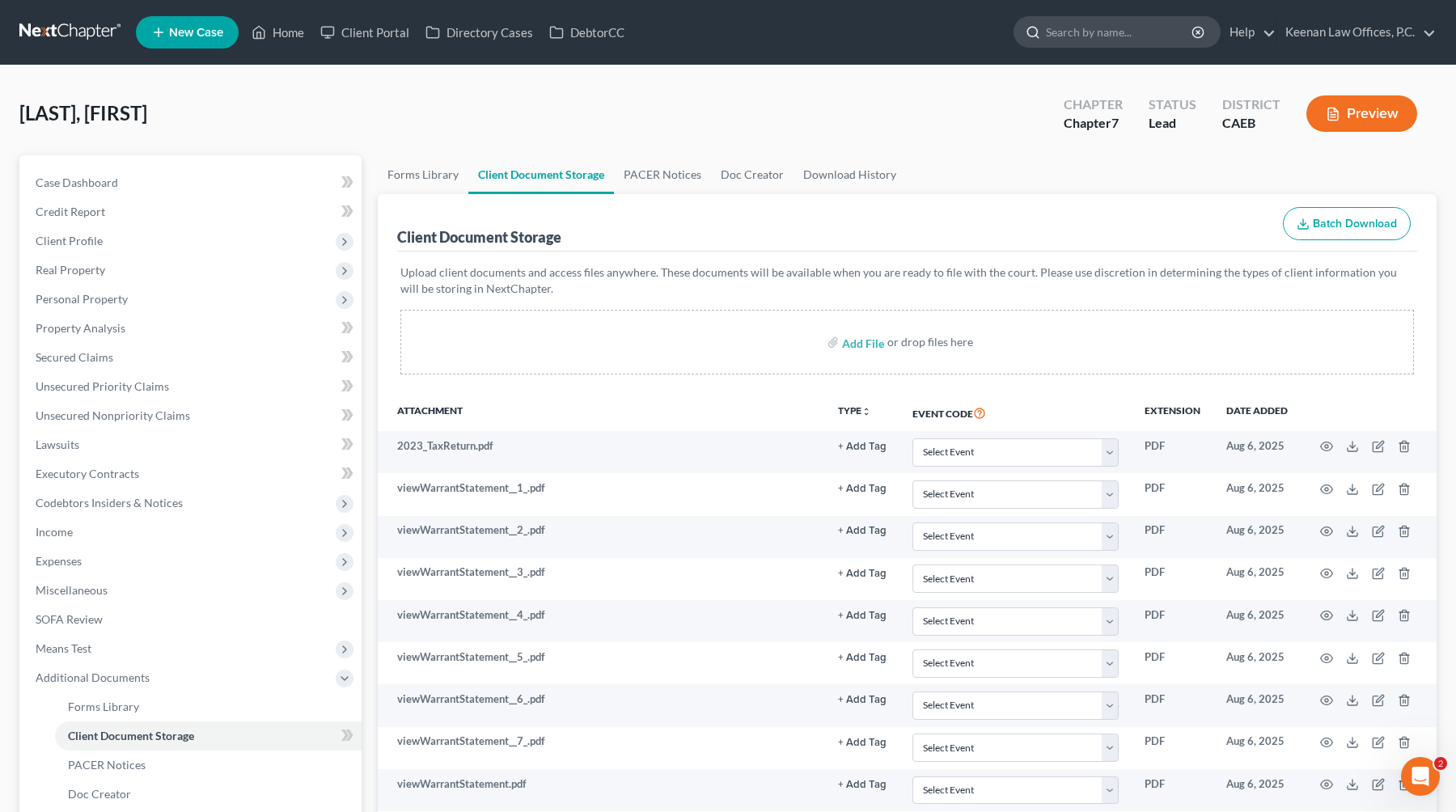 click at bounding box center [1120, 32] 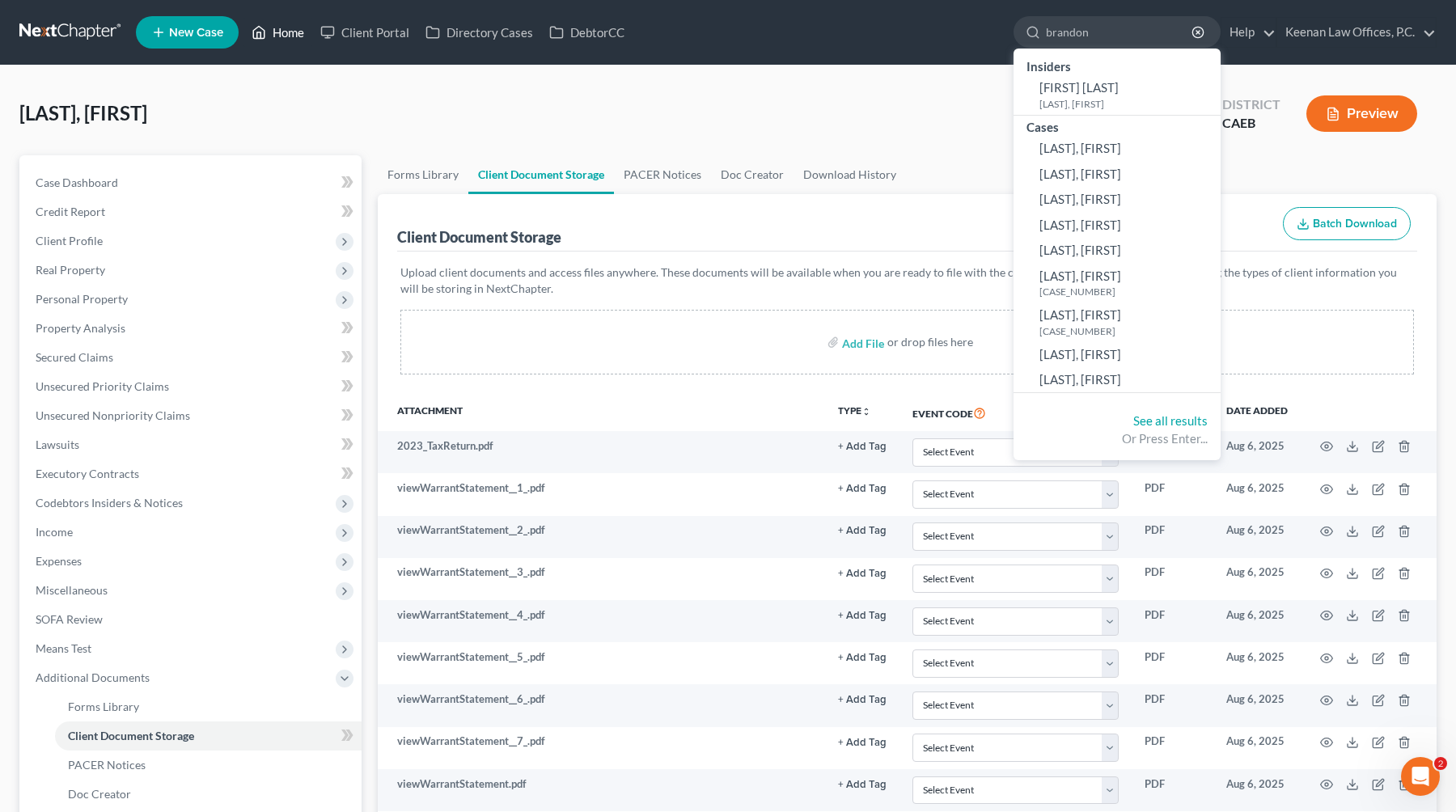 type on "brandon" 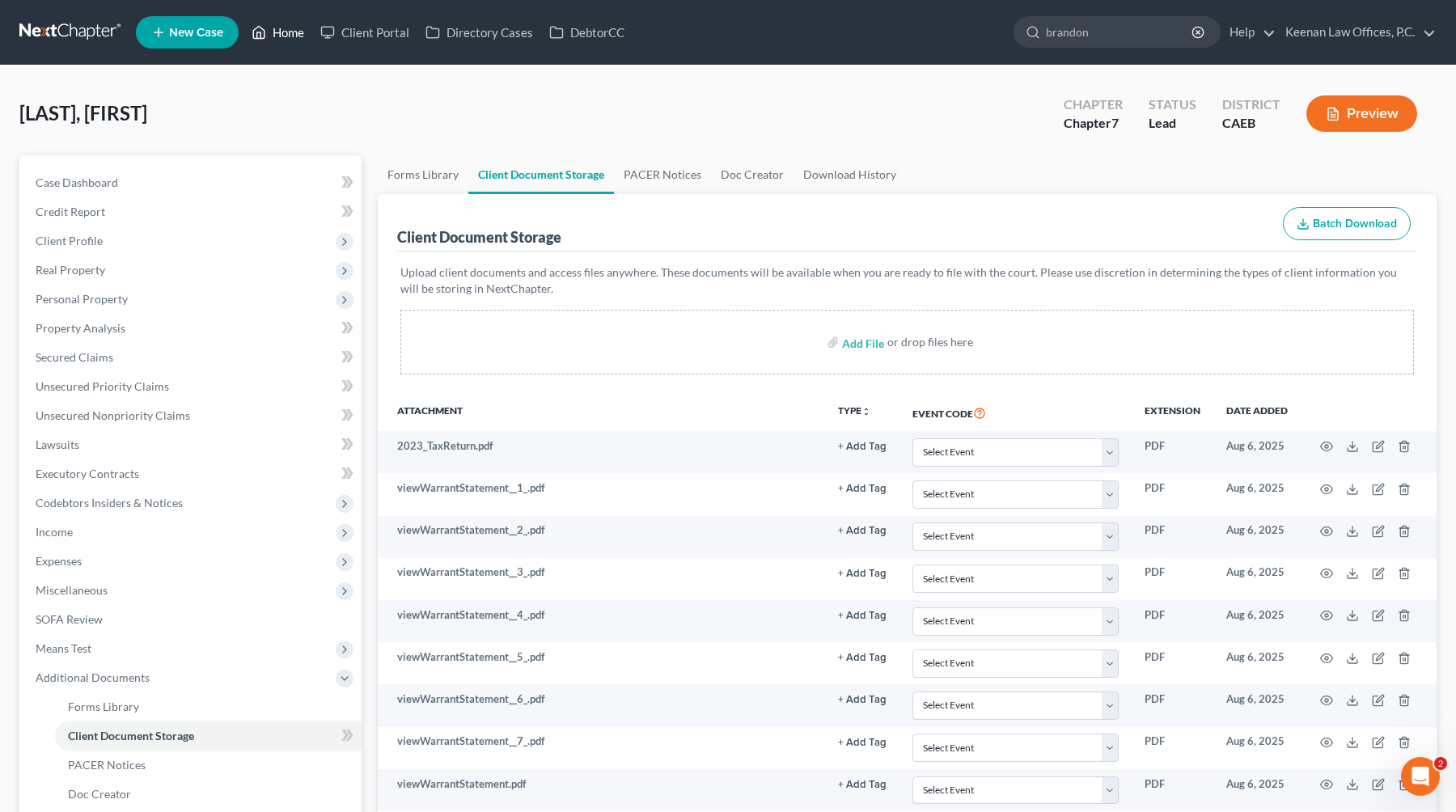 type 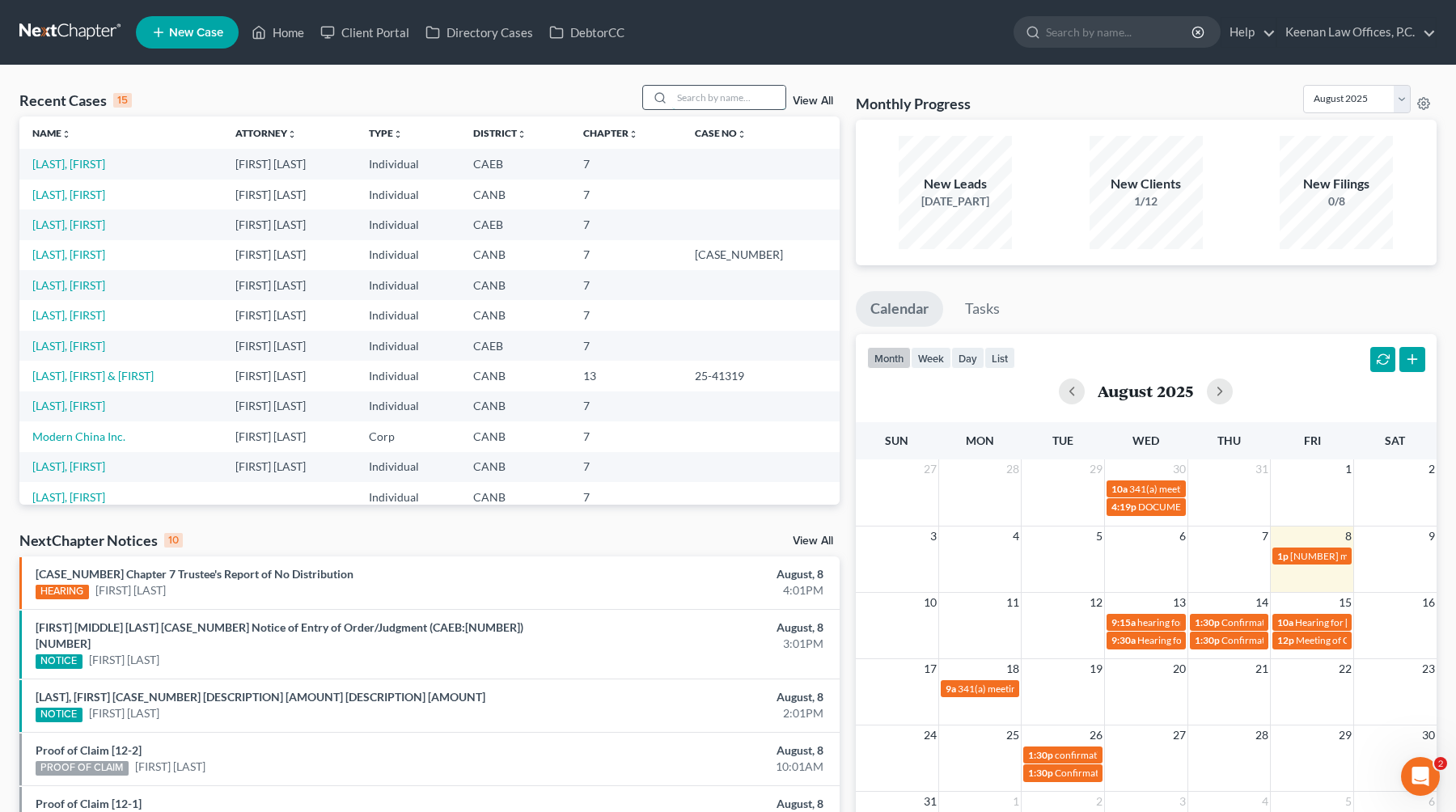 click at bounding box center [729, 97] 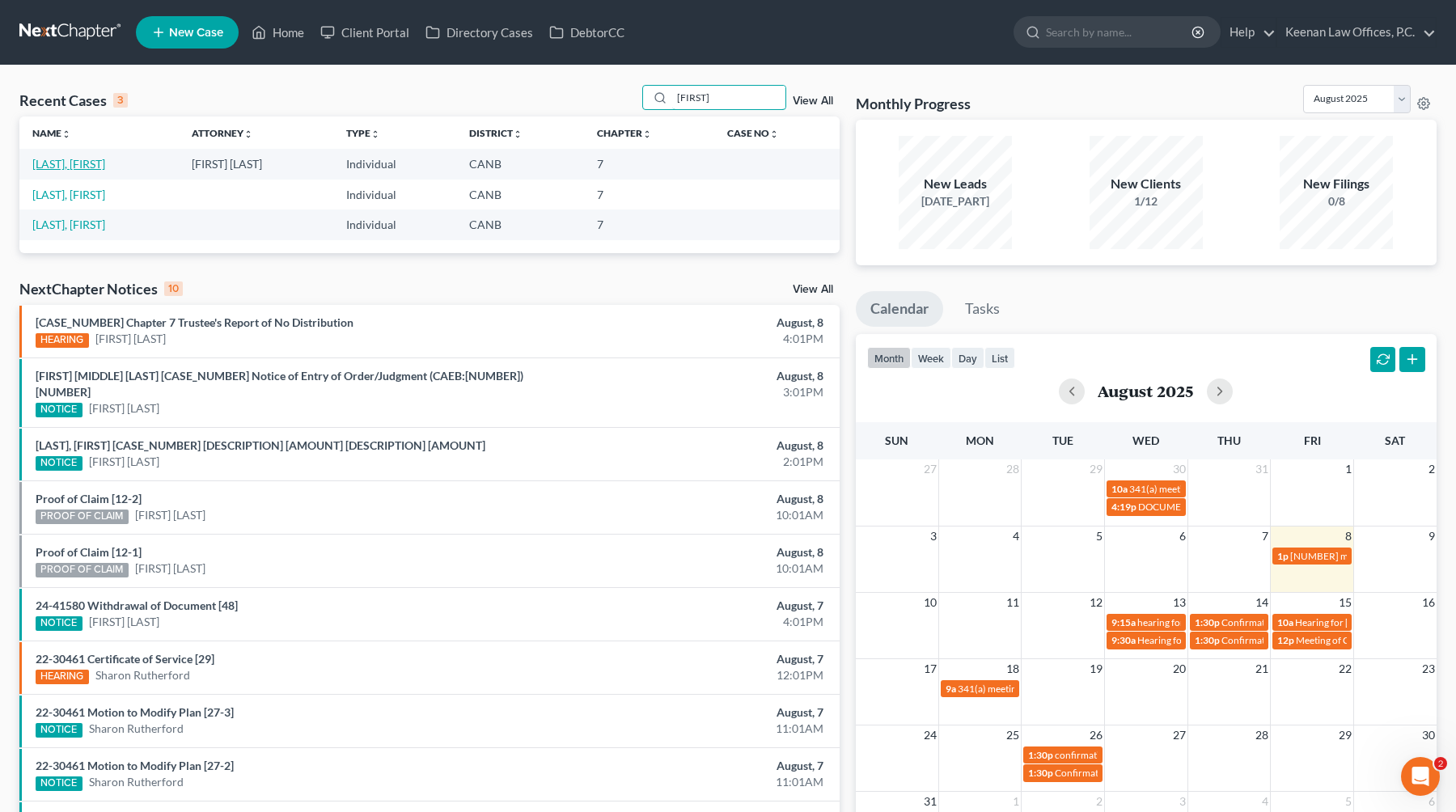 type on "[FIRST]" 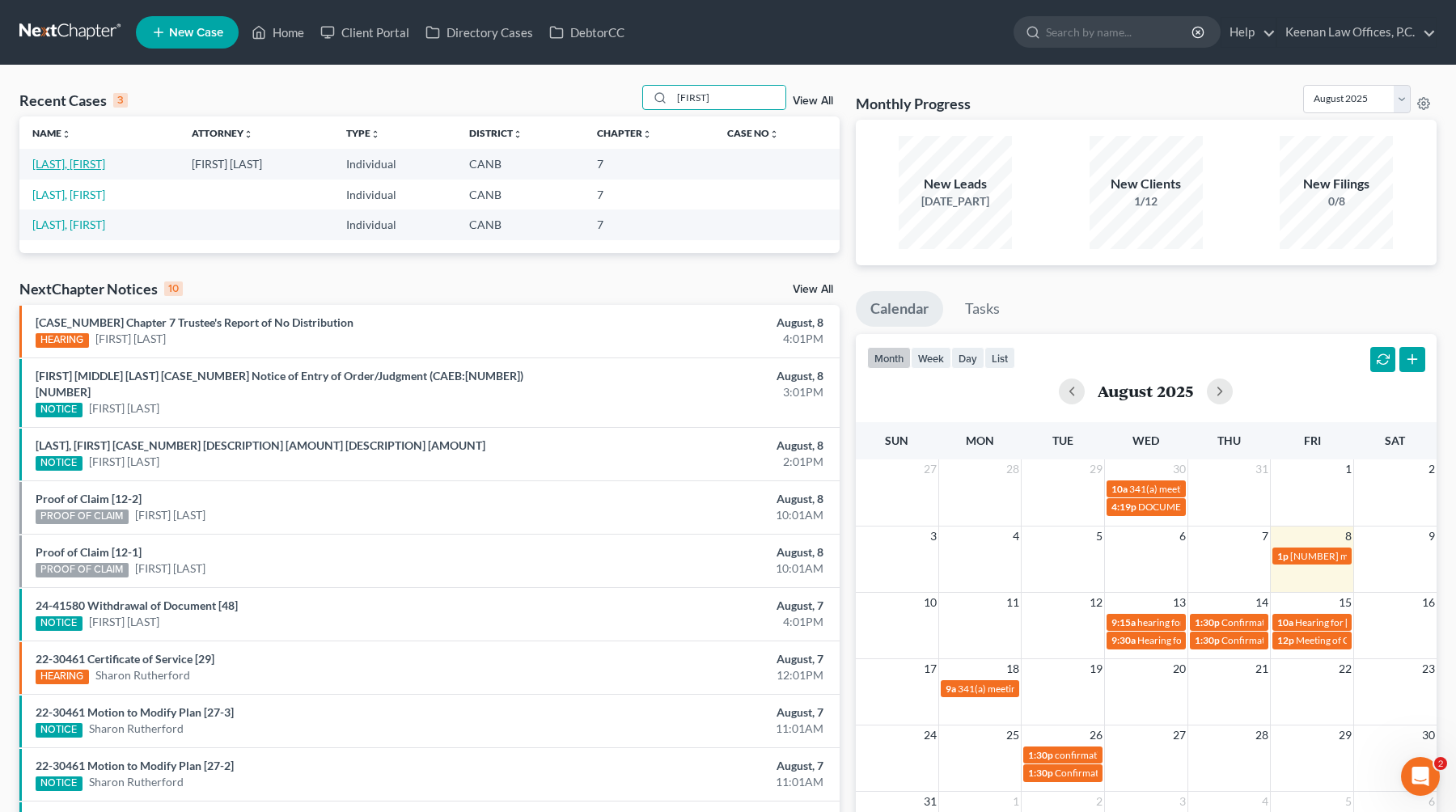 click on "[LAST], [FIRST]" at bounding box center [69, 163] 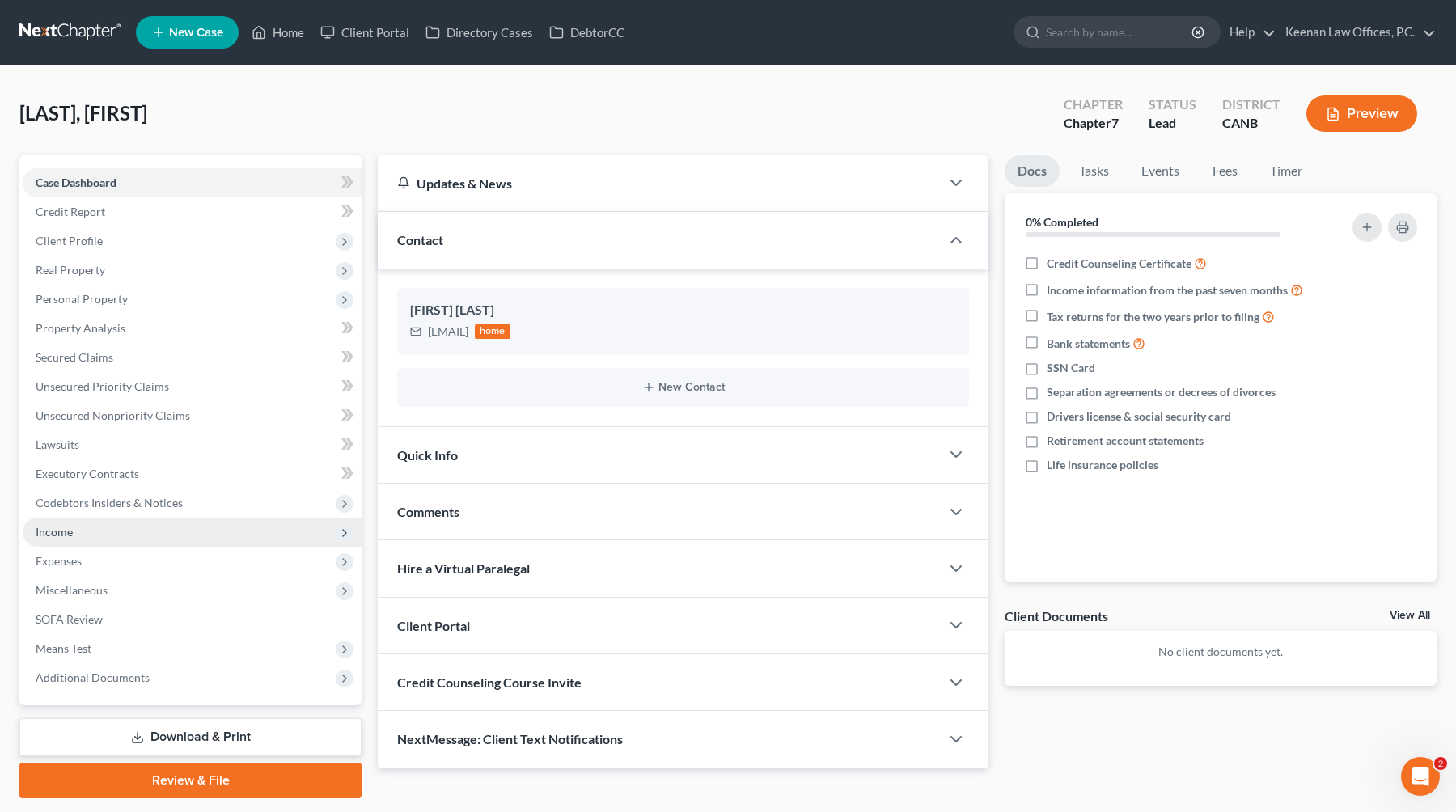 click on "Income" at bounding box center (192, 532) 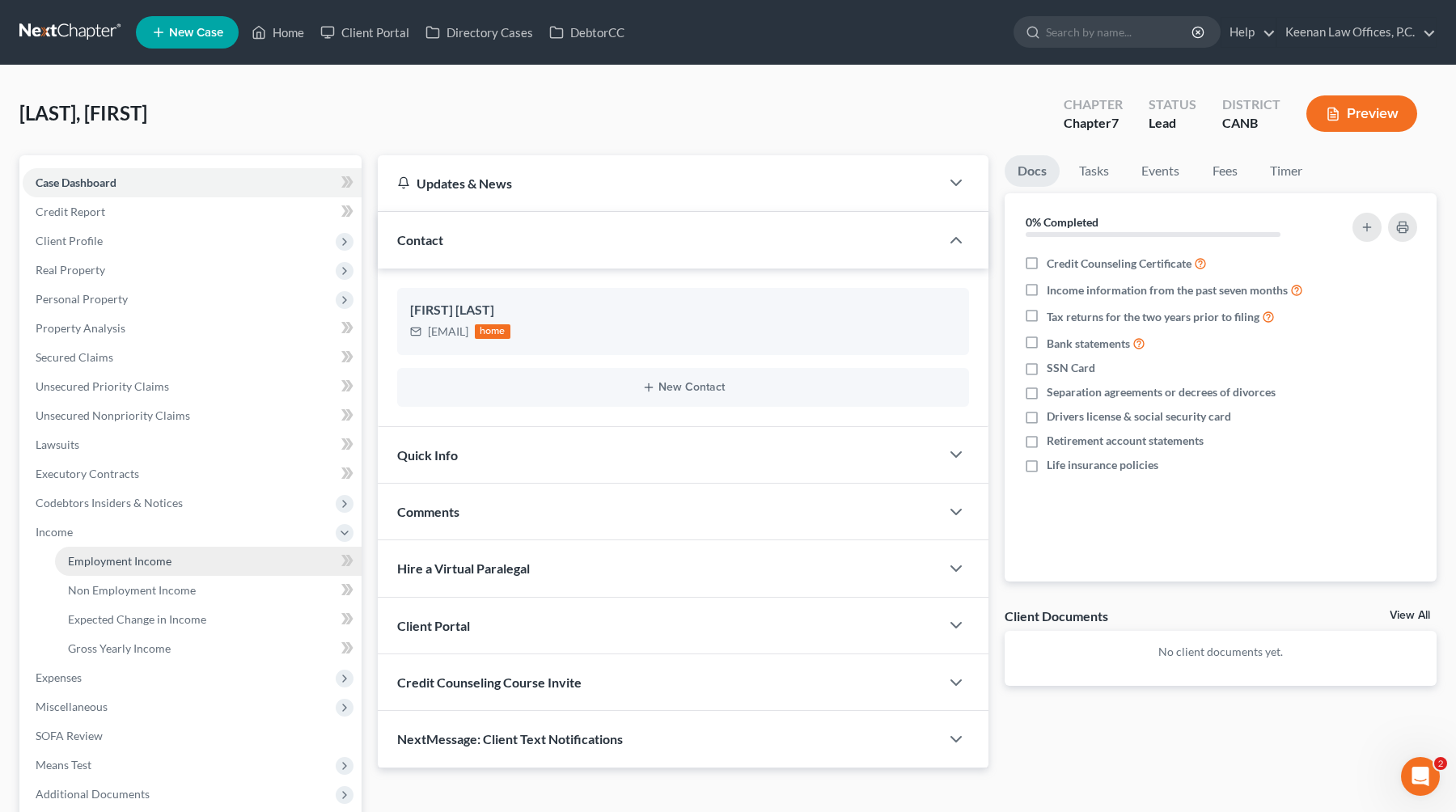 click on "Employment Income" at bounding box center [120, 560] 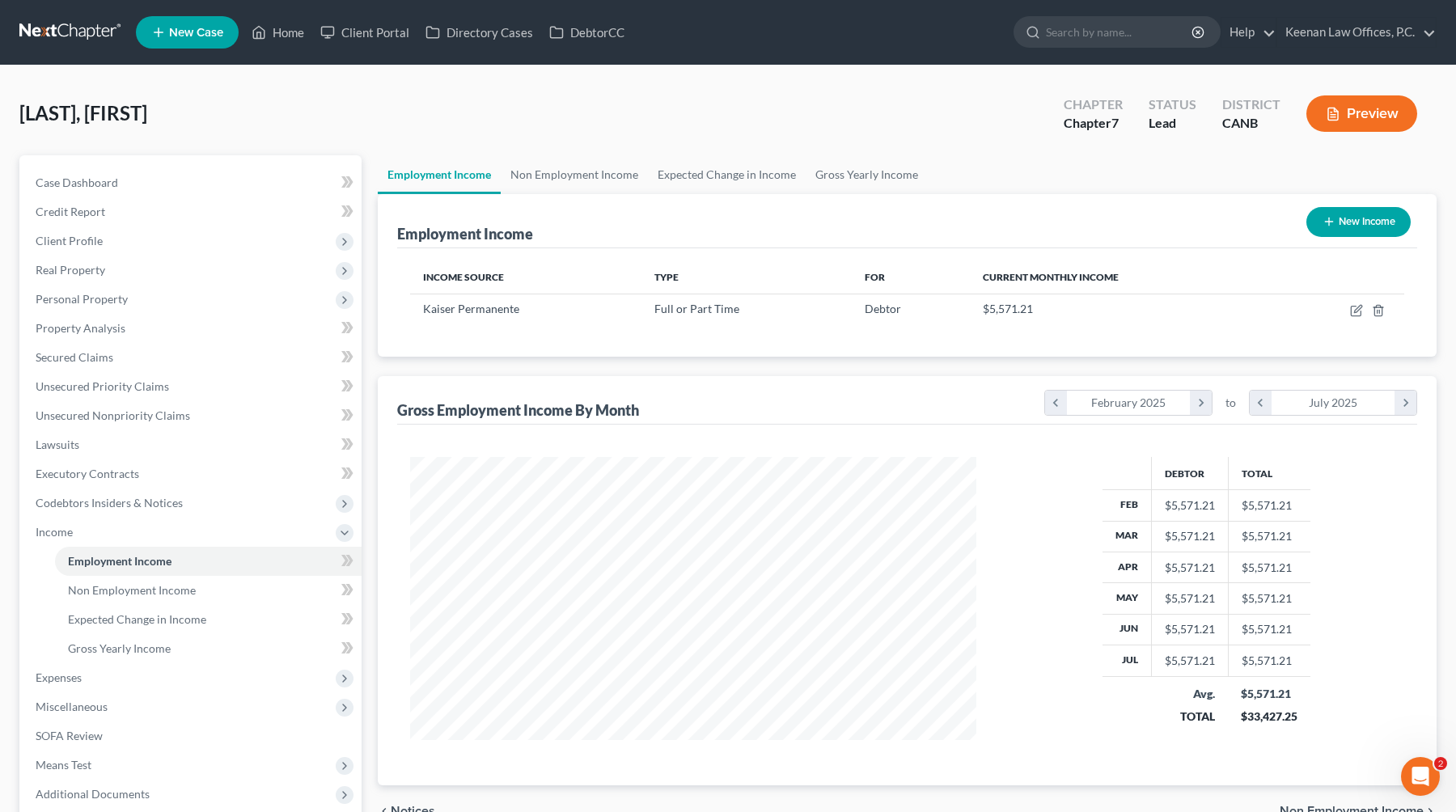 scroll, scrollTop: 808475, scrollLeft: 808290, axis: both 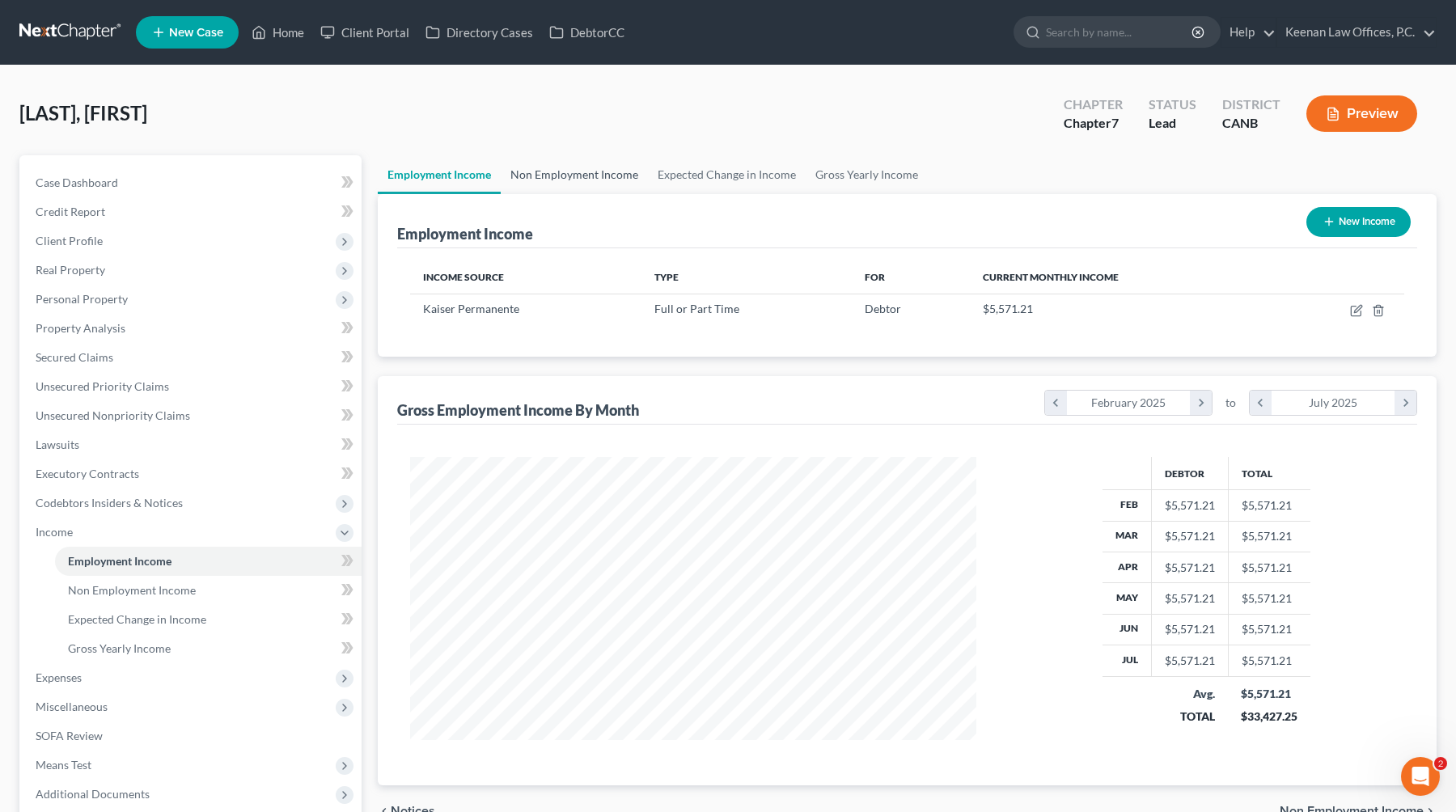 click on "Non Employment Income" at bounding box center (574, 175) 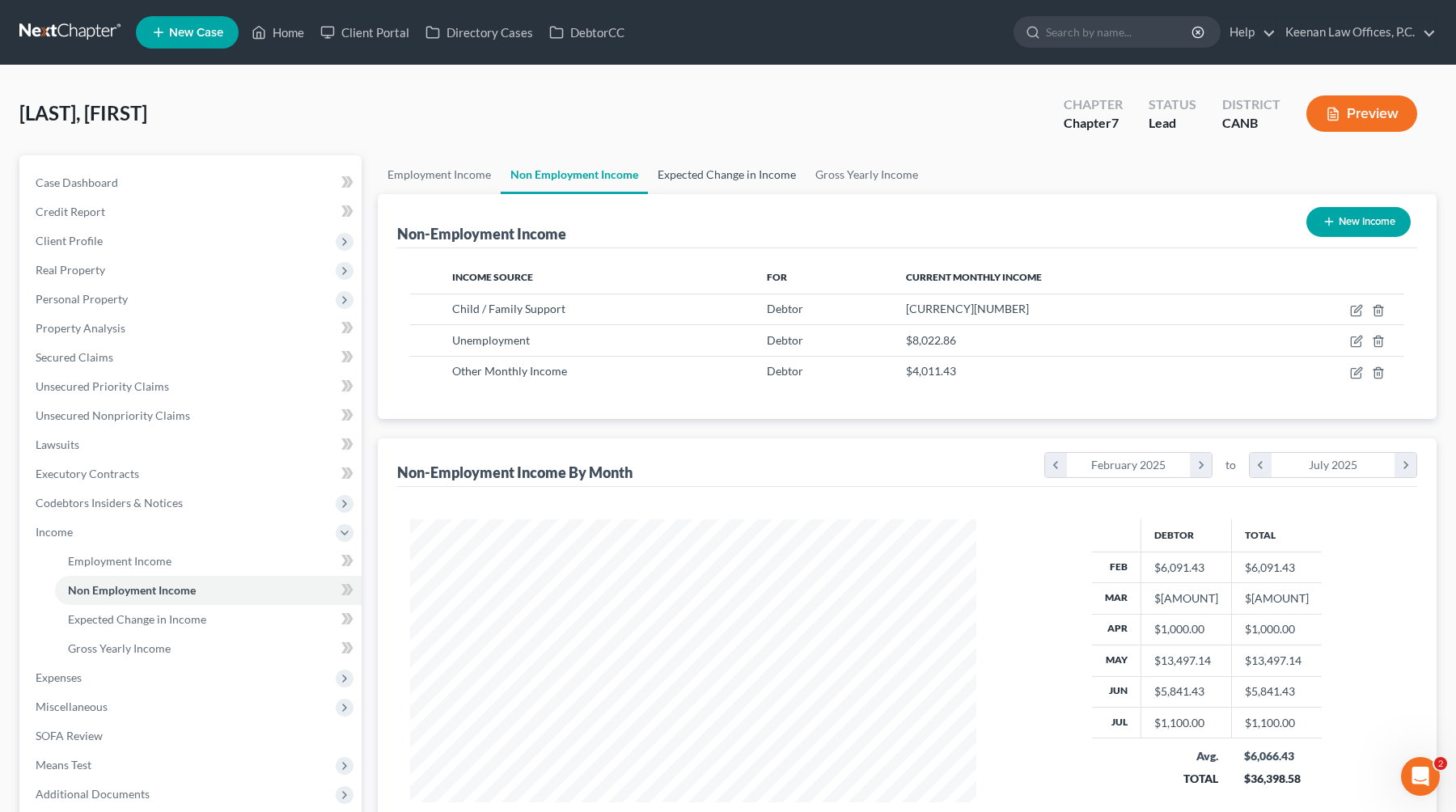 scroll, scrollTop: 808475, scrollLeft: 808290, axis: both 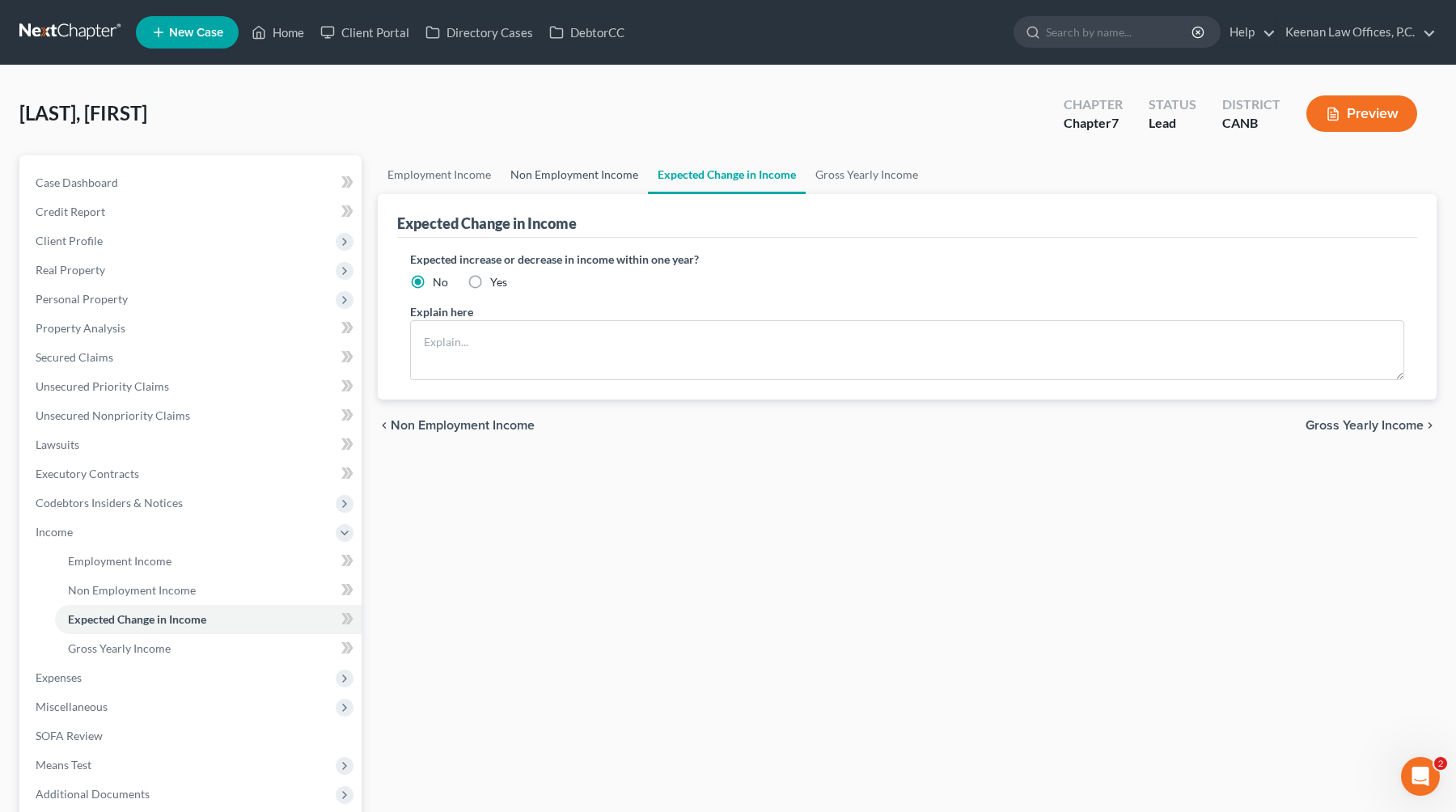 click on "Non Employment Income" at bounding box center [574, 175] 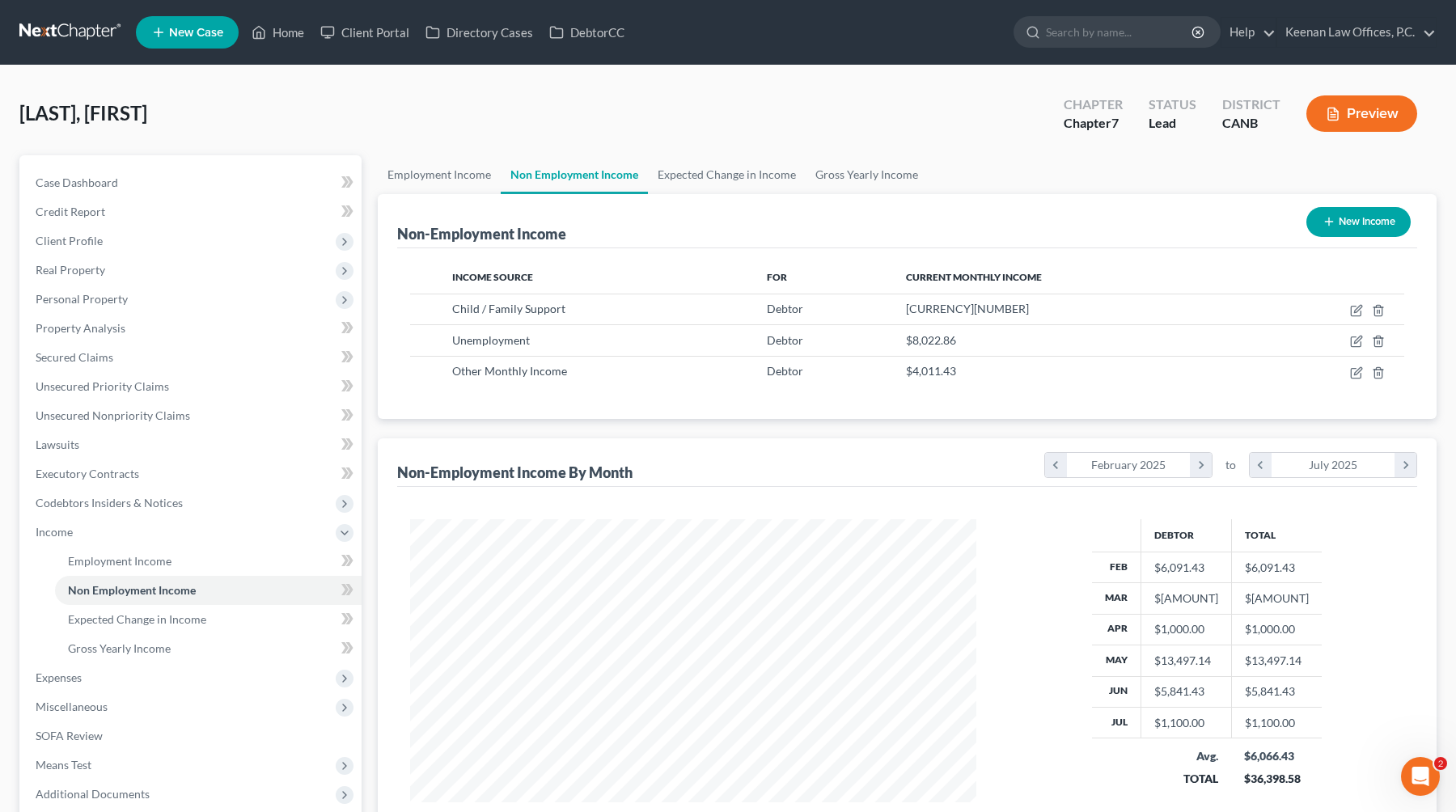 scroll, scrollTop: 808475, scrollLeft: 808290, axis: both 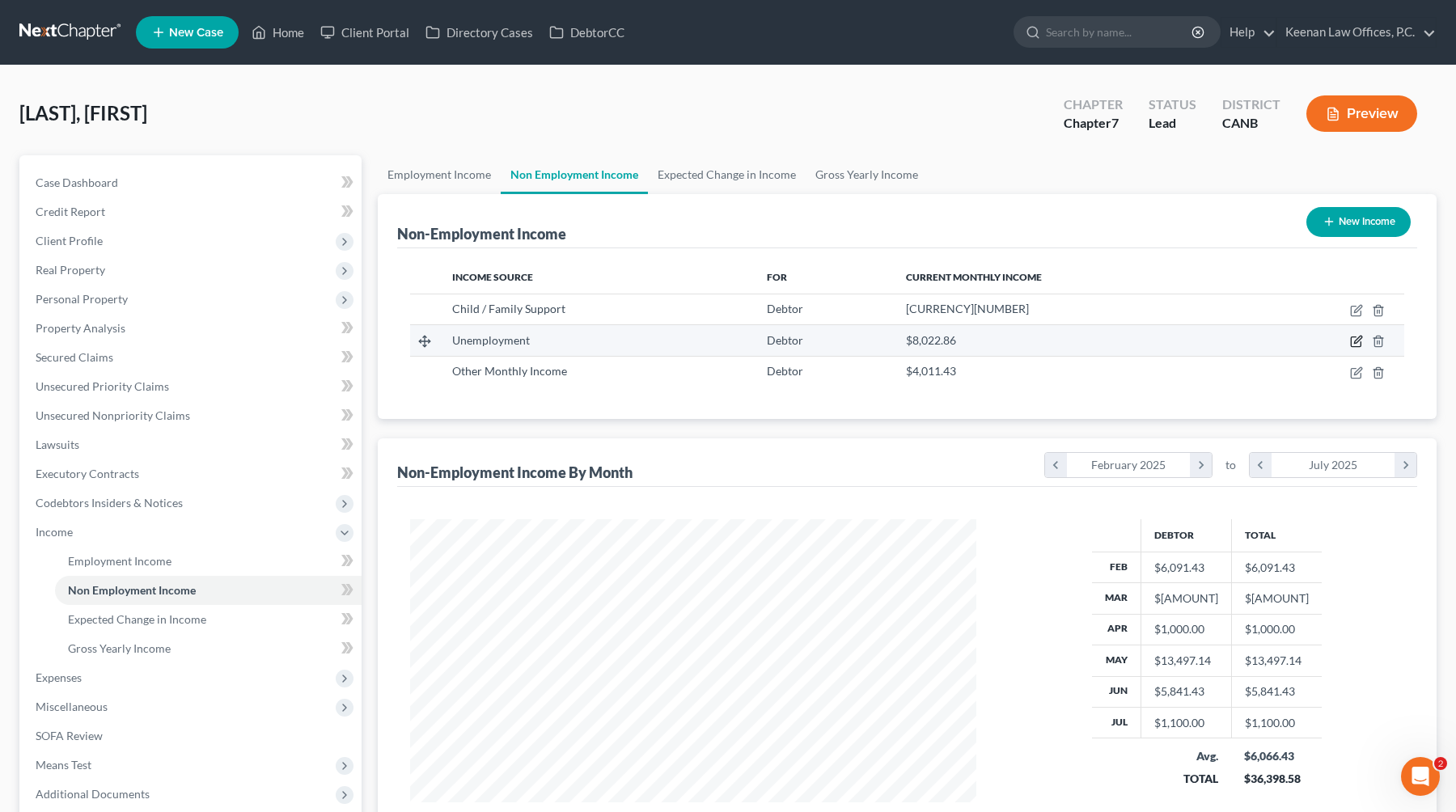 click 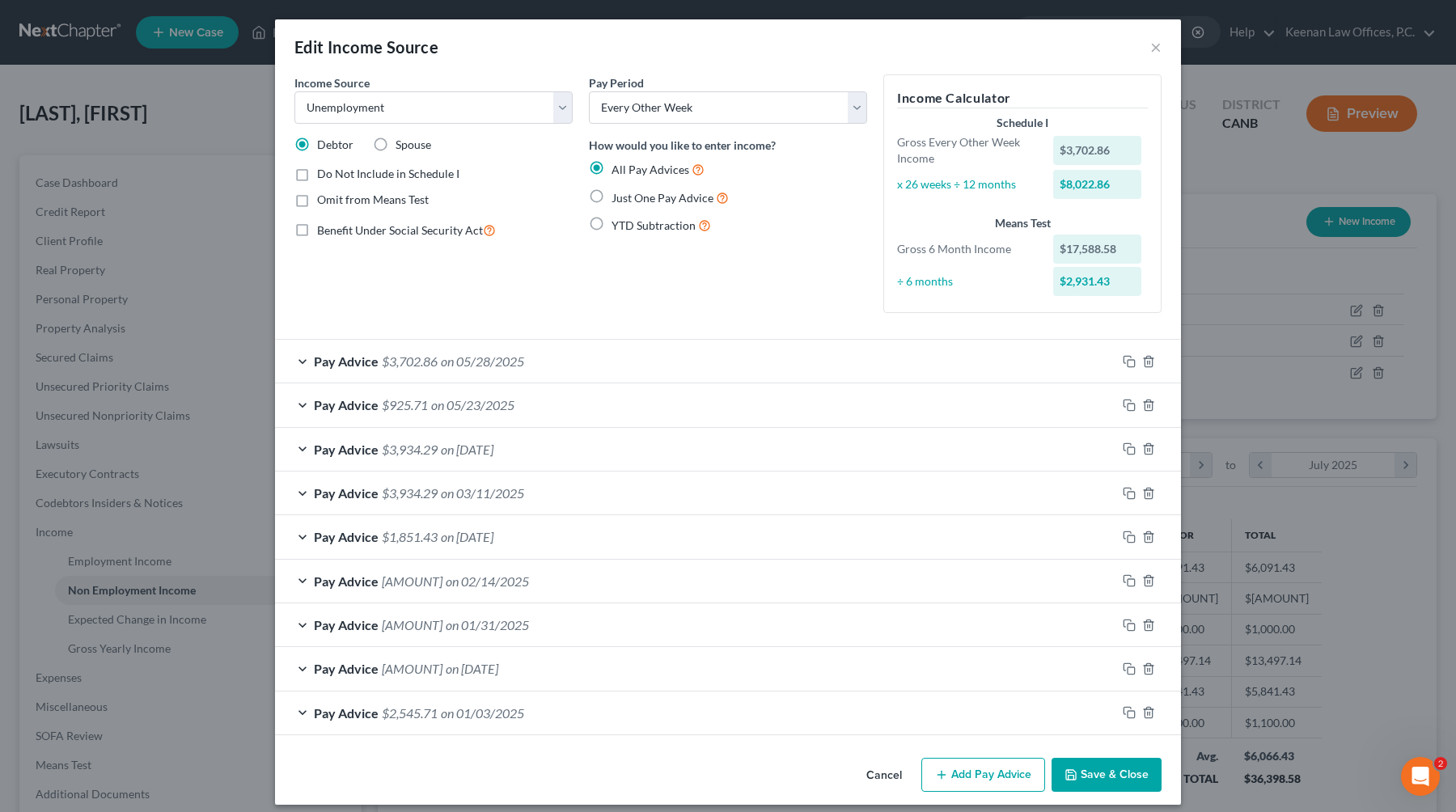 click on "Do Not Include in Schedule I" at bounding box center (388, 173) 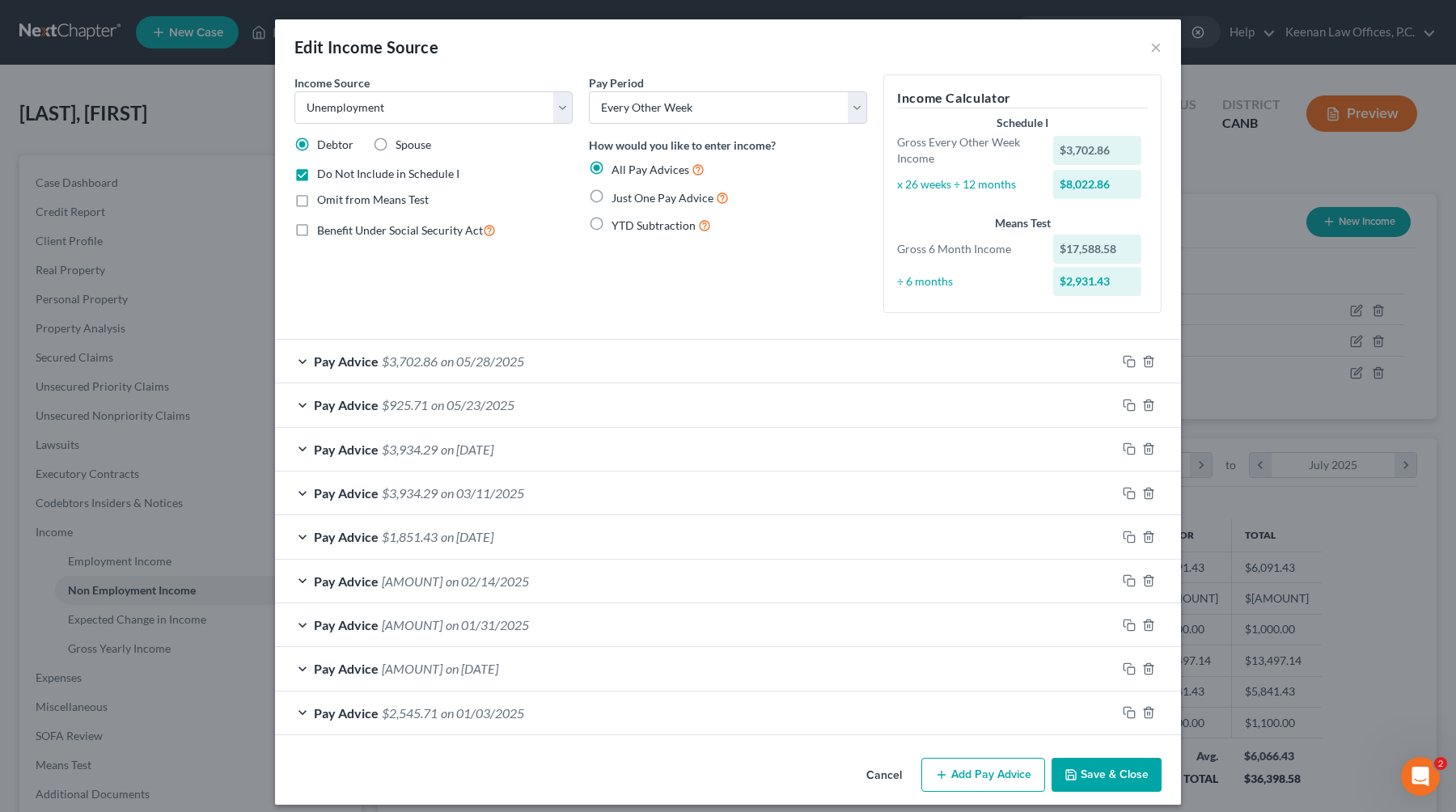 click on "Save & Close" at bounding box center (1107, 775) 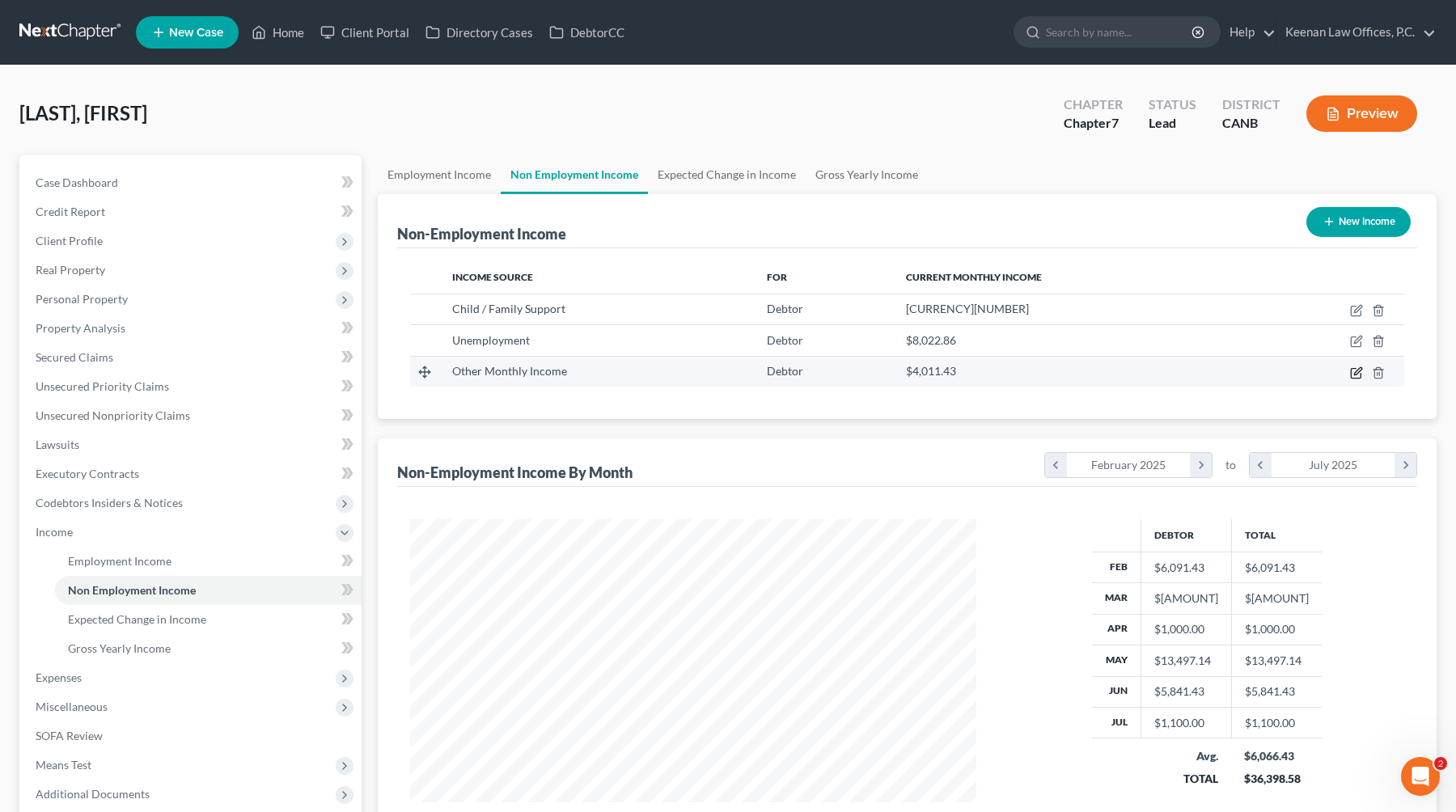 click 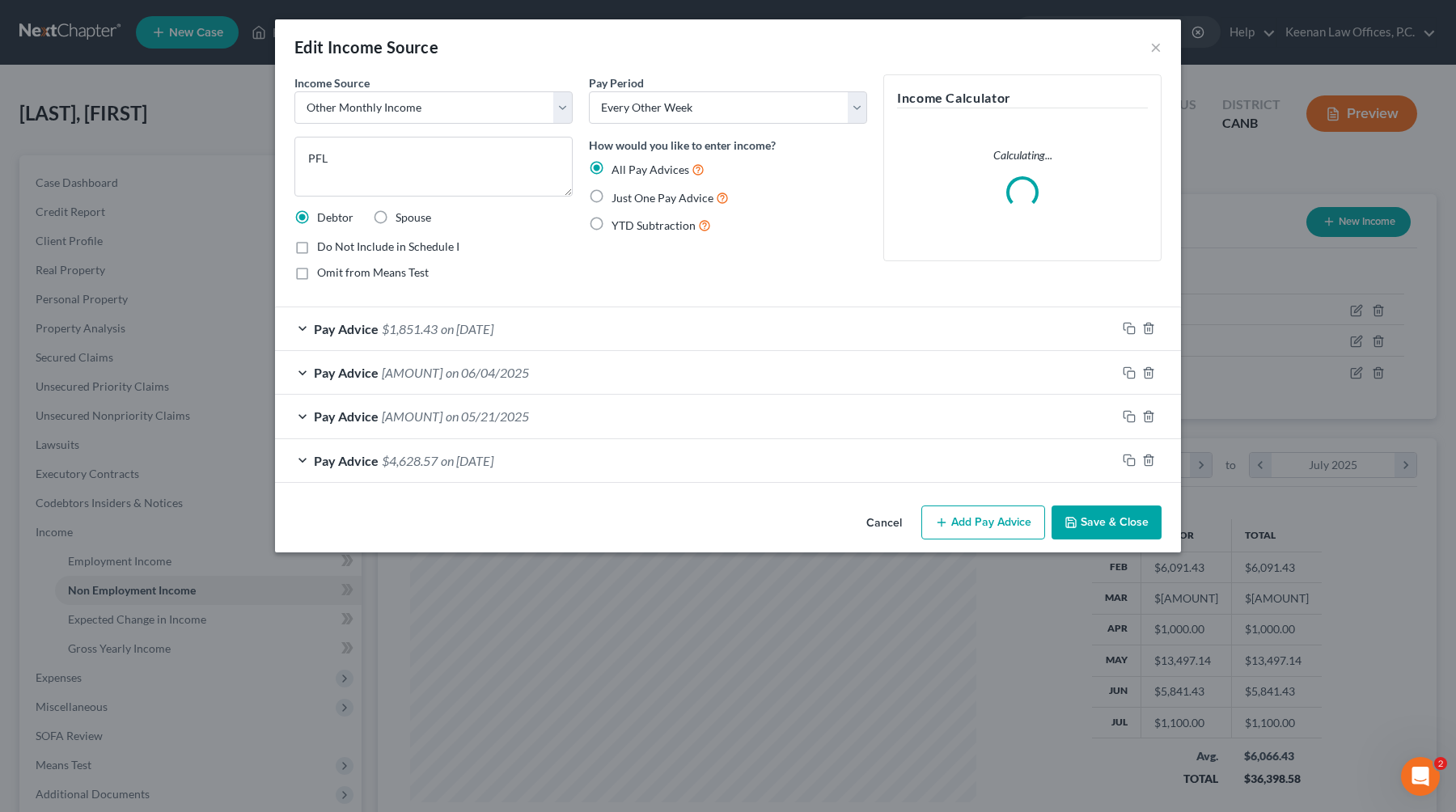 click on "Pay Advice $[AMOUNT] on [DATE]" at bounding box center [696, 328] 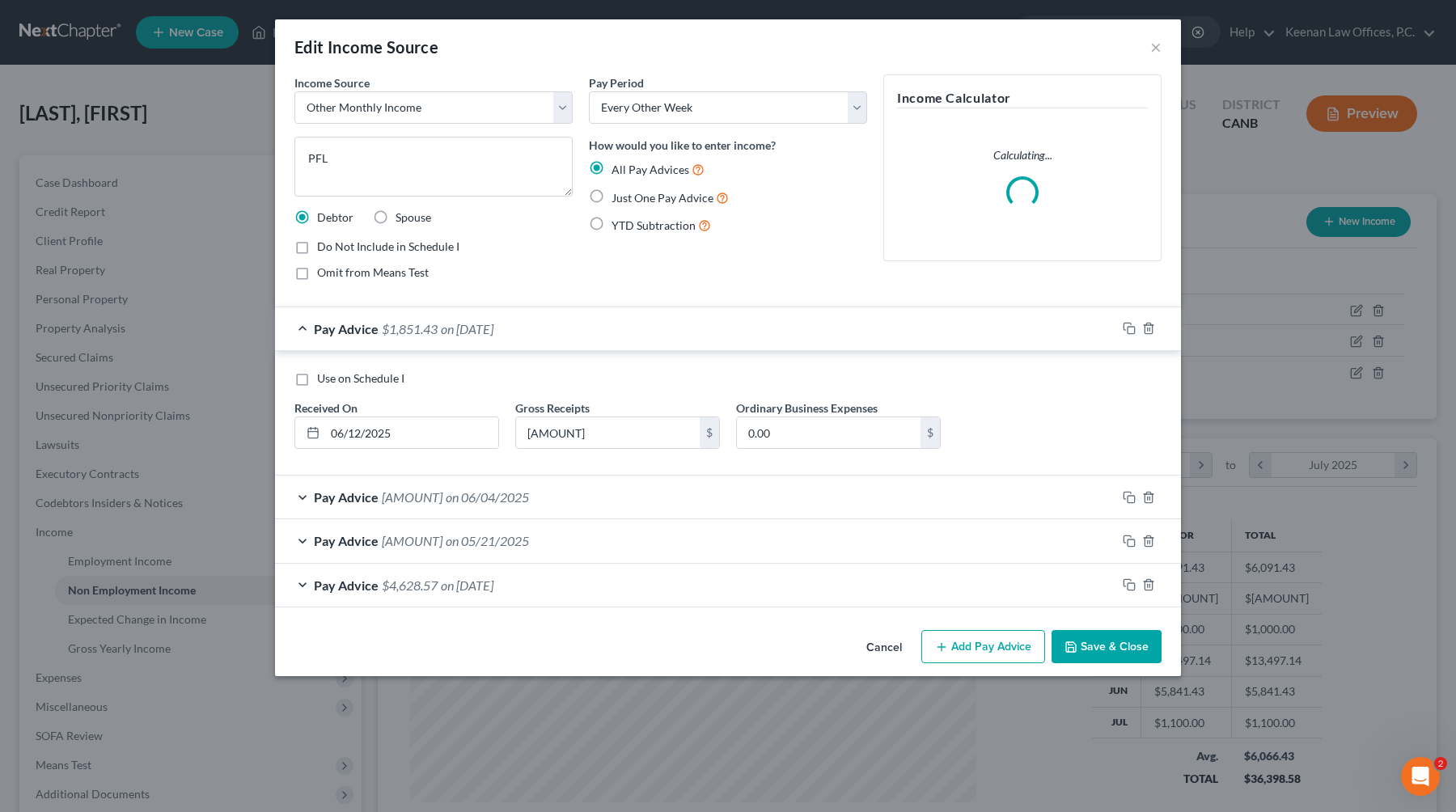 click on "Pay Advice $[AMOUNT] on [DATE]" at bounding box center [696, 328] 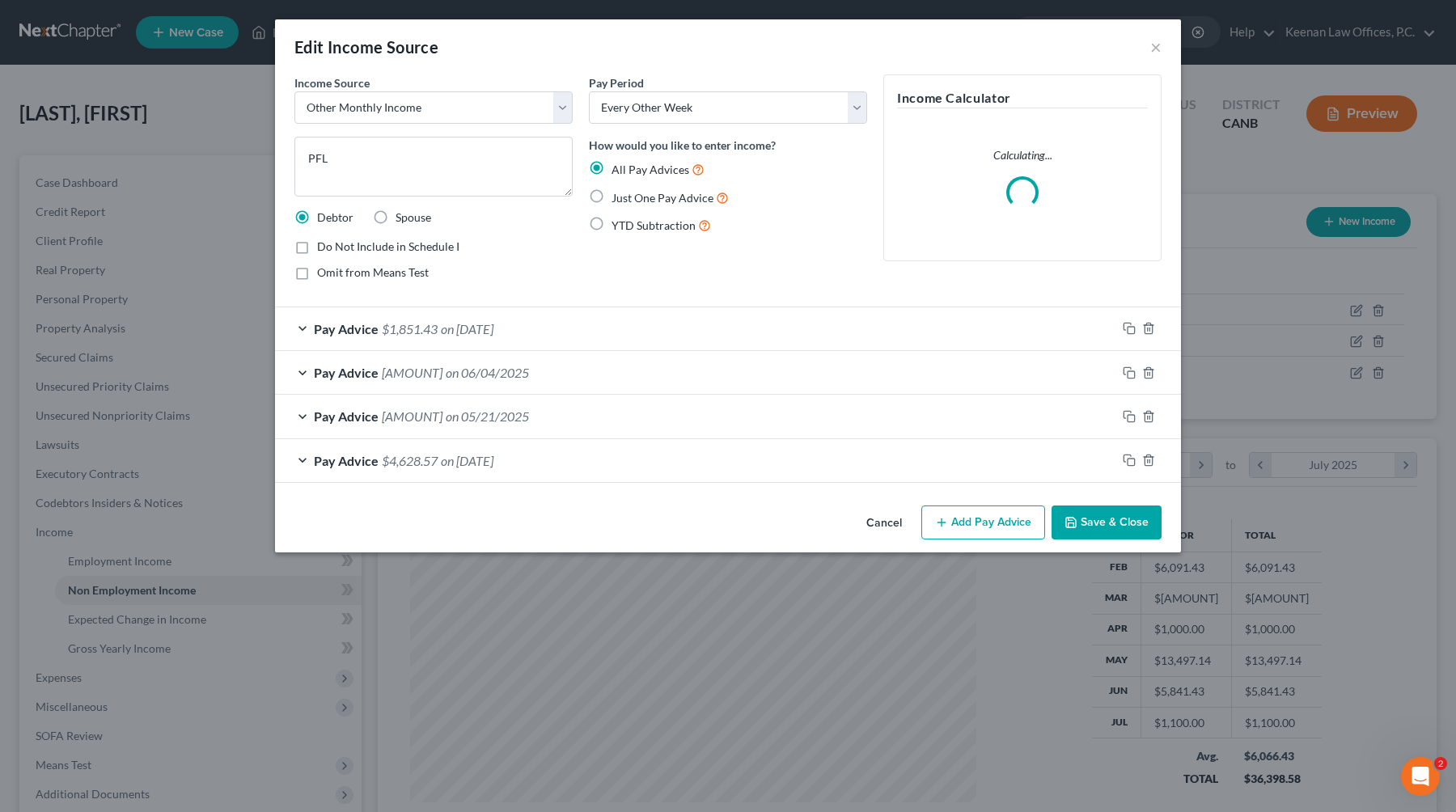 click on "Do Not Include in Schedule I" at bounding box center [388, 246] 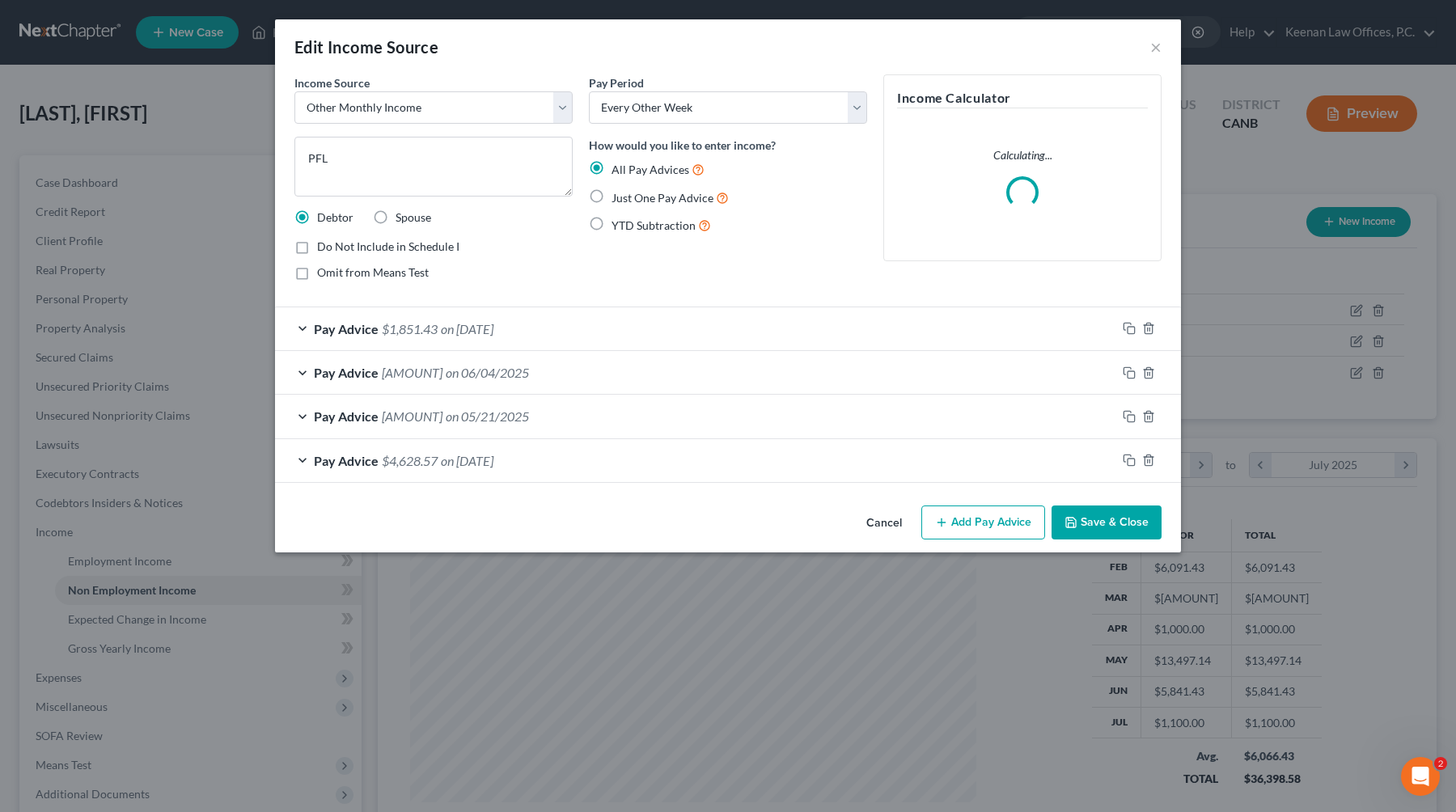 click on "Do Not Include in Schedule I" at bounding box center [328, 243] 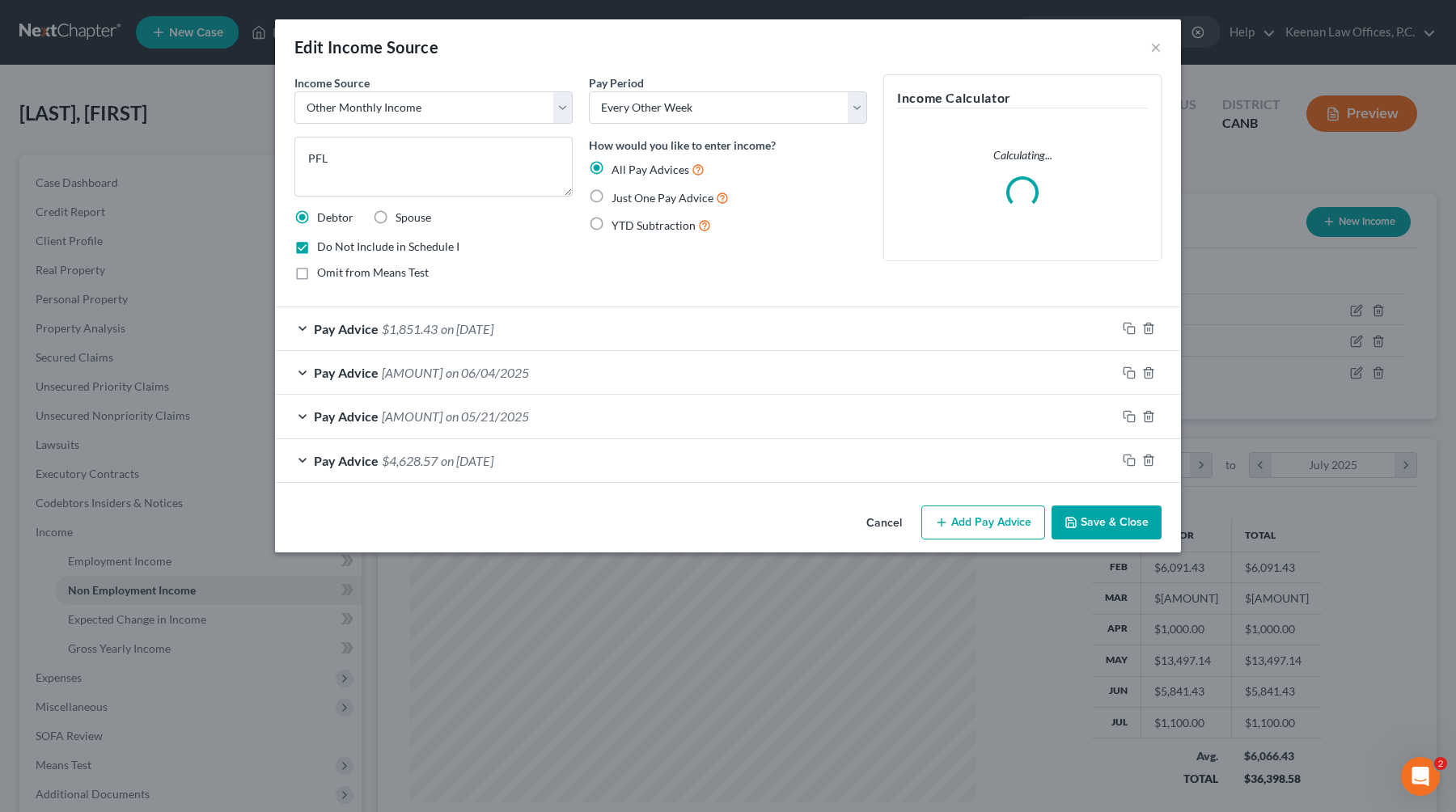 click on "Save & Close" at bounding box center [1107, 522] 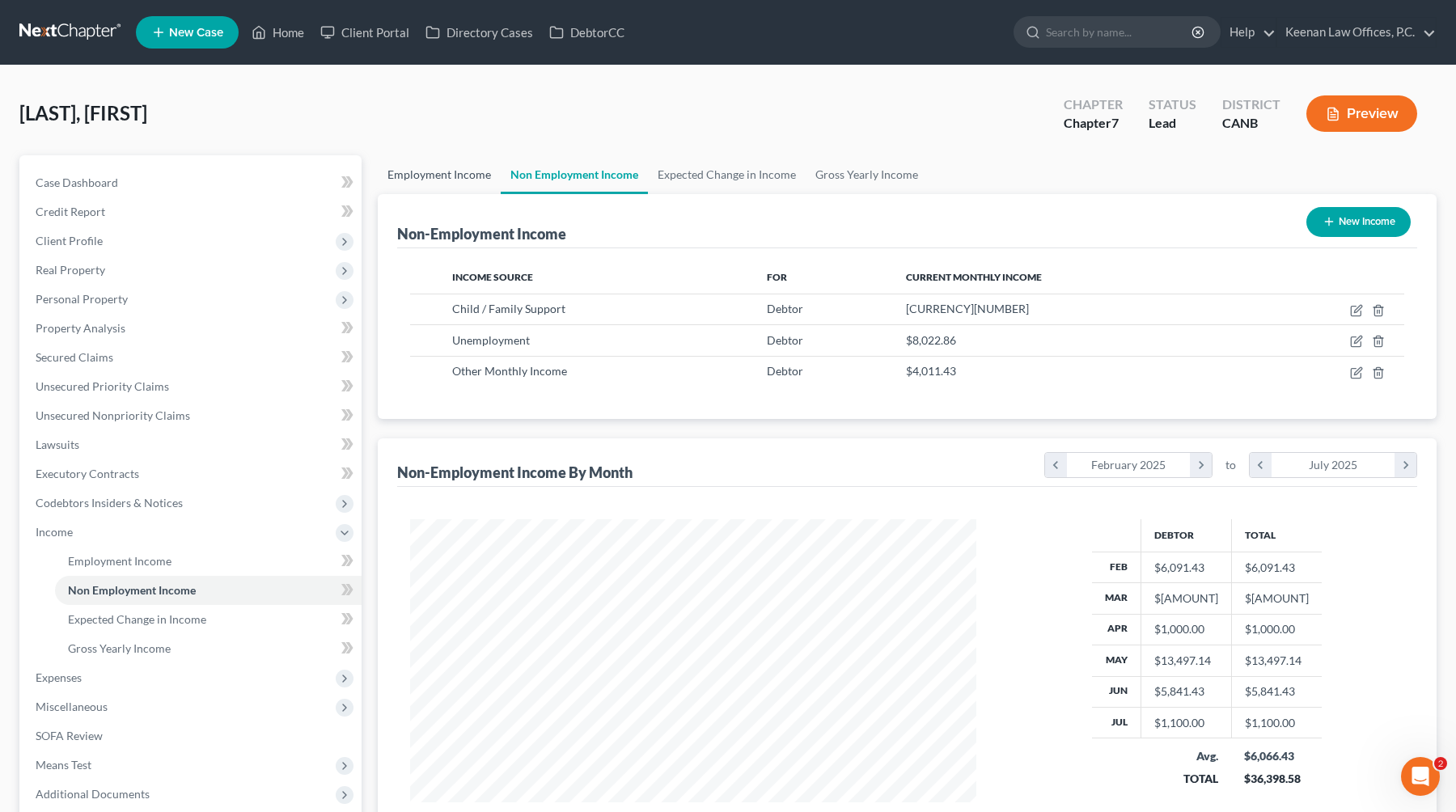 click on "Employment Income" at bounding box center [439, 175] 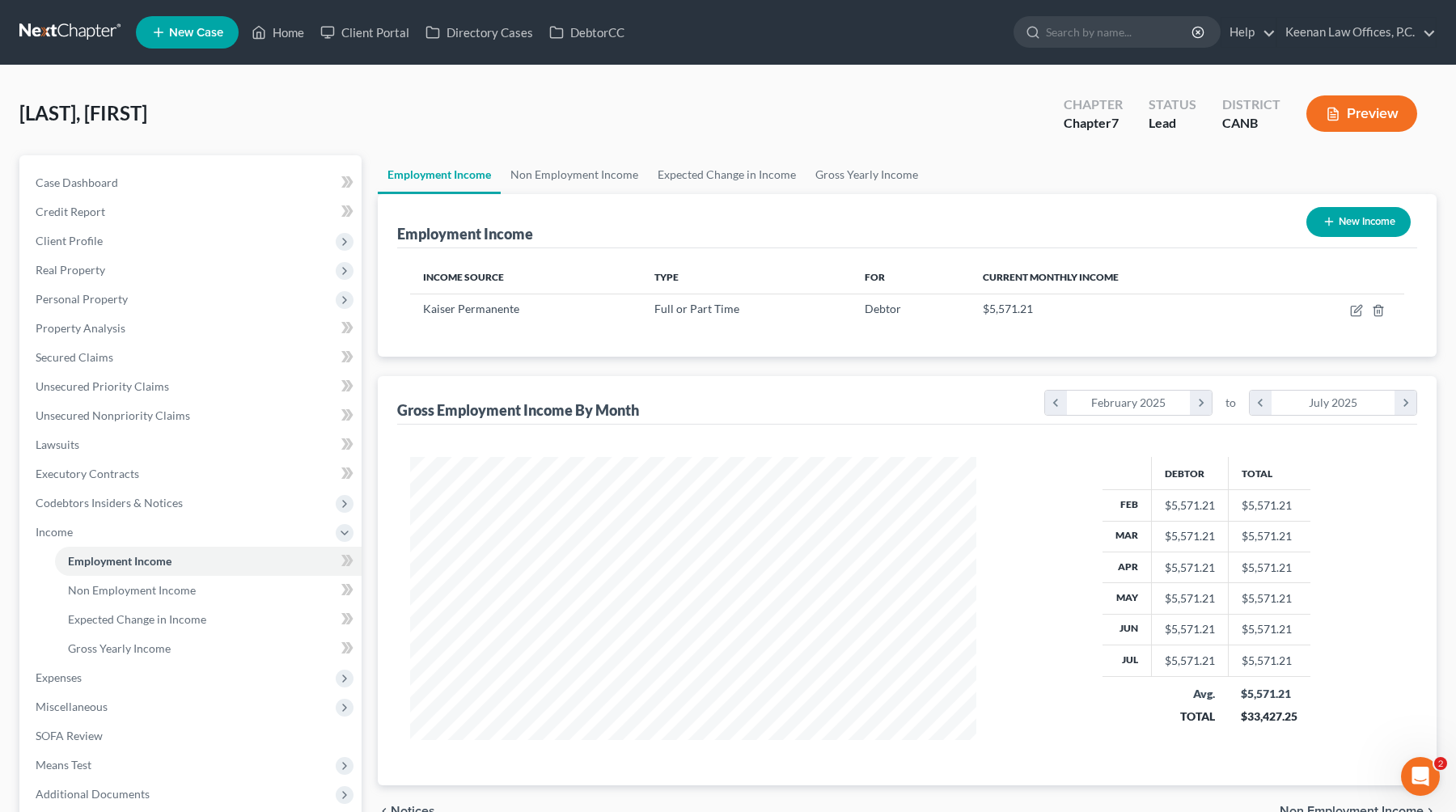scroll, scrollTop: 808475, scrollLeft: 808290, axis: both 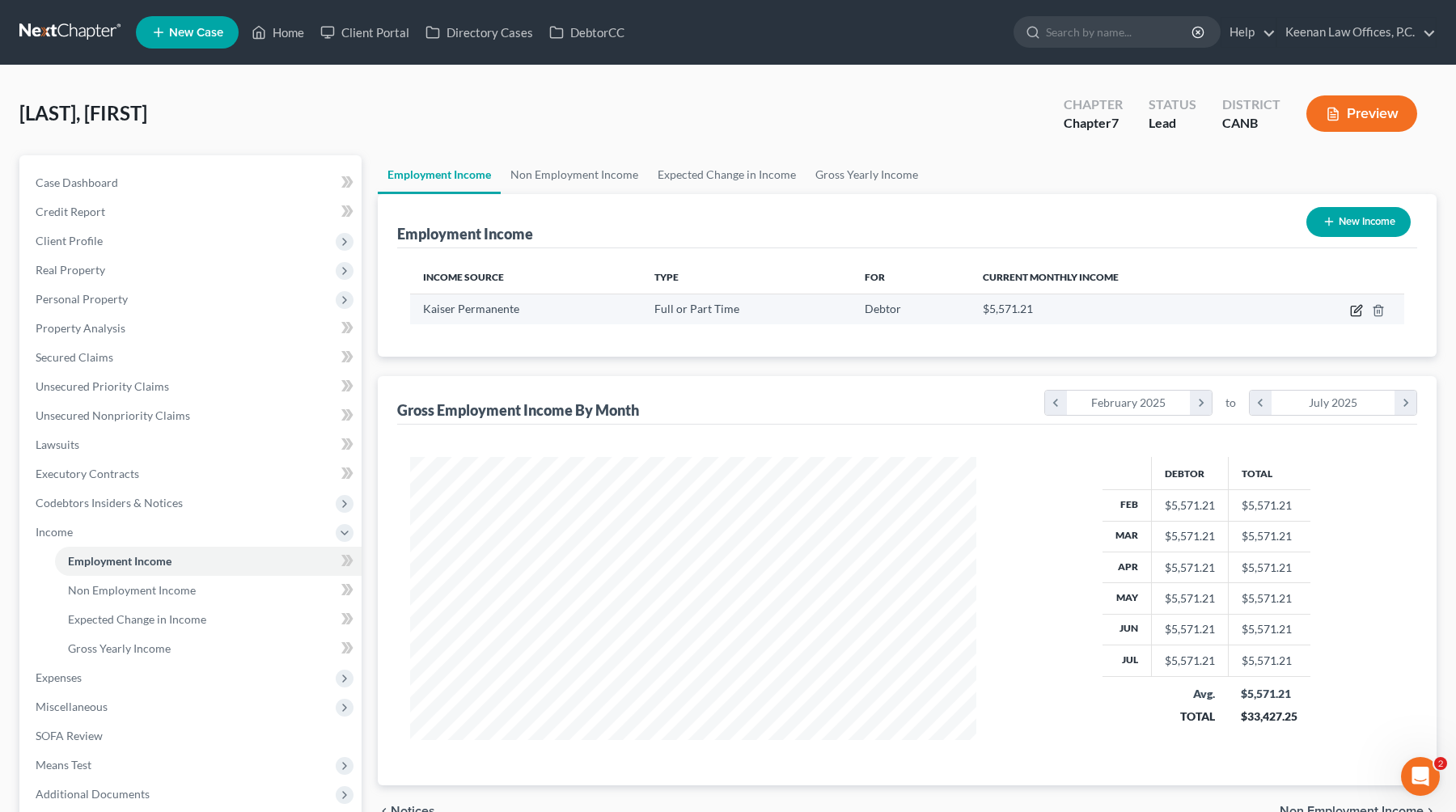 click 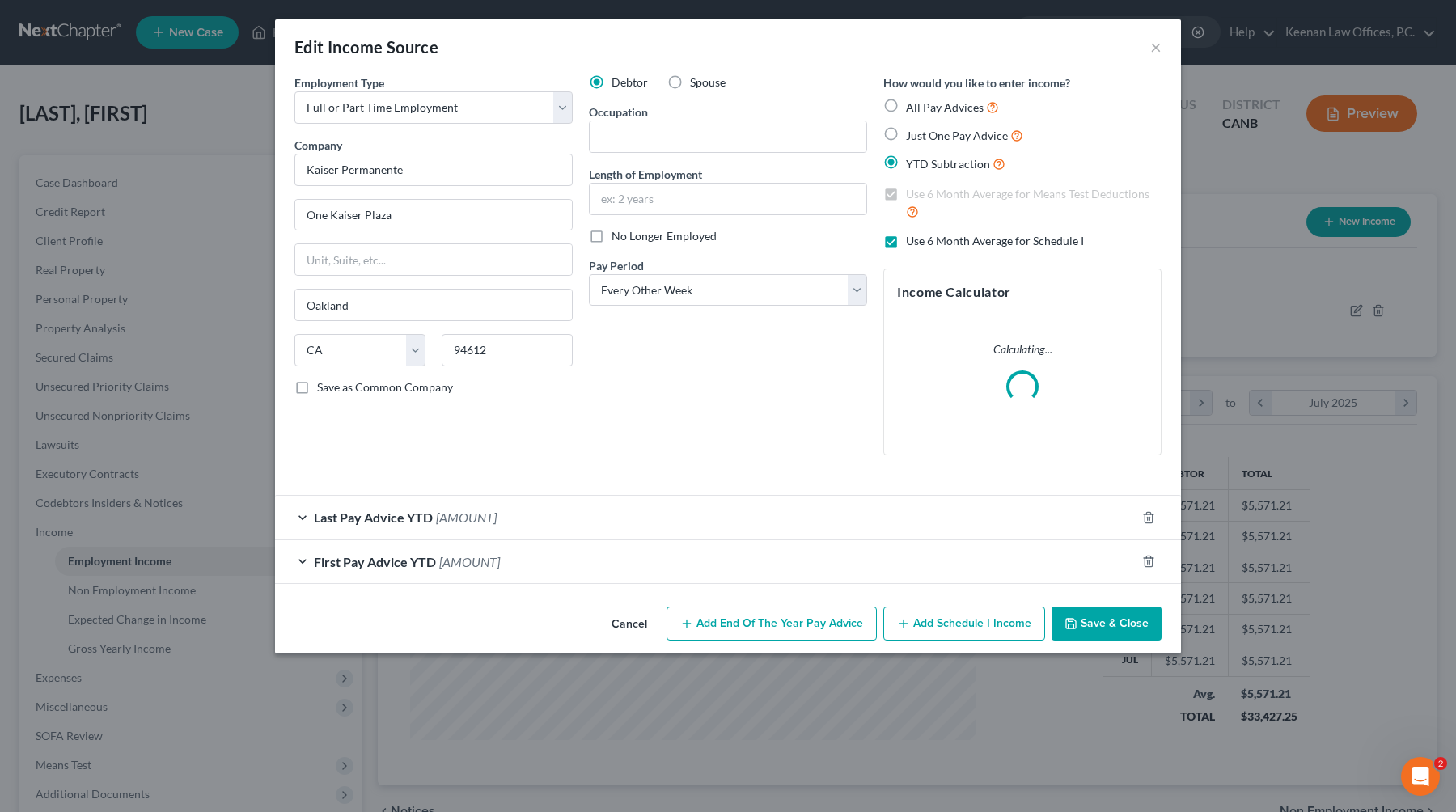click on "Cancel" at bounding box center [629, 624] 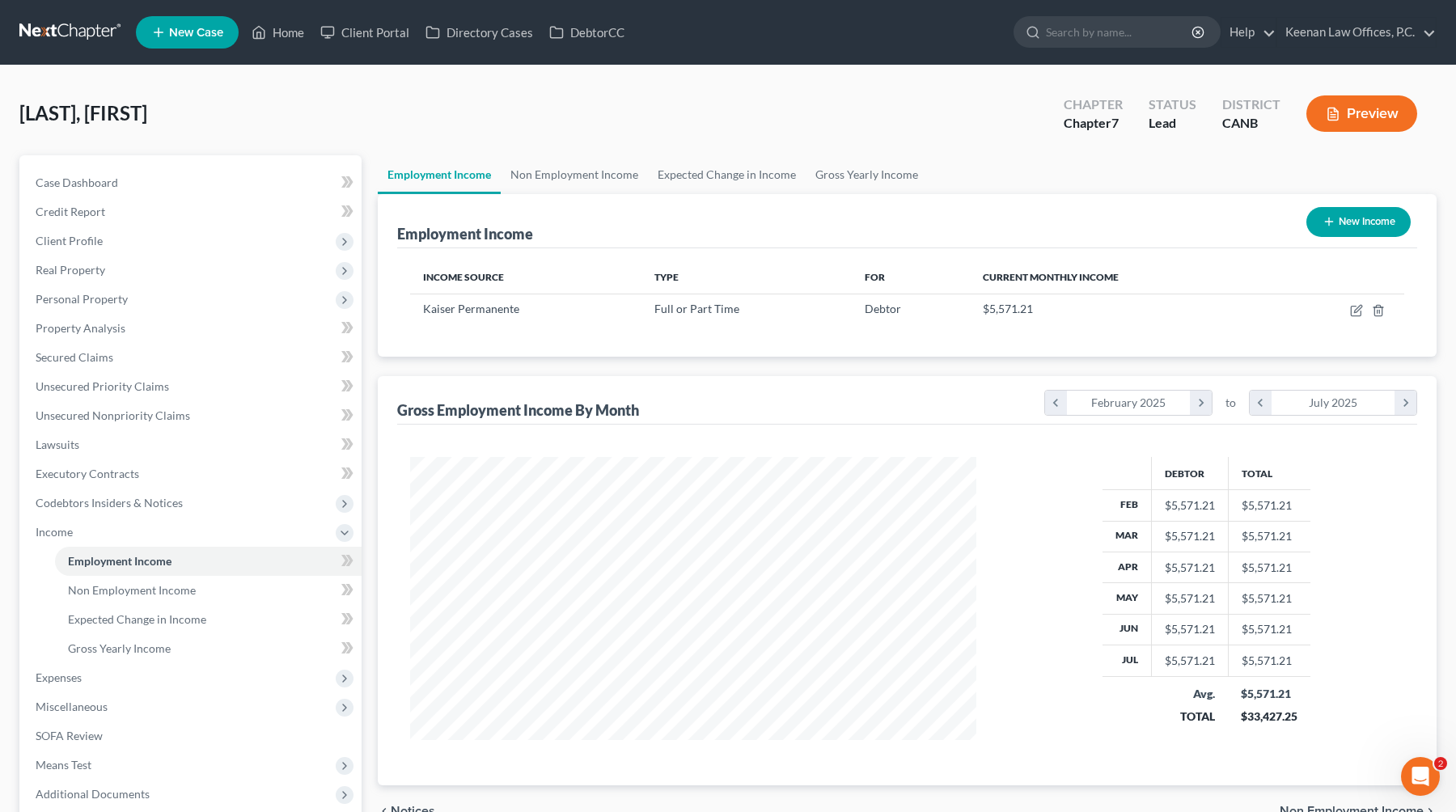 scroll, scrollTop: 163, scrollLeft: 0, axis: vertical 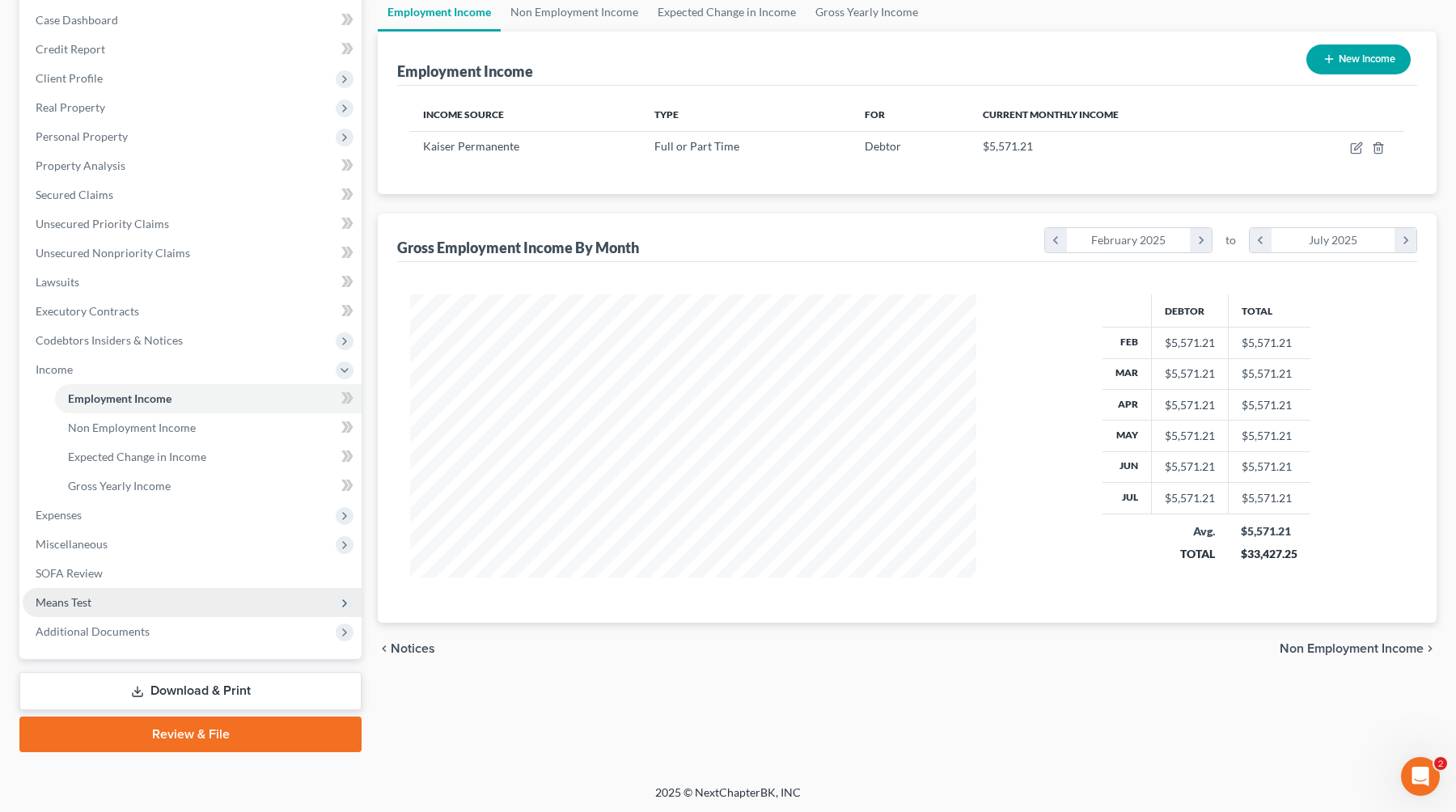 click on "Means Test" at bounding box center (192, 603) 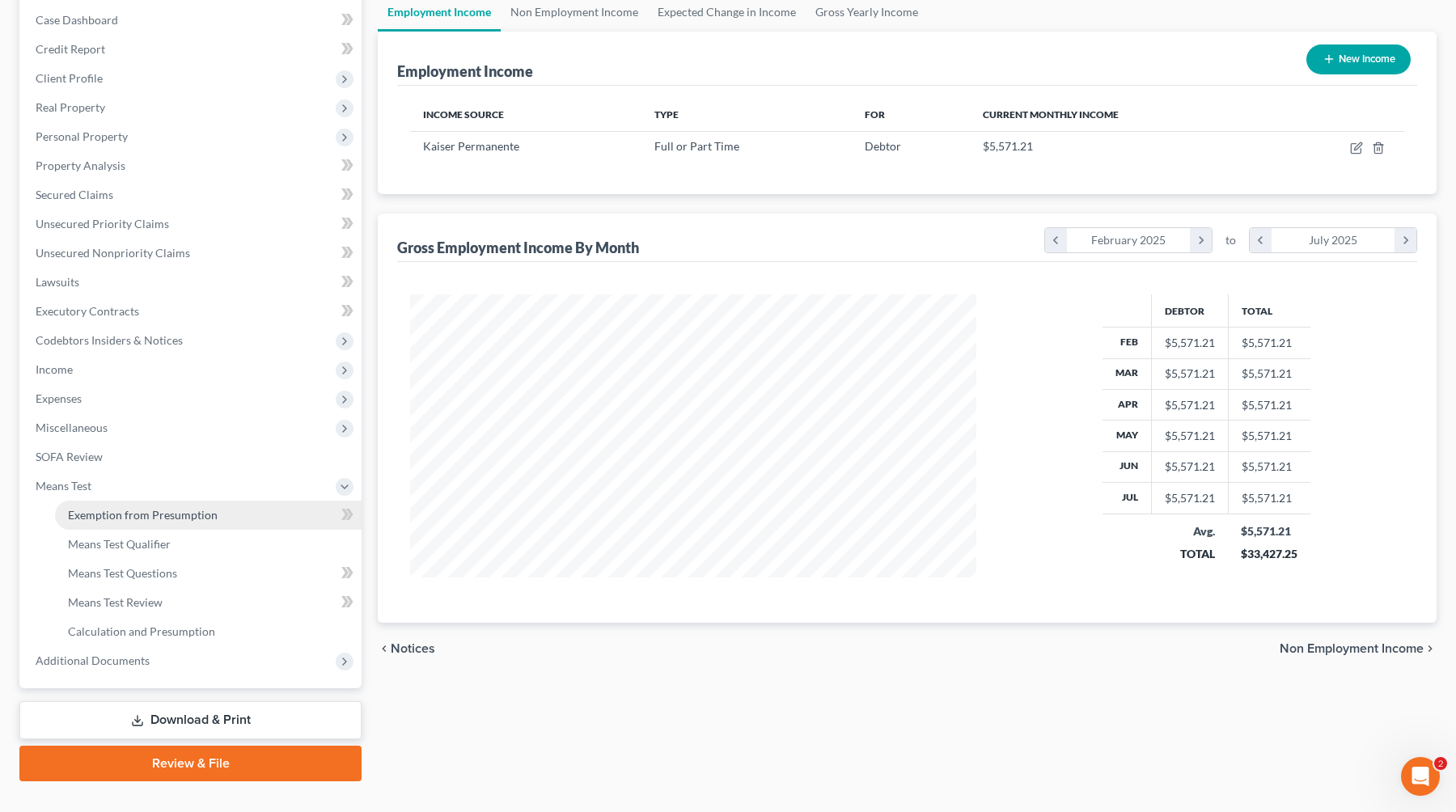 click on "Exemption from Presumption" at bounding box center (142, 514) 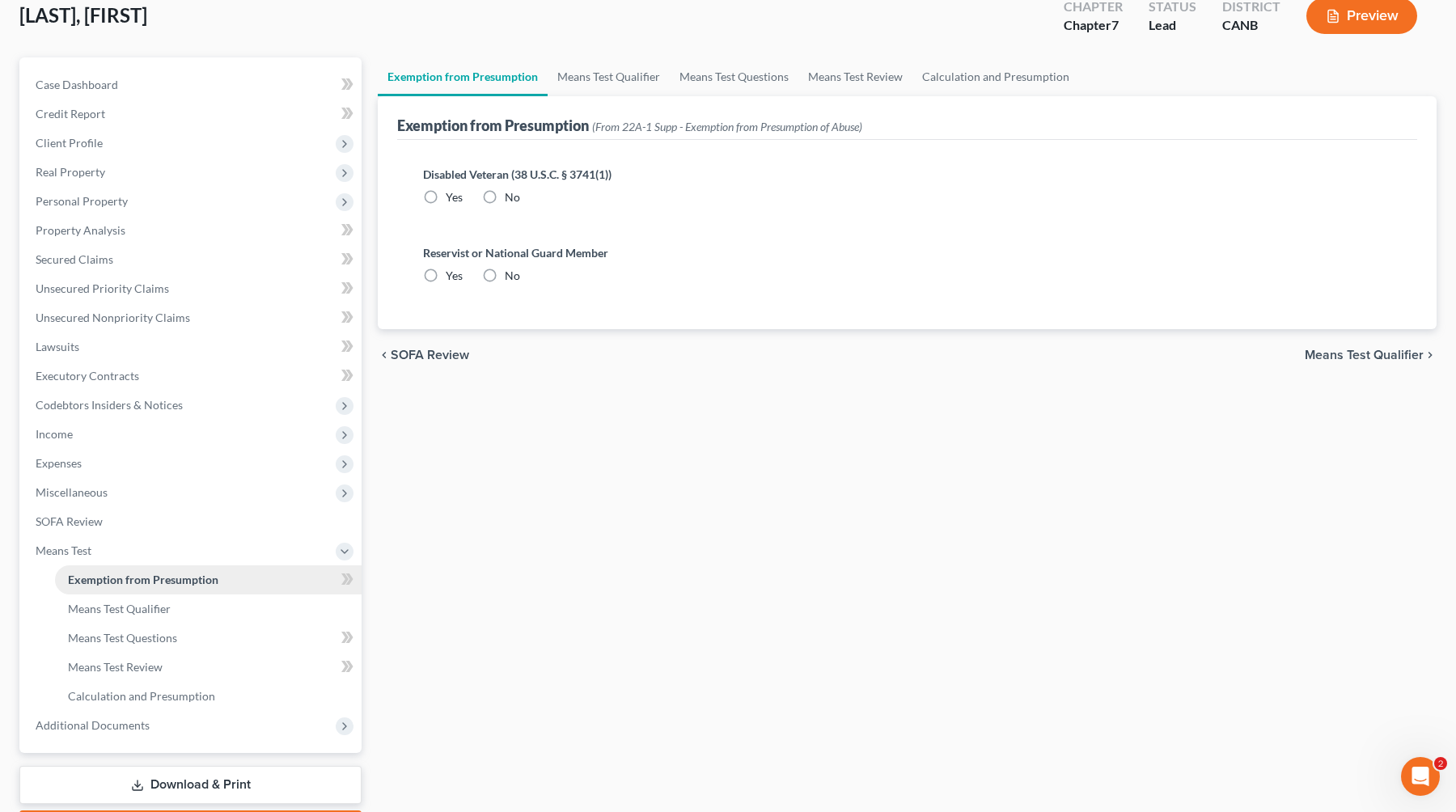 radio on "true" 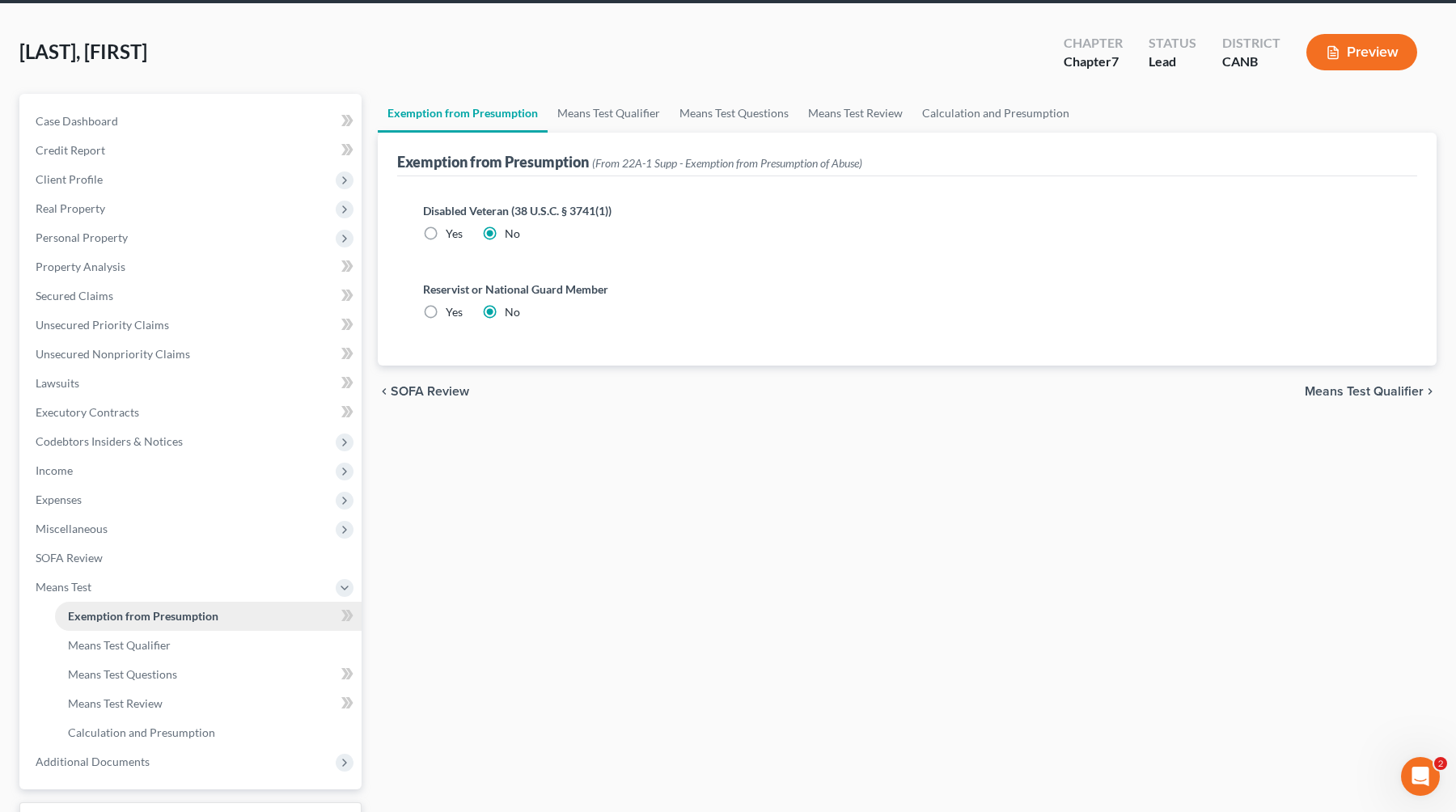 scroll, scrollTop: 0, scrollLeft: 0, axis: both 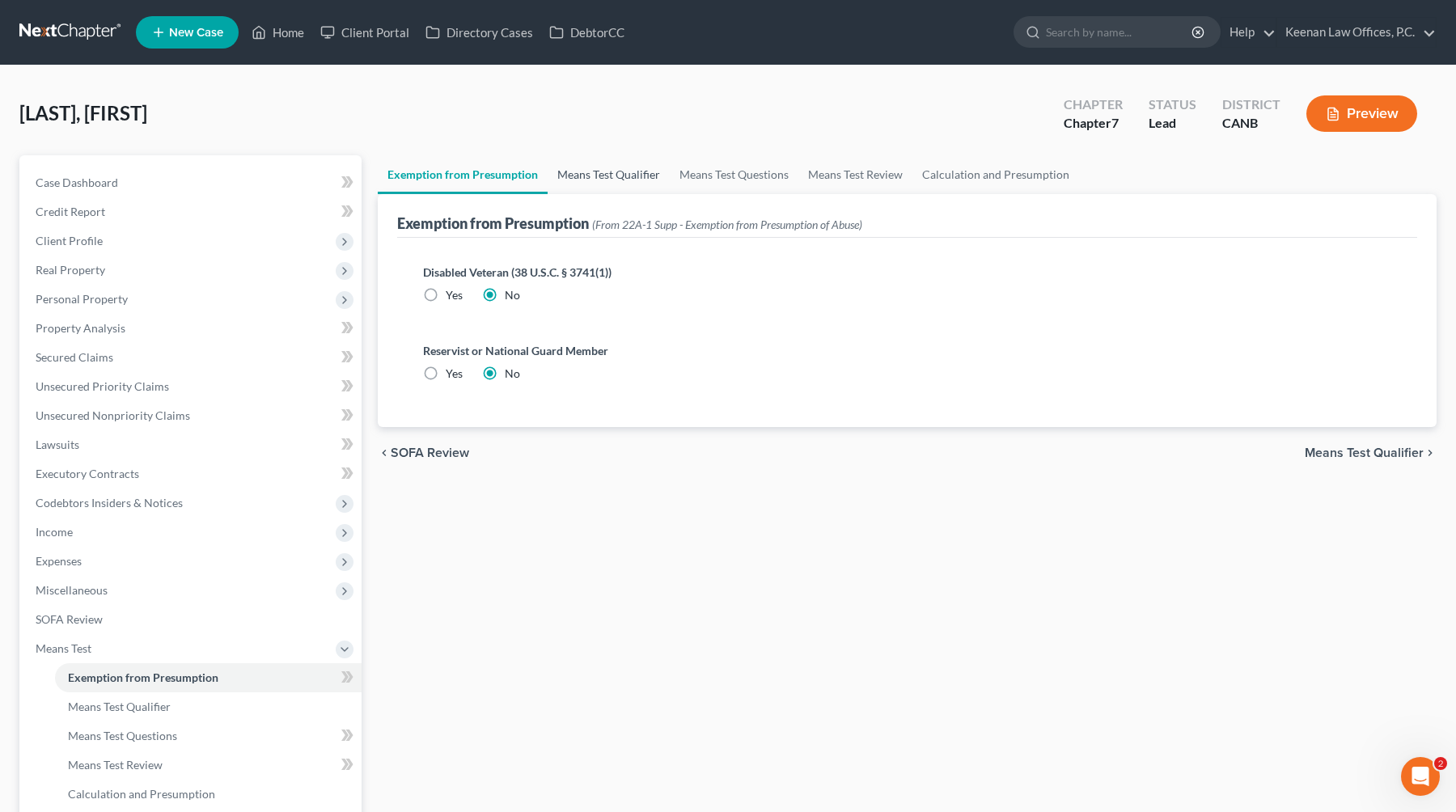 click on "Means Test Qualifier" at bounding box center (608, 175) 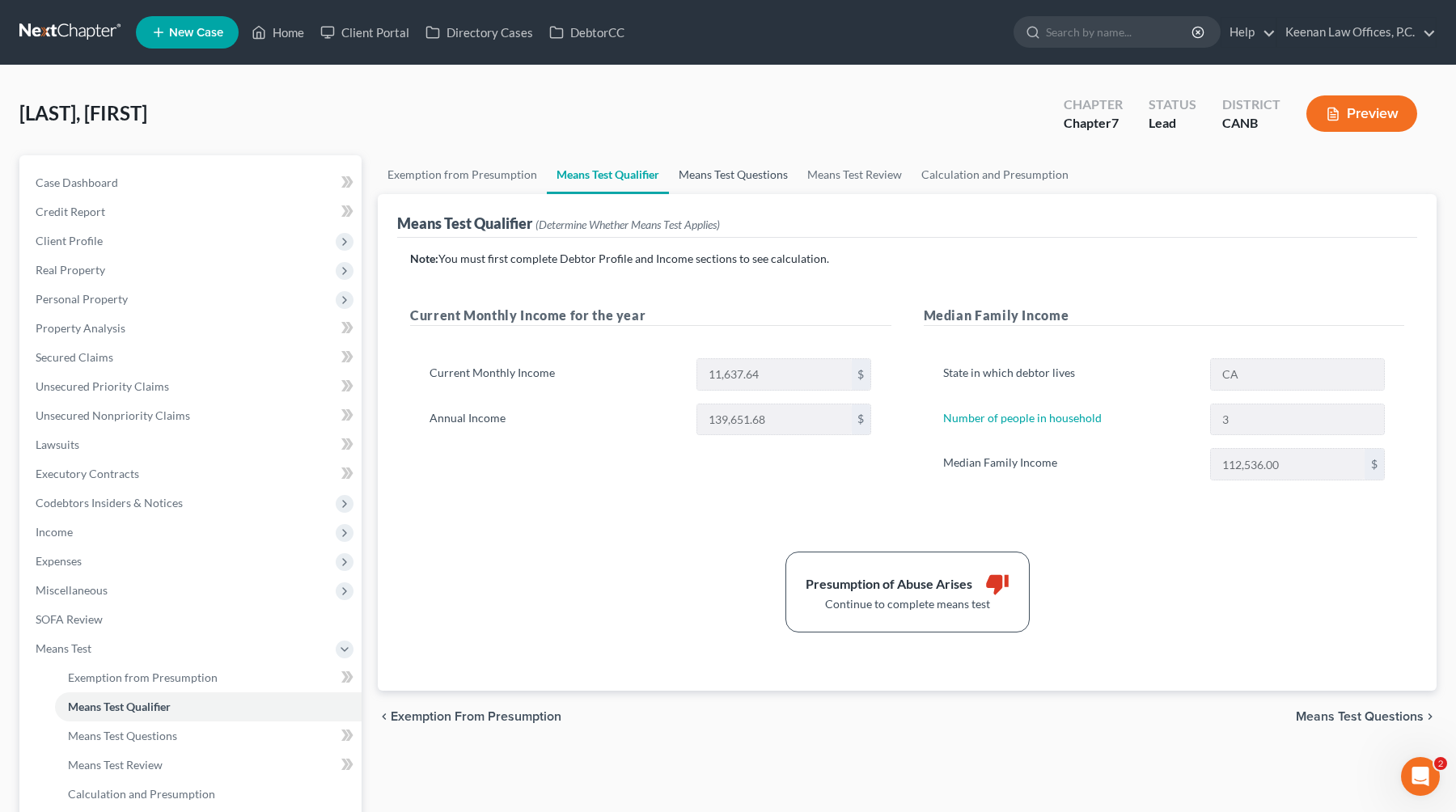 click on "Means Test Questions" at bounding box center (733, 175) 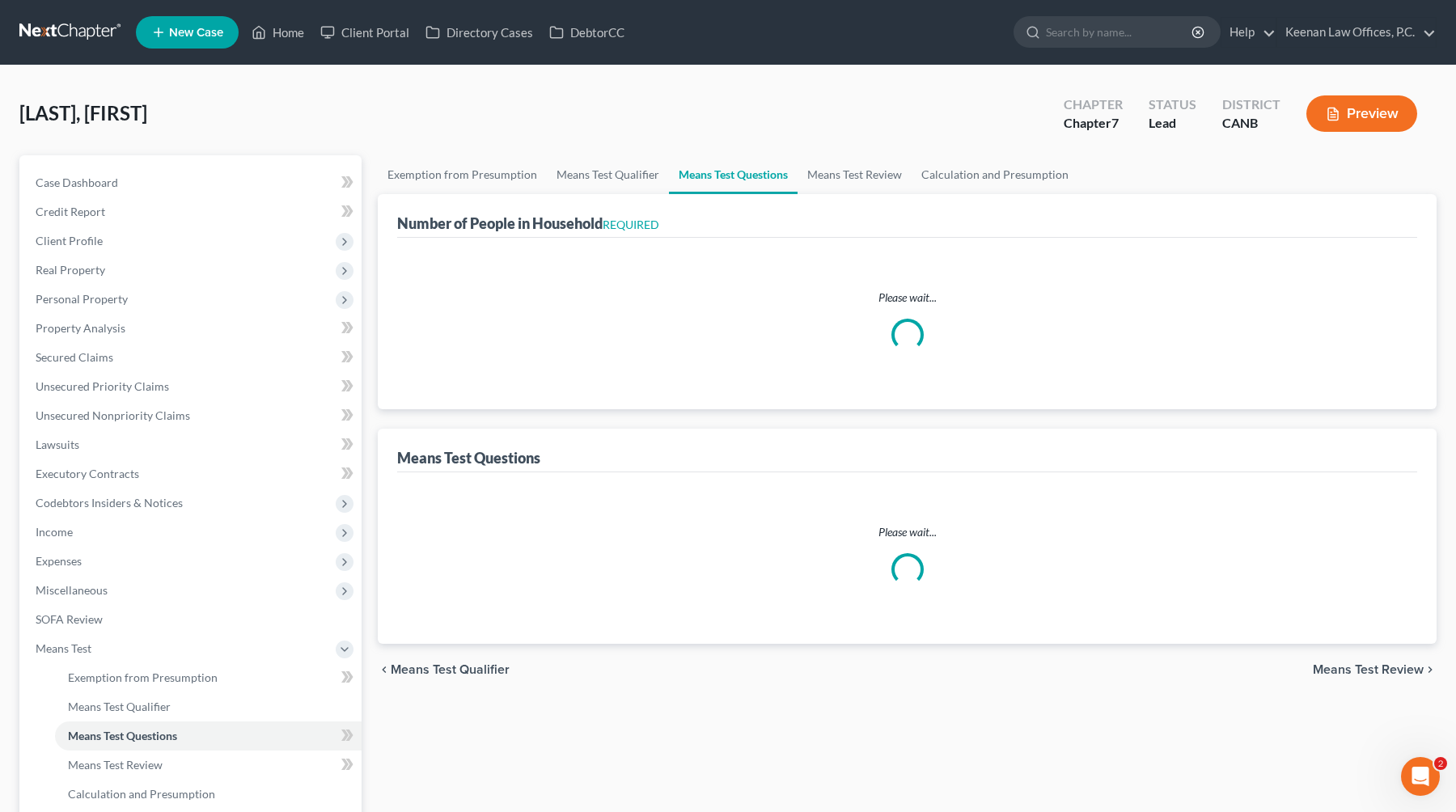 select on "3" 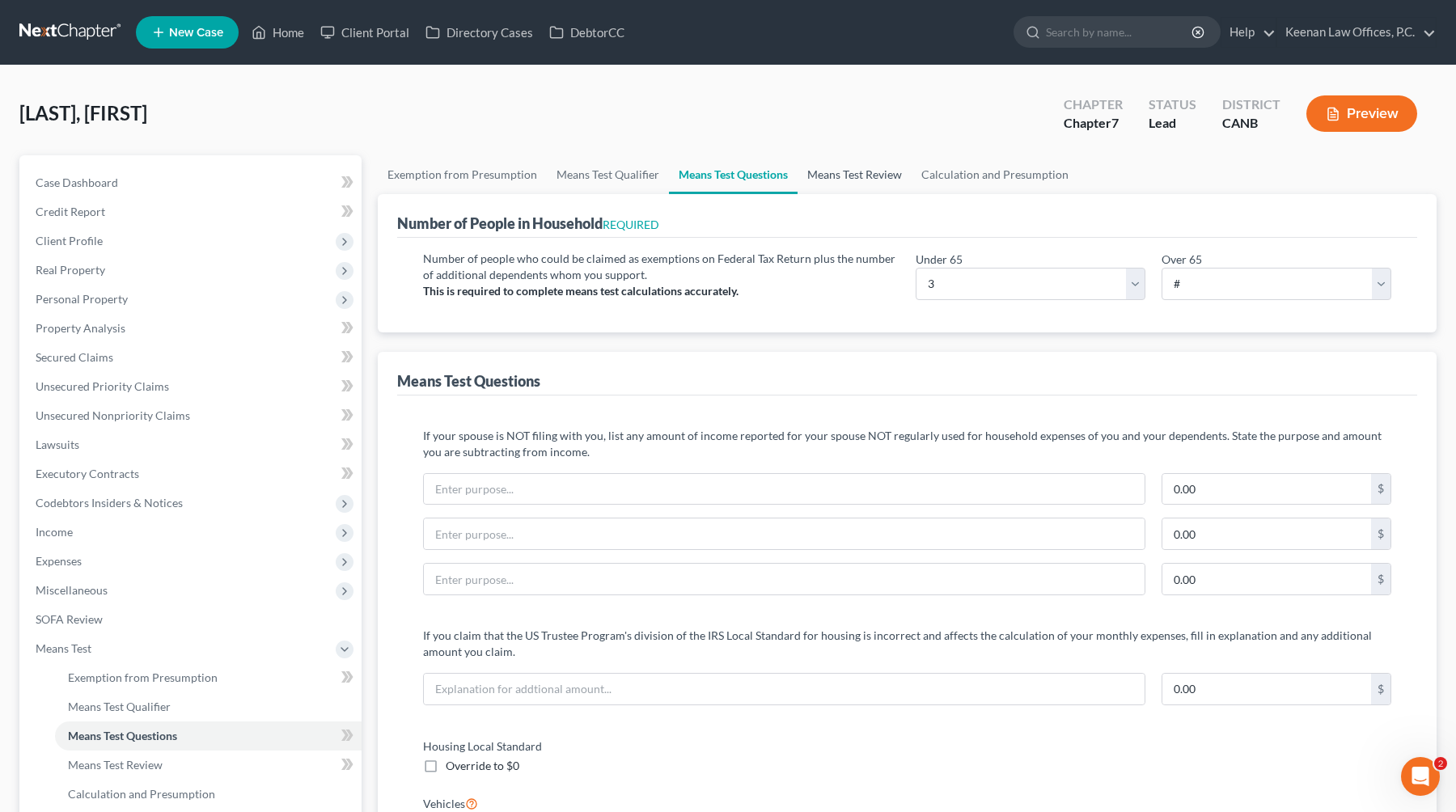 click on "Means Test Review" at bounding box center [854, 175] 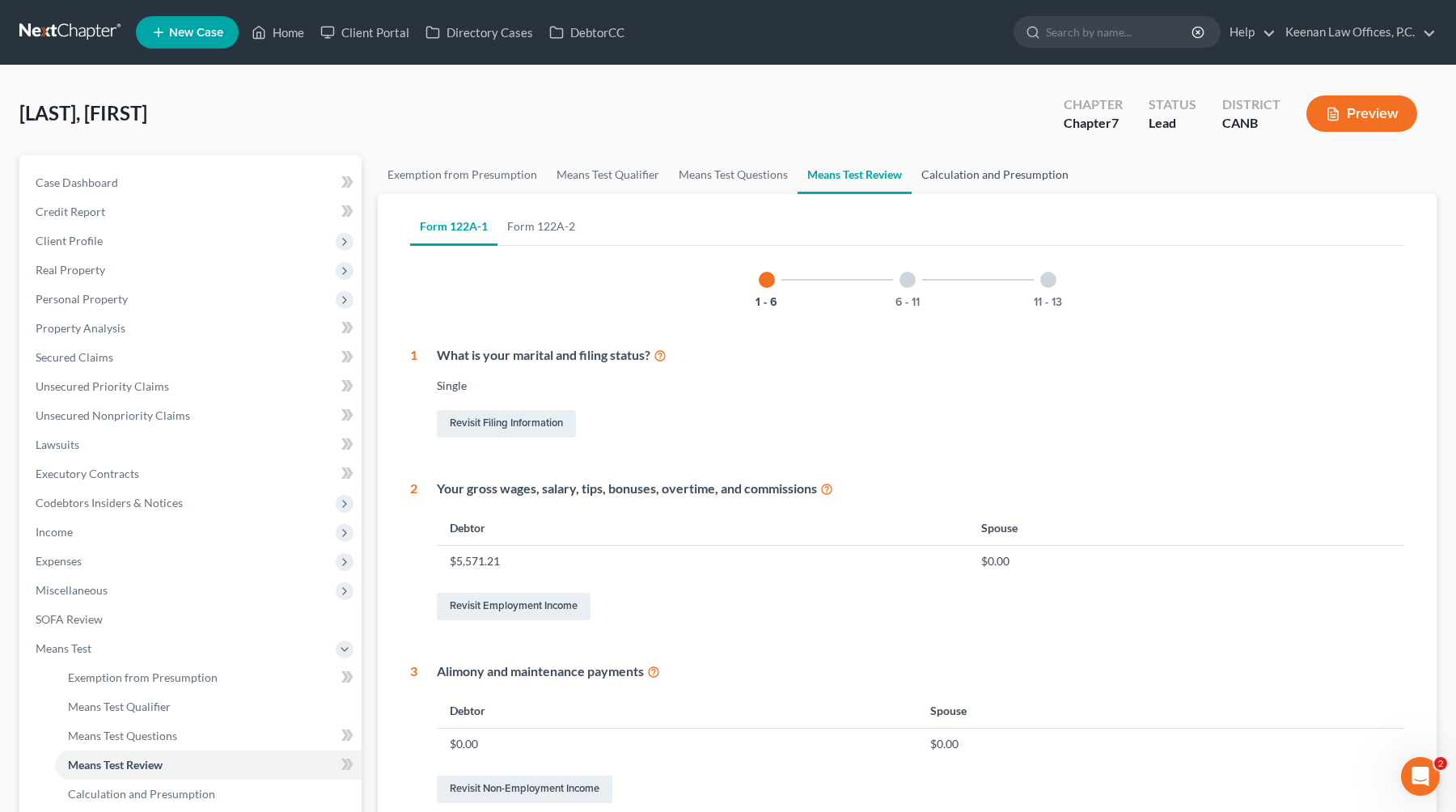 click on "Calculation and Presumption" at bounding box center [995, 175] 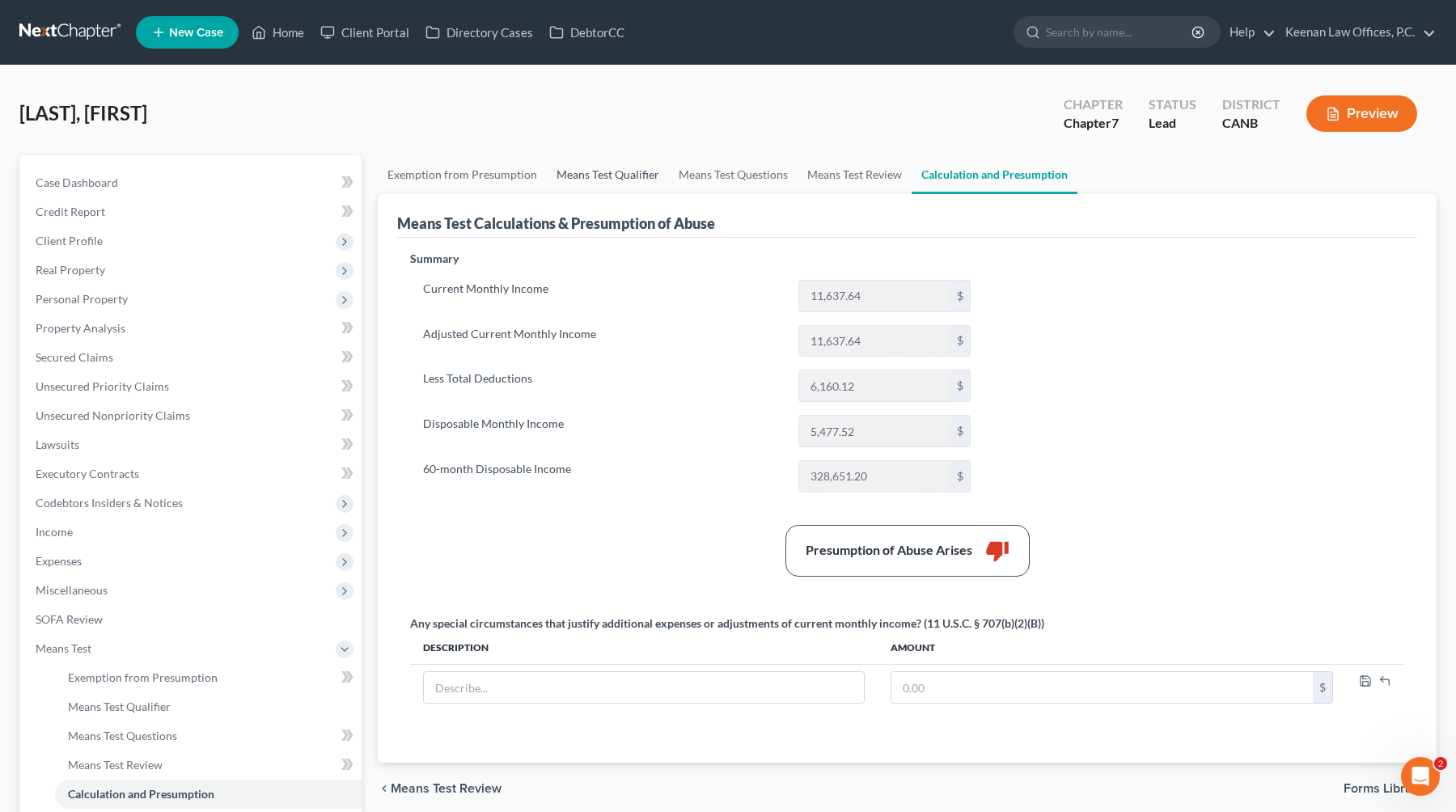 click on "Means Test Qualifier" at bounding box center [607, 175] 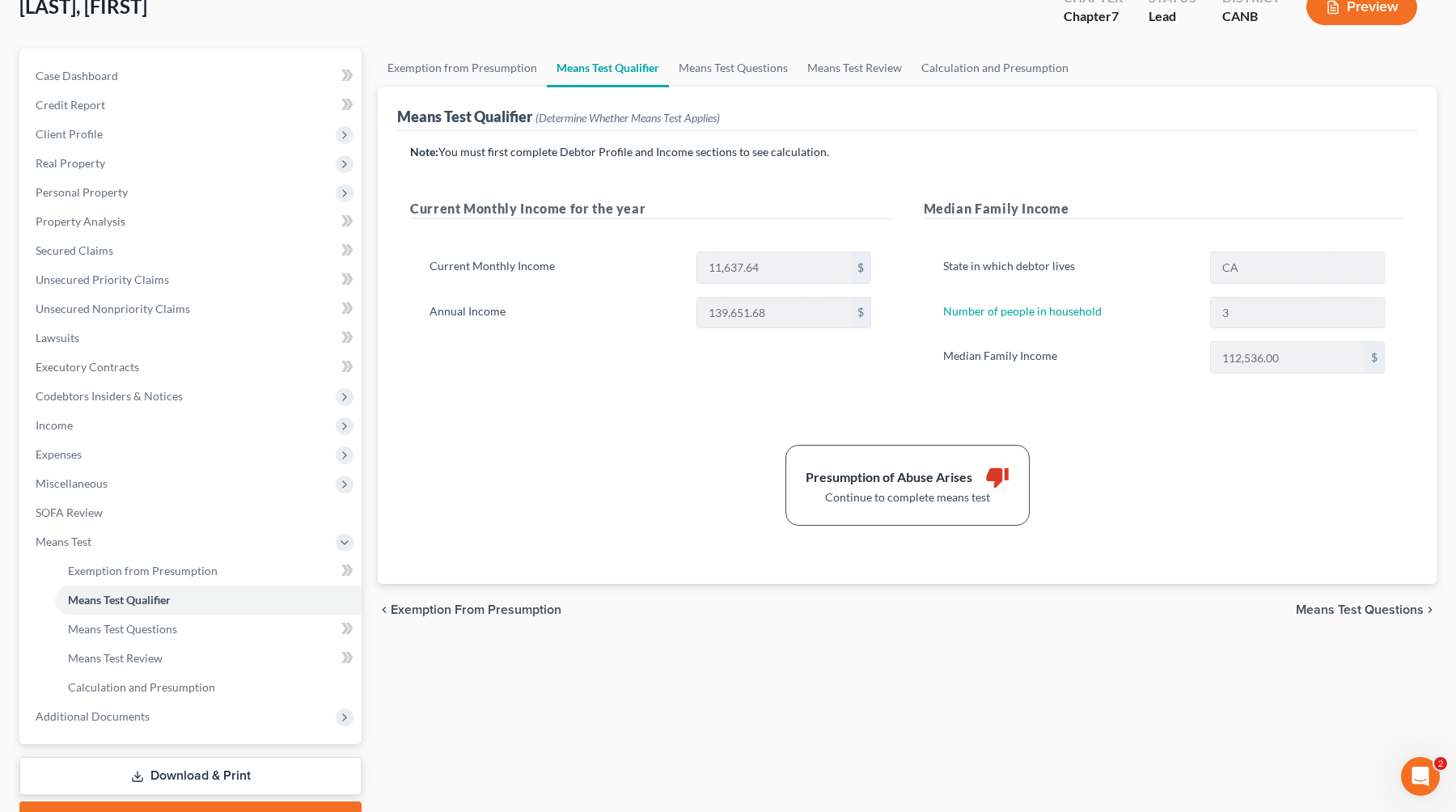 scroll, scrollTop: 0, scrollLeft: 0, axis: both 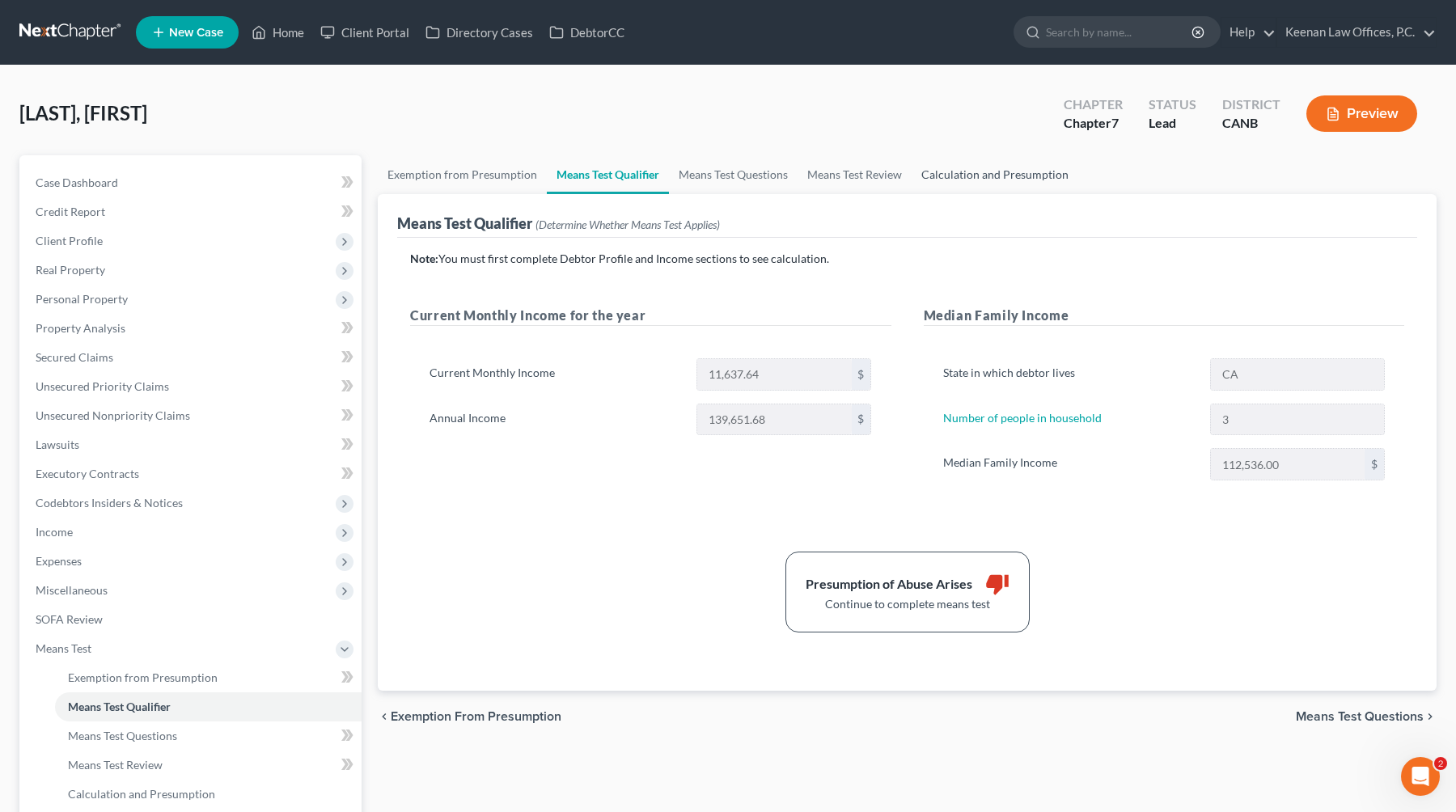 click on "Calculation and Presumption" at bounding box center [995, 175] 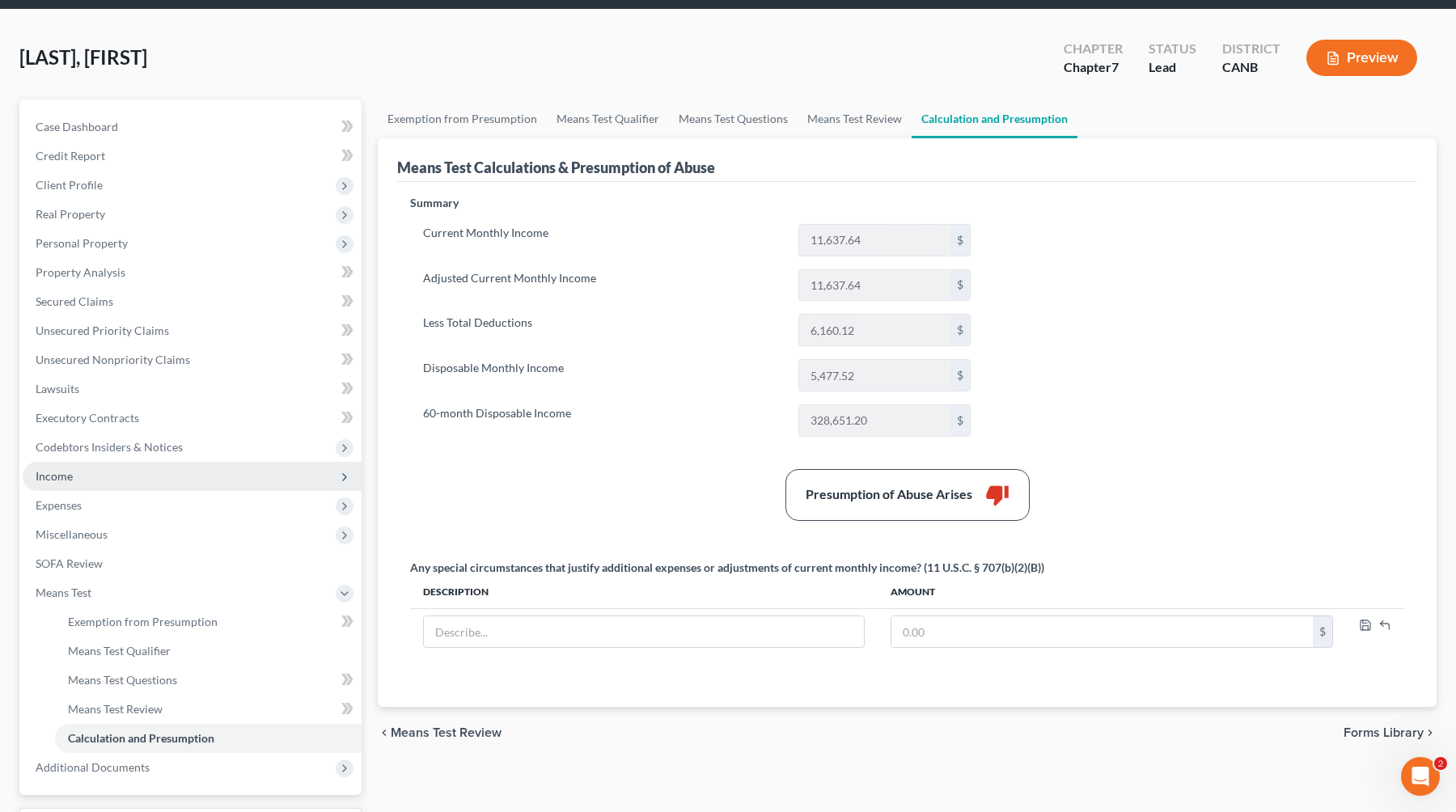 scroll, scrollTop: 66, scrollLeft: 0, axis: vertical 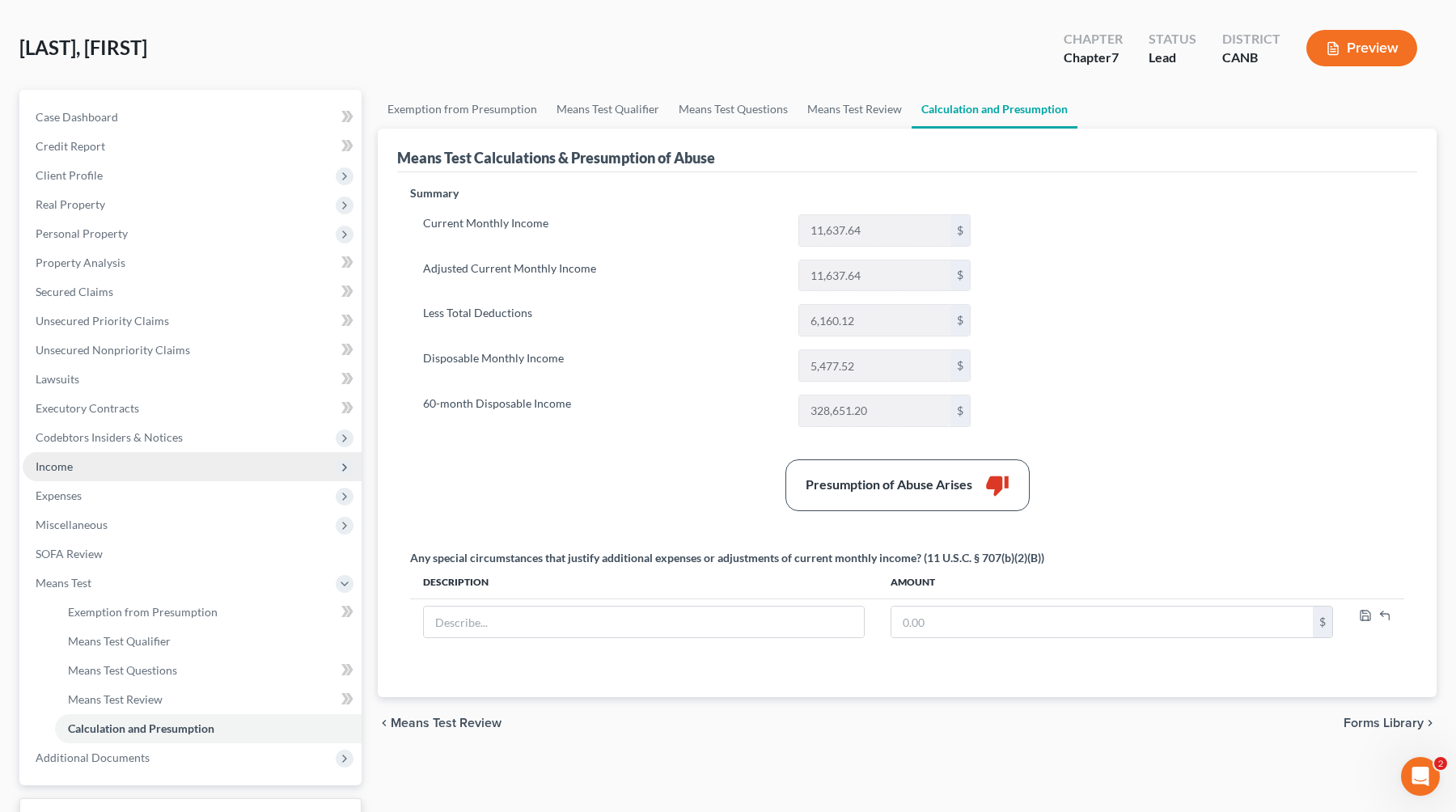 click on "Income" at bounding box center [192, 467] 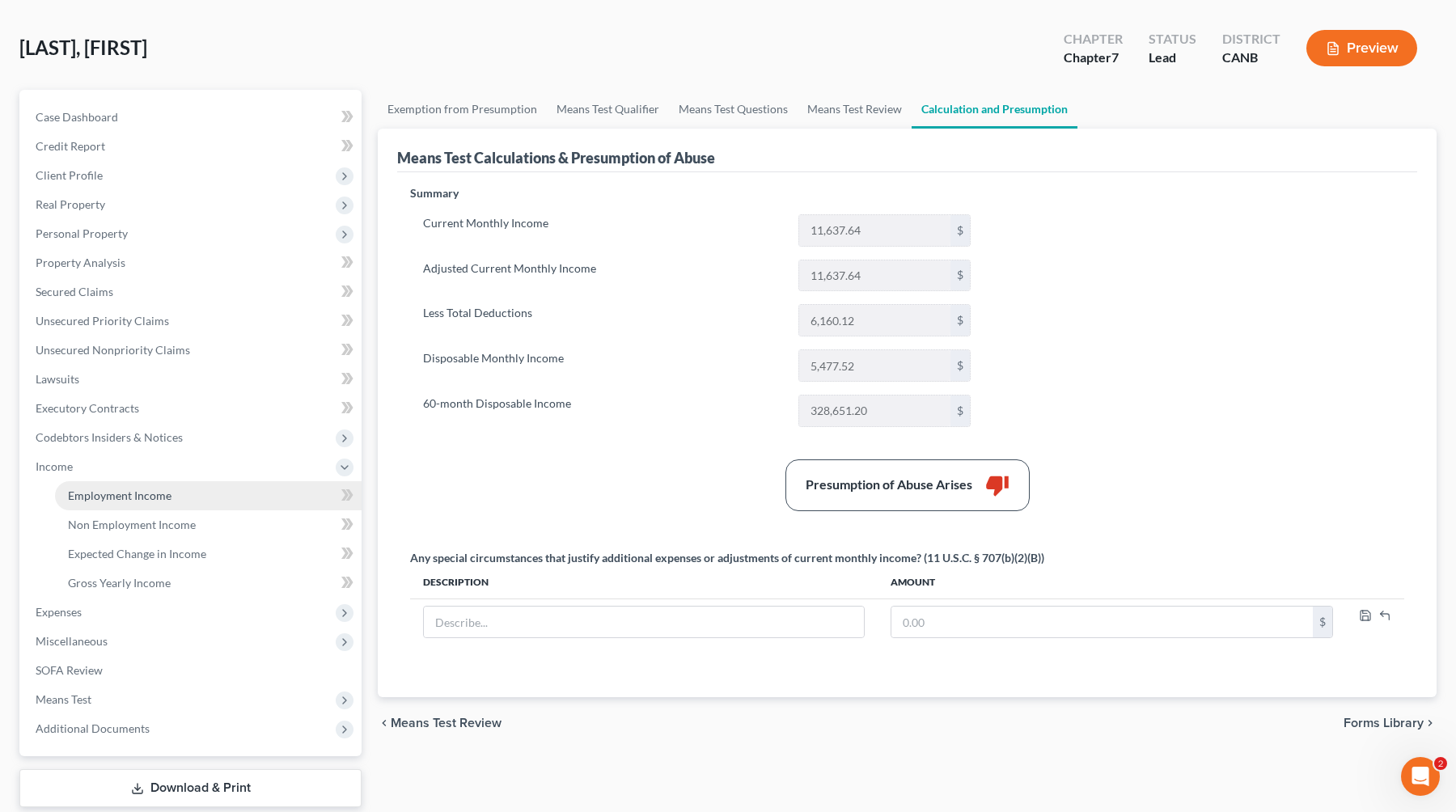 click on "Employment Income" at bounding box center (120, 495) 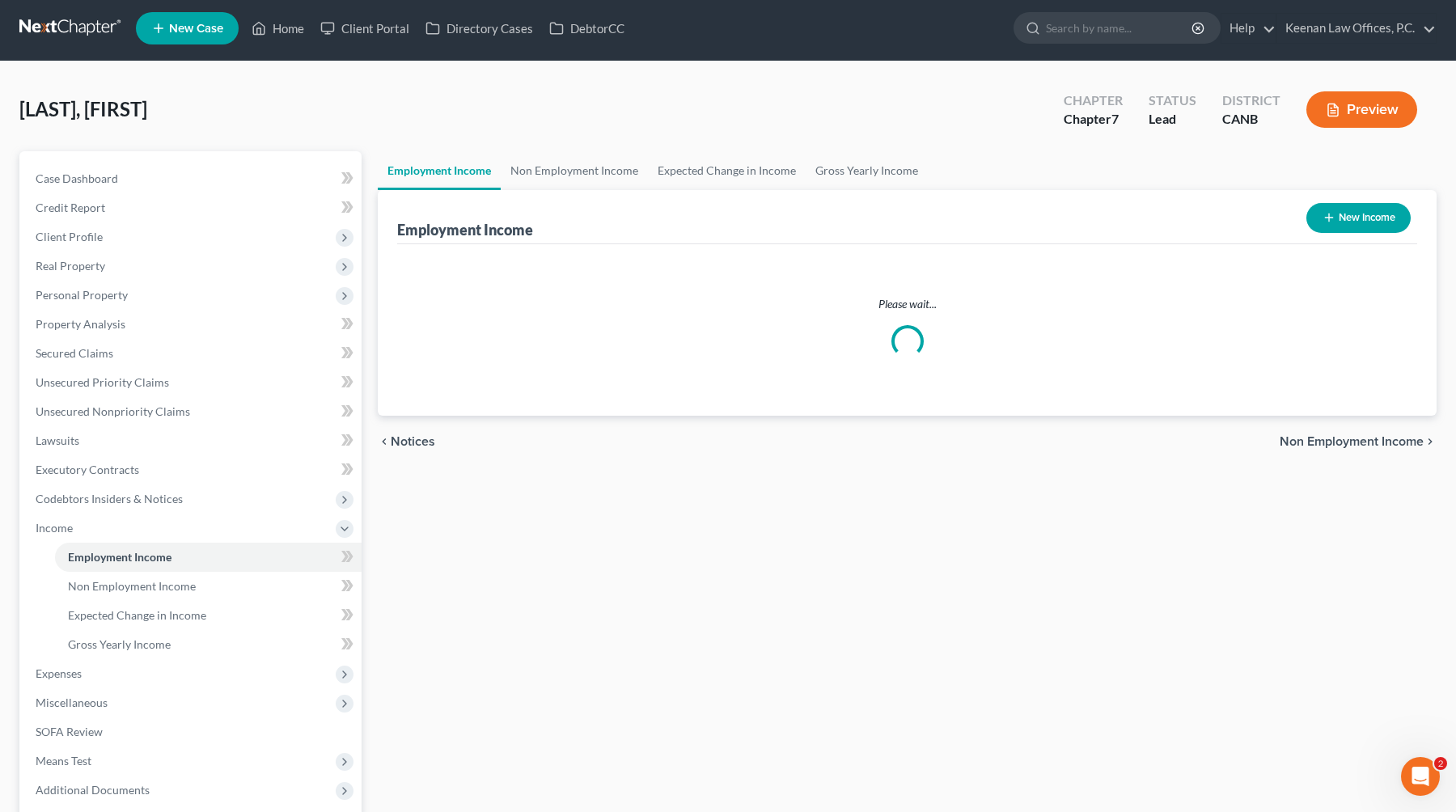 scroll, scrollTop: 0, scrollLeft: 0, axis: both 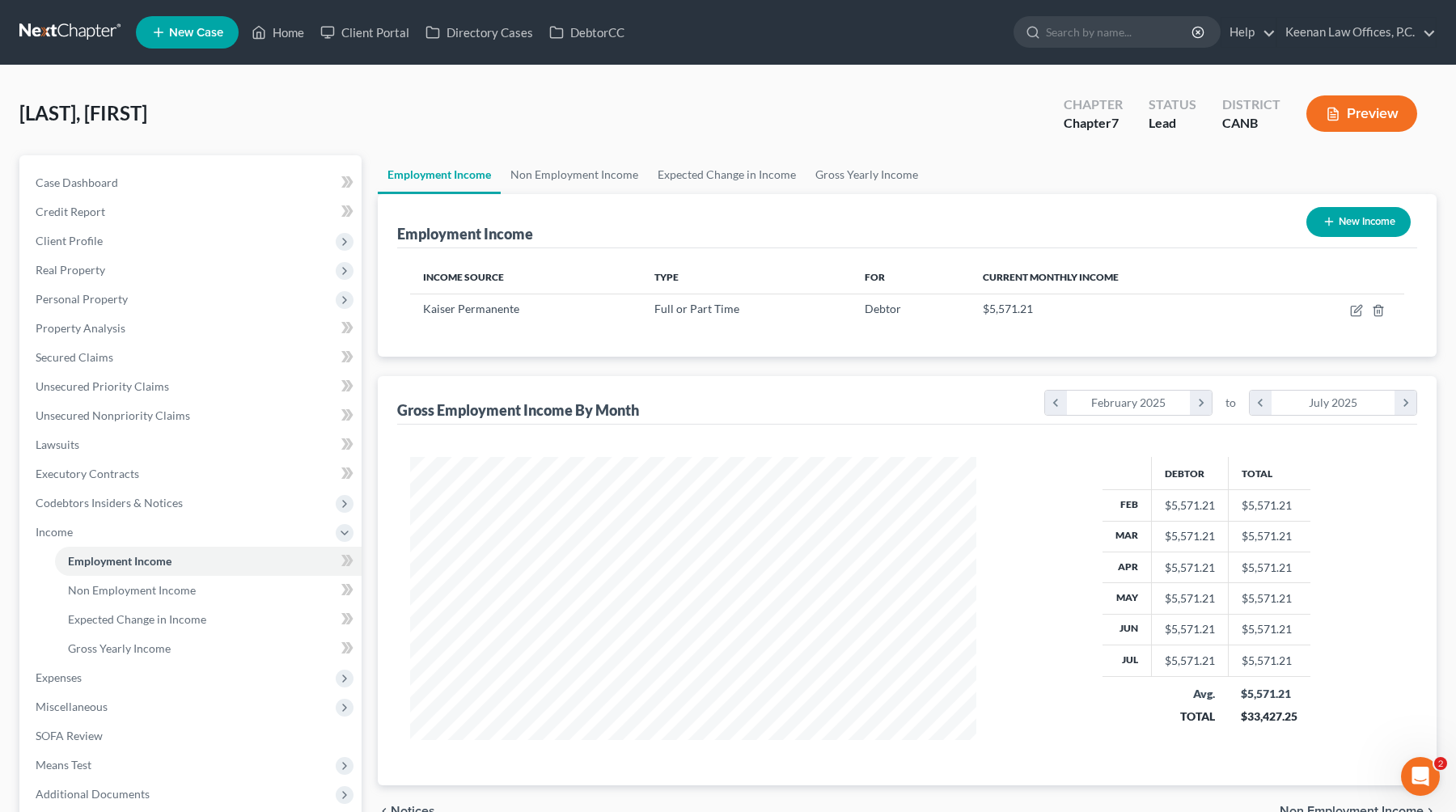 click on "Employment Income New Income" at bounding box center (907, 221) 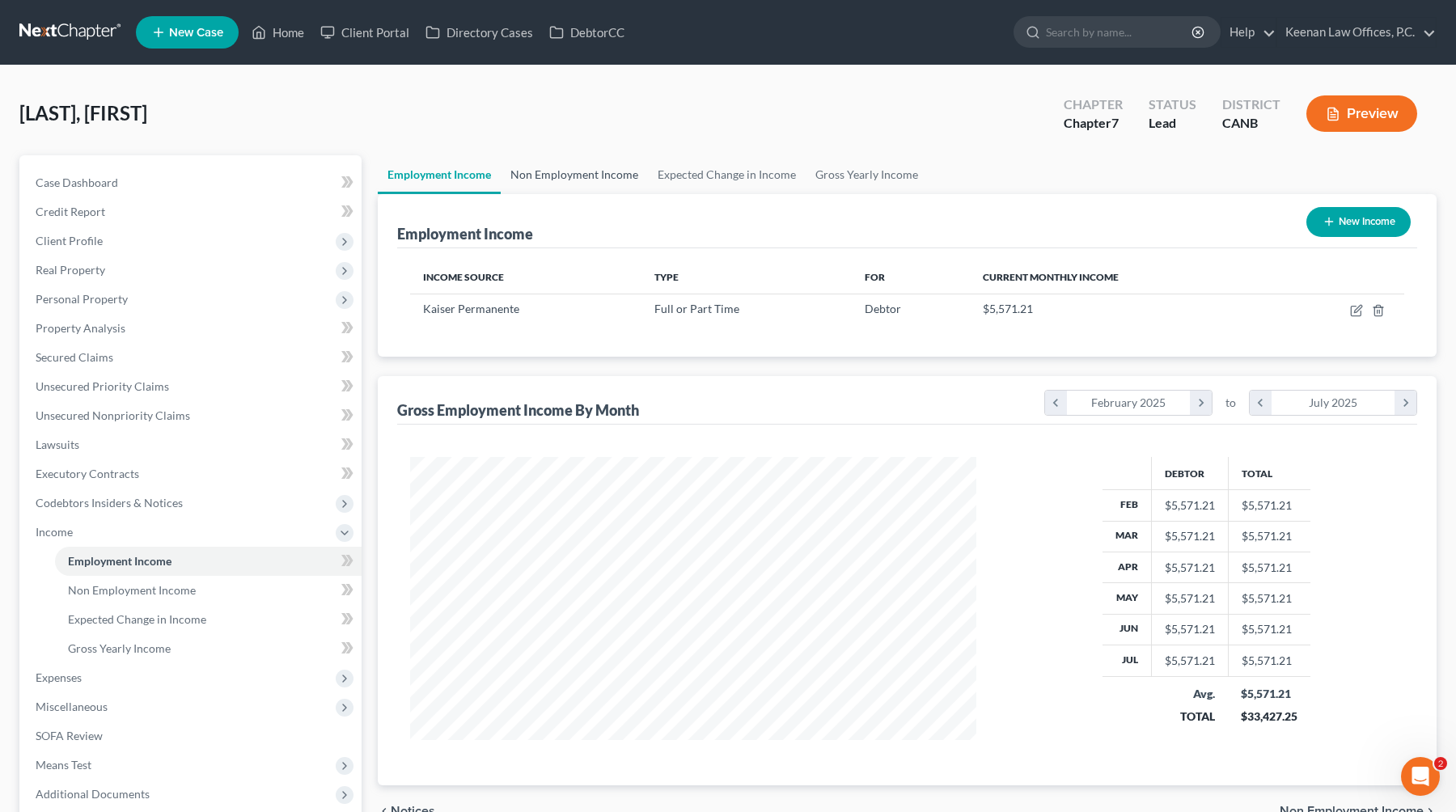click on "Non Employment Income" at bounding box center [574, 175] 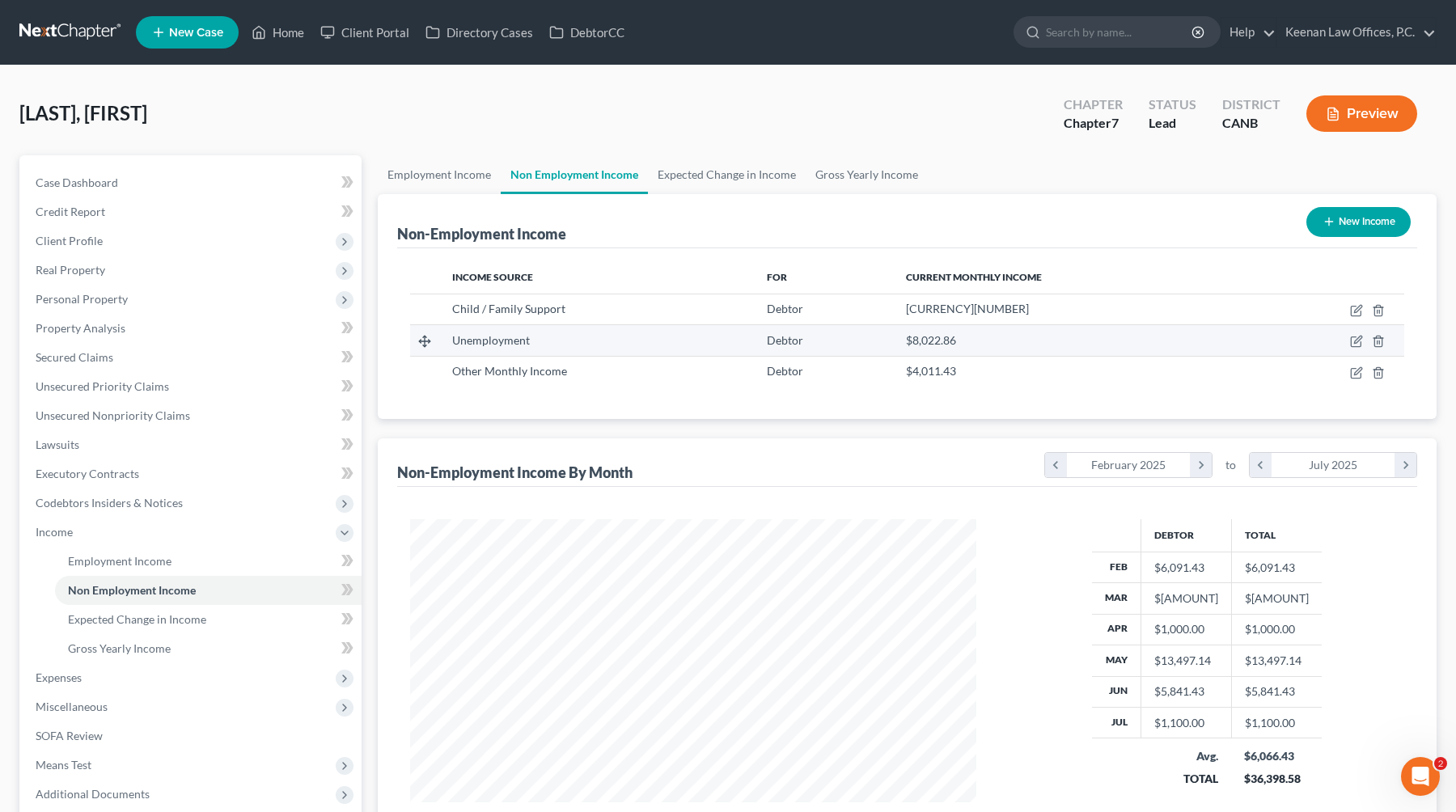 scroll, scrollTop: 808475, scrollLeft: 808290, axis: both 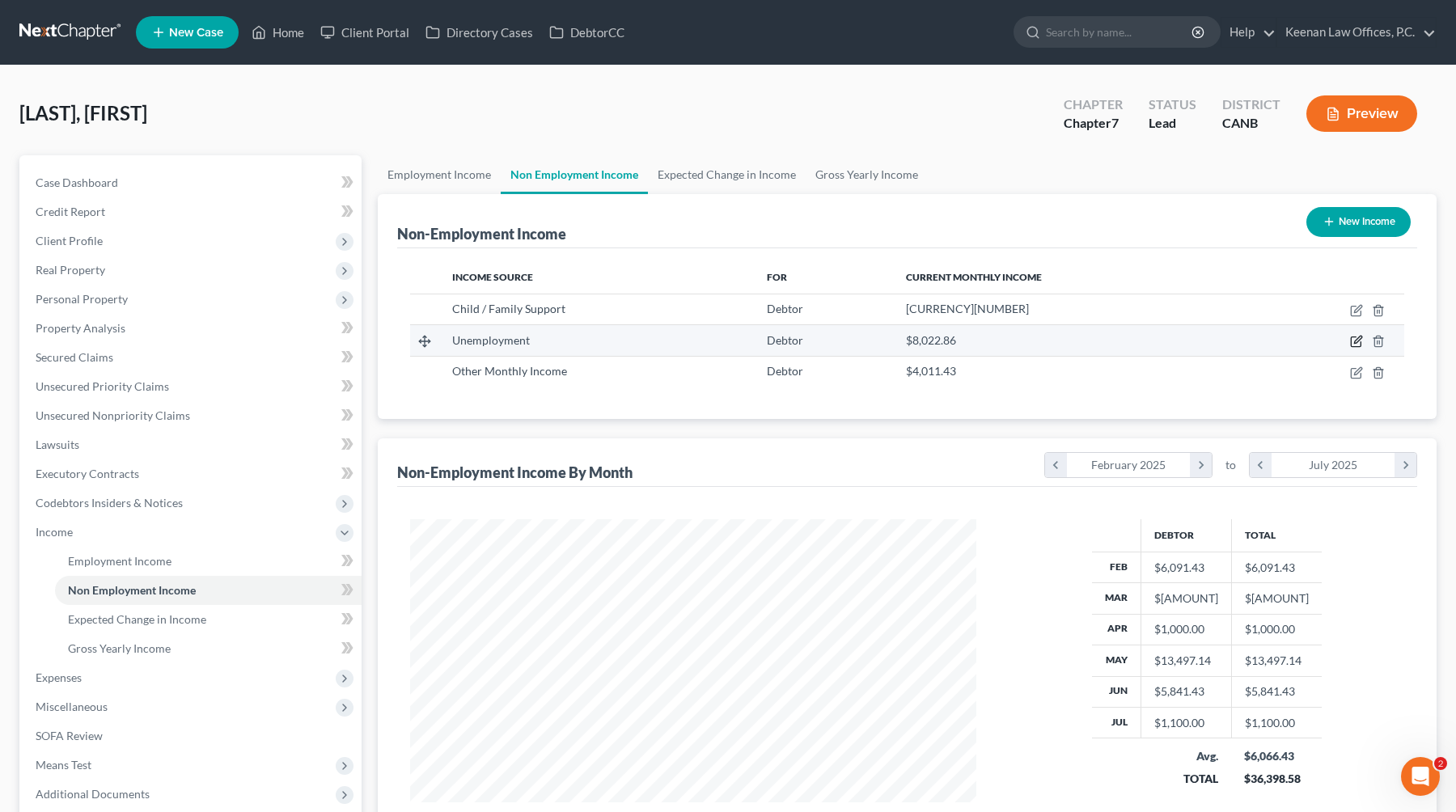 click 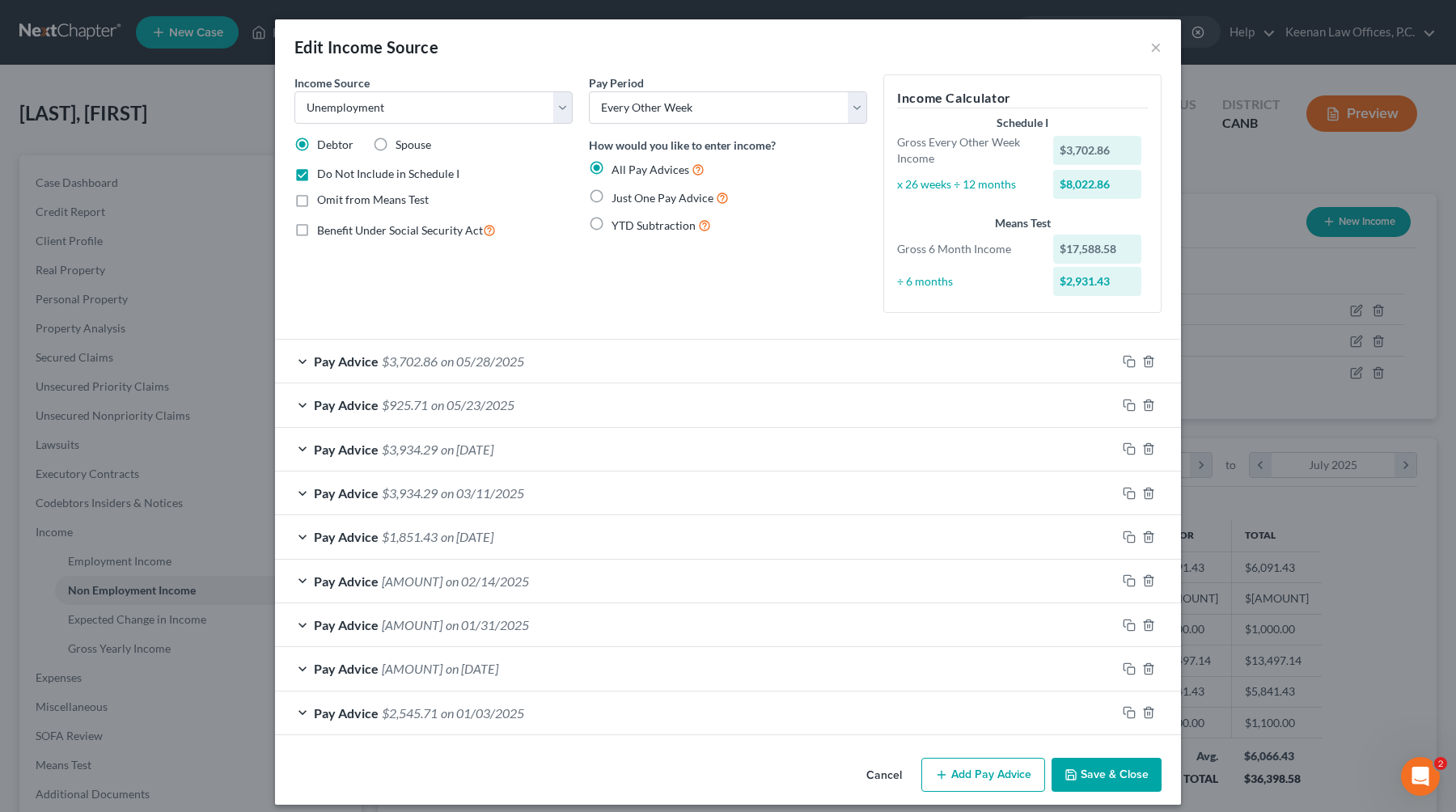 scroll, scrollTop: 11, scrollLeft: 0, axis: vertical 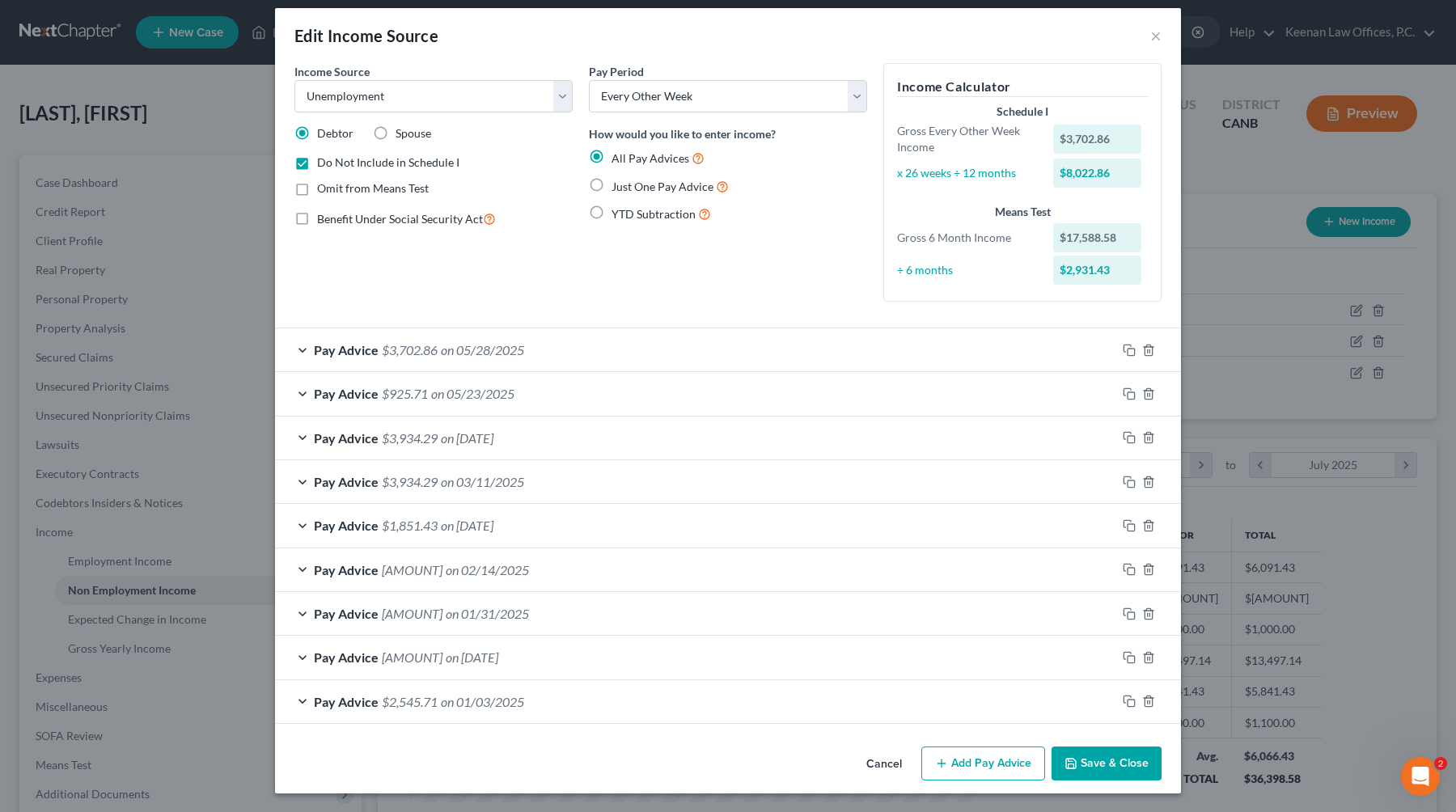click on "Pay Advice [AMOUNT] on [DATE]" at bounding box center [696, 438] 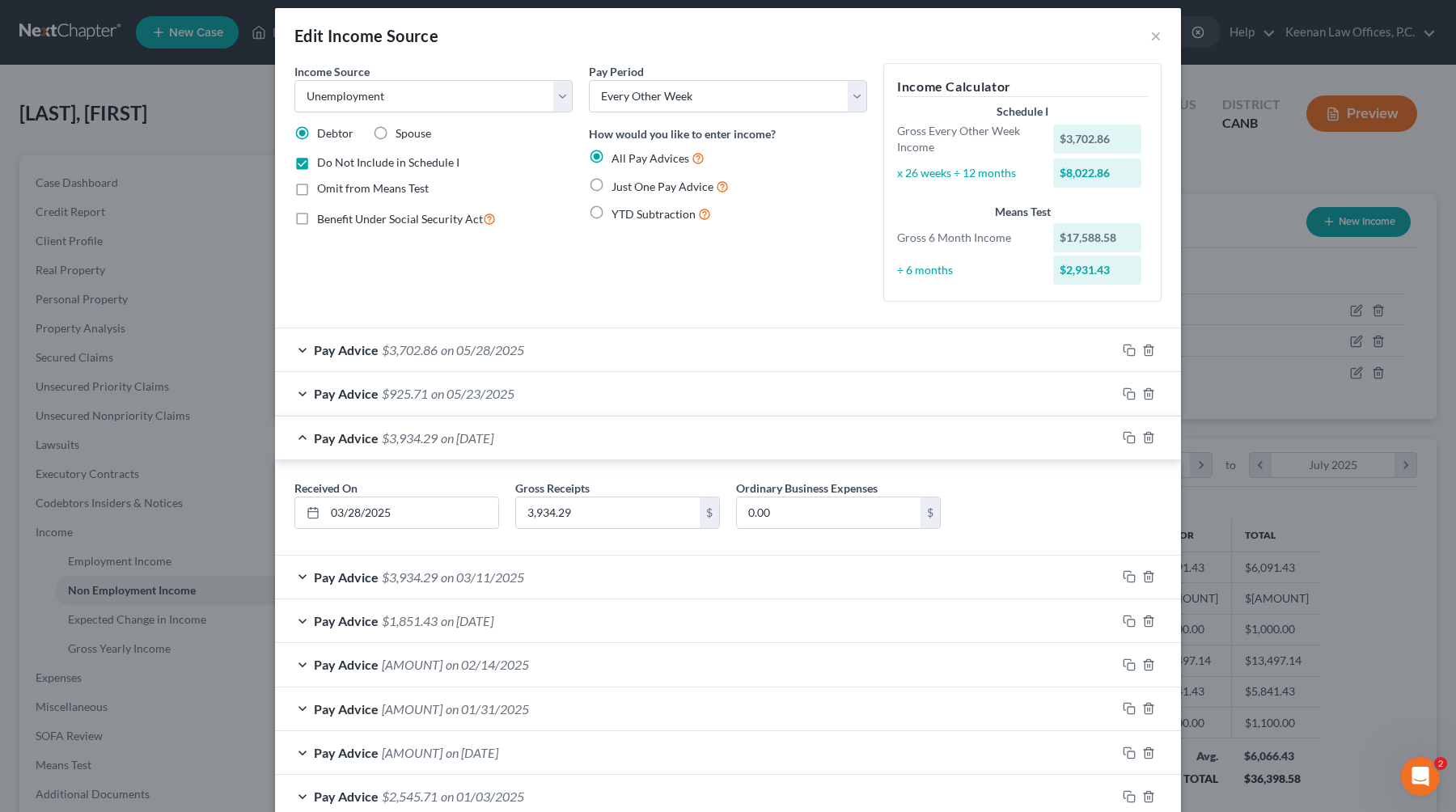 click on "Pay Advice [AMOUNT] on [DATE]" at bounding box center (696, 438) 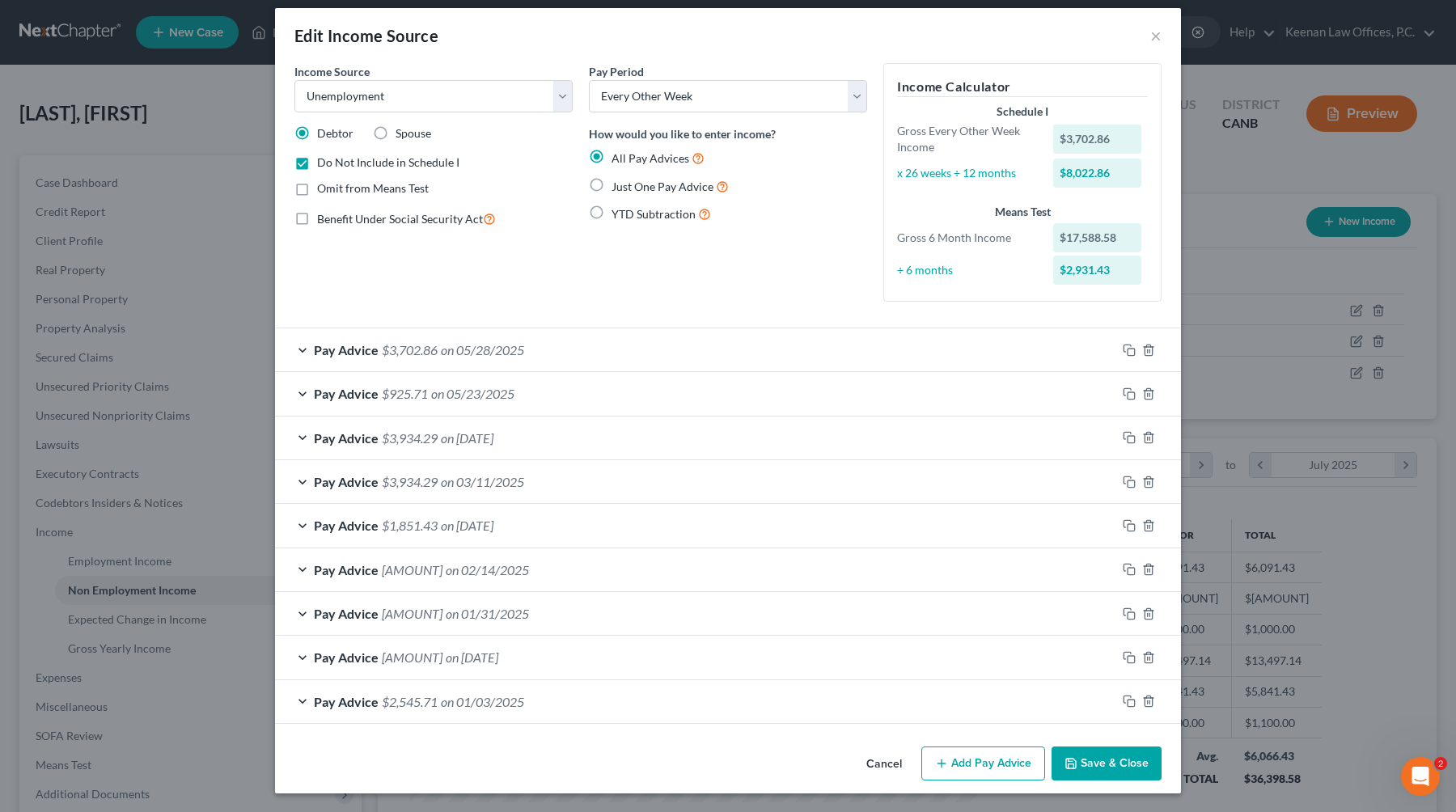 click on "Cancel" at bounding box center (884, 764) 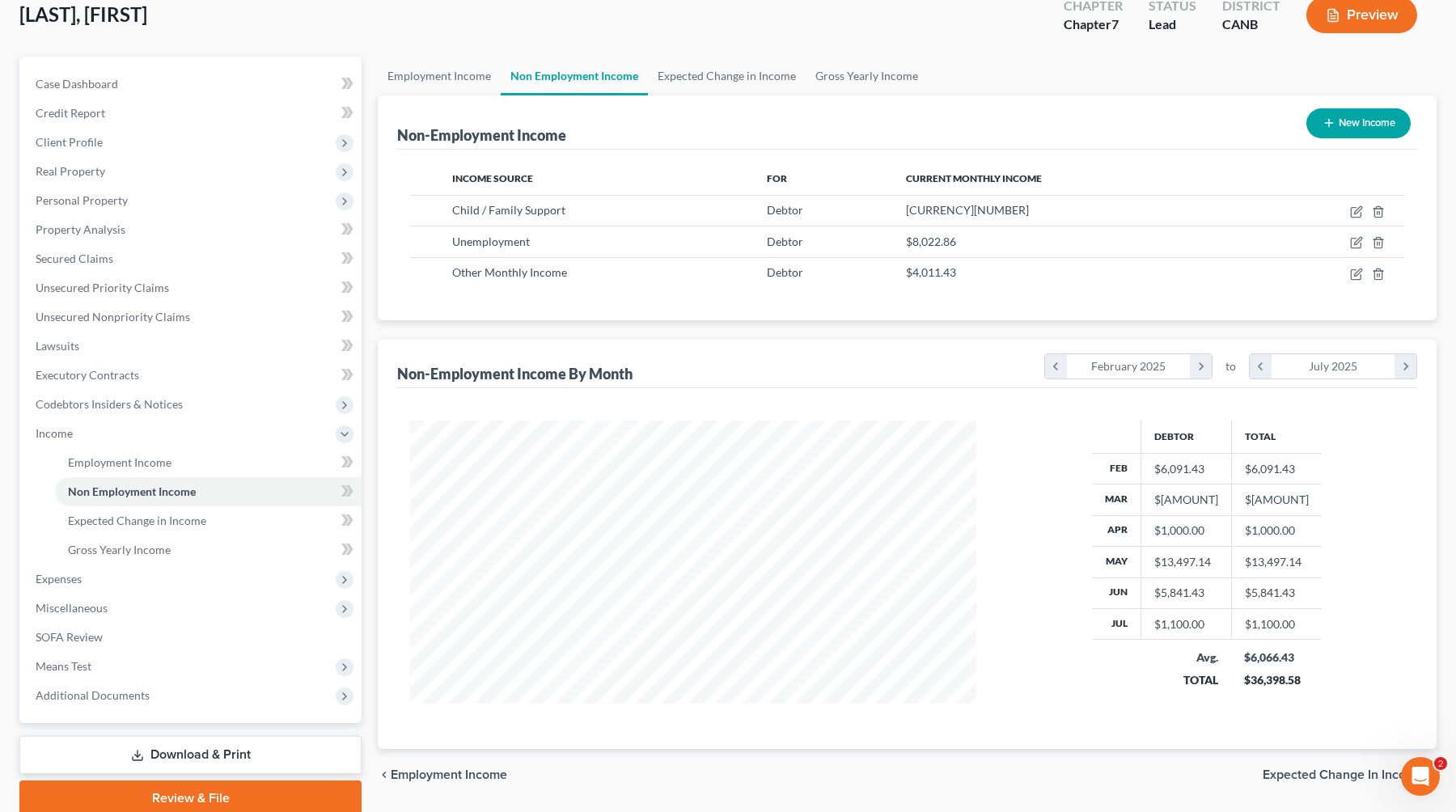scroll, scrollTop: 76, scrollLeft: 0, axis: vertical 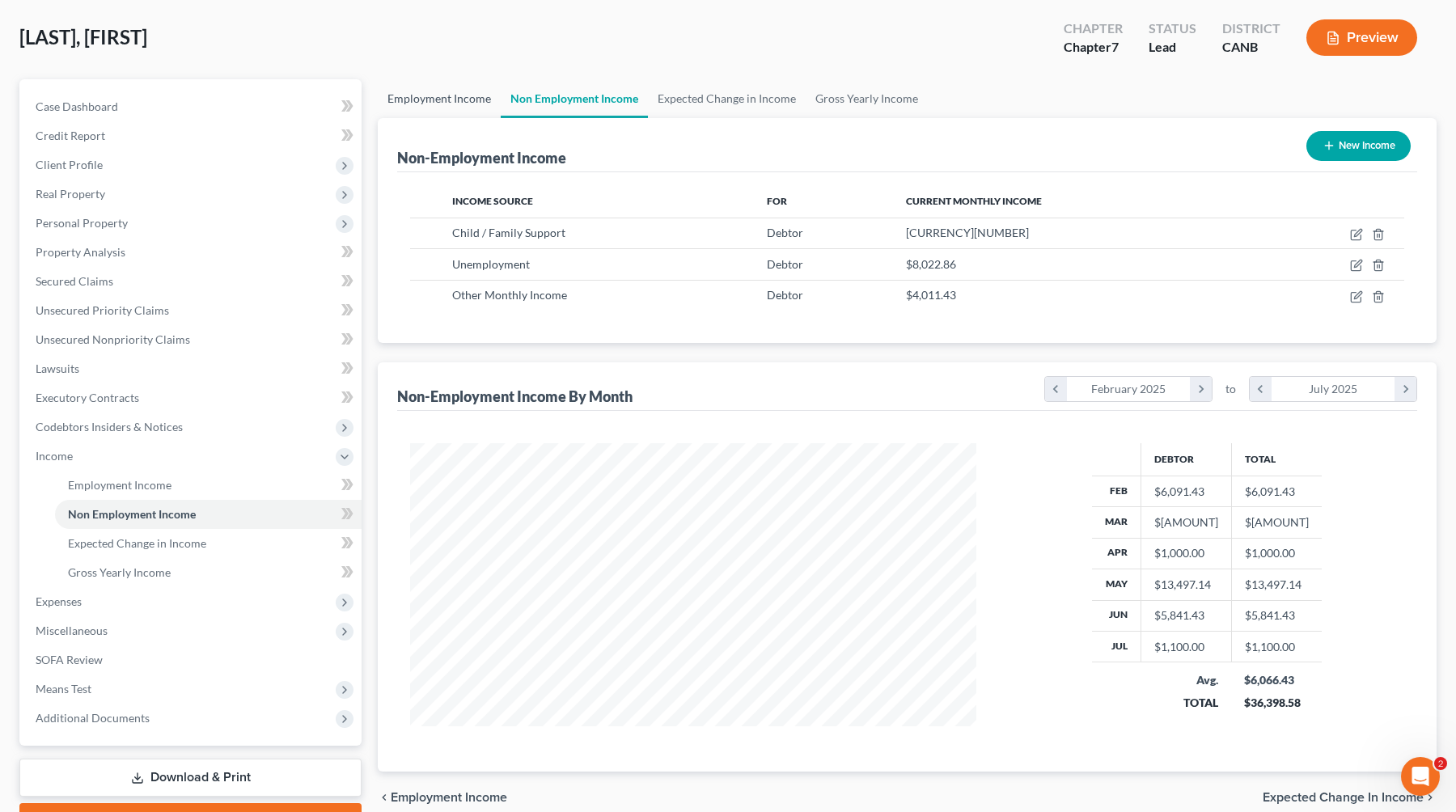 click on "Employment Income" at bounding box center (439, 99) 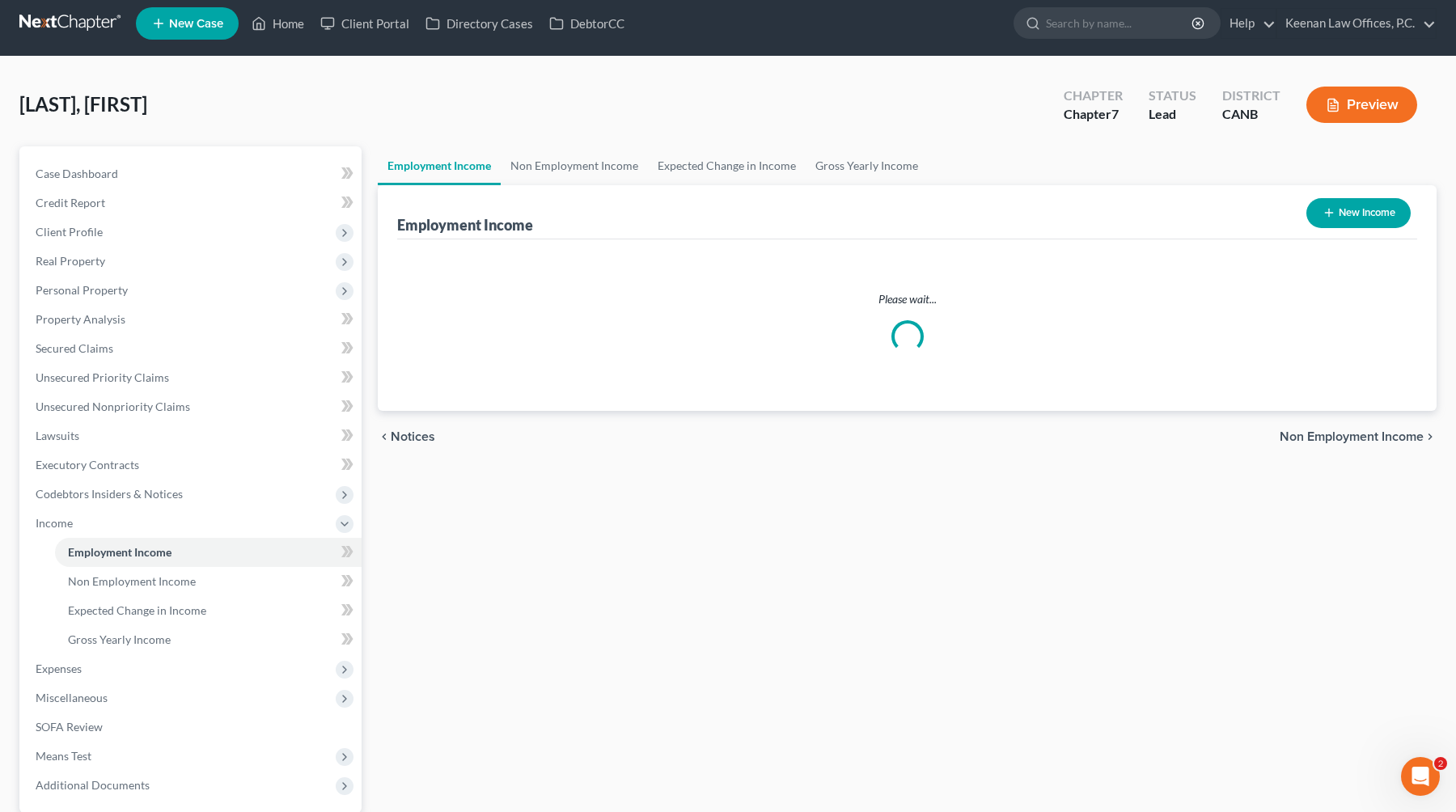 scroll, scrollTop: 0, scrollLeft: 0, axis: both 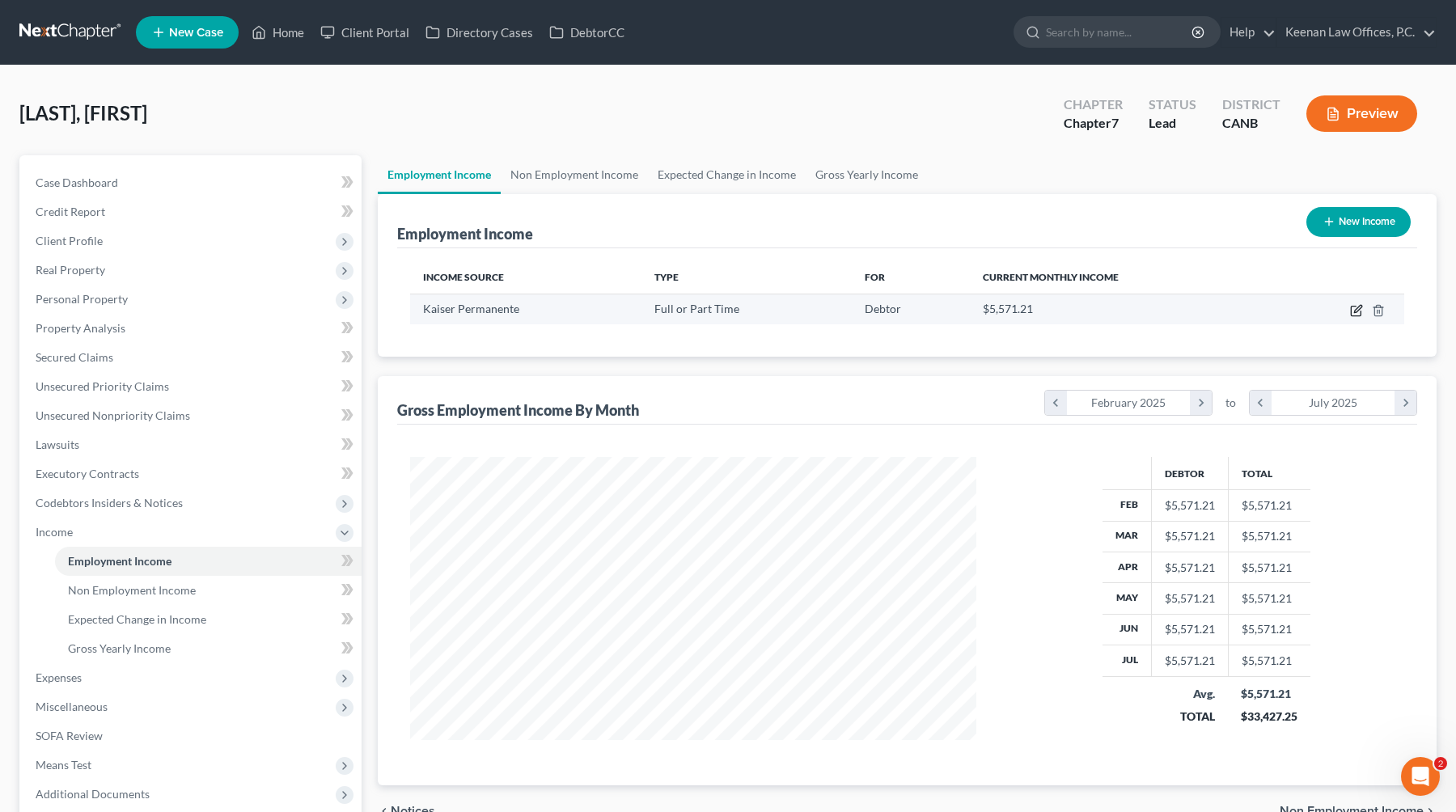 click 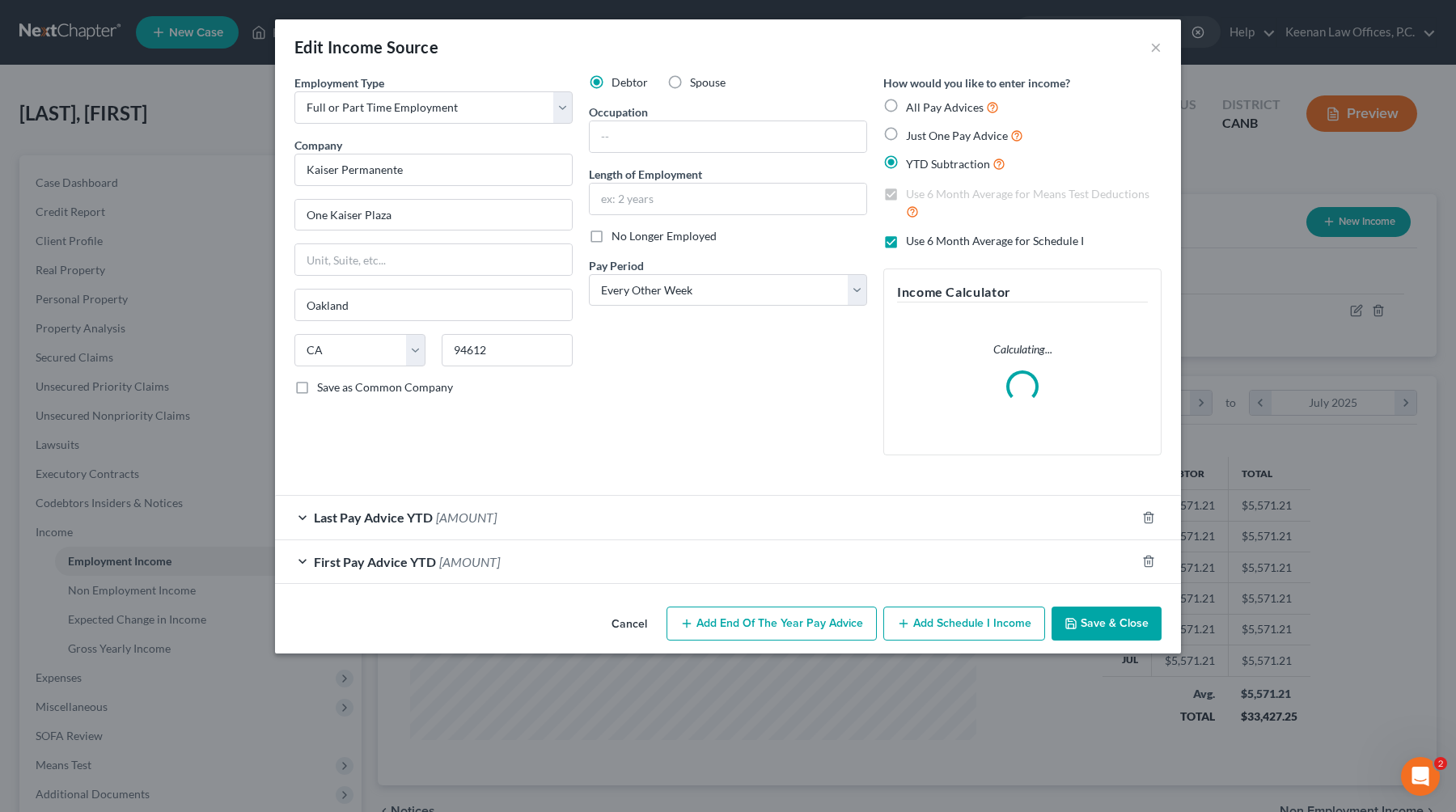 click on "Last Pay Advice YTD $[AMOUNT]" at bounding box center (705, 517) 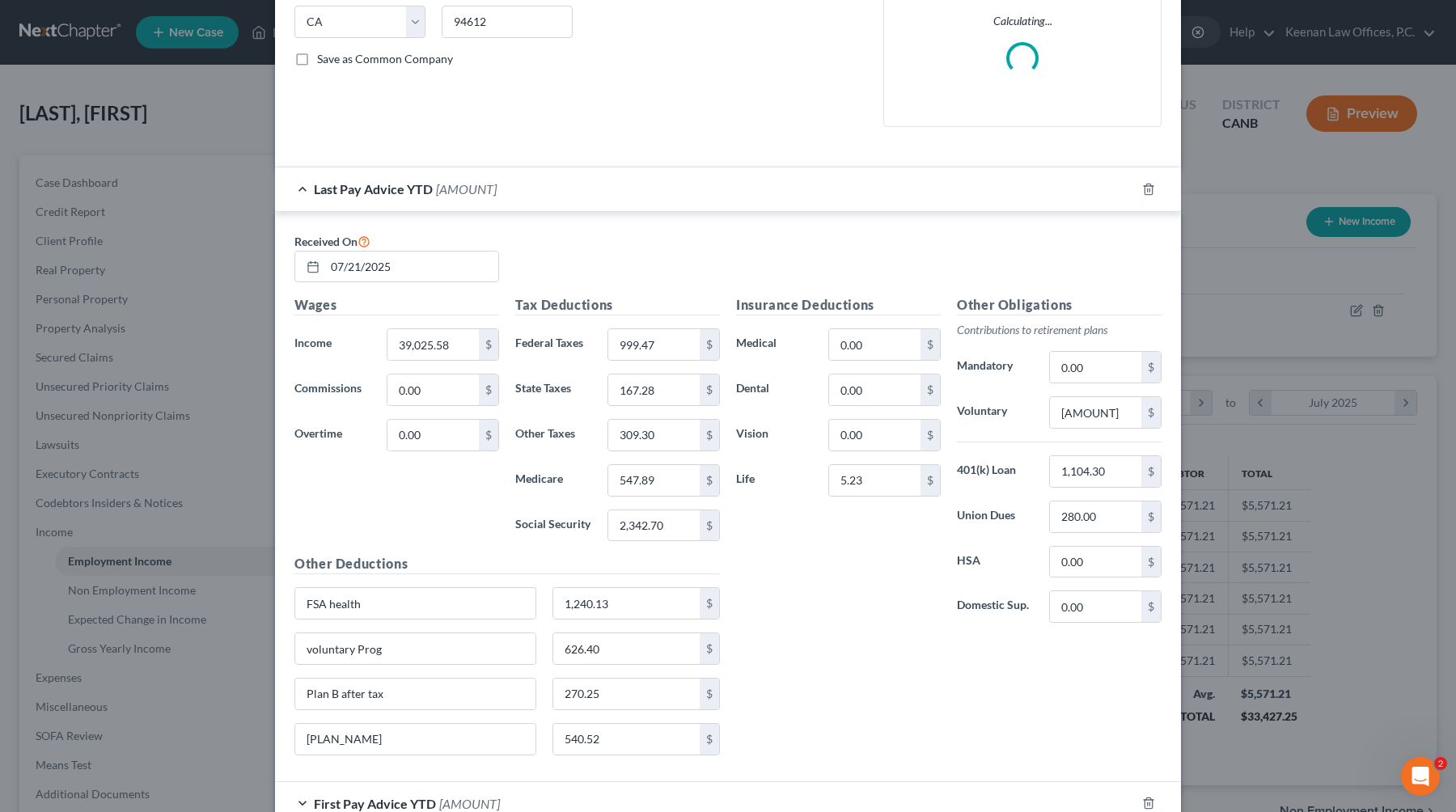 scroll, scrollTop: 430, scrollLeft: 0, axis: vertical 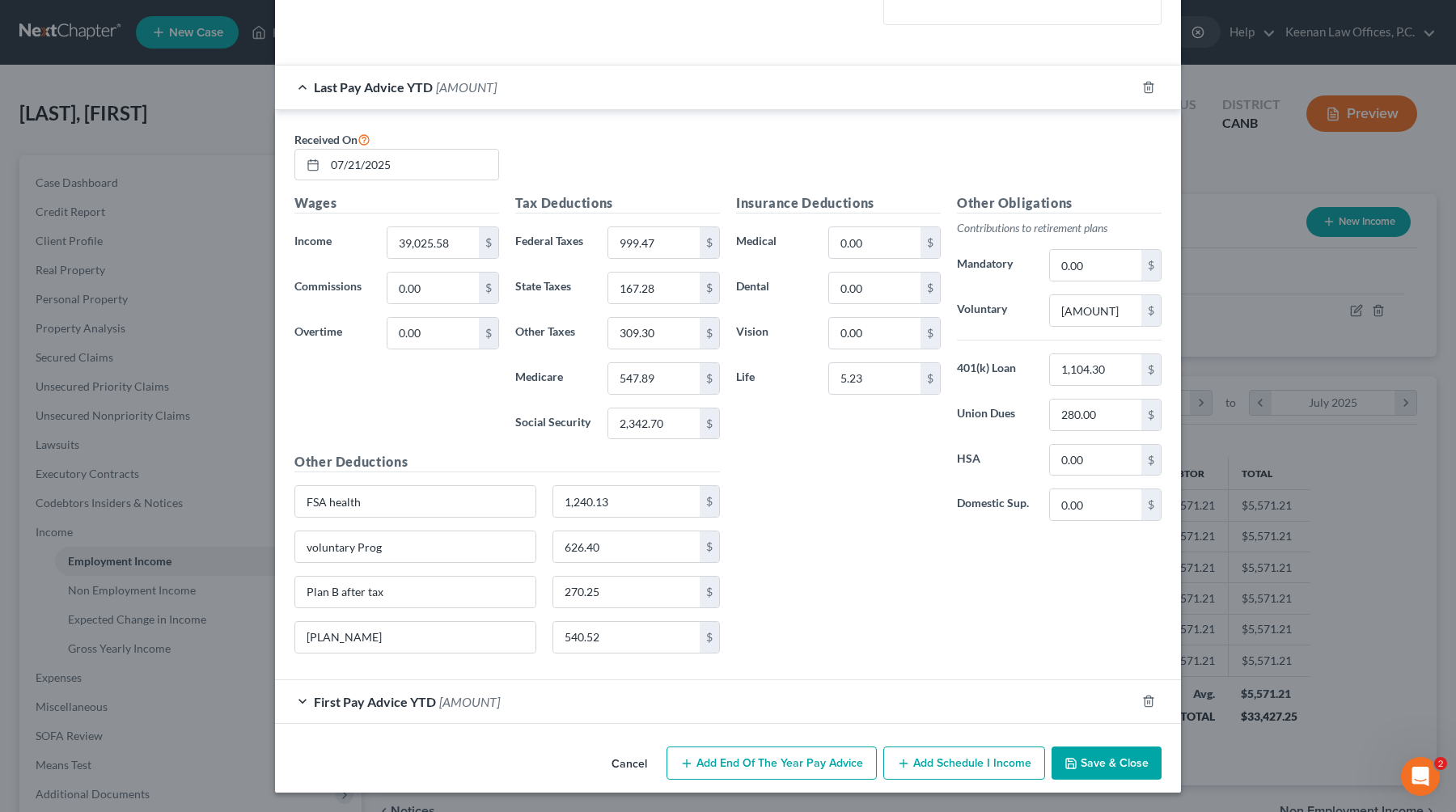 click on "First Pay Advice YTD [AMOUNT]" at bounding box center [705, 701] 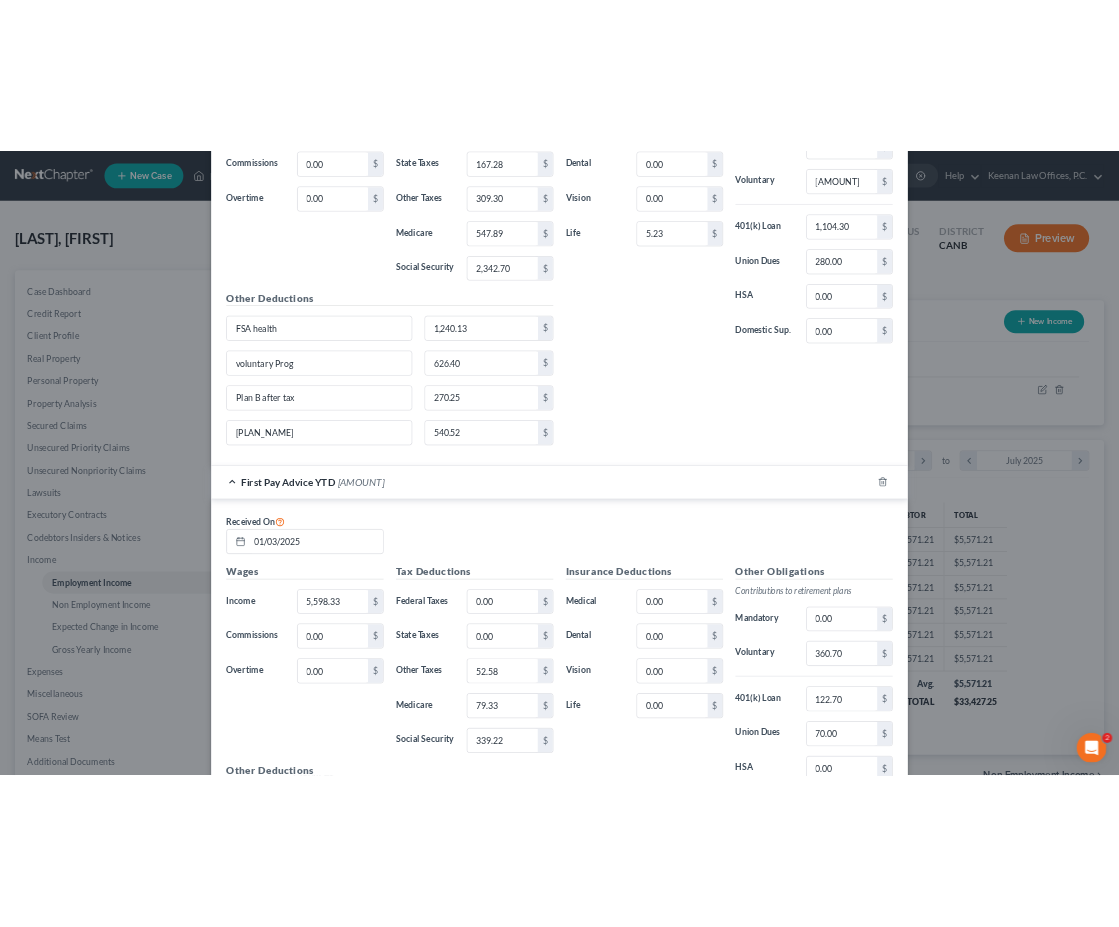 scroll, scrollTop: 949, scrollLeft: 0, axis: vertical 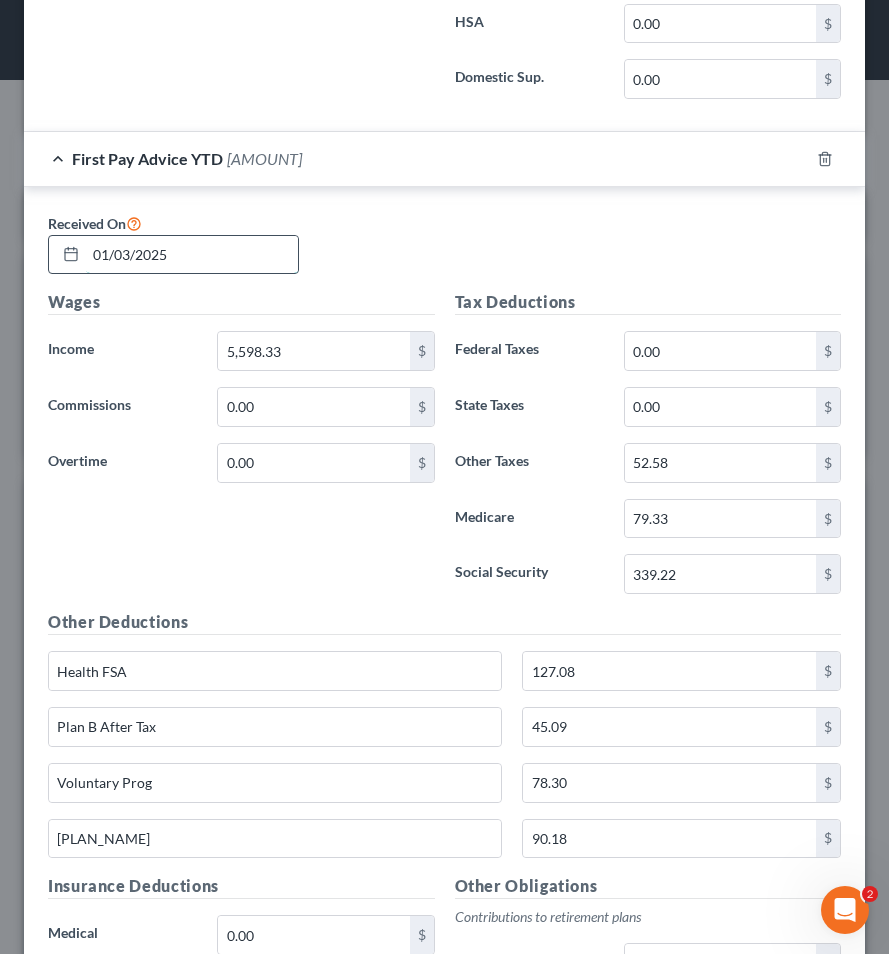 click on "01/03/2025" at bounding box center [192, 255] 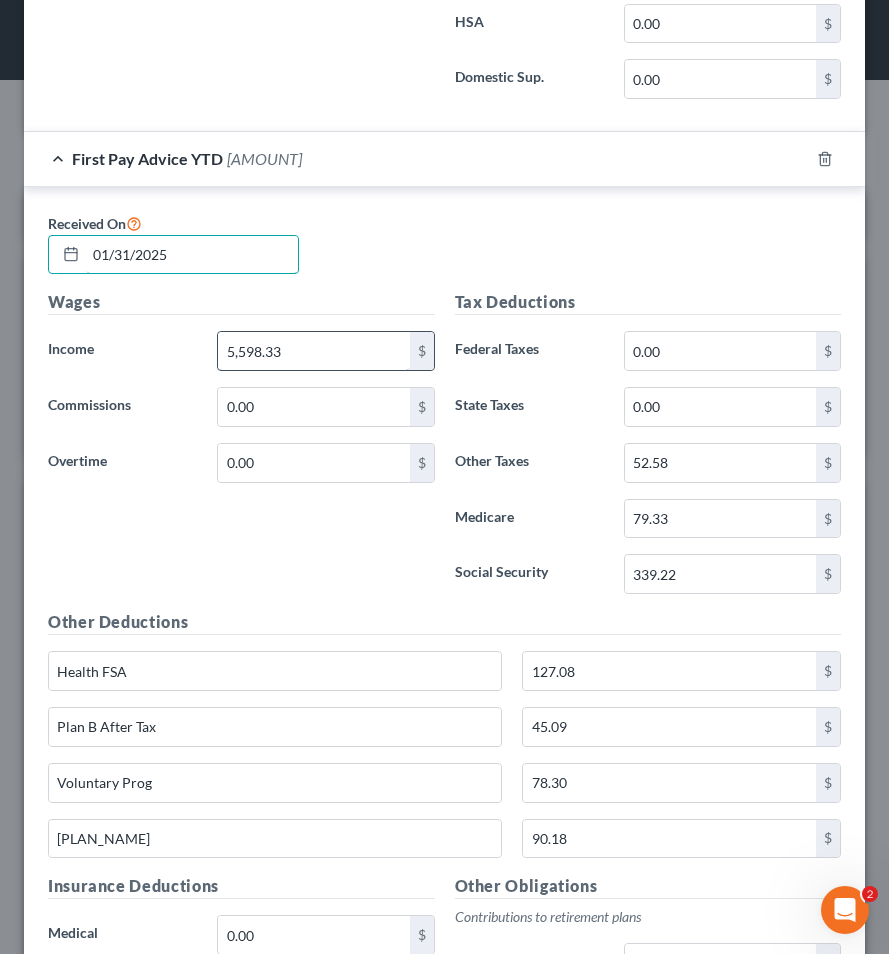 type on "01/31/2025" 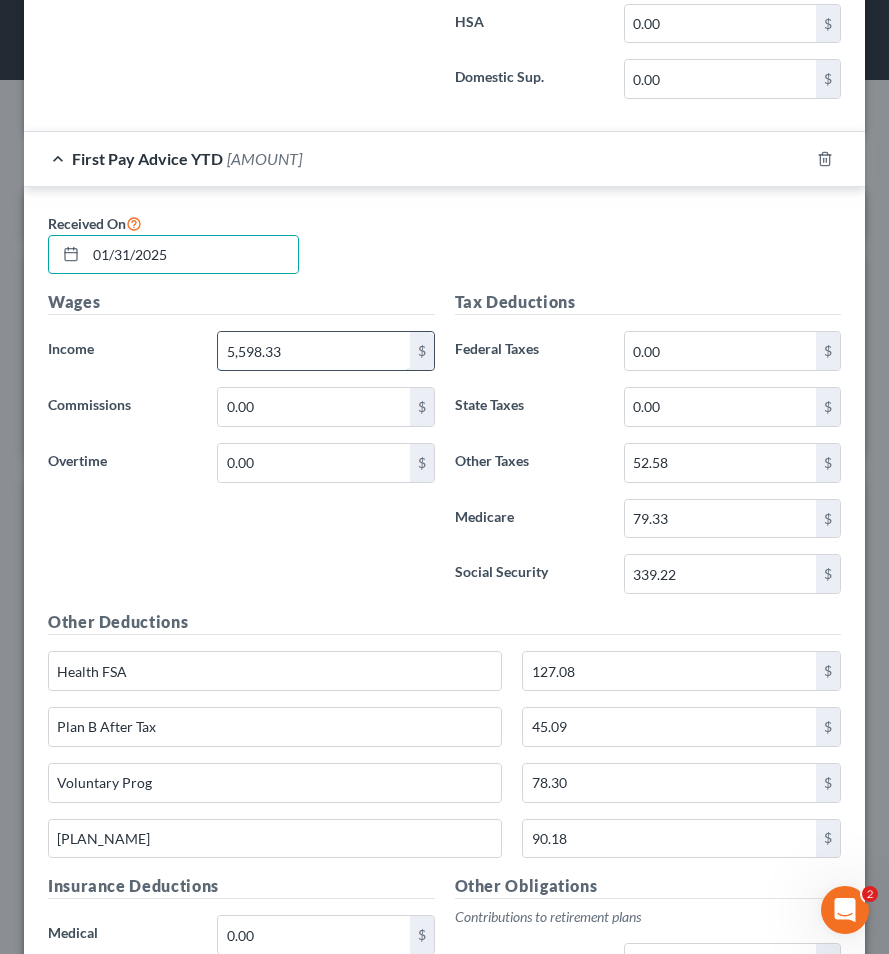 click on "5,598.33" at bounding box center (313, 351) 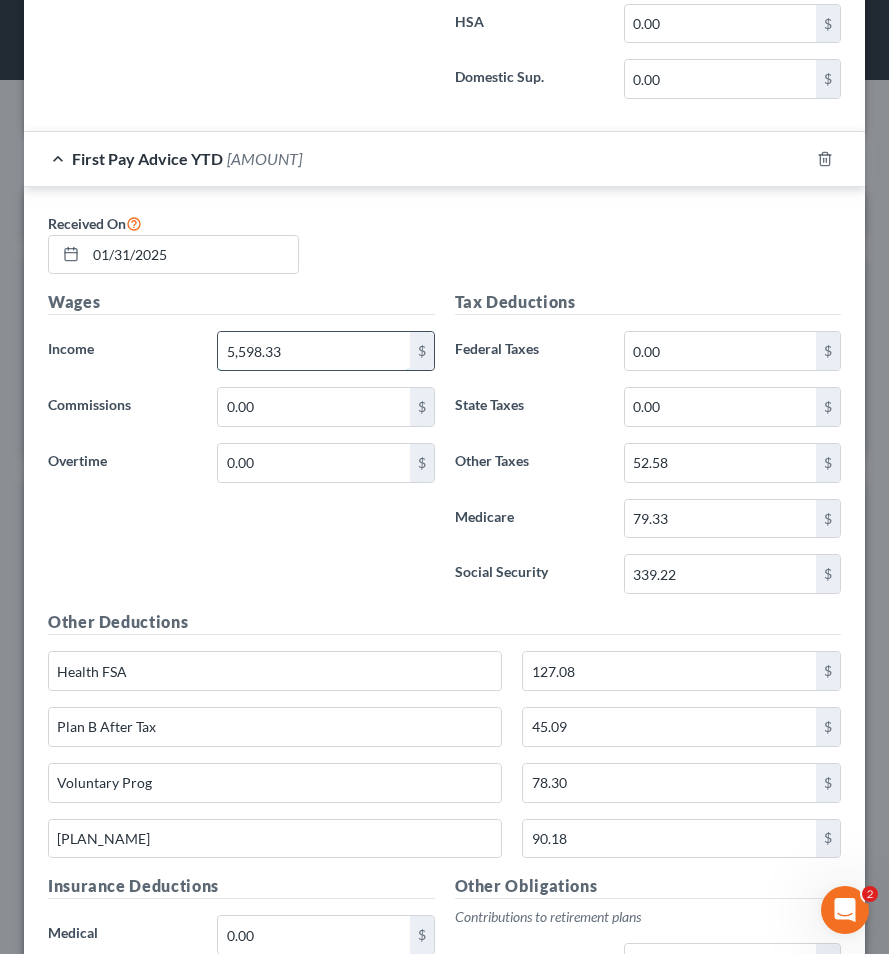 click on "5,598.33" at bounding box center (313, 351) 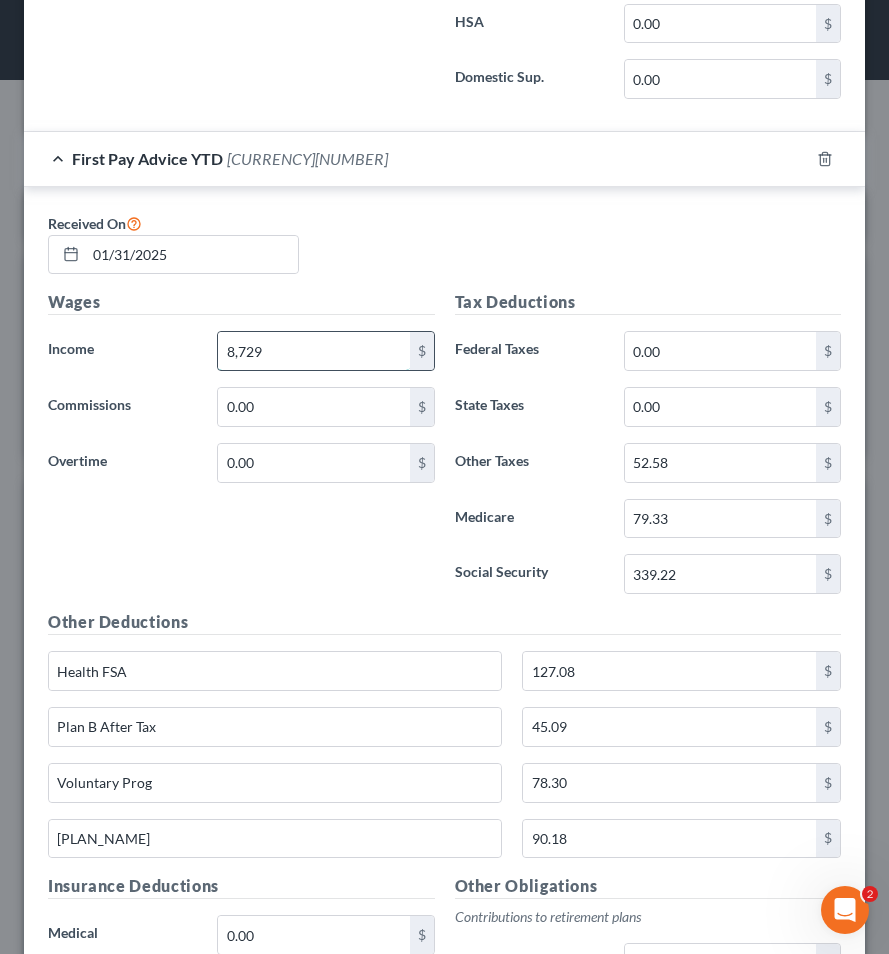 type on "8,729" 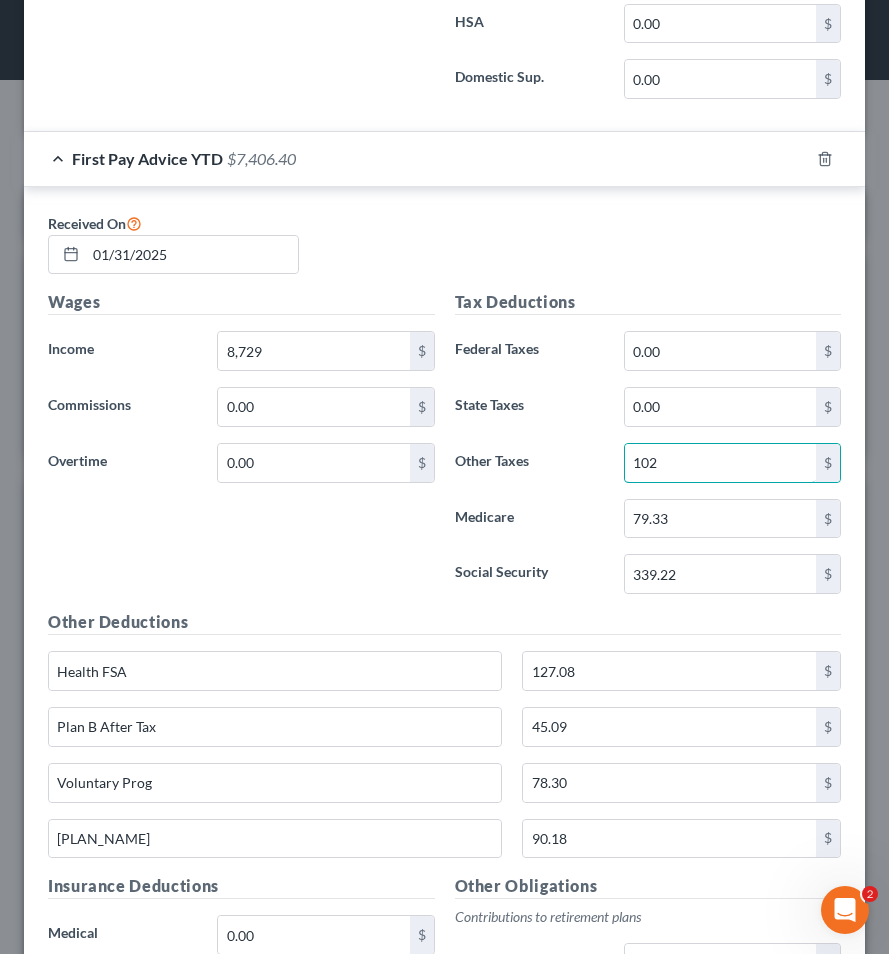 type on "102" 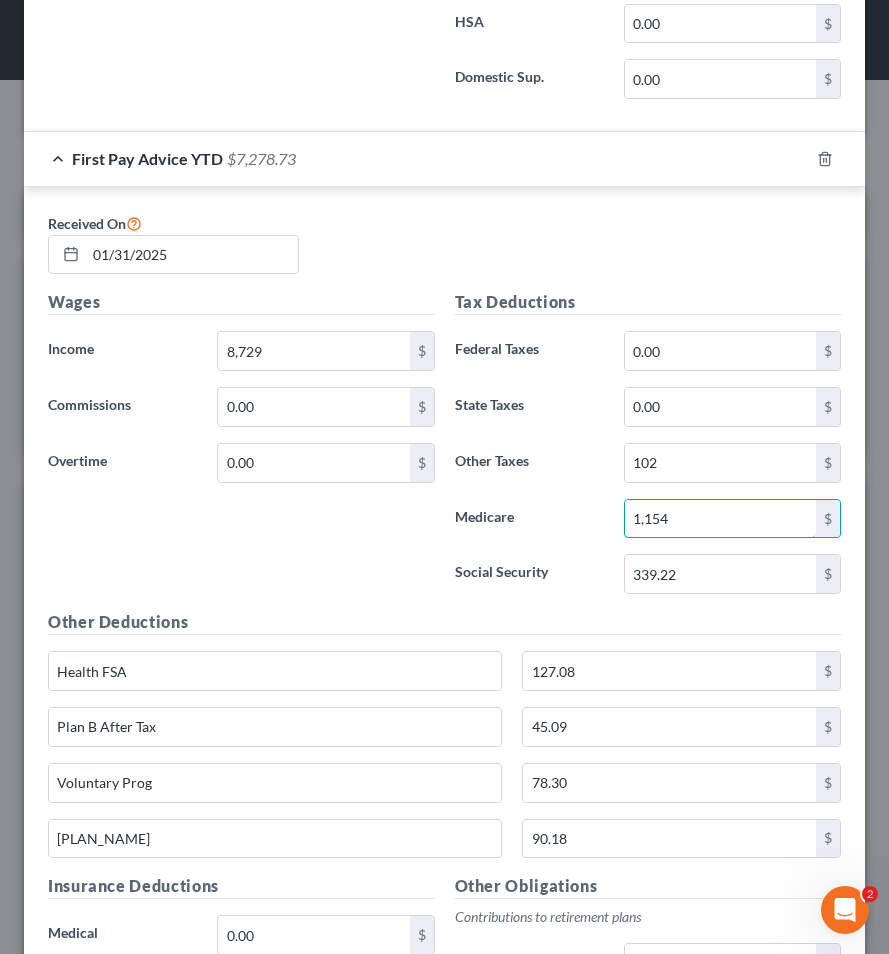 type on "1,154" 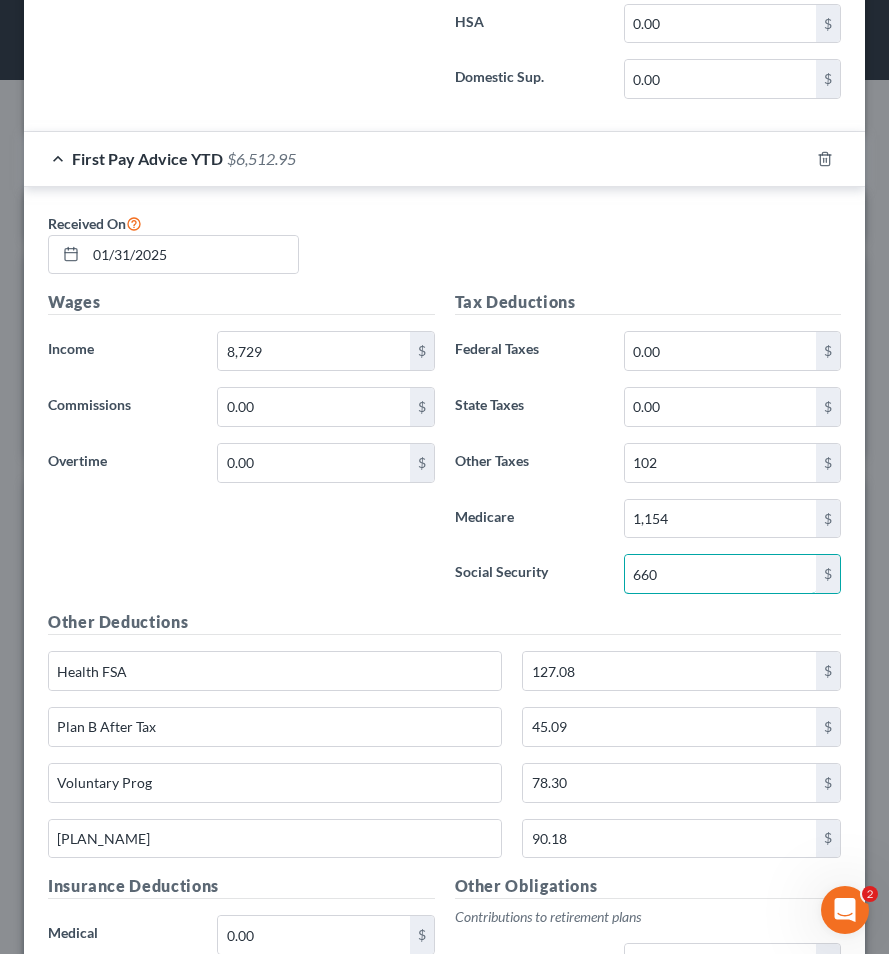 type on "660" 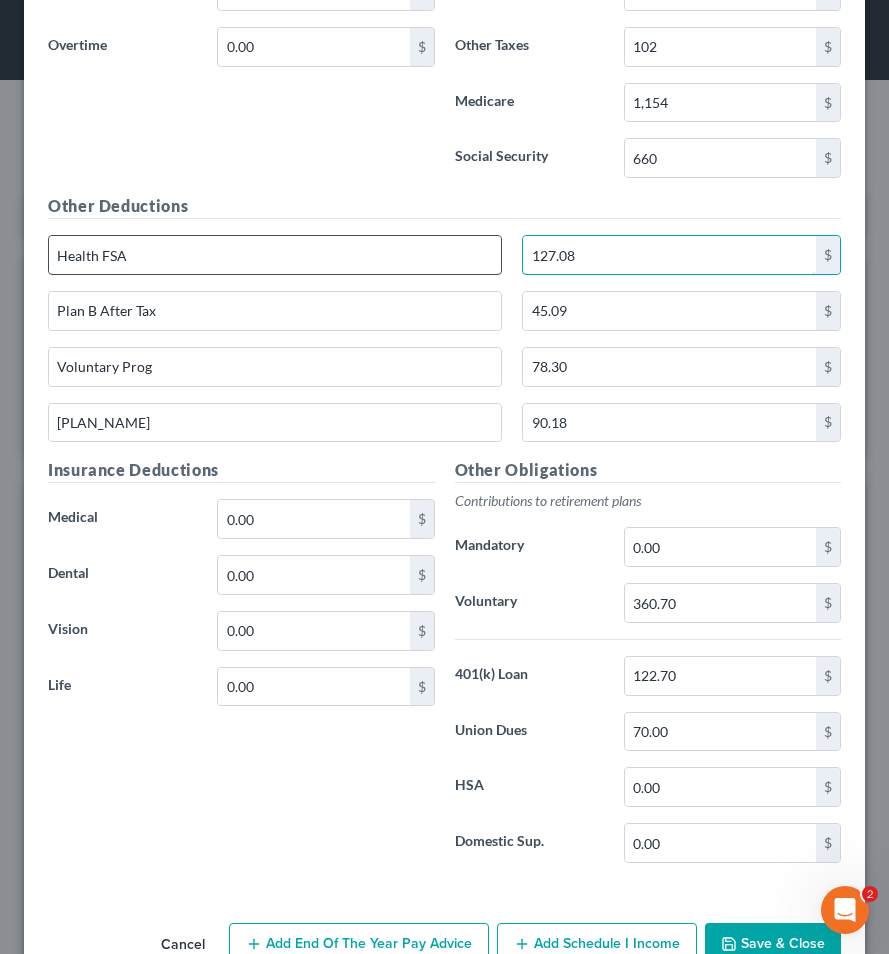 scroll, scrollTop: 2215, scrollLeft: 0, axis: vertical 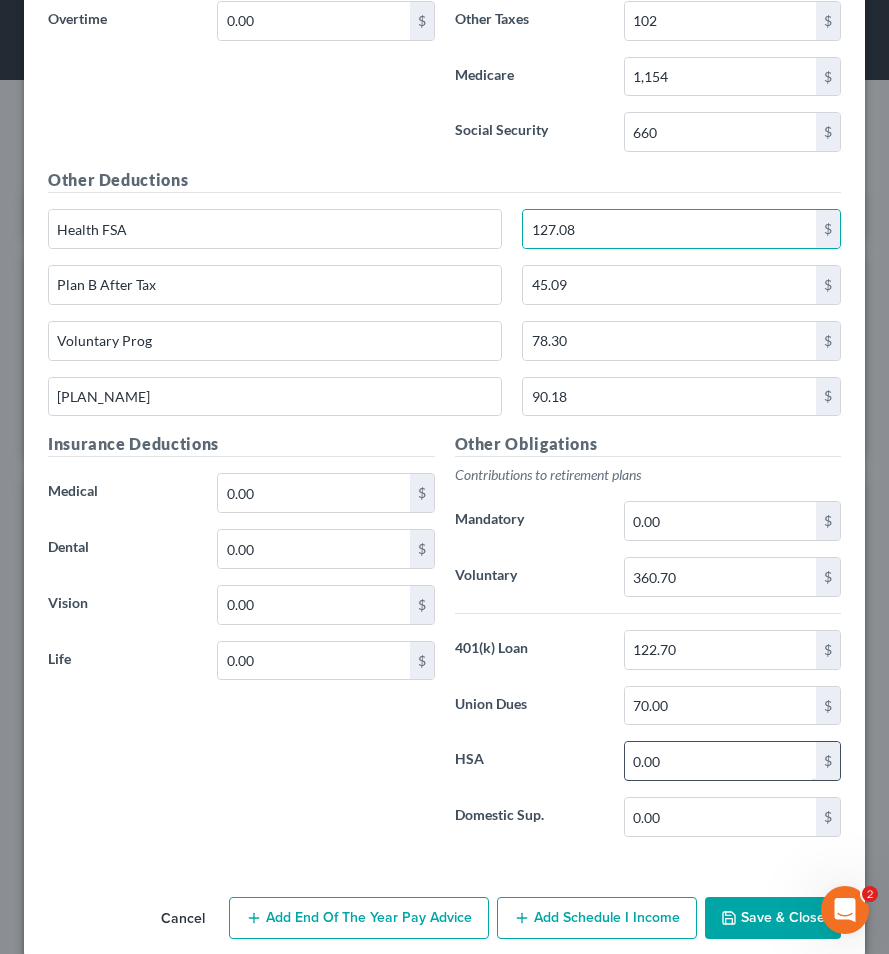 click on "0.00" at bounding box center (720, 761) 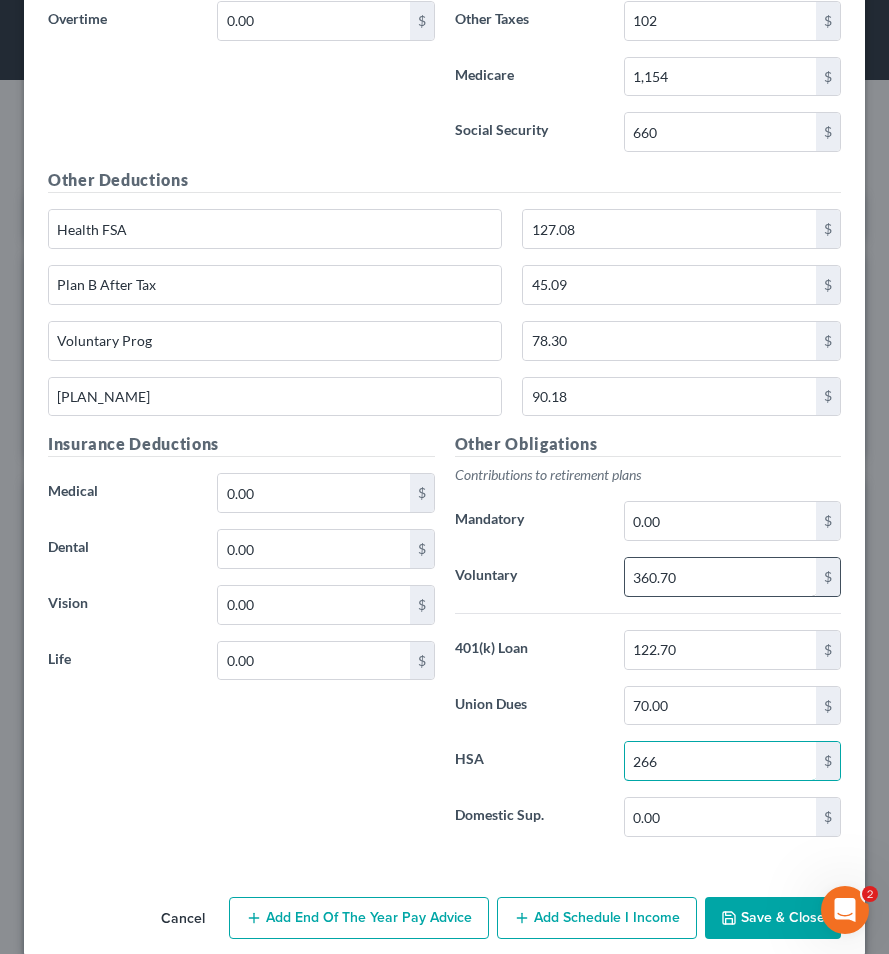 type on "266" 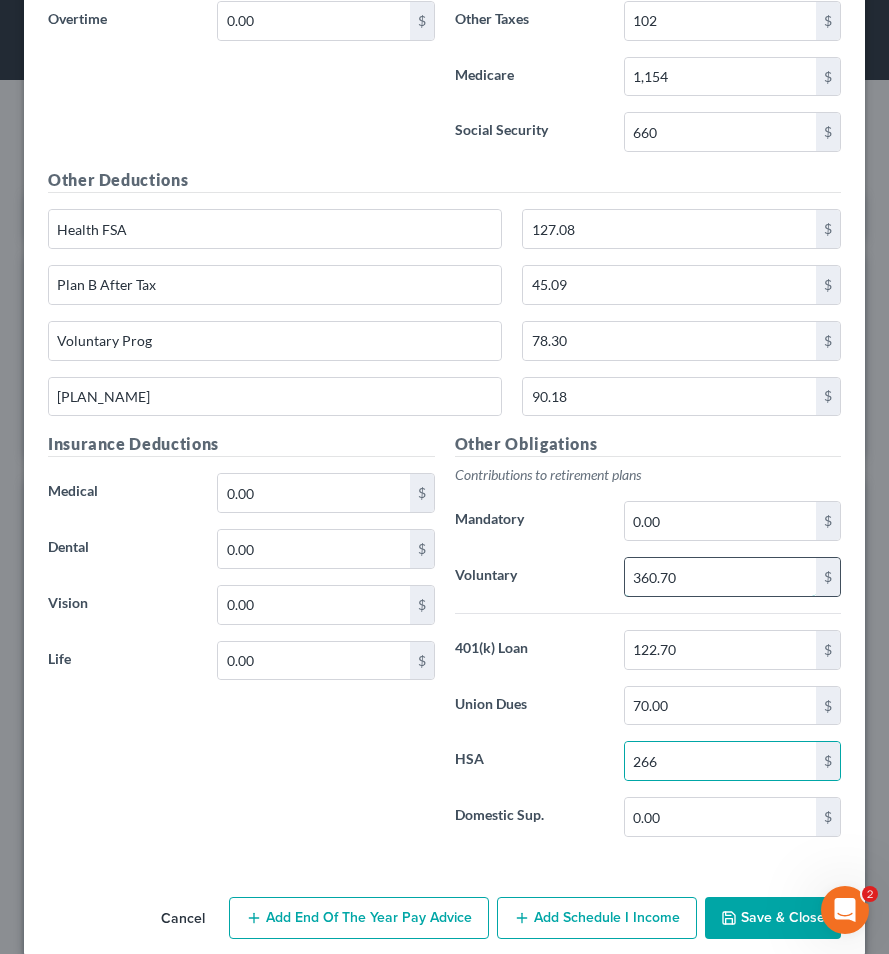 click on "360.70" at bounding box center (720, 577) 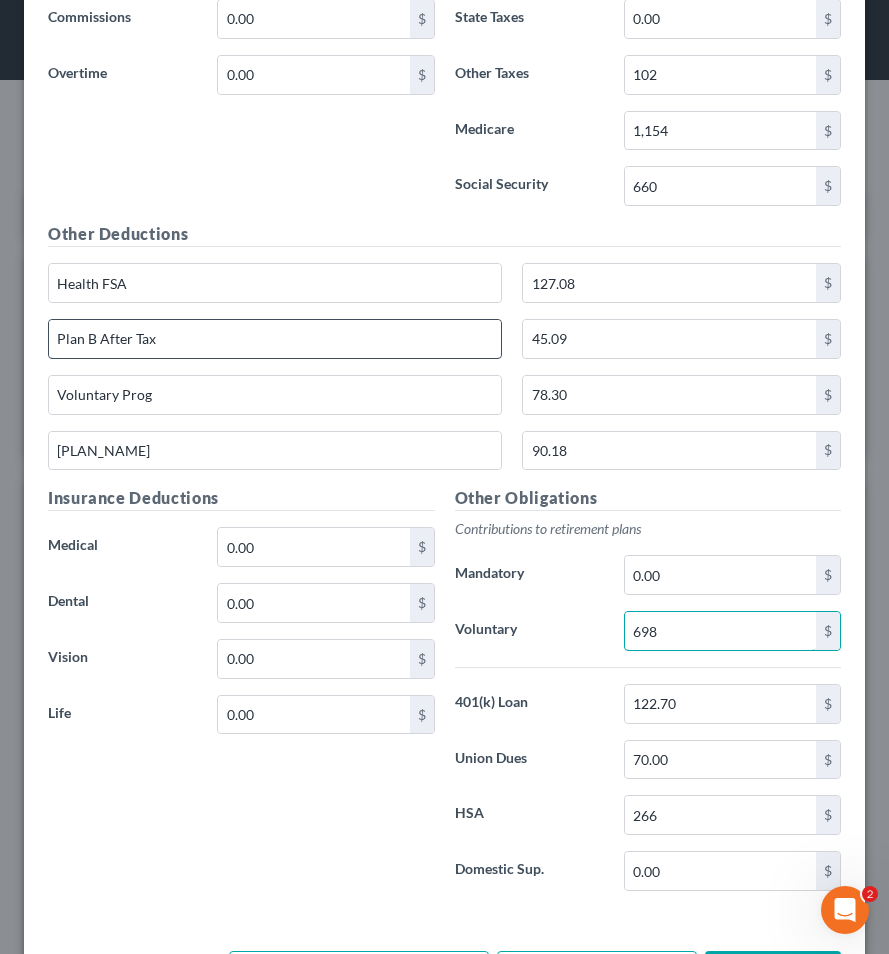 scroll, scrollTop: 2159, scrollLeft: 0, axis: vertical 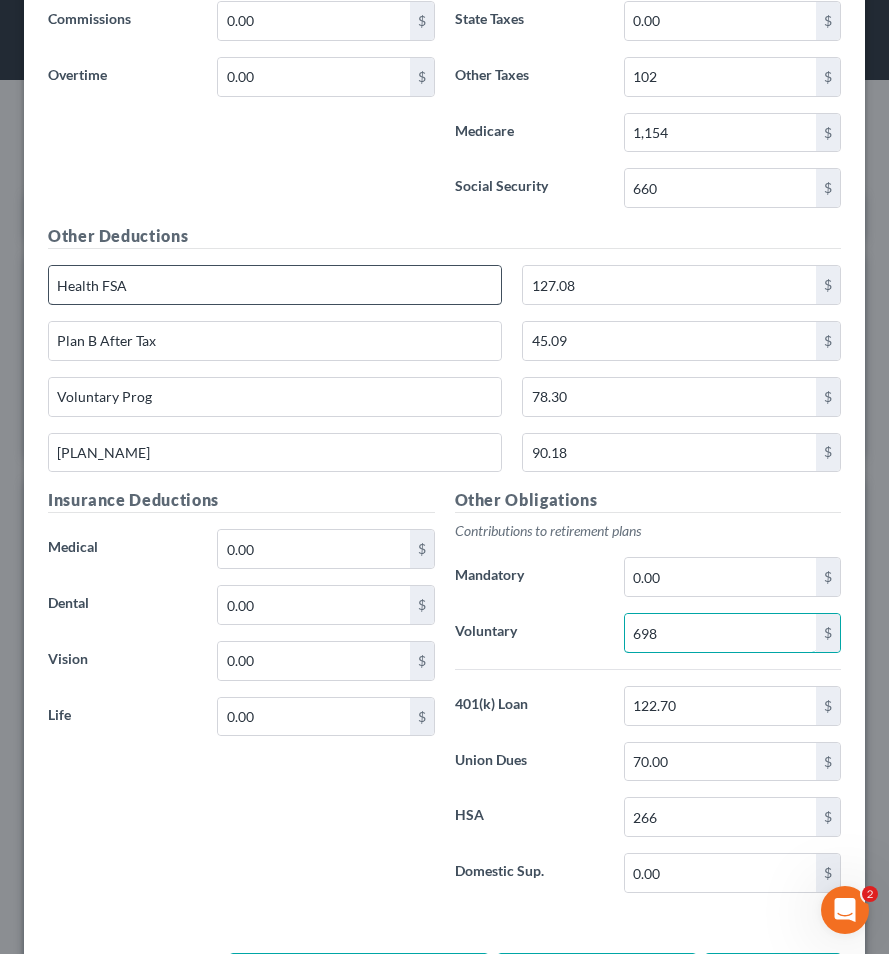 type on "698" 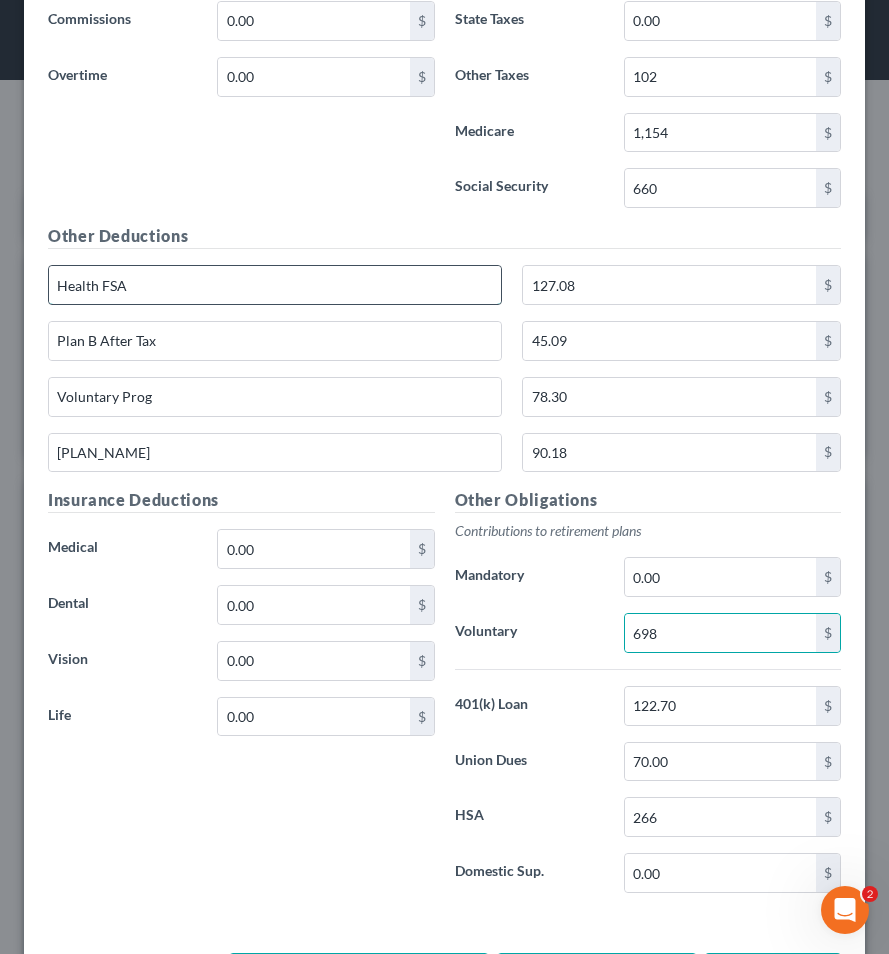 click on "Health FSA" at bounding box center [275, 285] 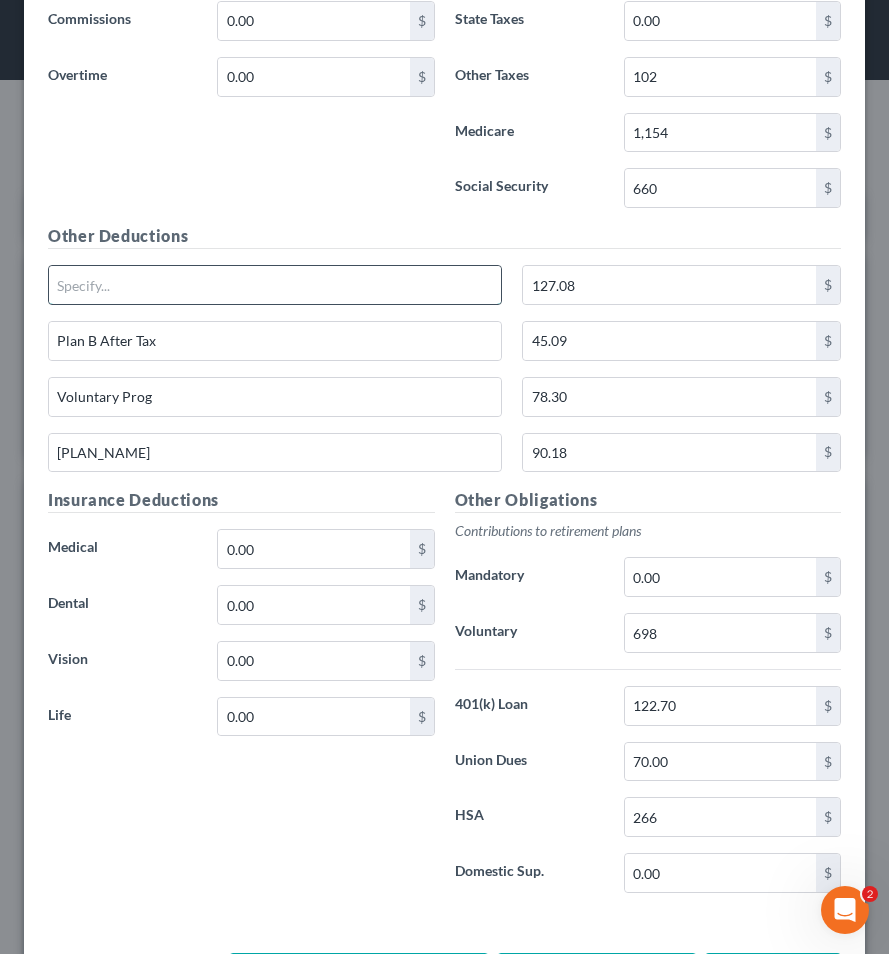 type 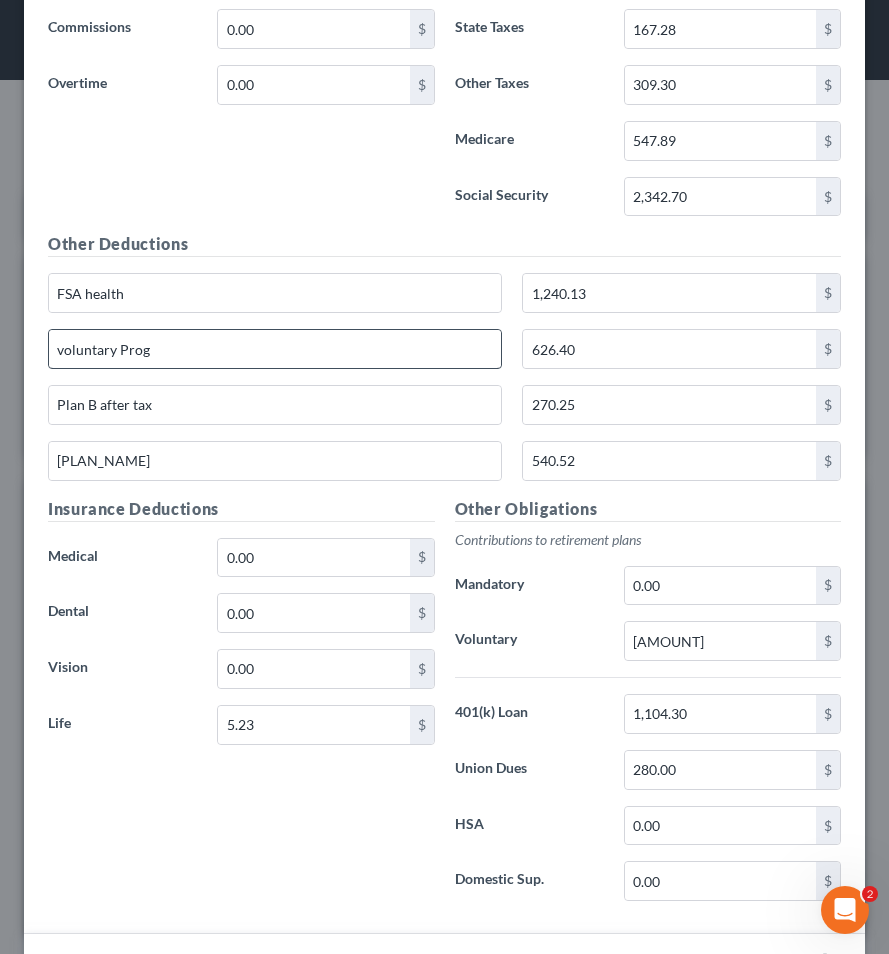 scroll, scrollTop: 918, scrollLeft: 0, axis: vertical 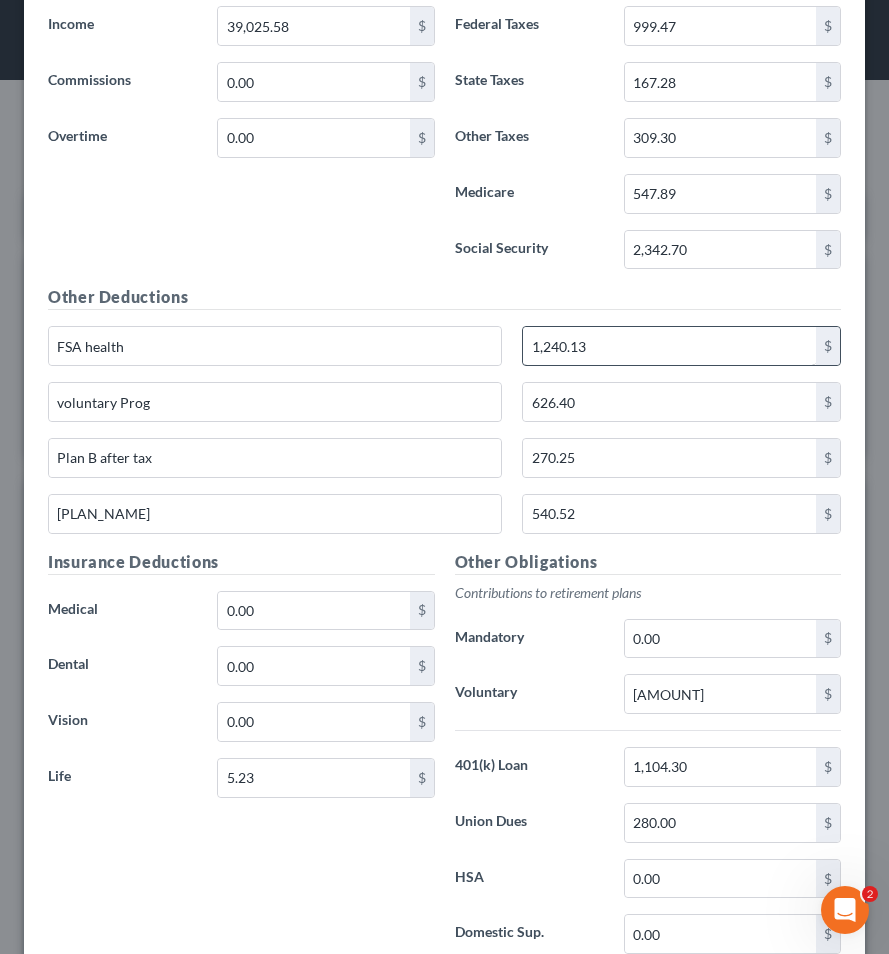 type 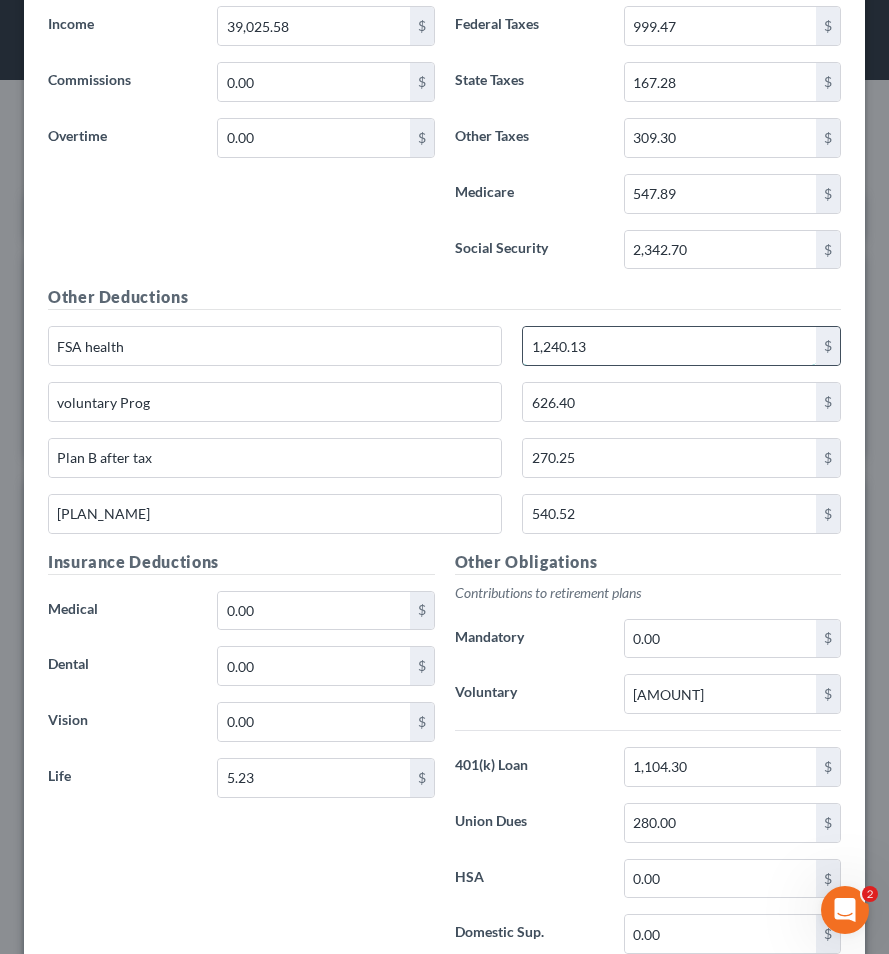 drag, startPoint x: 598, startPoint y: 343, endPoint x: 536, endPoint y: 343, distance: 62 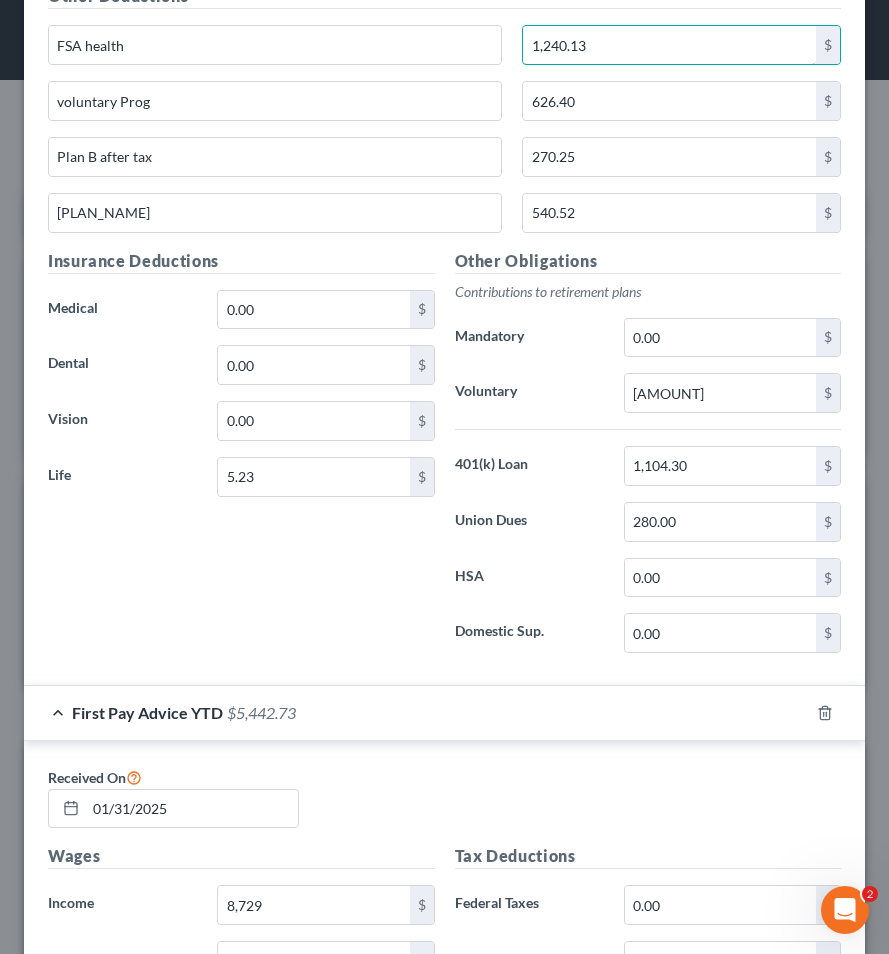 scroll, scrollTop: 1223, scrollLeft: 0, axis: vertical 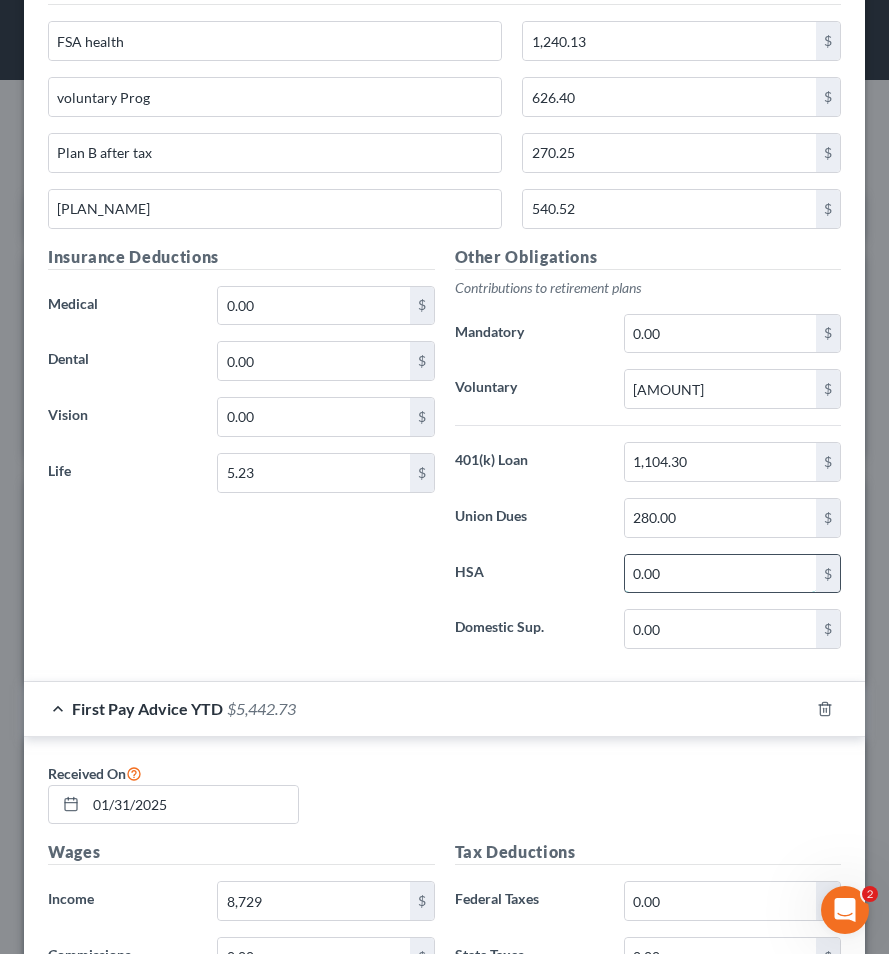 click on "0.00" at bounding box center [720, 574] 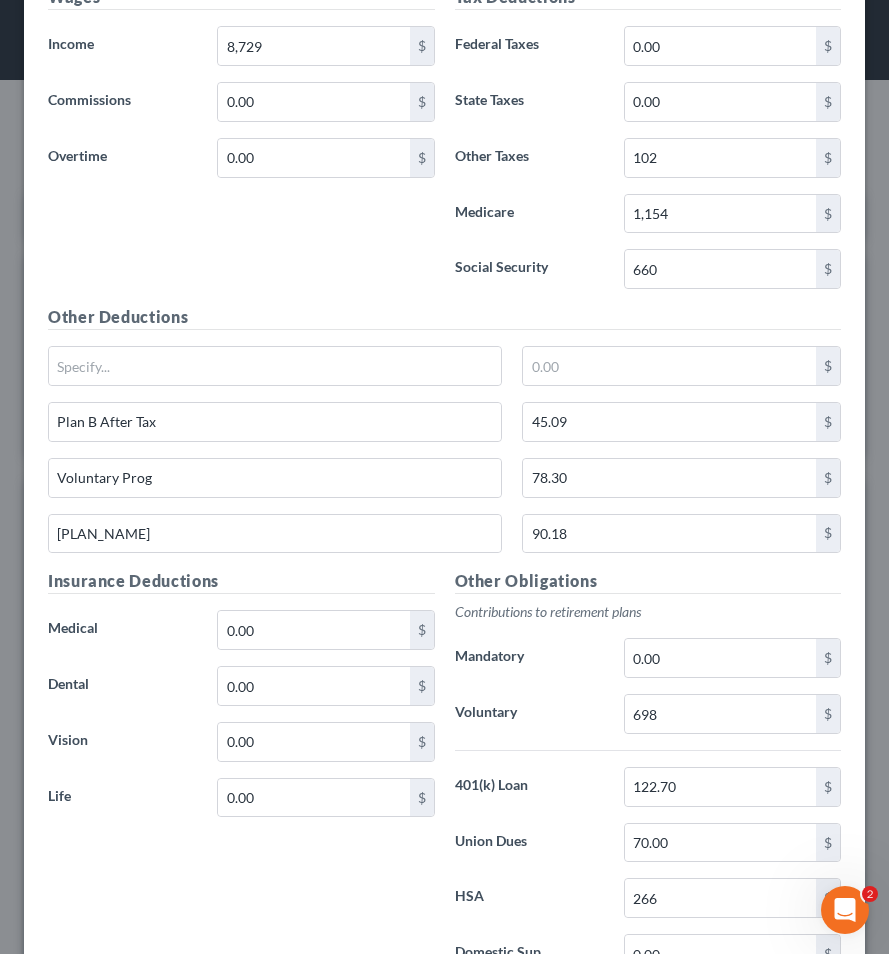 scroll, scrollTop: 2240, scrollLeft: 0, axis: vertical 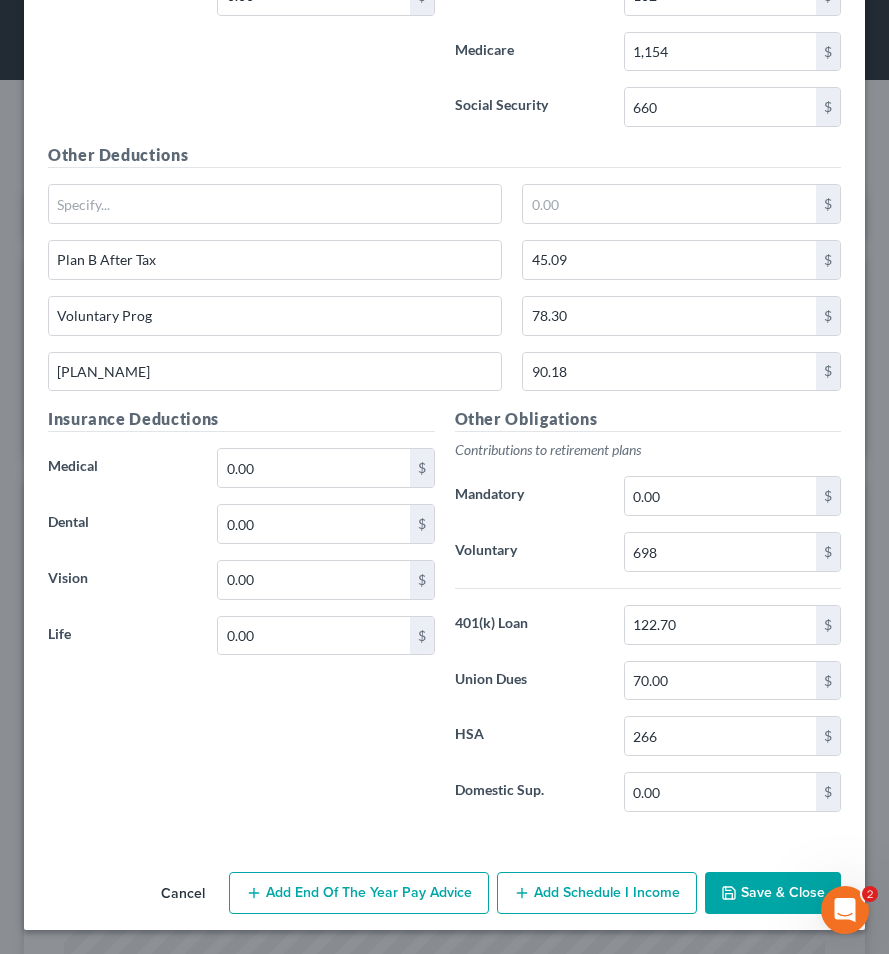 type on "1,240.13" 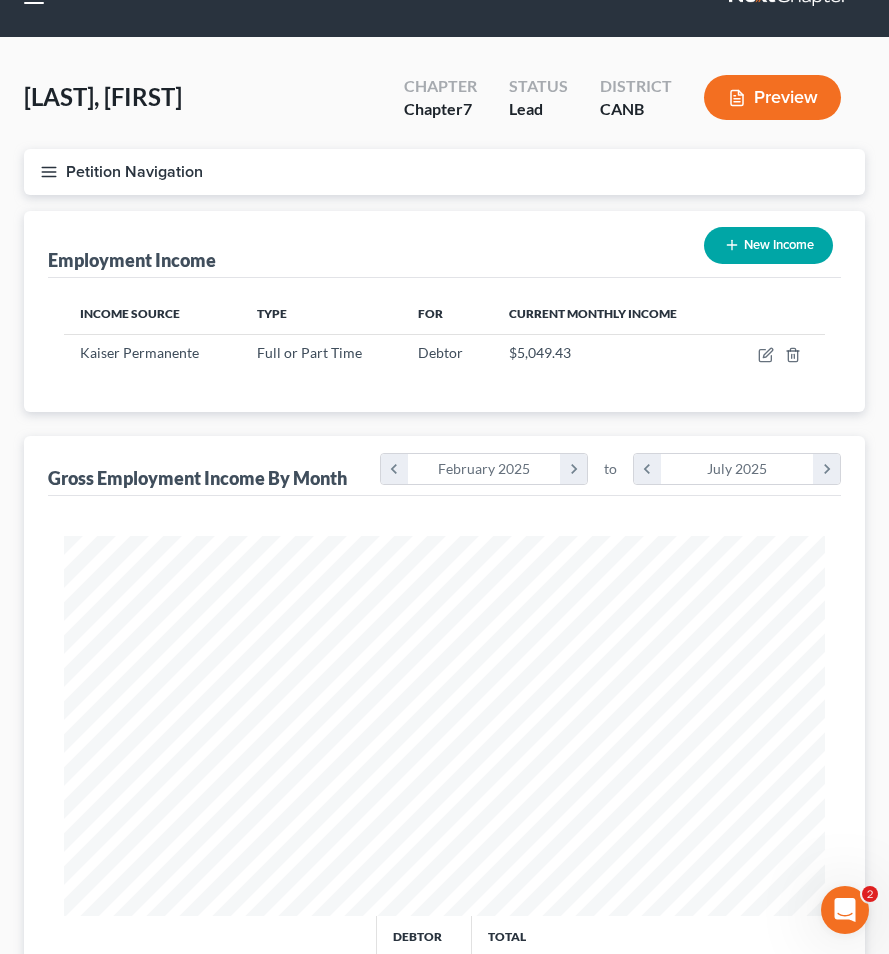 scroll, scrollTop: 25, scrollLeft: 0, axis: vertical 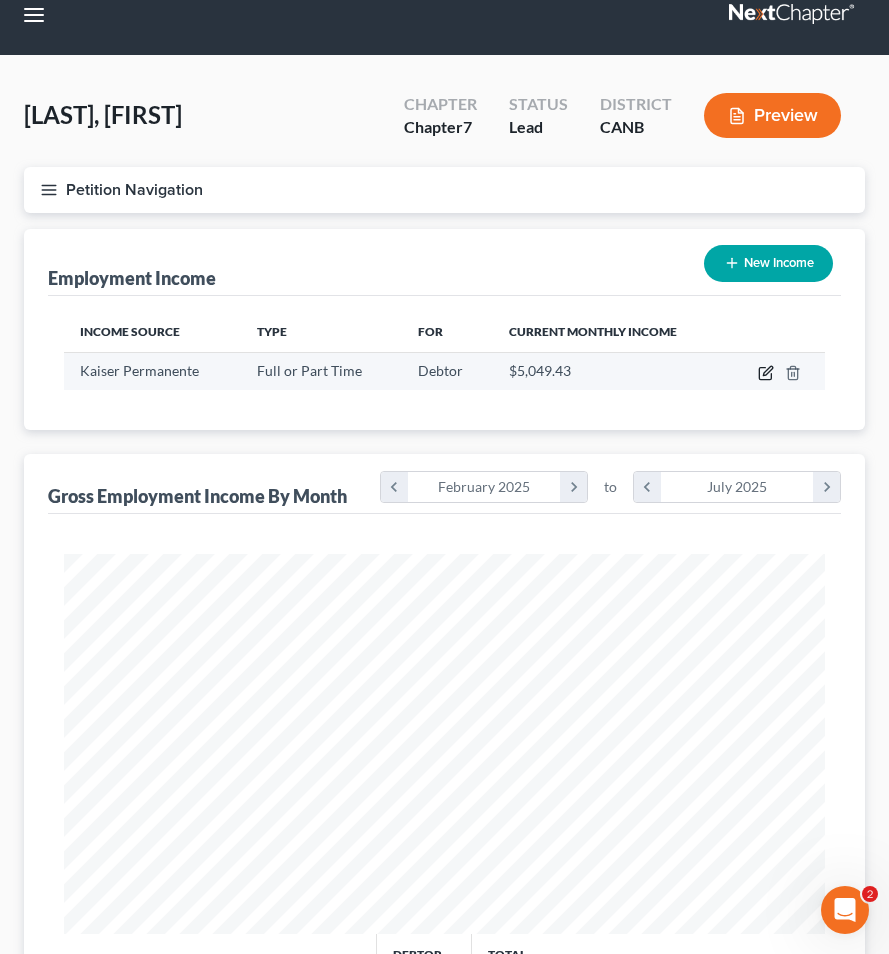click 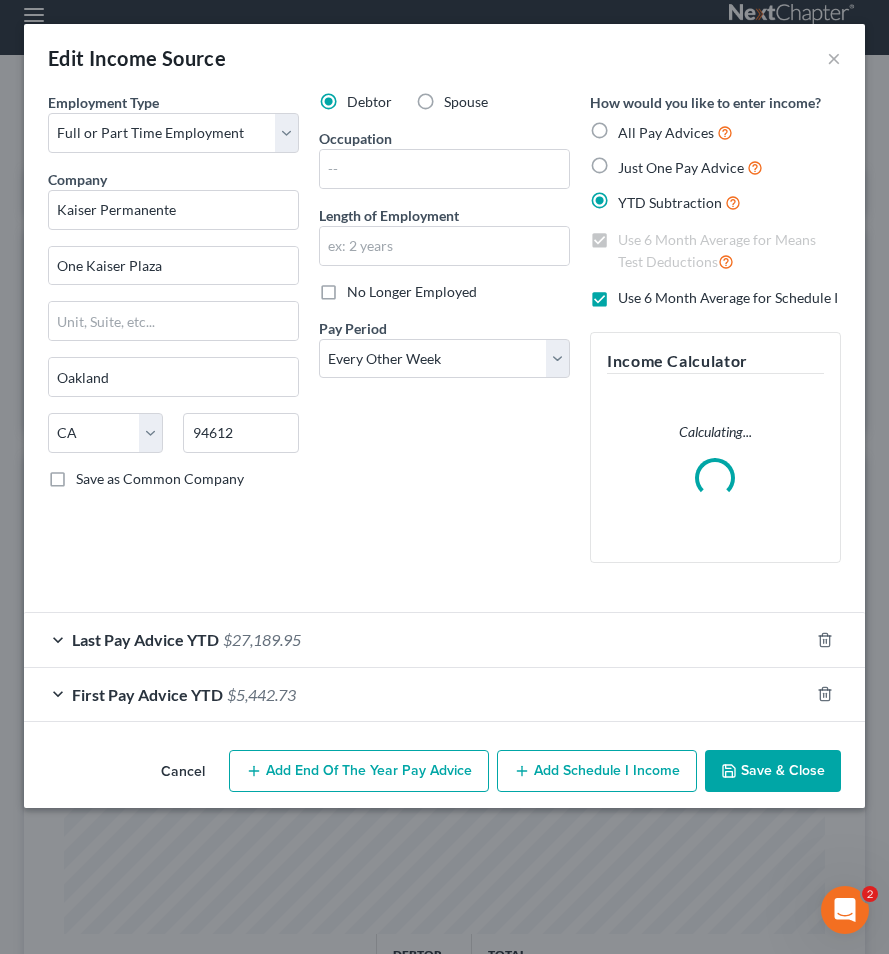 click on "First Pay Advice YTD [AMOUNT]" at bounding box center (416, 694) 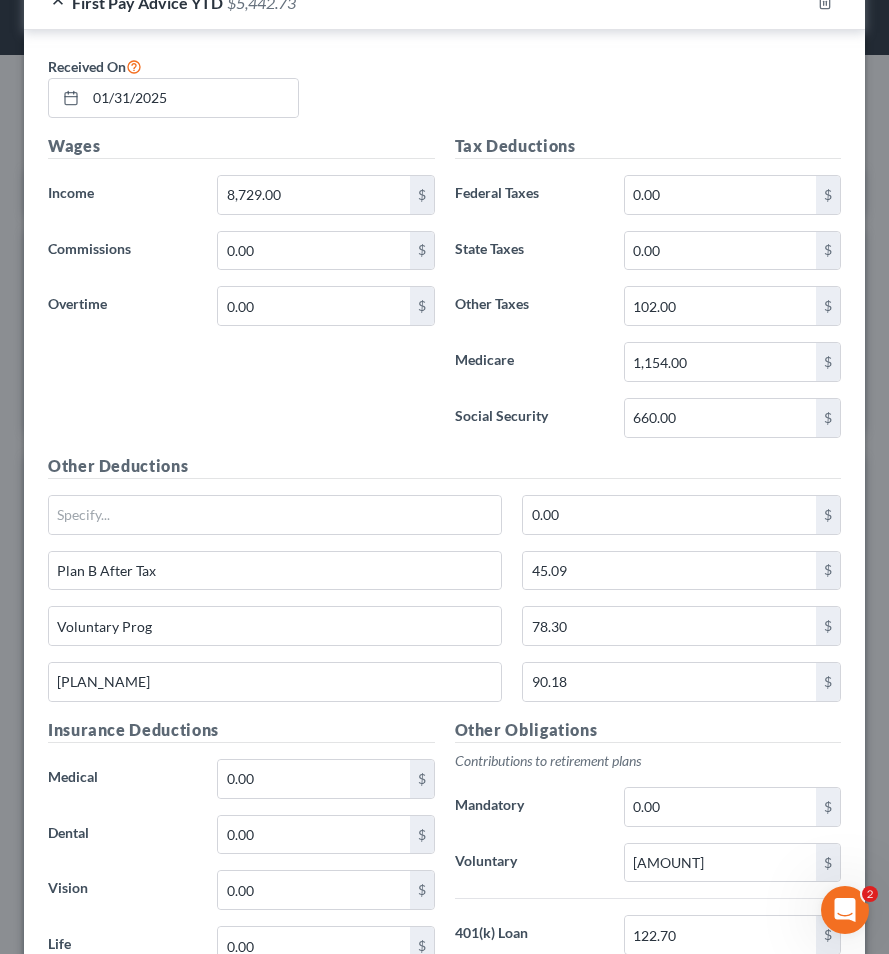 scroll, scrollTop: 791, scrollLeft: 0, axis: vertical 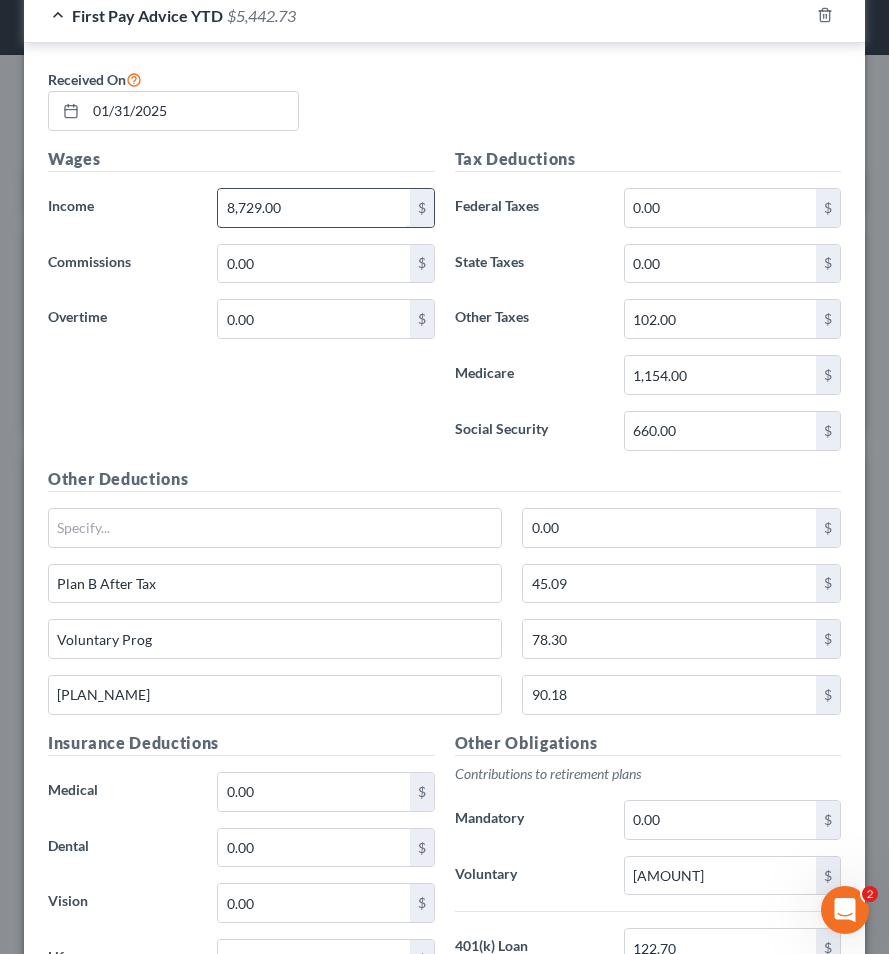 click on "8,729.00" at bounding box center [313, 208] 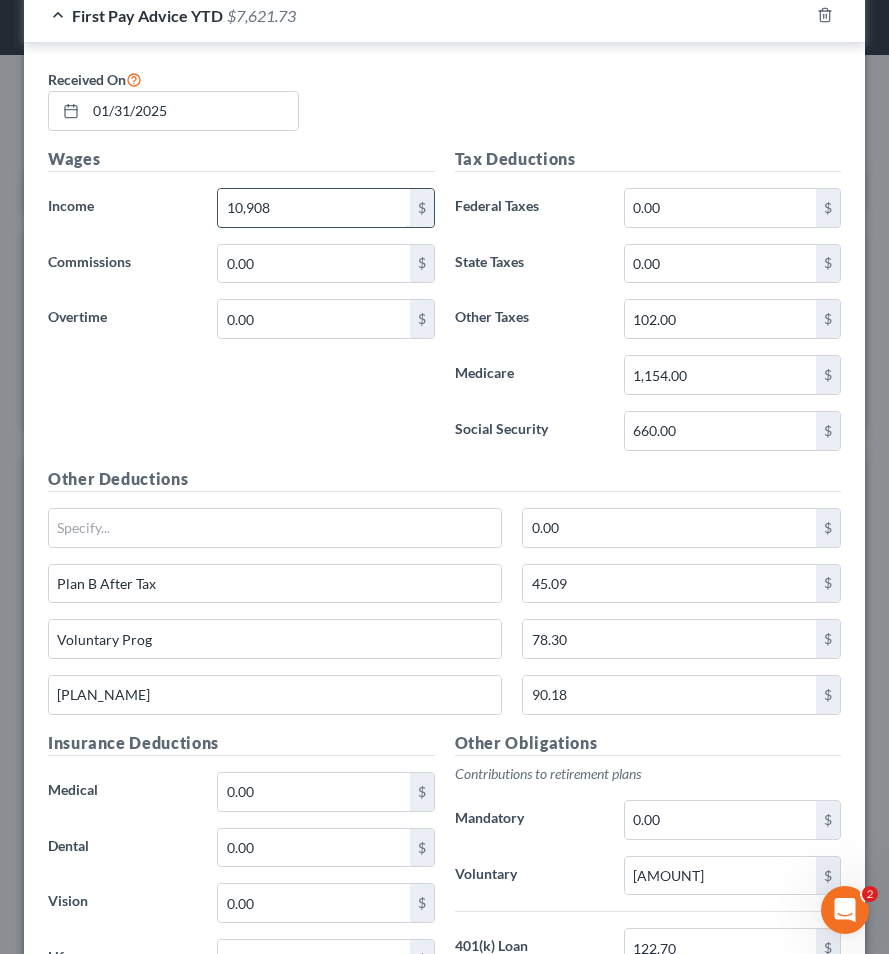 type on "10,908" 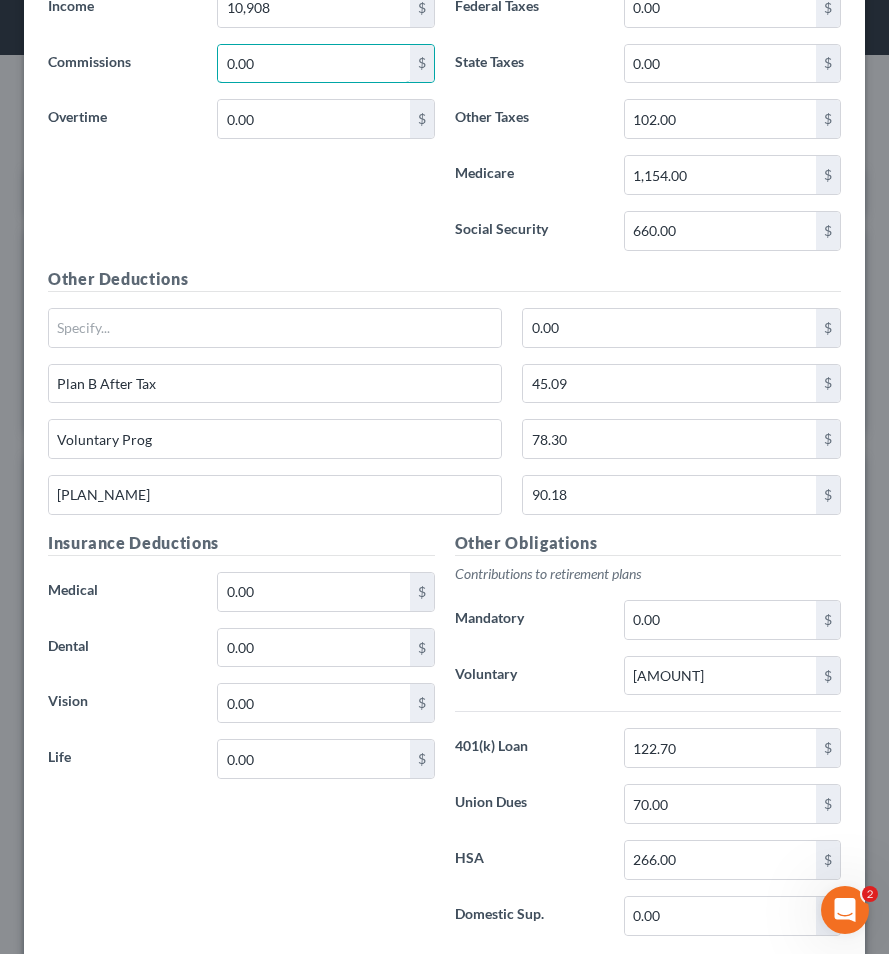 scroll, scrollTop: 1114, scrollLeft: 0, axis: vertical 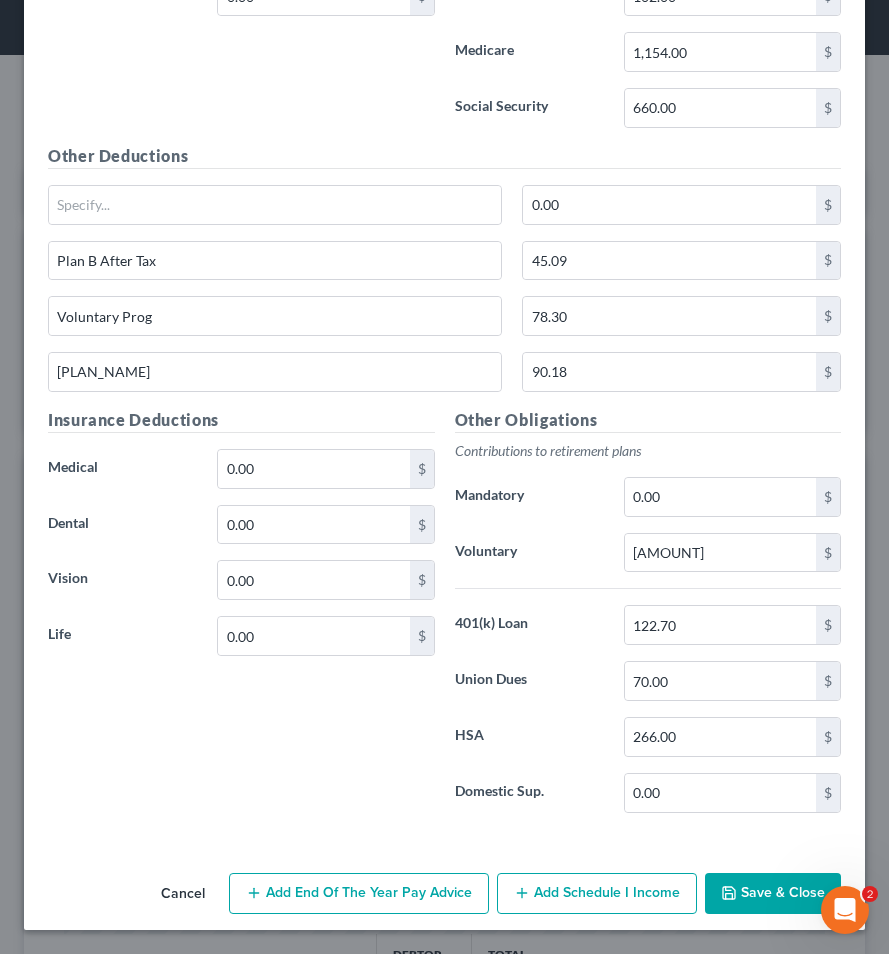 click on "Save & Close" at bounding box center [773, 894] 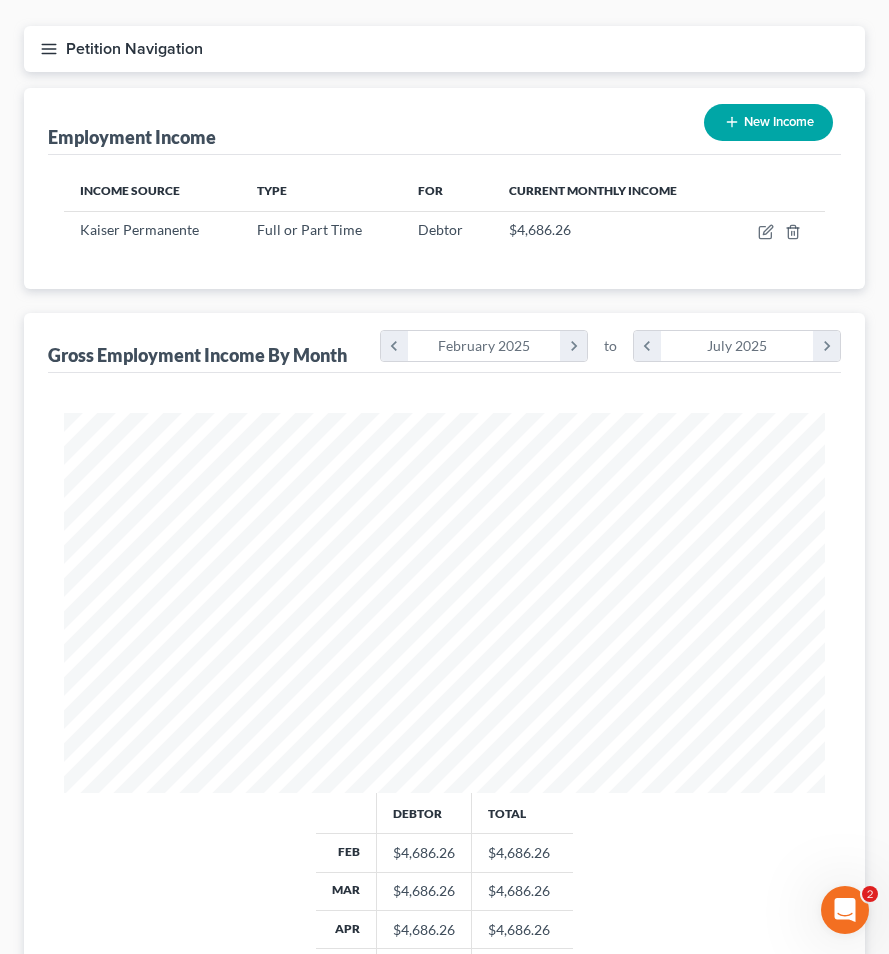 scroll, scrollTop: 0, scrollLeft: 0, axis: both 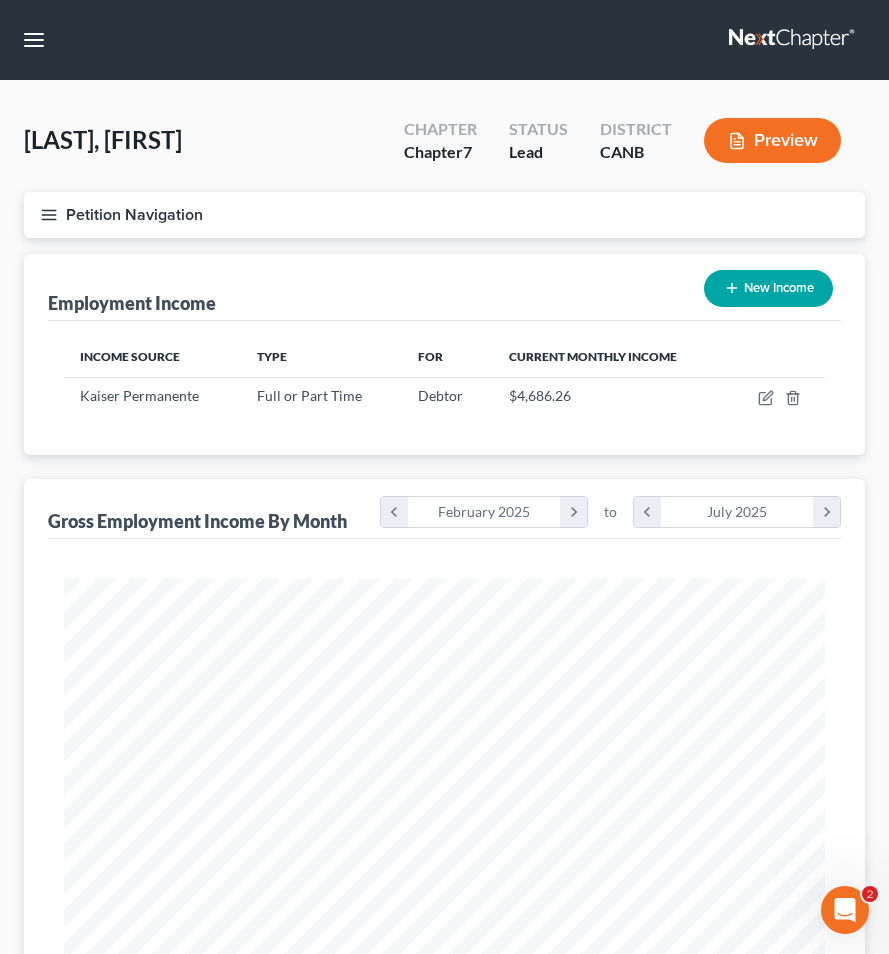 click on "Petition Navigation" at bounding box center (444, 215) 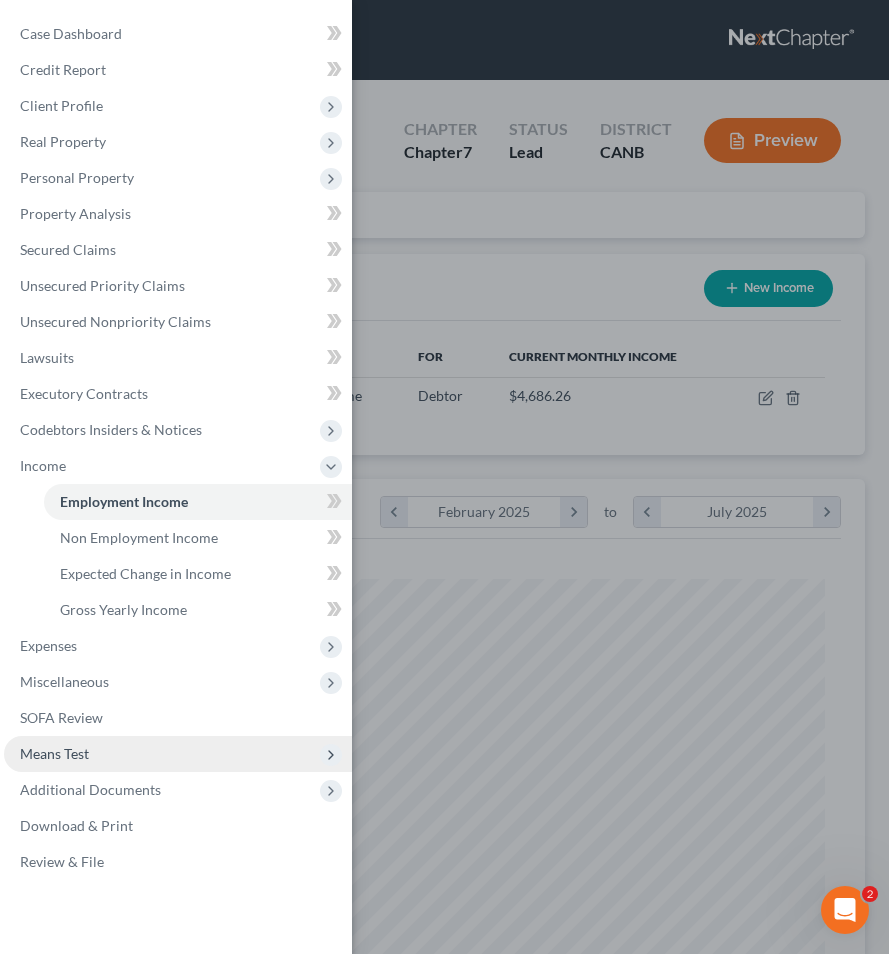 click on "Means Test" at bounding box center [178, 754] 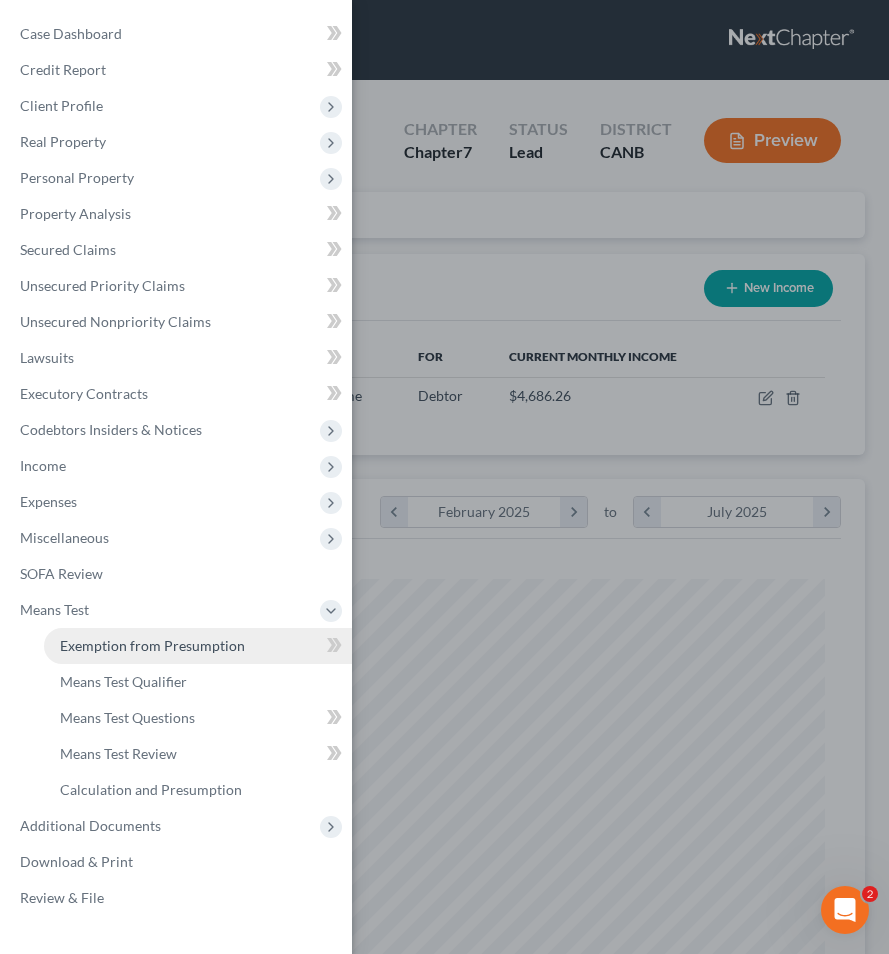 click on "Exemption from Presumption" at bounding box center [198, 646] 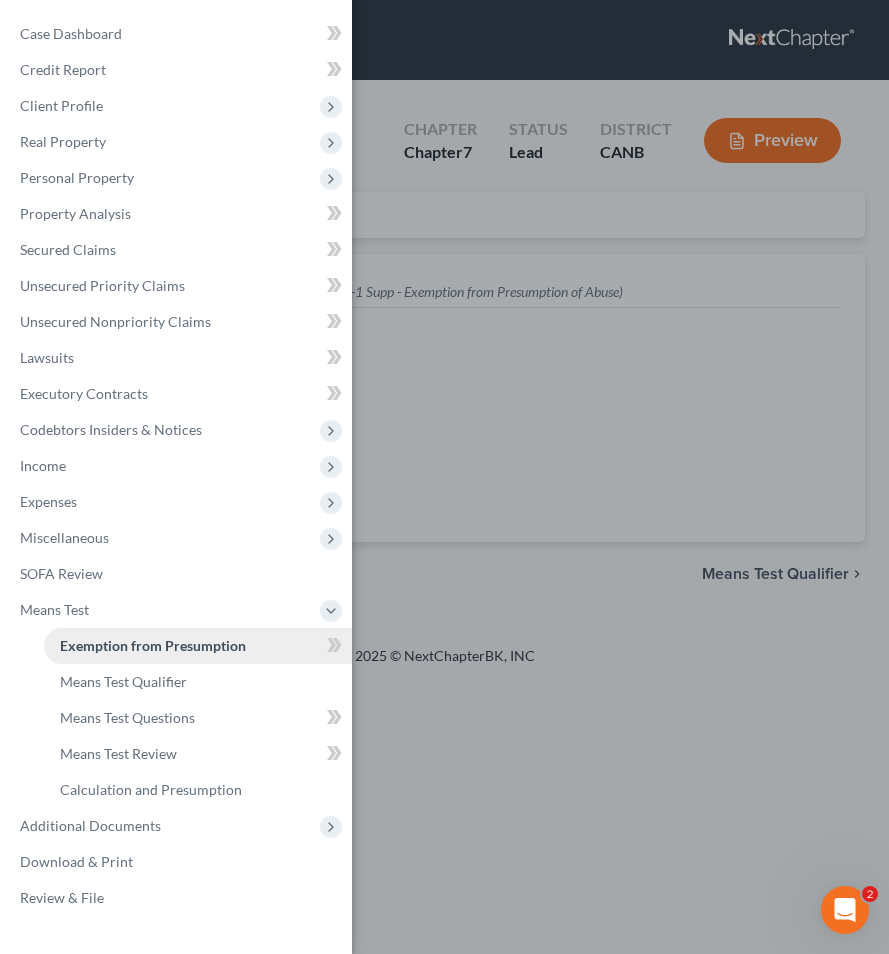 radio on "true" 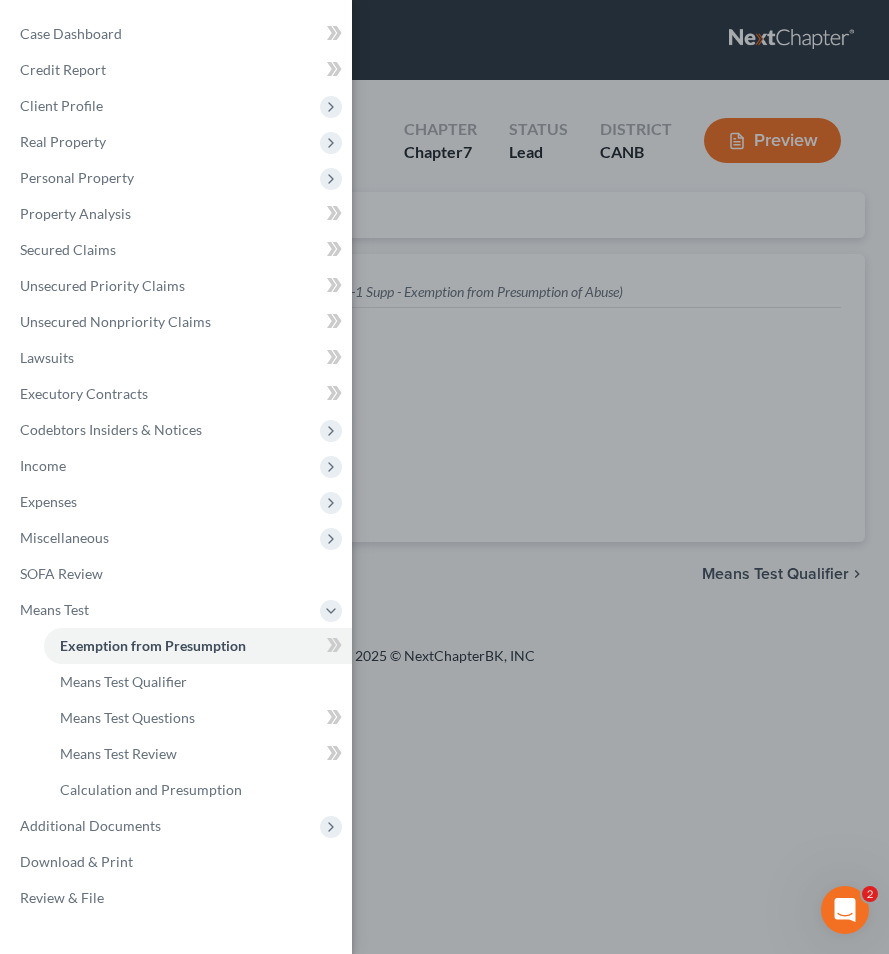 click on "Case Dashboard
Payments
Invoices
Payments
Payments
Credit Report
Client Profile" at bounding box center [444, 477] 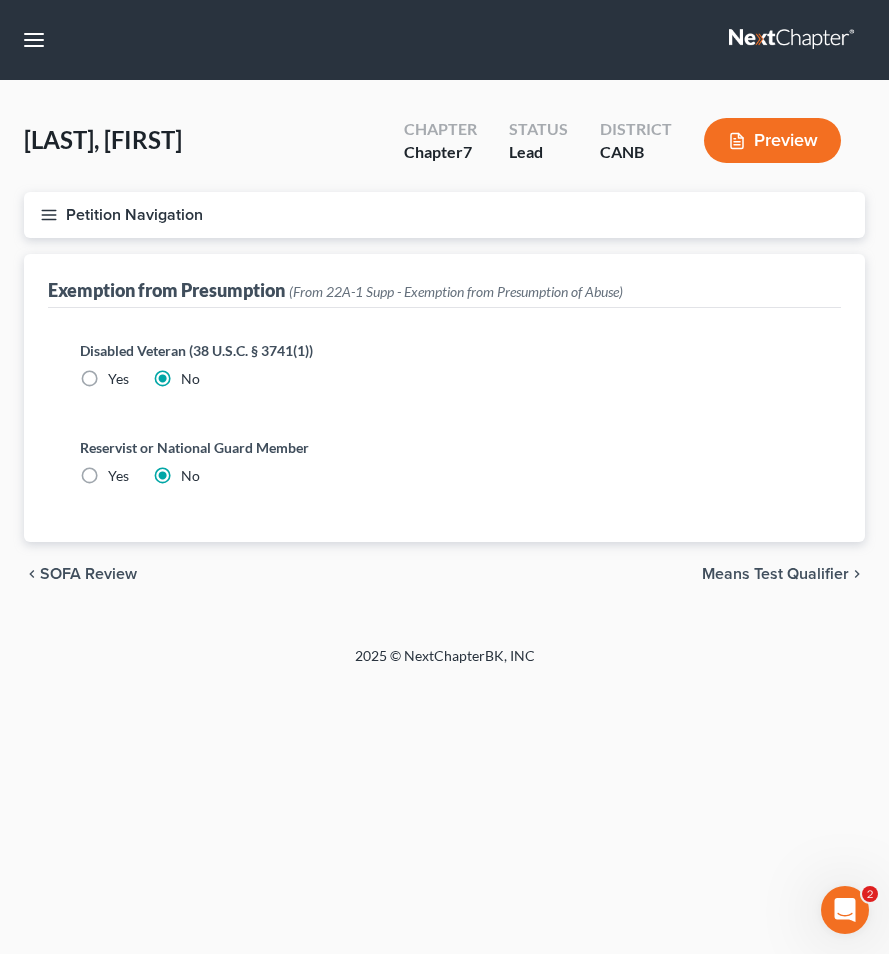 click on "chevron_left
SOFA Review
Means Test Qualifier
chevron_right" at bounding box center (444, 574) 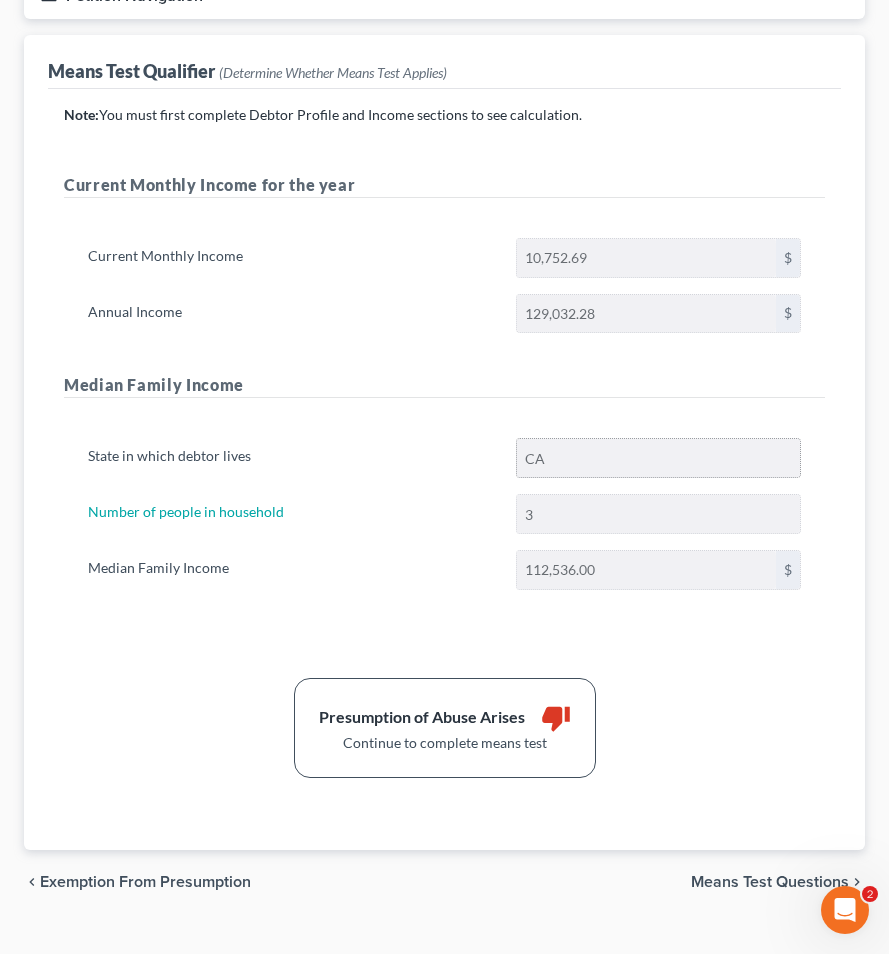 scroll, scrollTop: 254, scrollLeft: 0, axis: vertical 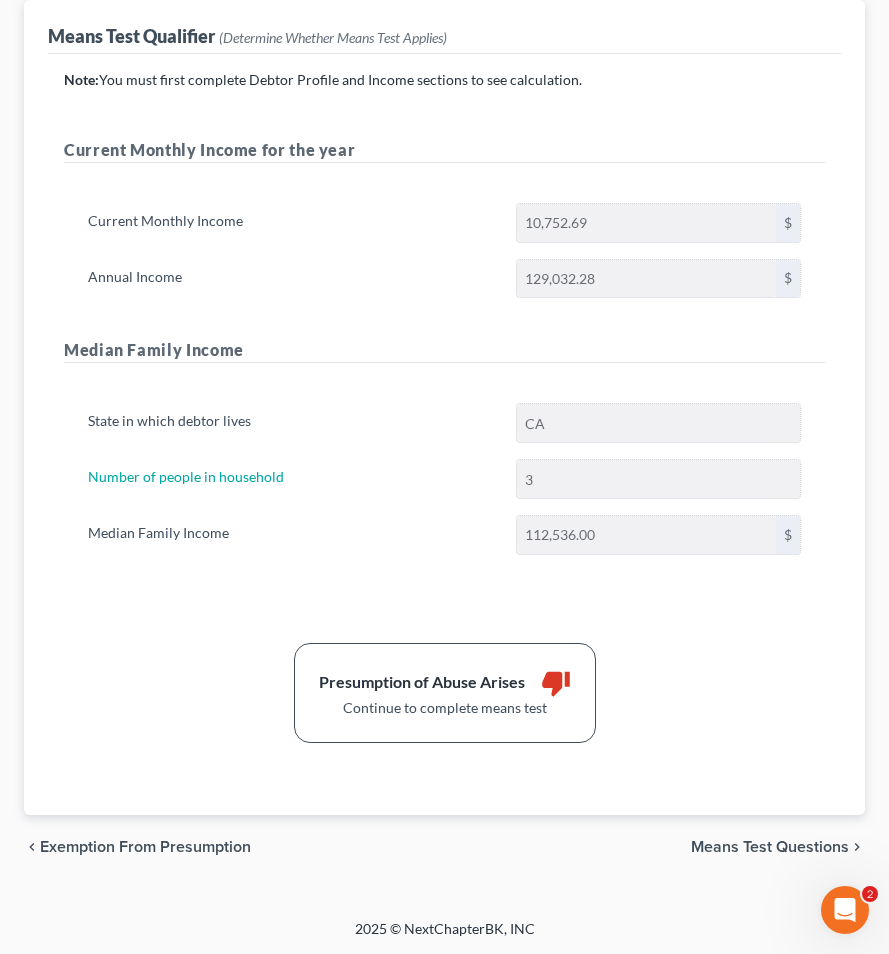 click on "Means Test Questions" at bounding box center [770, 847] 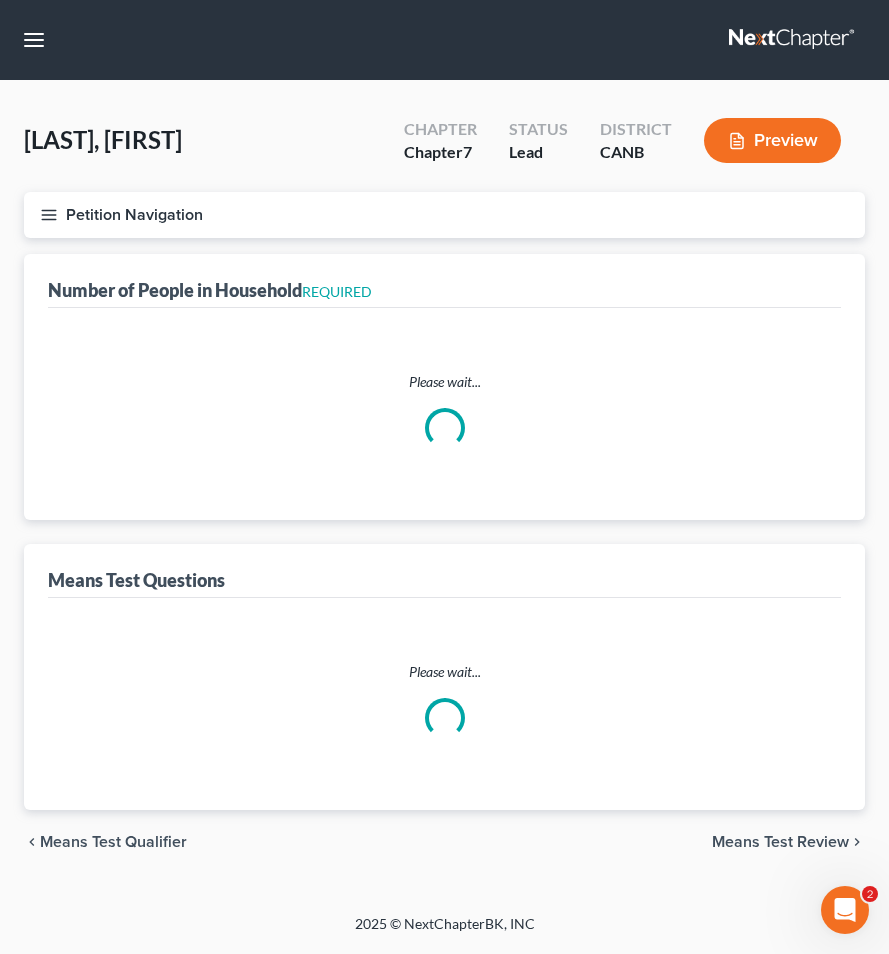 scroll, scrollTop: 0, scrollLeft: 0, axis: both 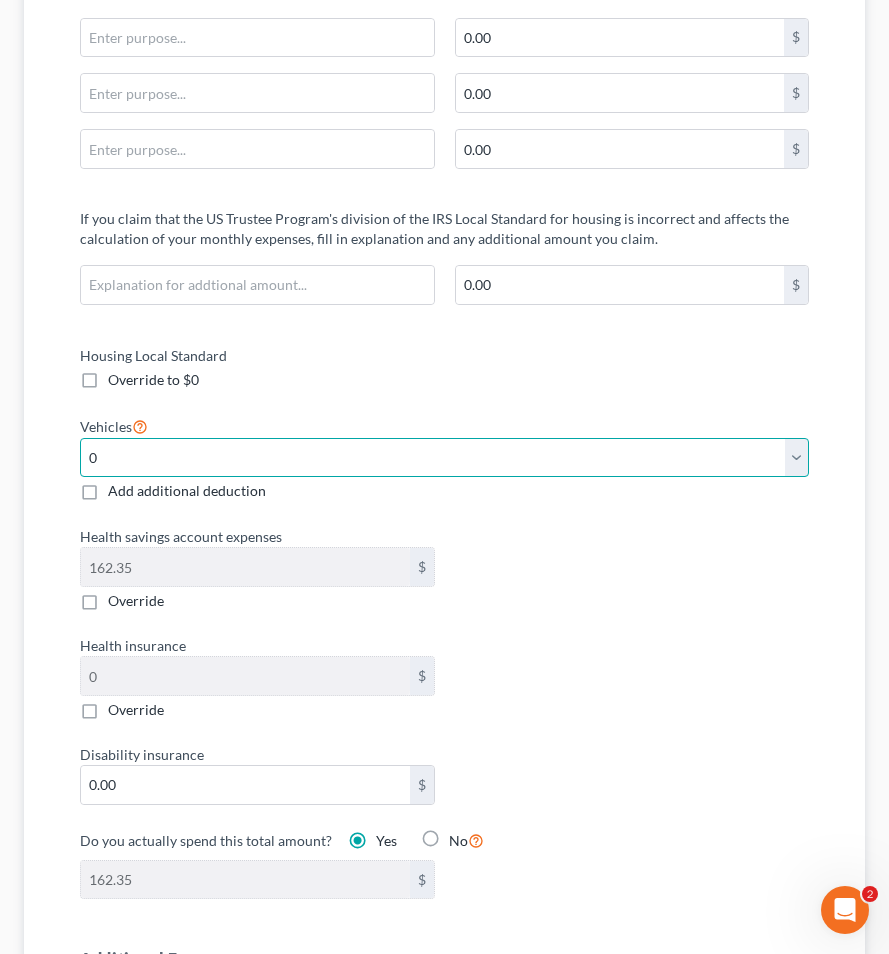 click on "Select 0 1 2 3 4 5" at bounding box center [444, 458] 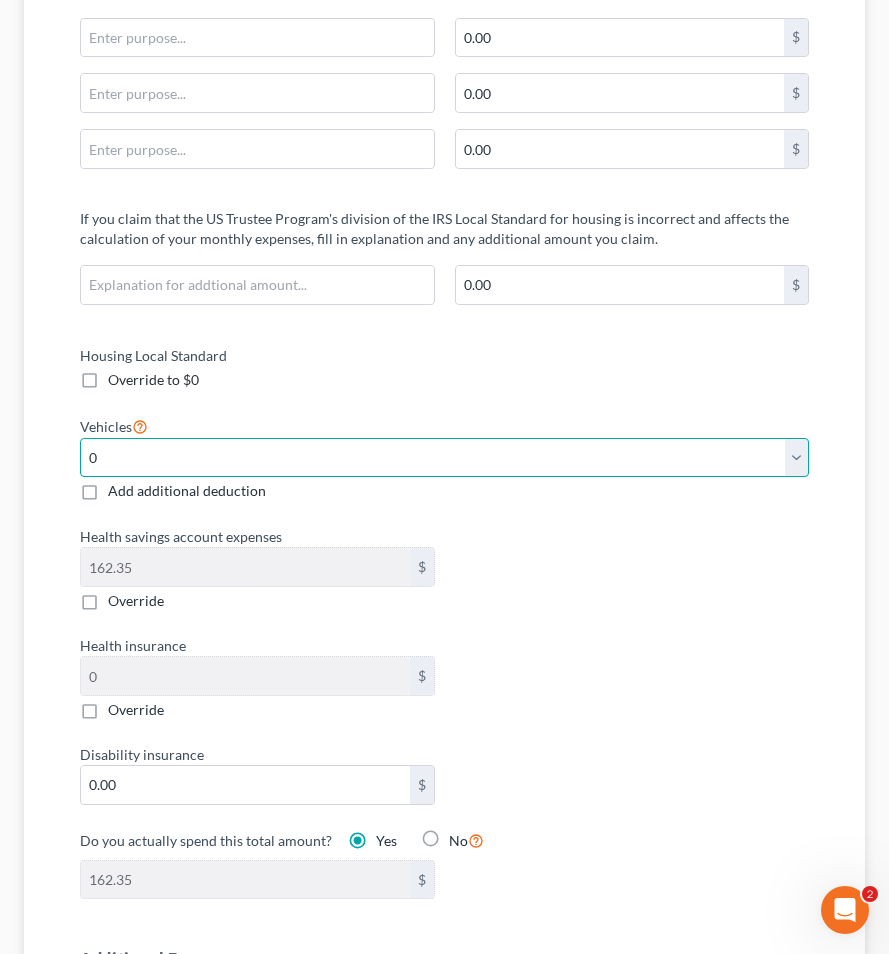 select on "1" 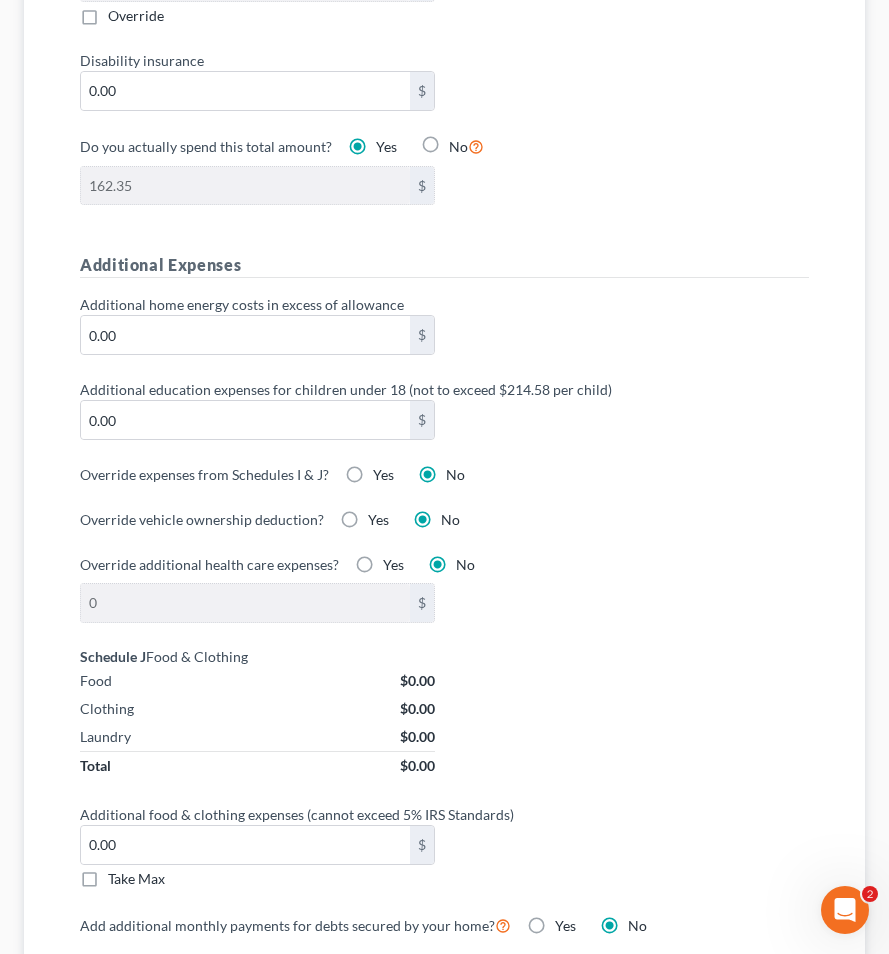 scroll, scrollTop: 1382, scrollLeft: 0, axis: vertical 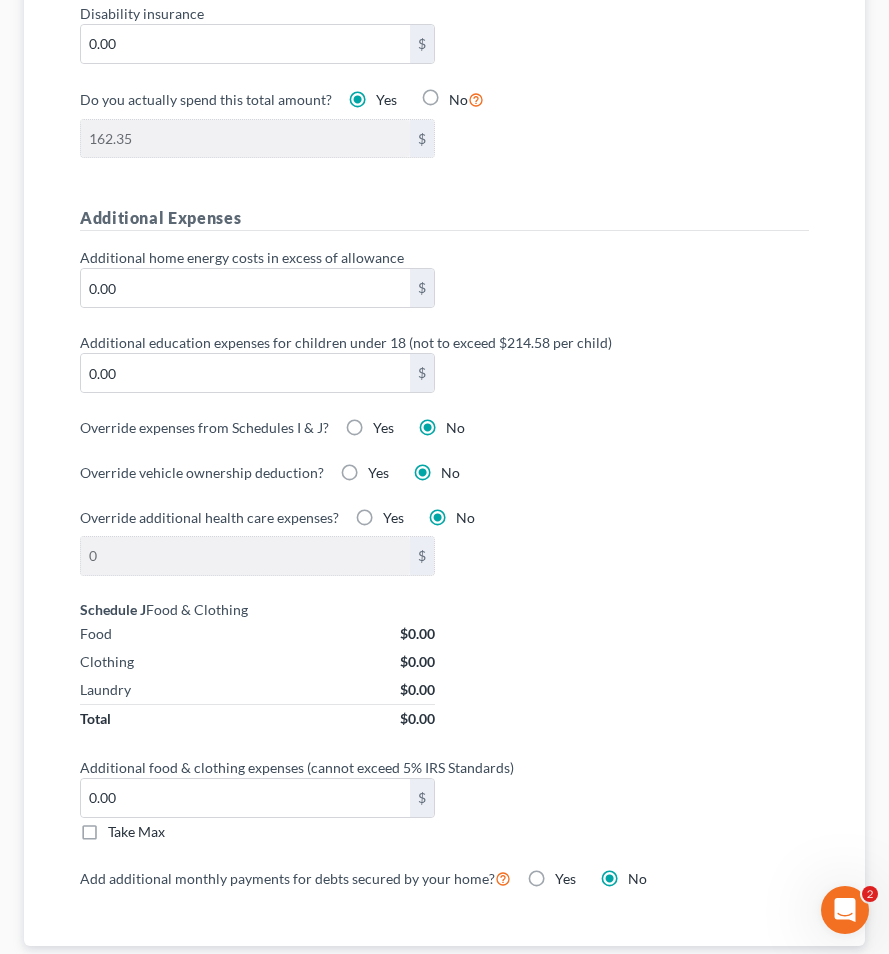 click on "Yes" at bounding box center [383, 428] 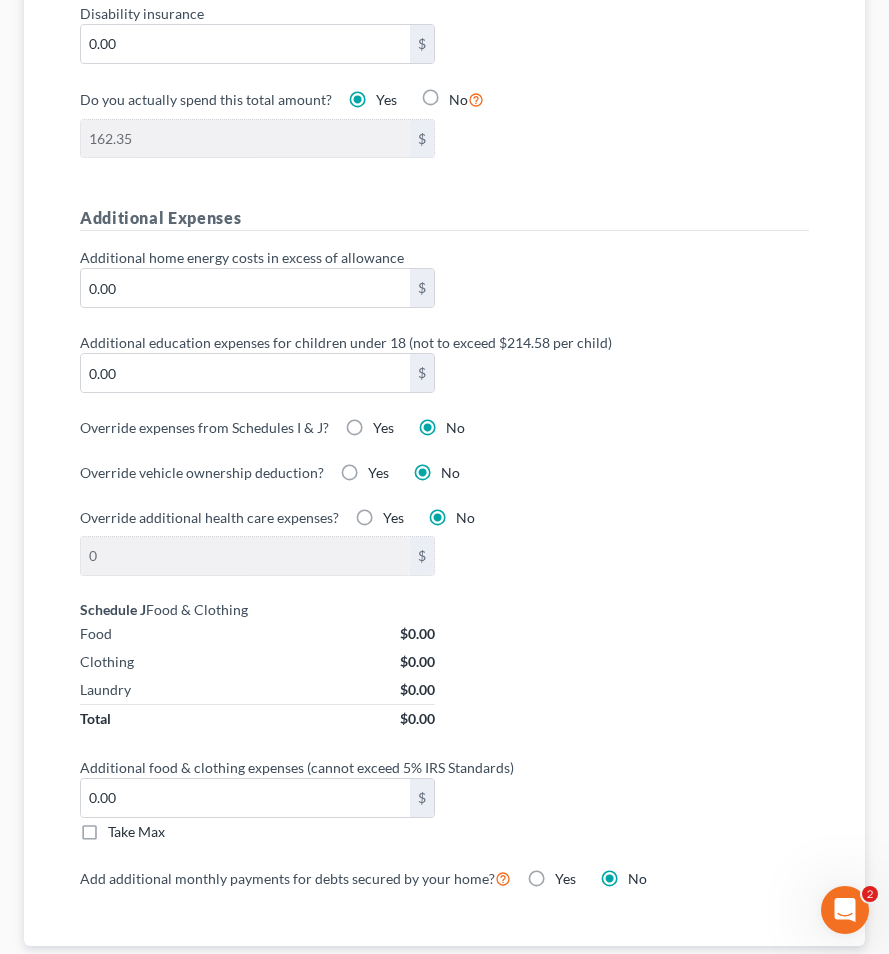 click on "Yes" at bounding box center (387, 424) 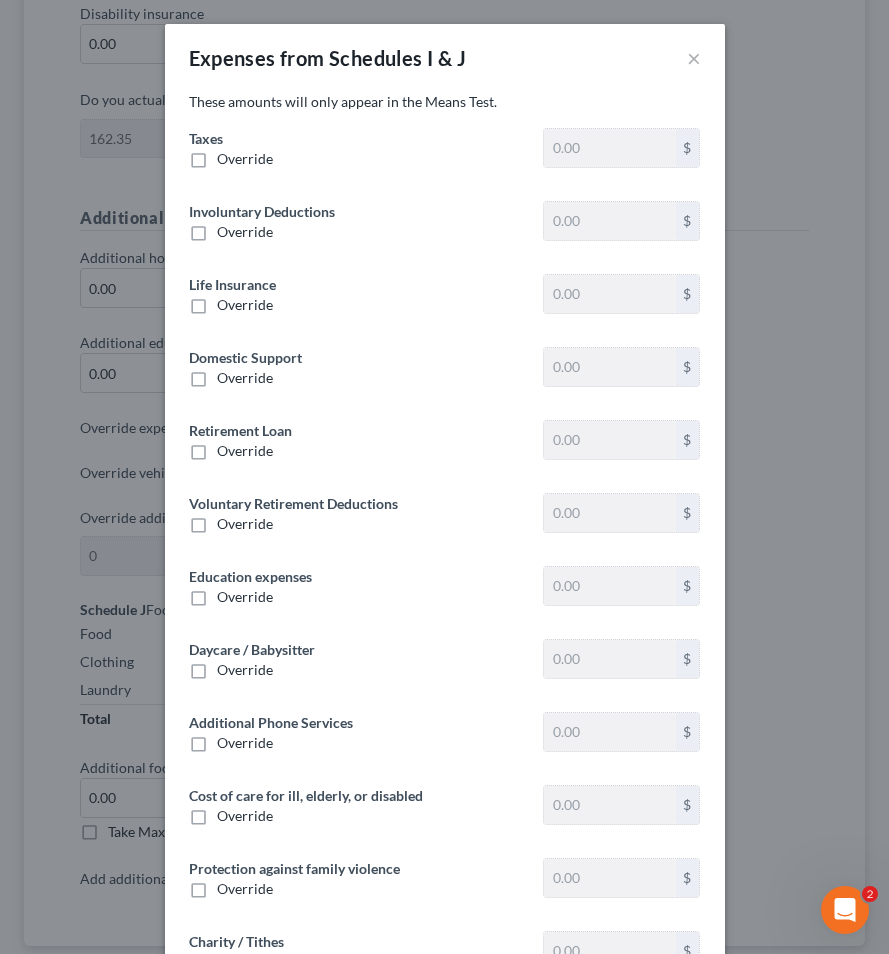 type on "408.43" 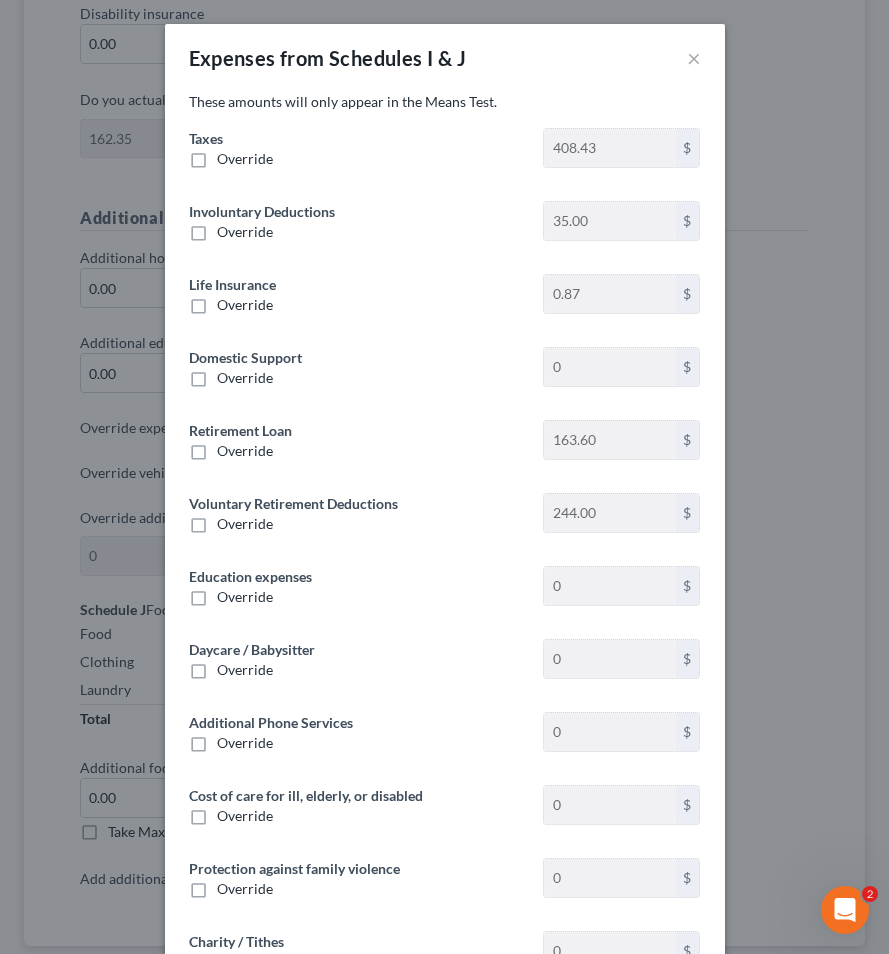 click on "Override" at bounding box center [245, 158] 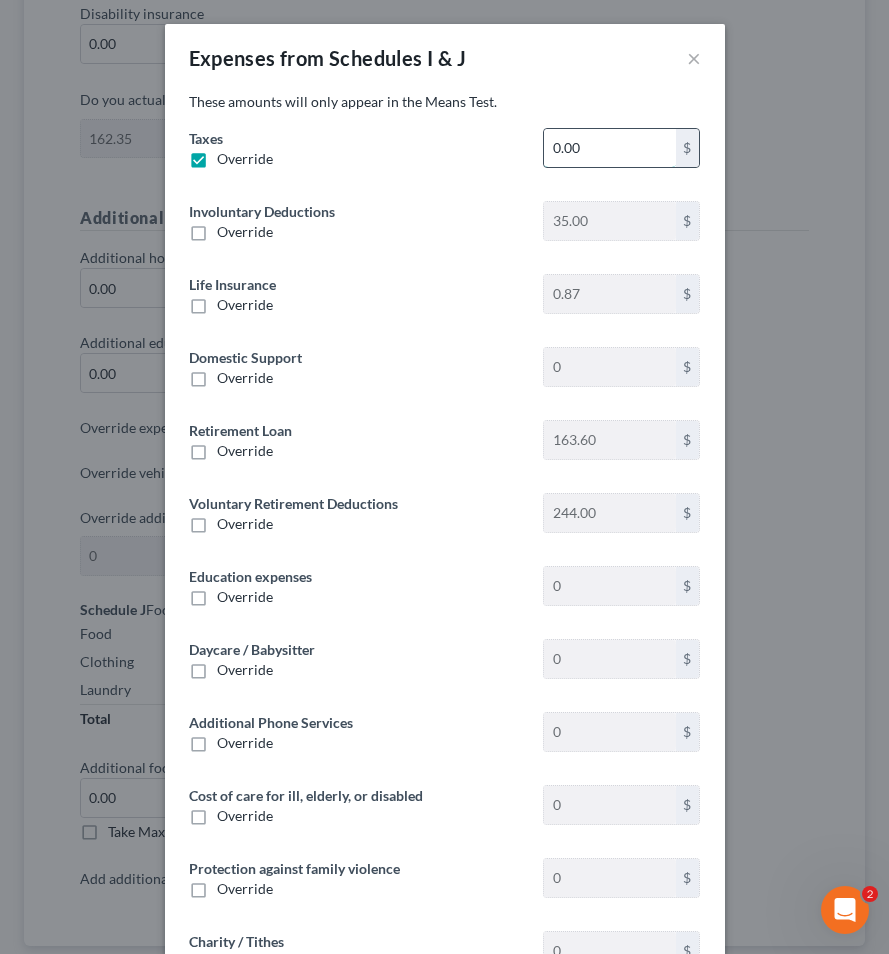 click on "0.00" at bounding box center [609, 148] 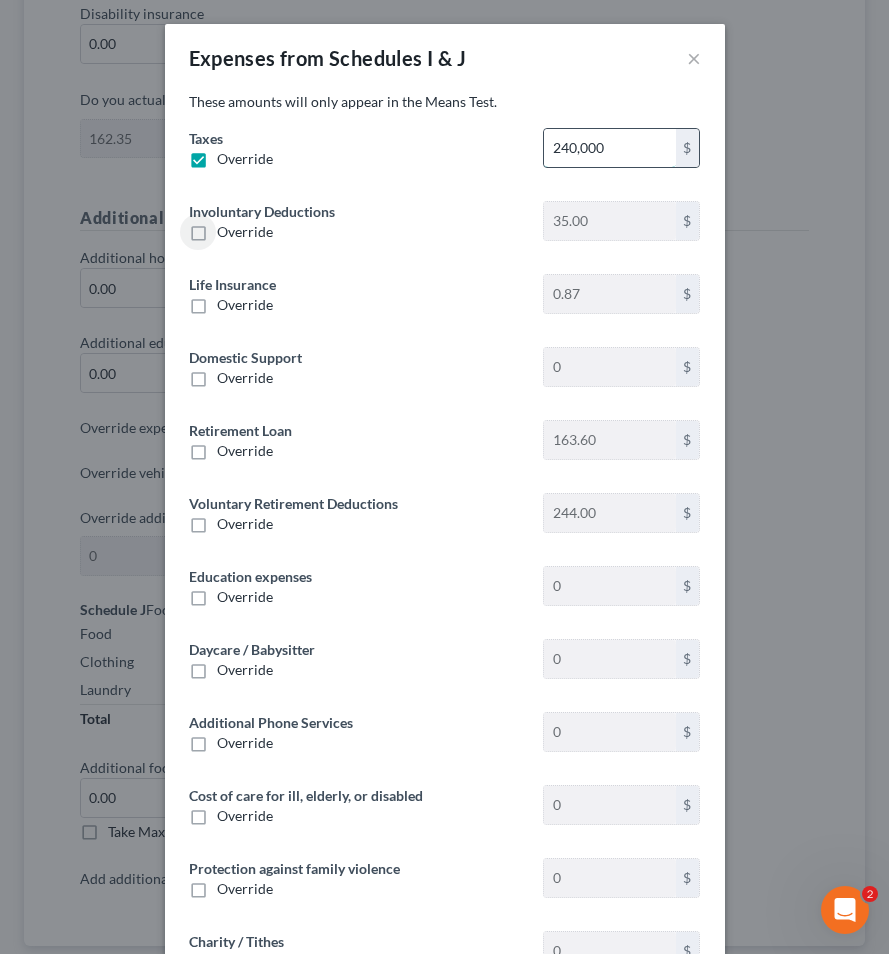 click on "240,000" at bounding box center (609, 148) 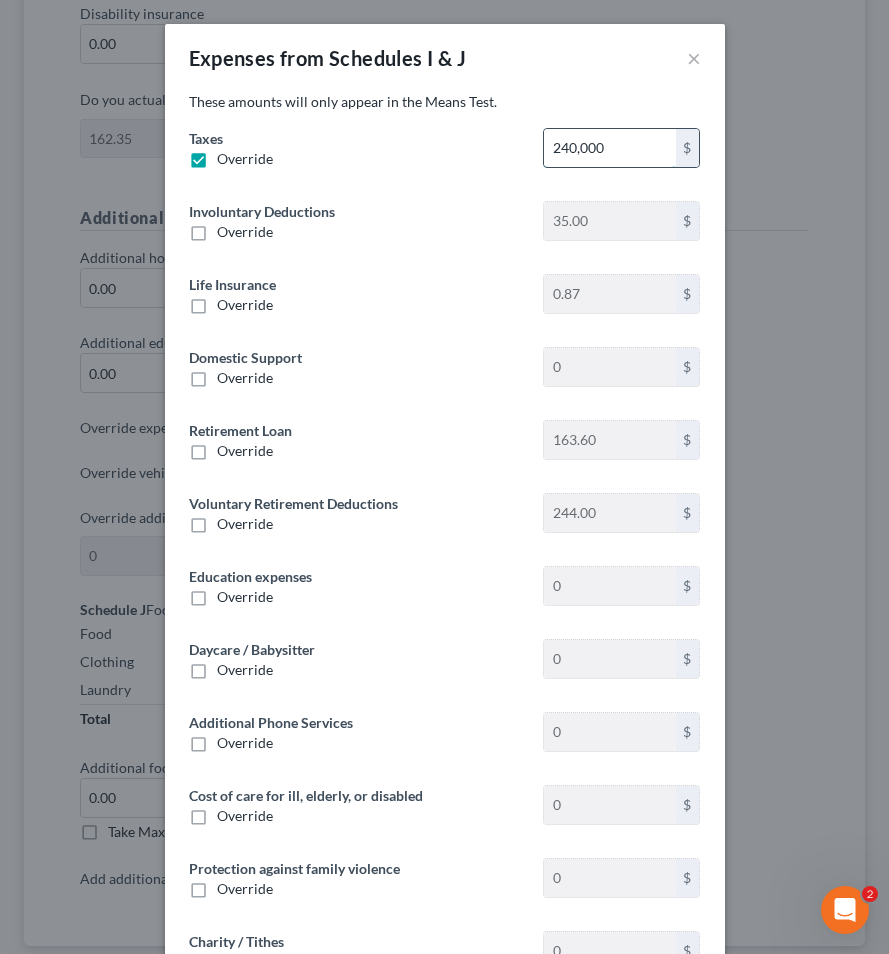 click on "240,000" at bounding box center [609, 148] 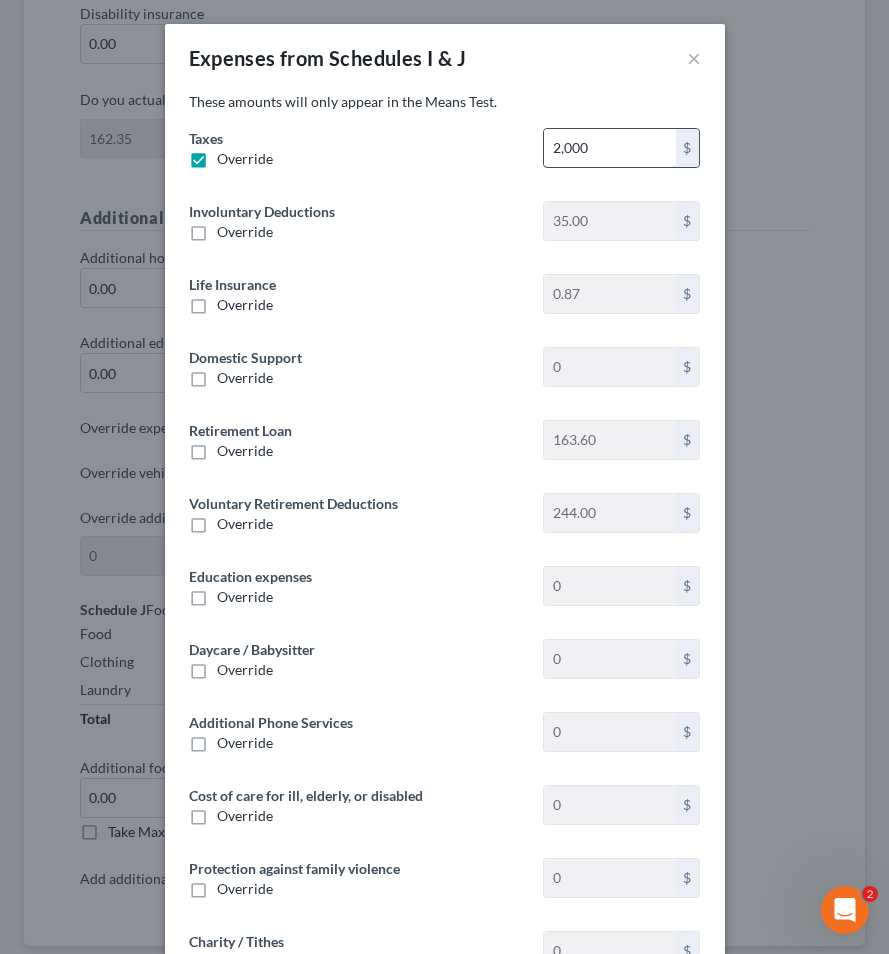 type on "2,000" 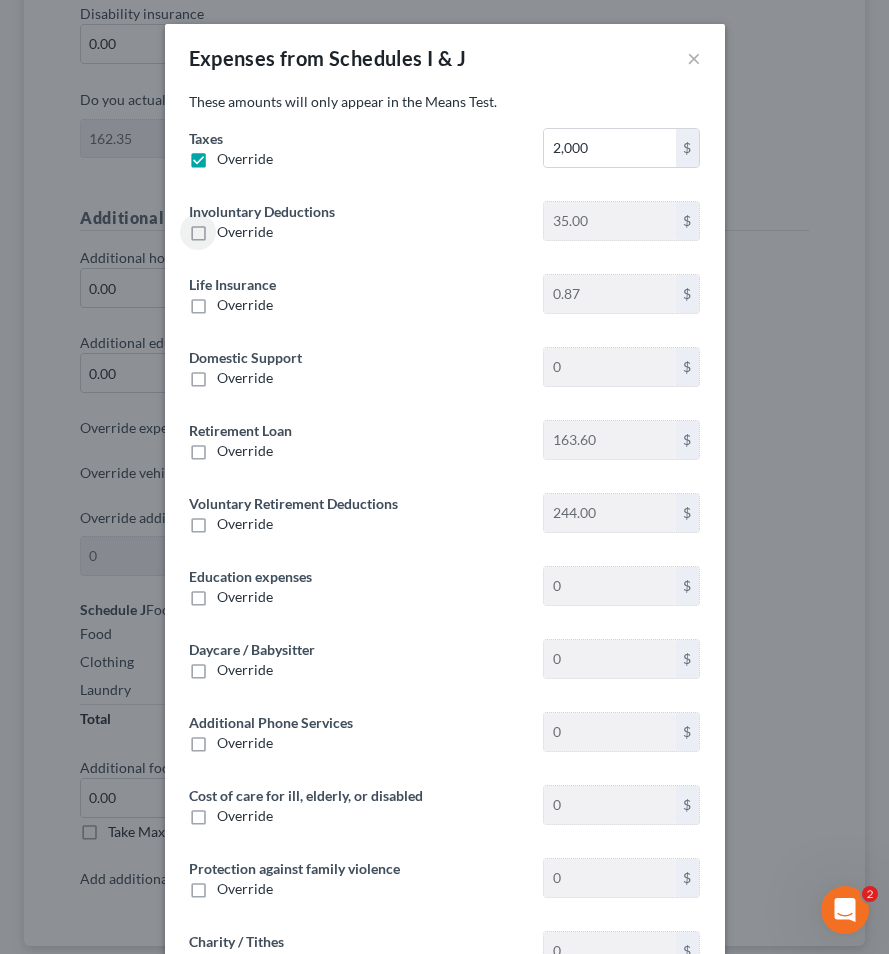 scroll, scrollTop: 141, scrollLeft: 0, axis: vertical 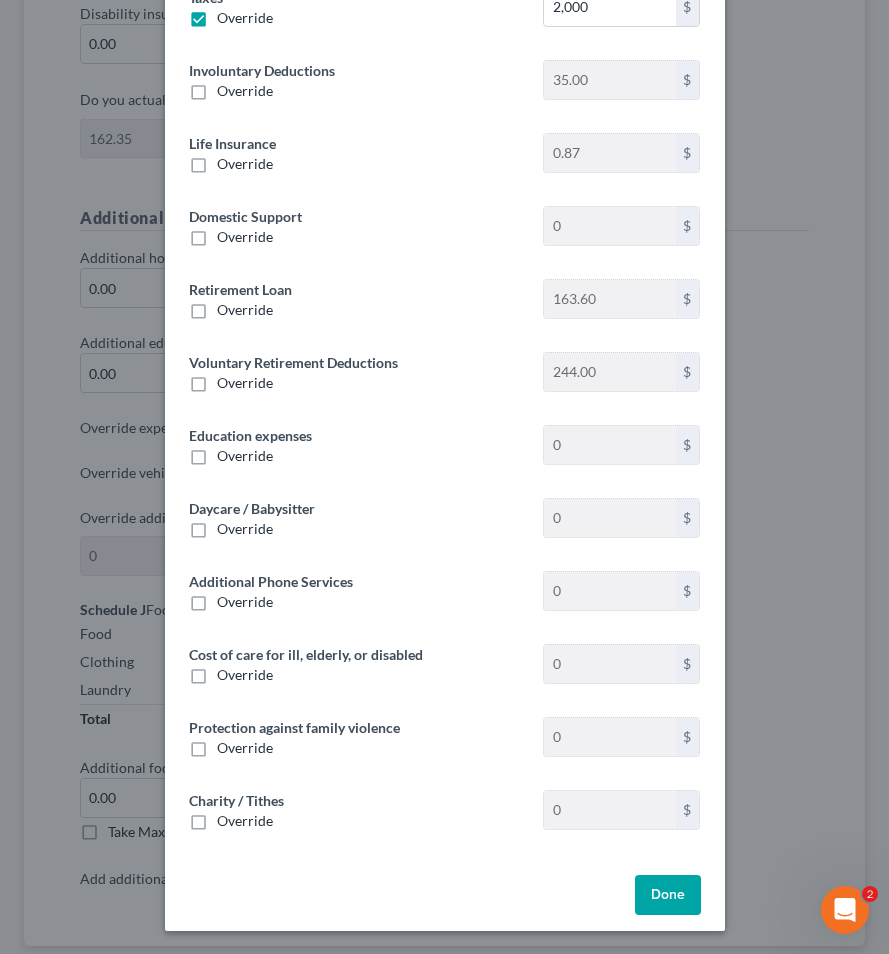 click on "Done" at bounding box center (668, 895) 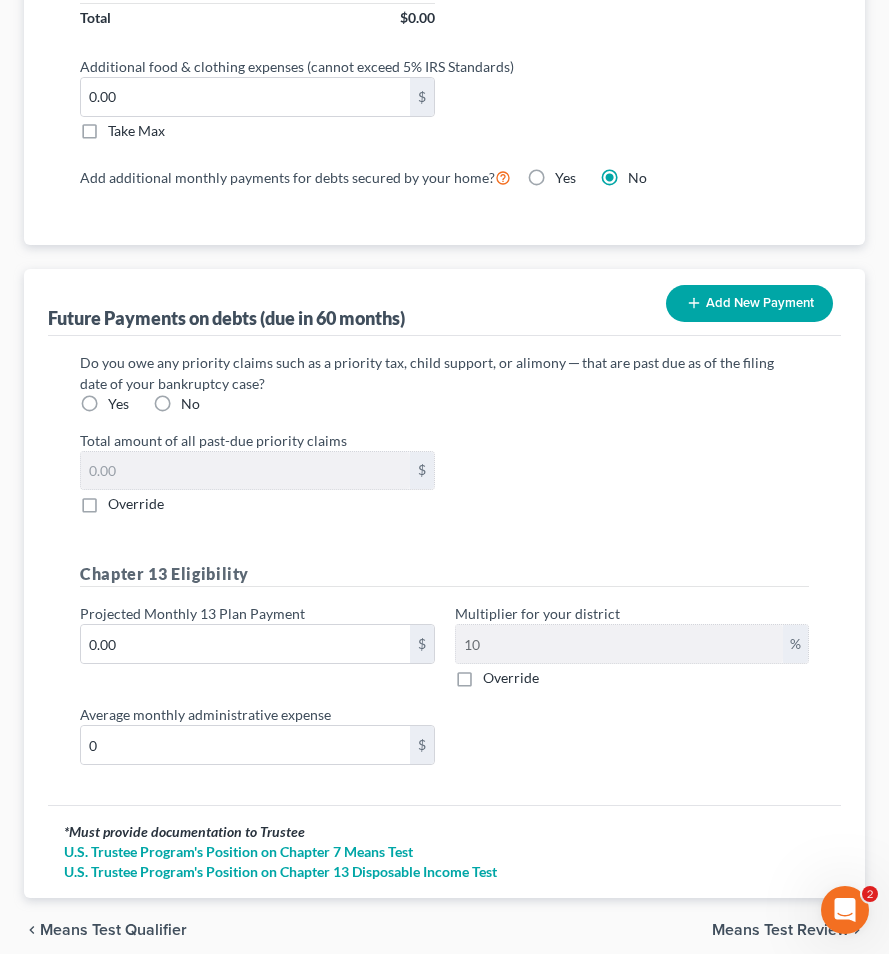 scroll, scrollTop: 2166, scrollLeft: 0, axis: vertical 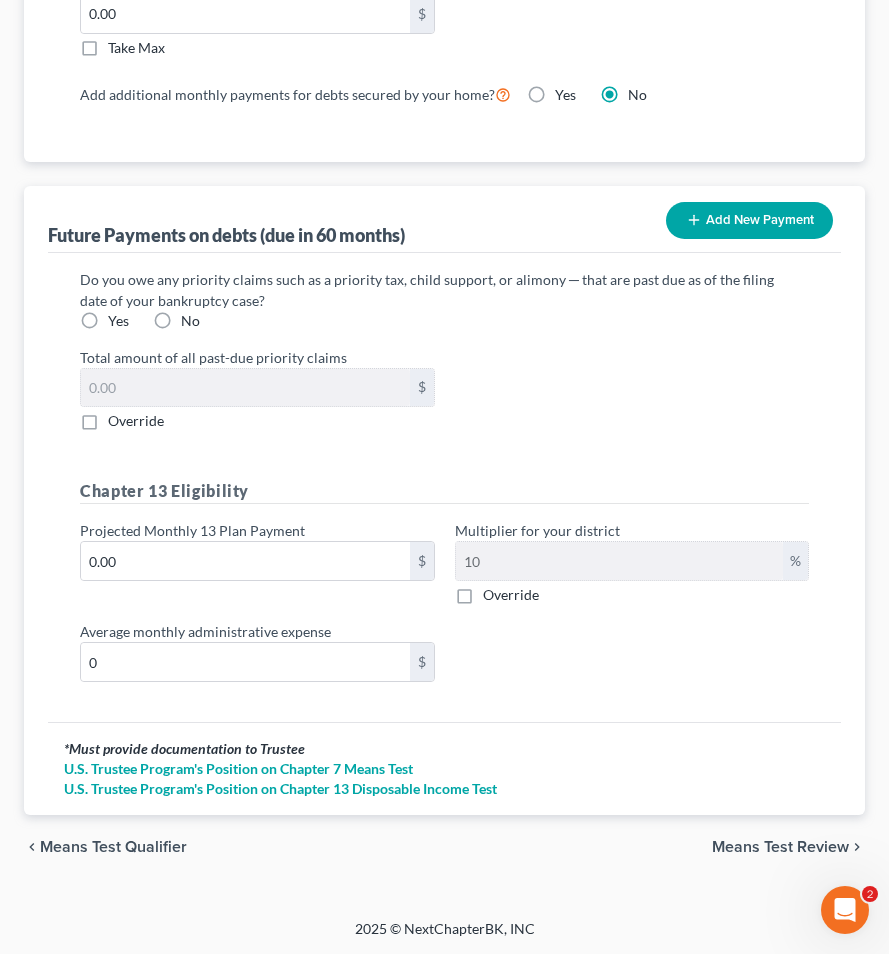 click on "Means Test Review" at bounding box center (780, 847) 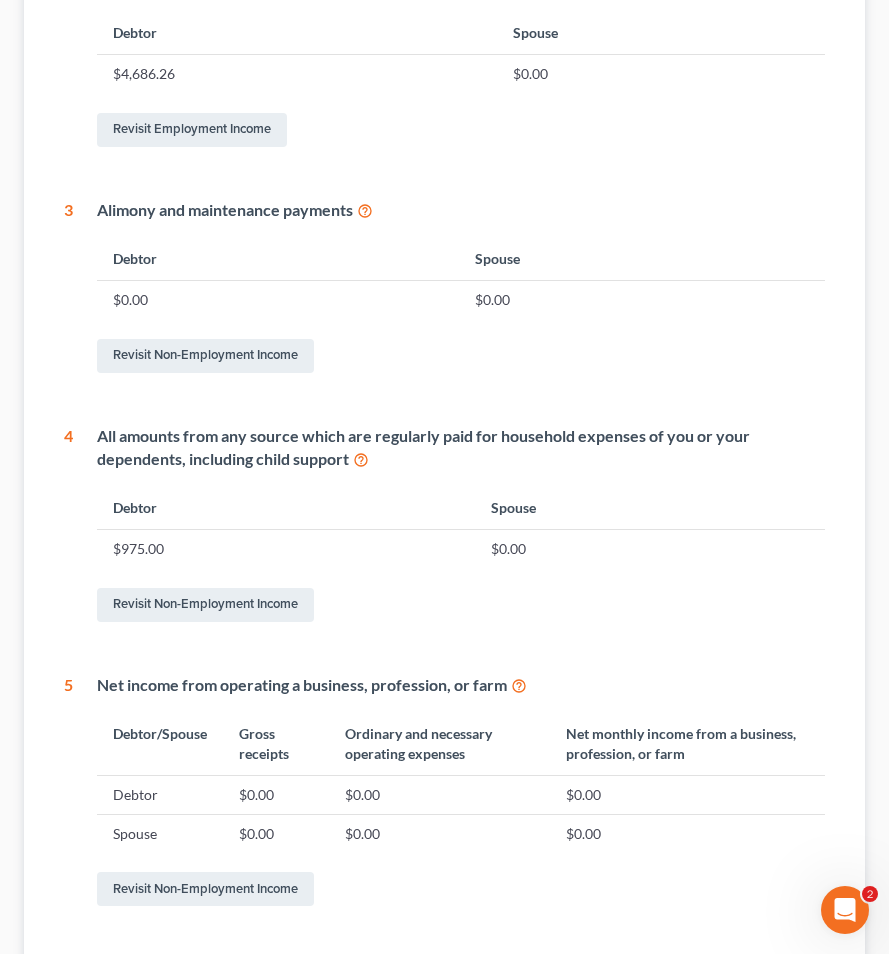 scroll, scrollTop: 801, scrollLeft: 0, axis: vertical 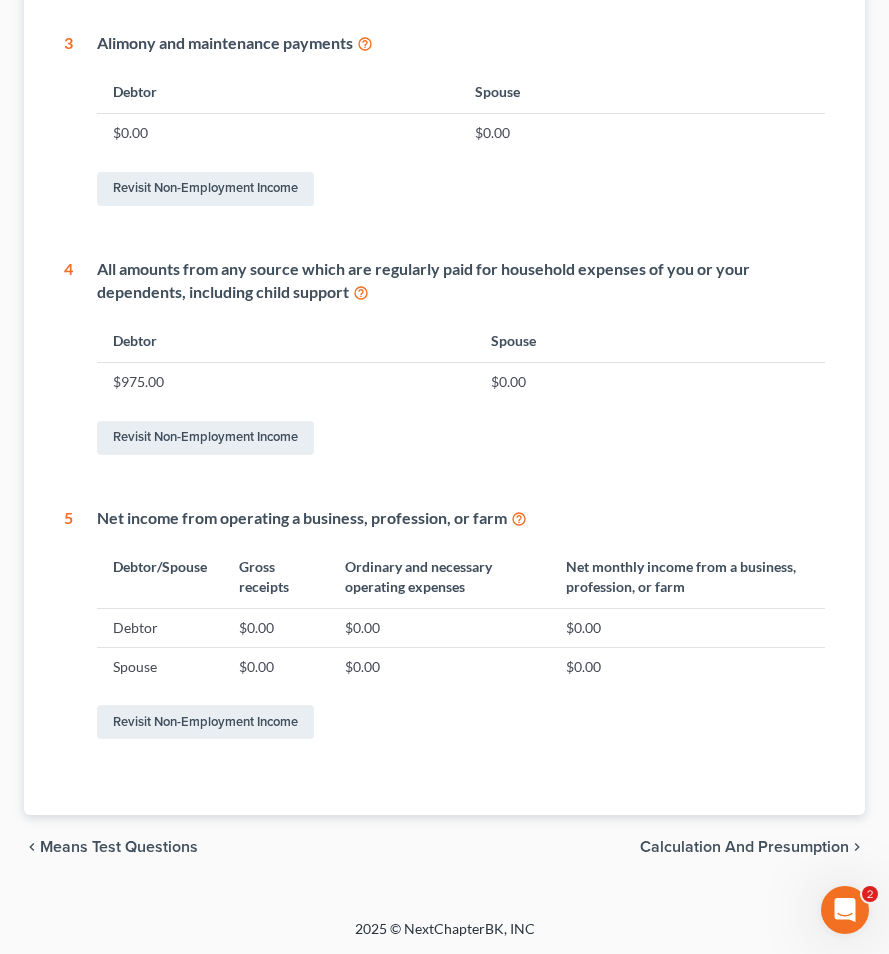 click on "Calculation and Presumption" at bounding box center [744, 847] 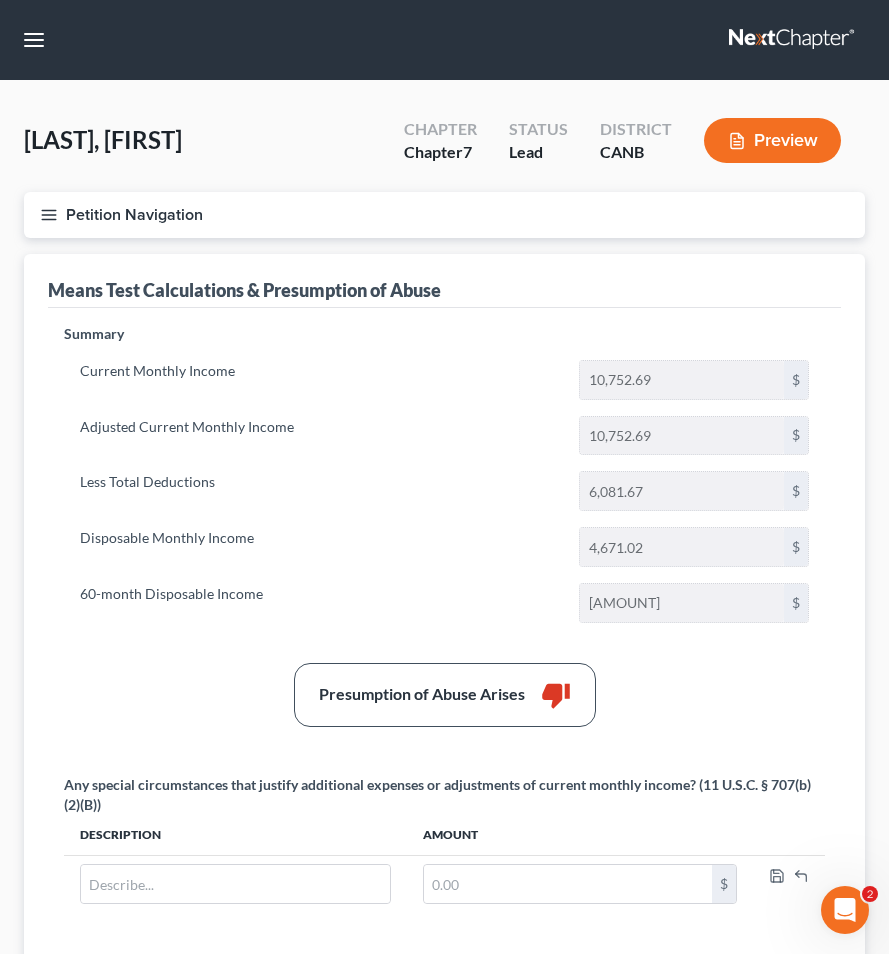 scroll, scrollTop: 10, scrollLeft: 0, axis: vertical 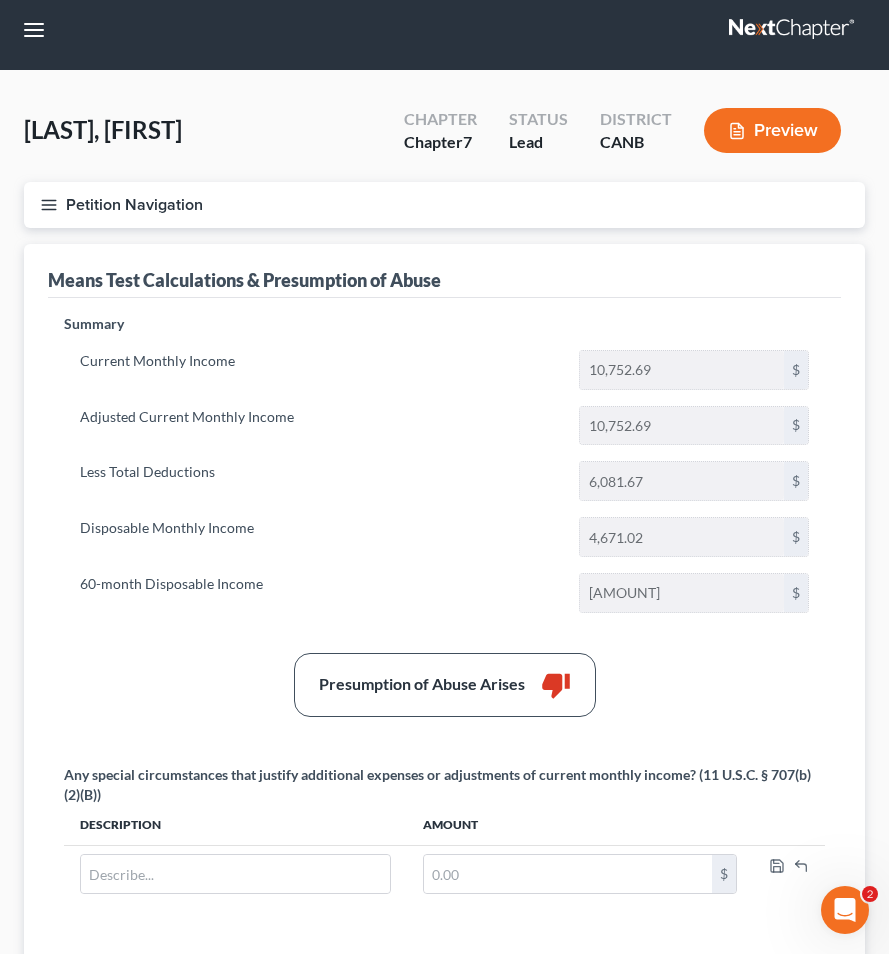 click on "Preview" at bounding box center (772, 130) 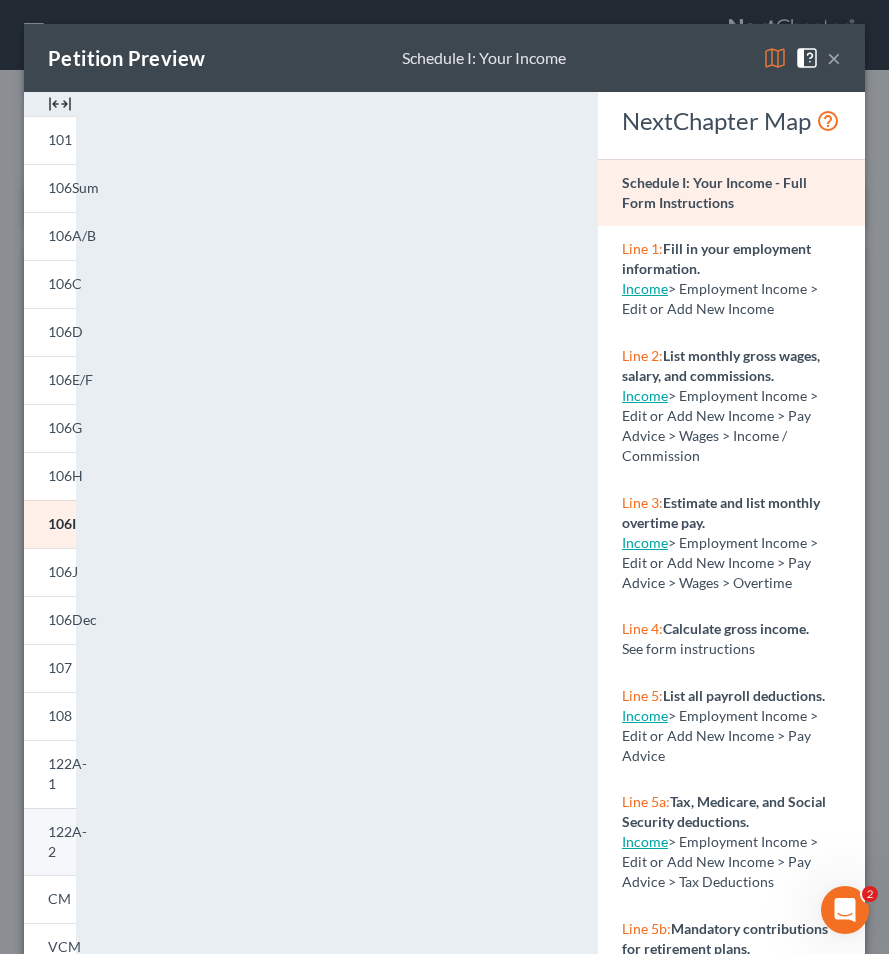 click on "122A-2" at bounding box center (50, 842) 